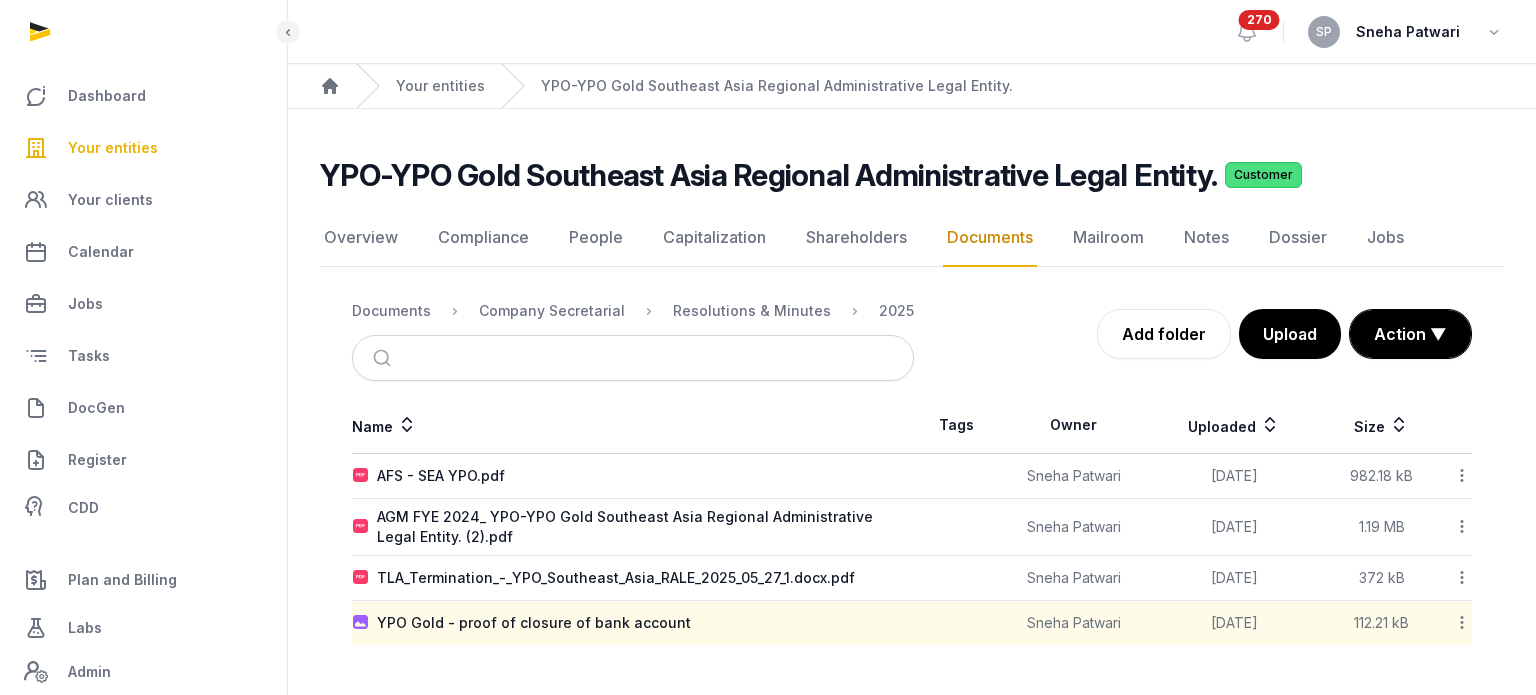 scroll, scrollTop: 0, scrollLeft: 0, axis: both 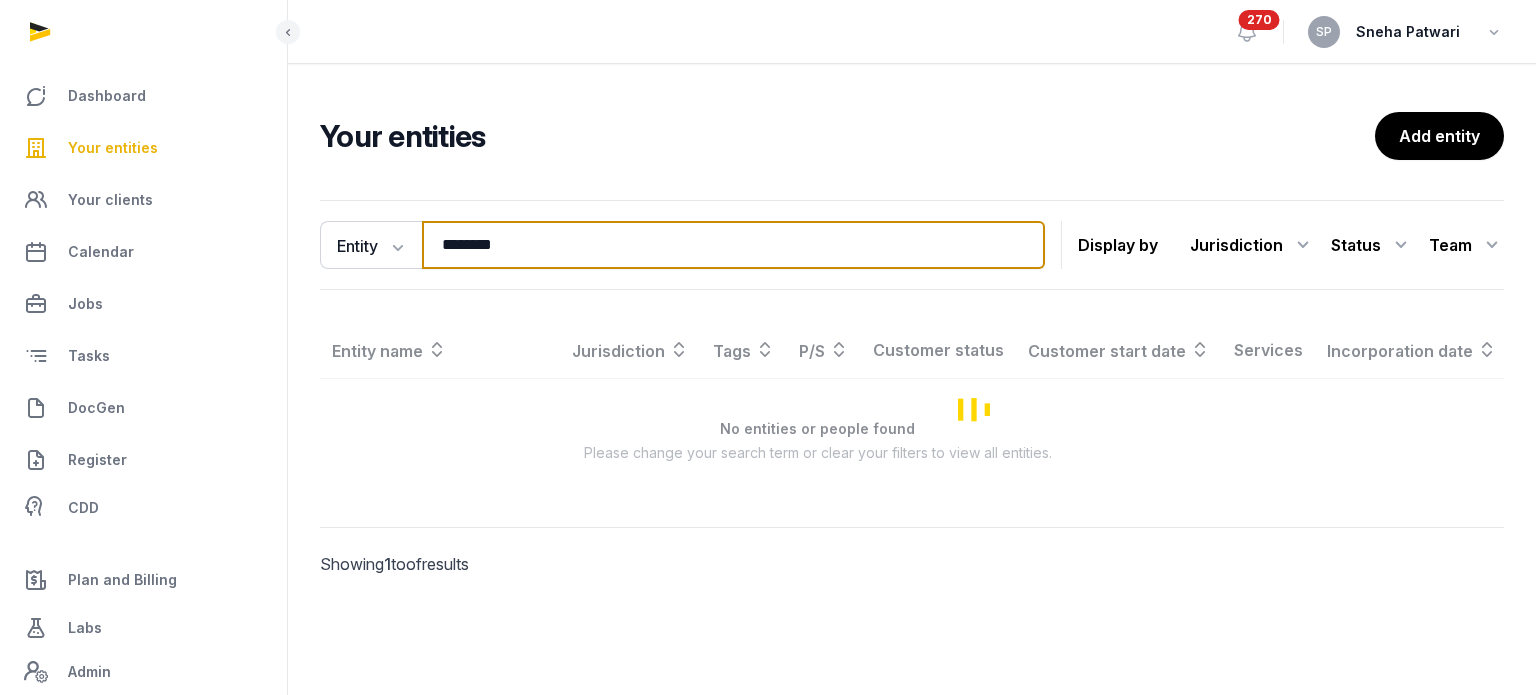 click on "********" at bounding box center [733, 245] 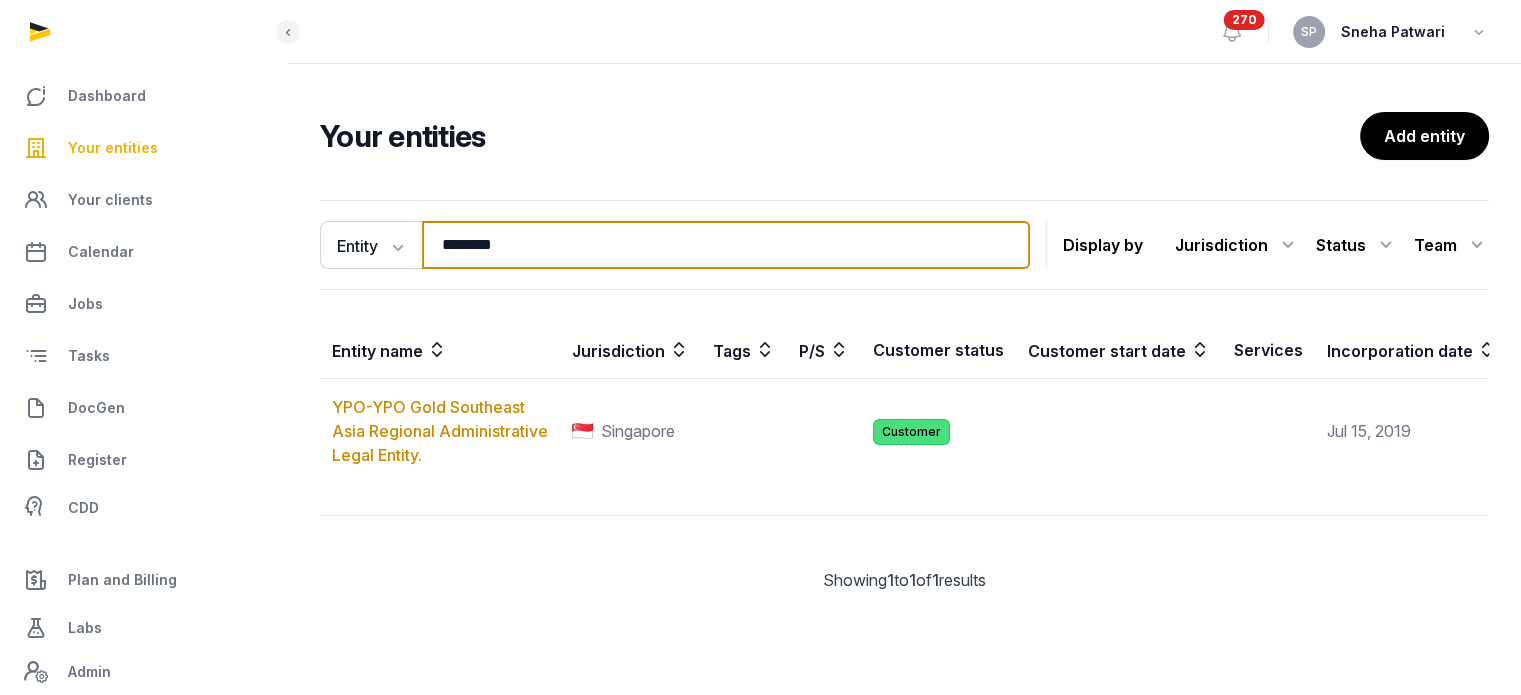 click on "********" at bounding box center [726, 245] 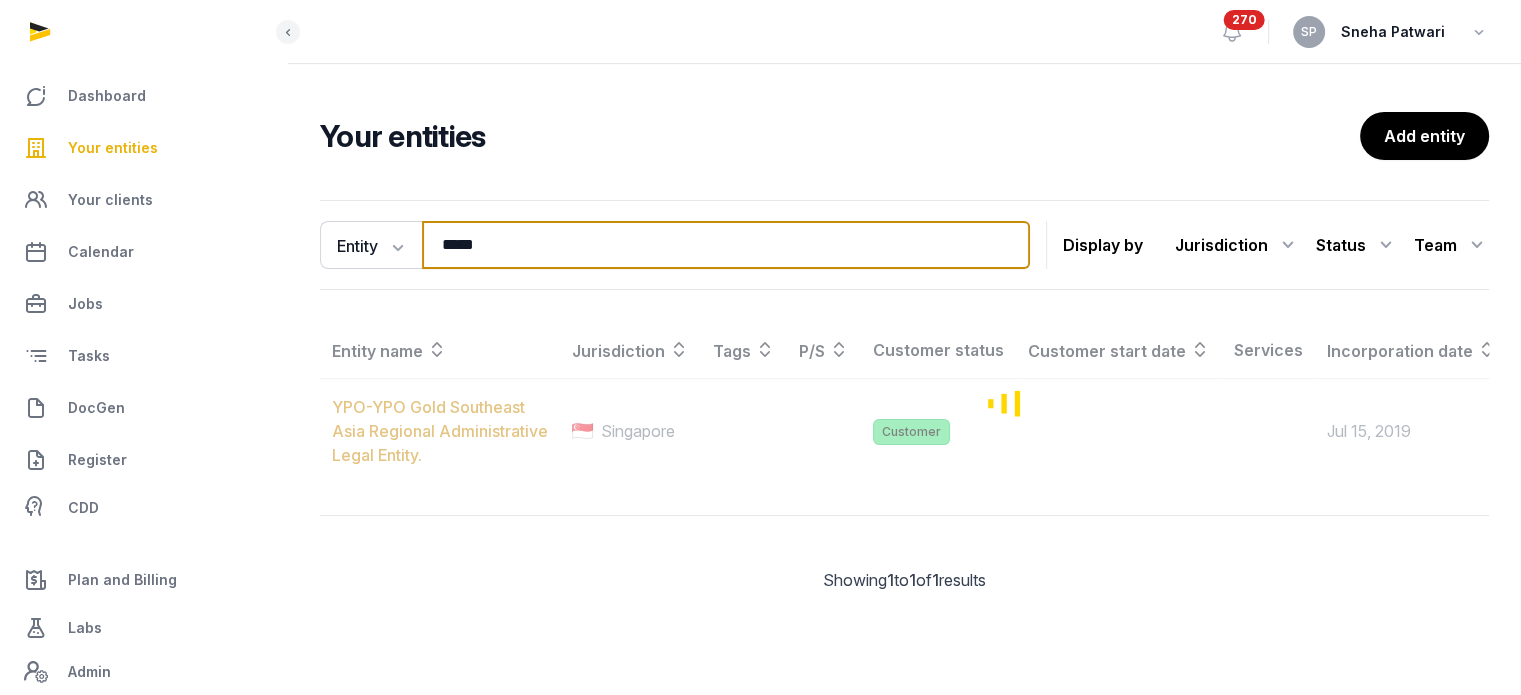 type on "*****" 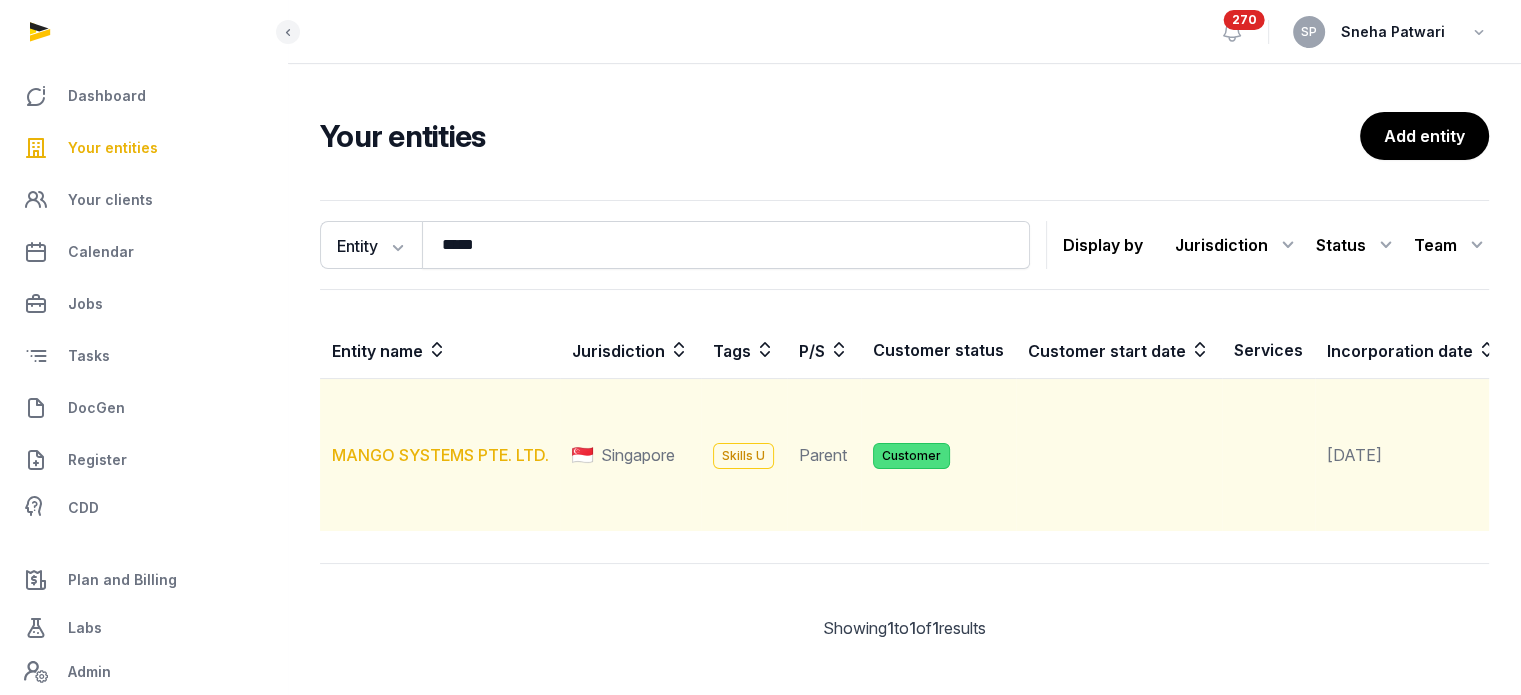 click on "MANGO SYSTEMS PTE. LTD." at bounding box center (440, 455) 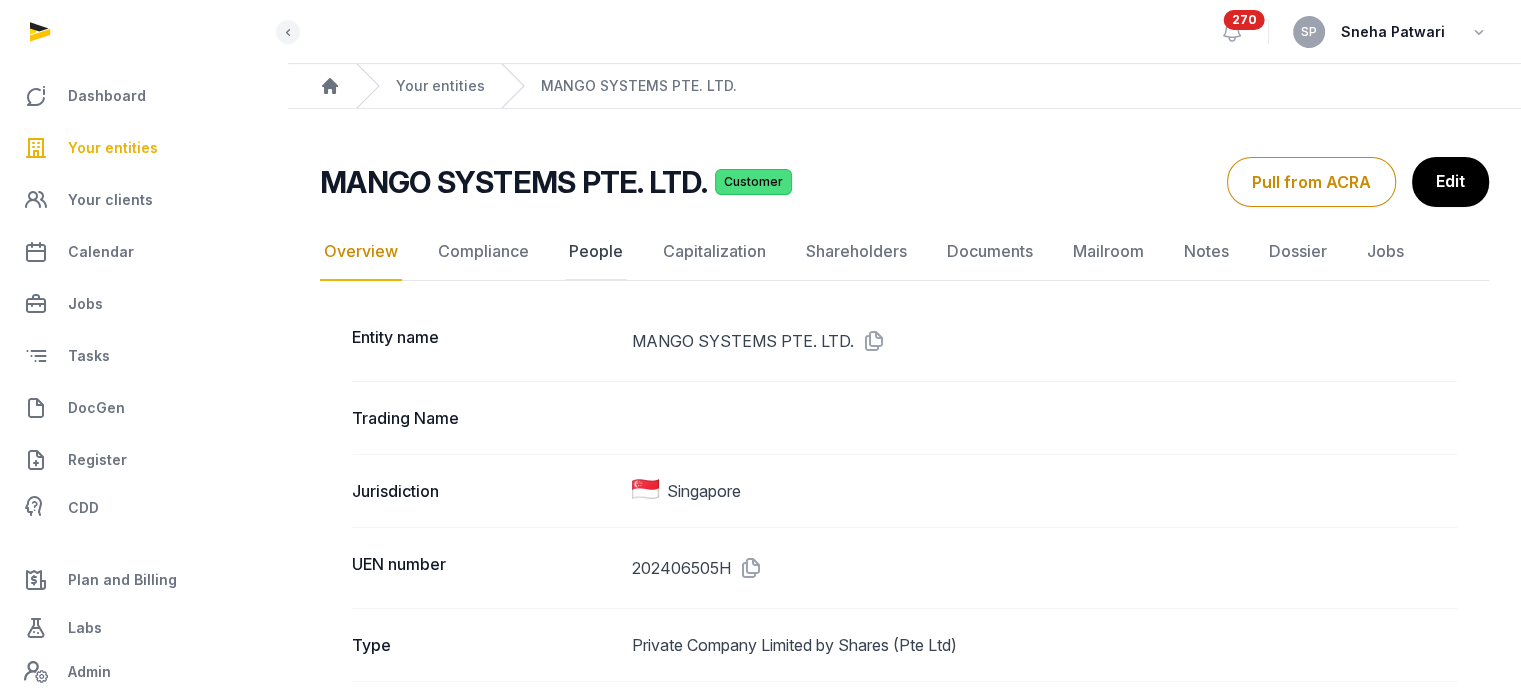 click on "People" 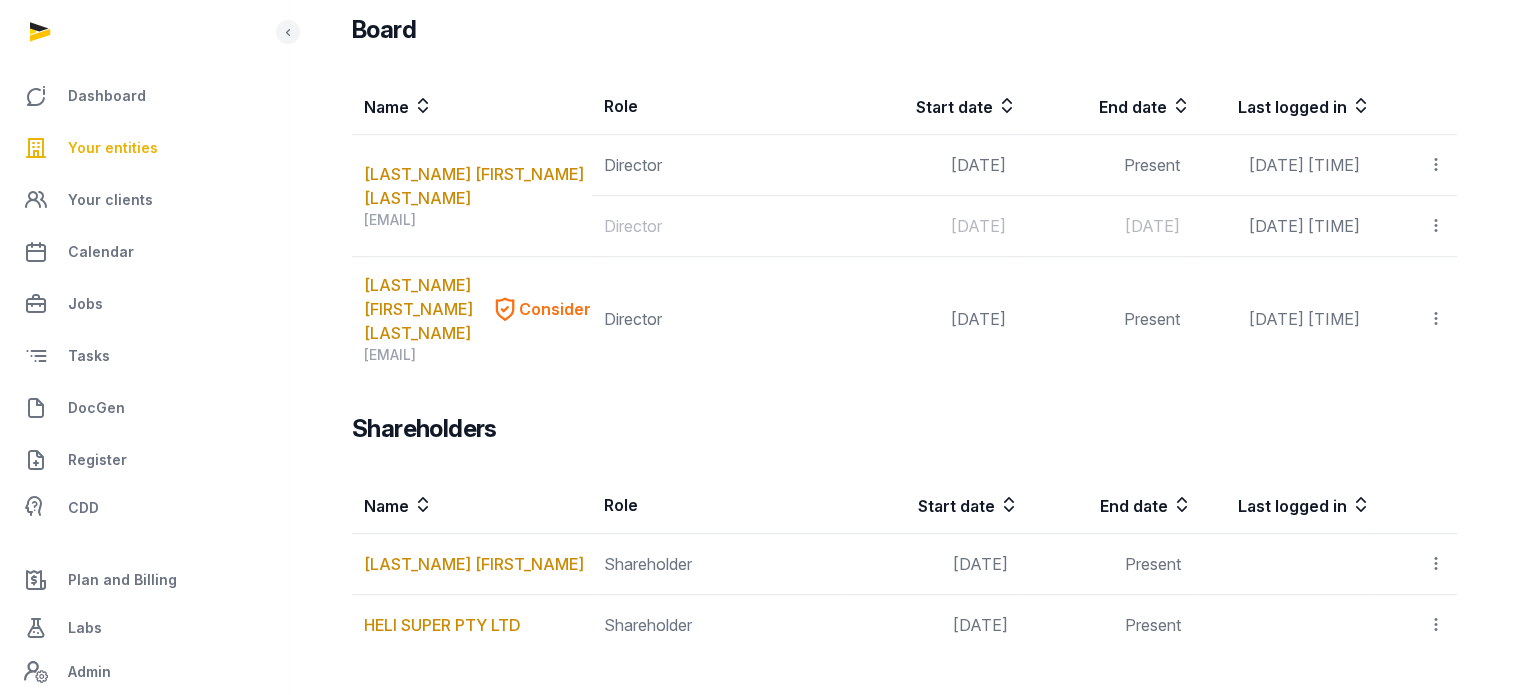 scroll, scrollTop: 1226, scrollLeft: 0, axis: vertical 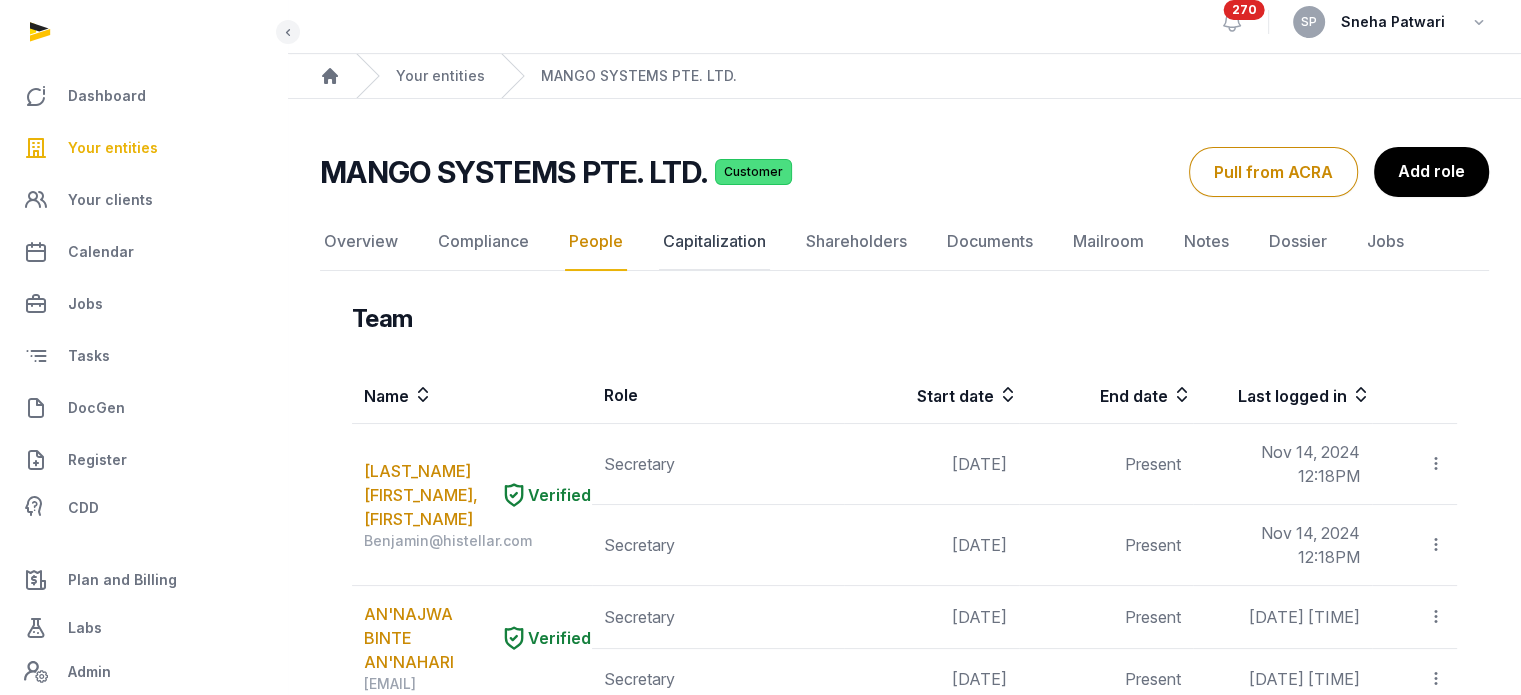 click on "Capitalization" 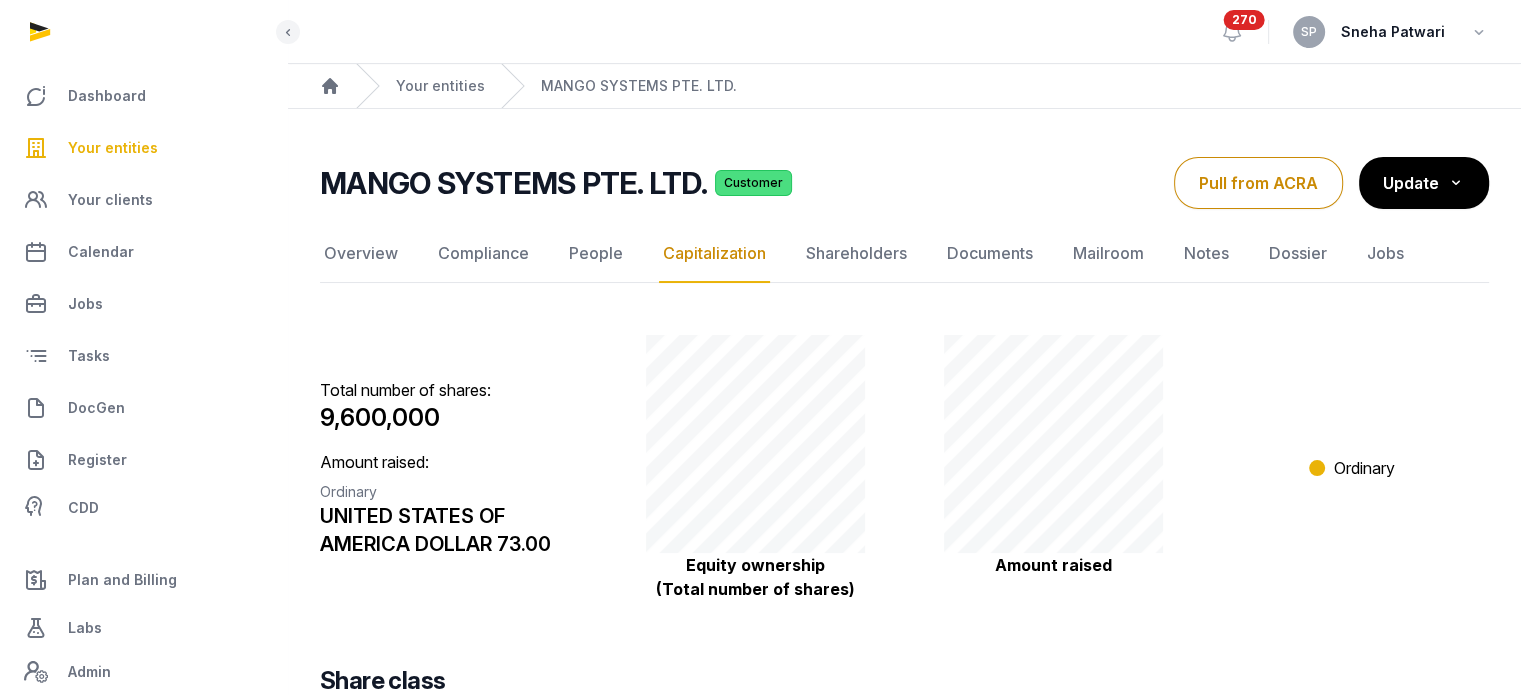 scroll, scrollTop: 359, scrollLeft: 0, axis: vertical 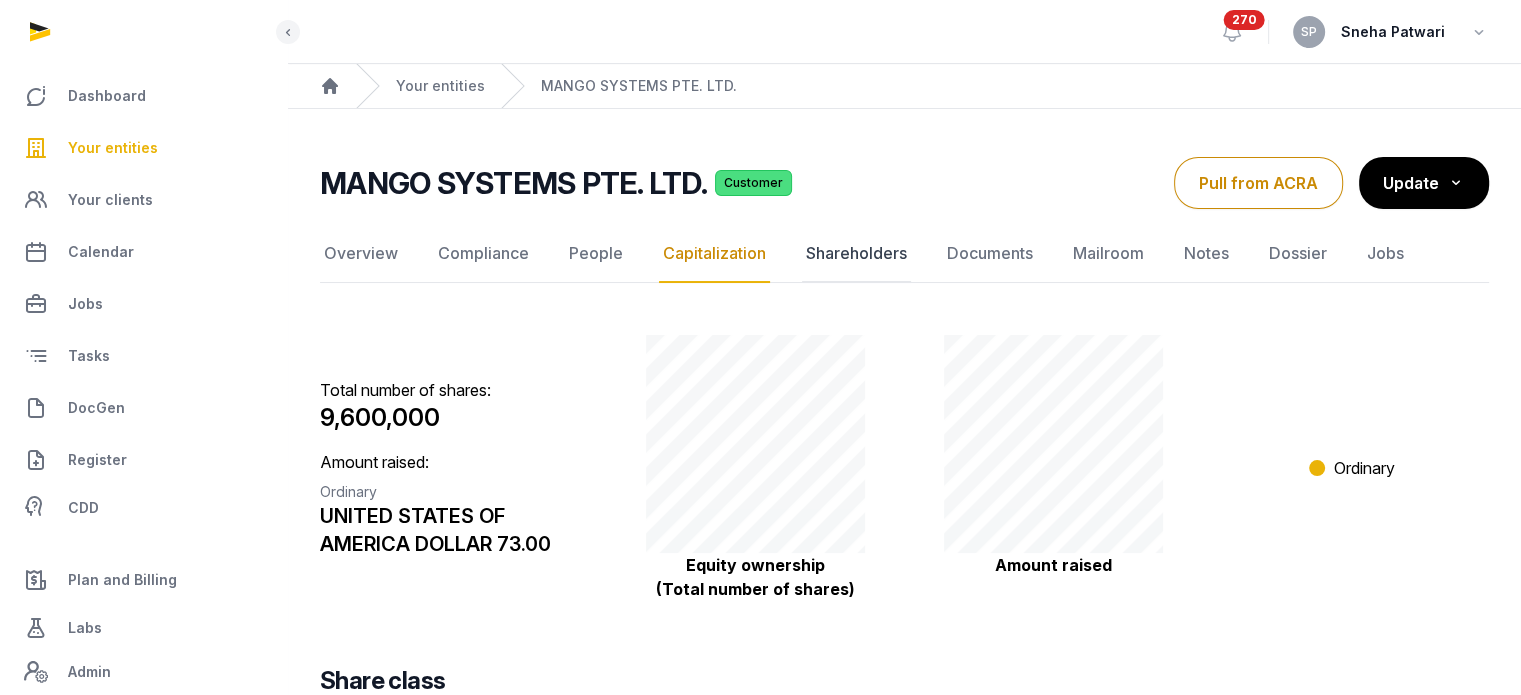 click on "Shareholders" 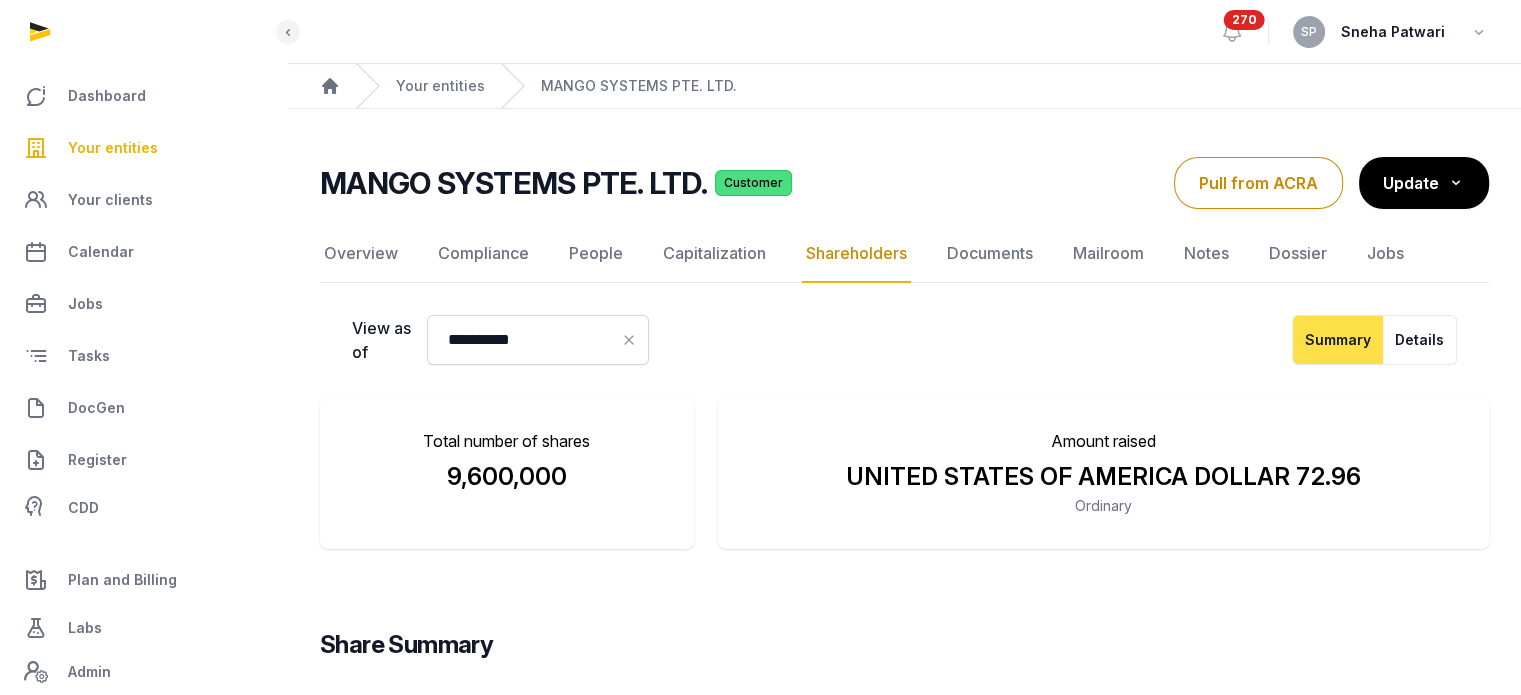 scroll, scrollTop: 267, scrollLeft: 0, axis: vertical 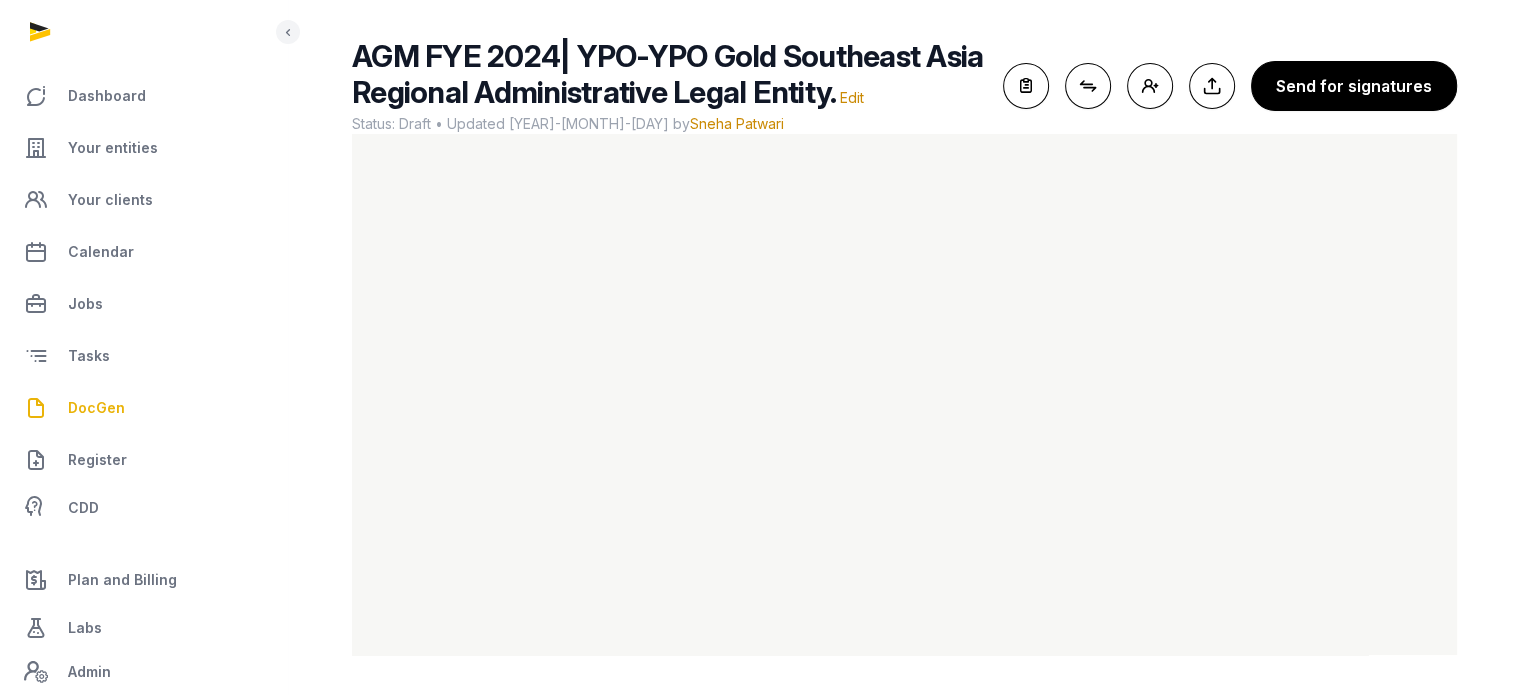 click on "Your entities" at bounding box center [143, 148] 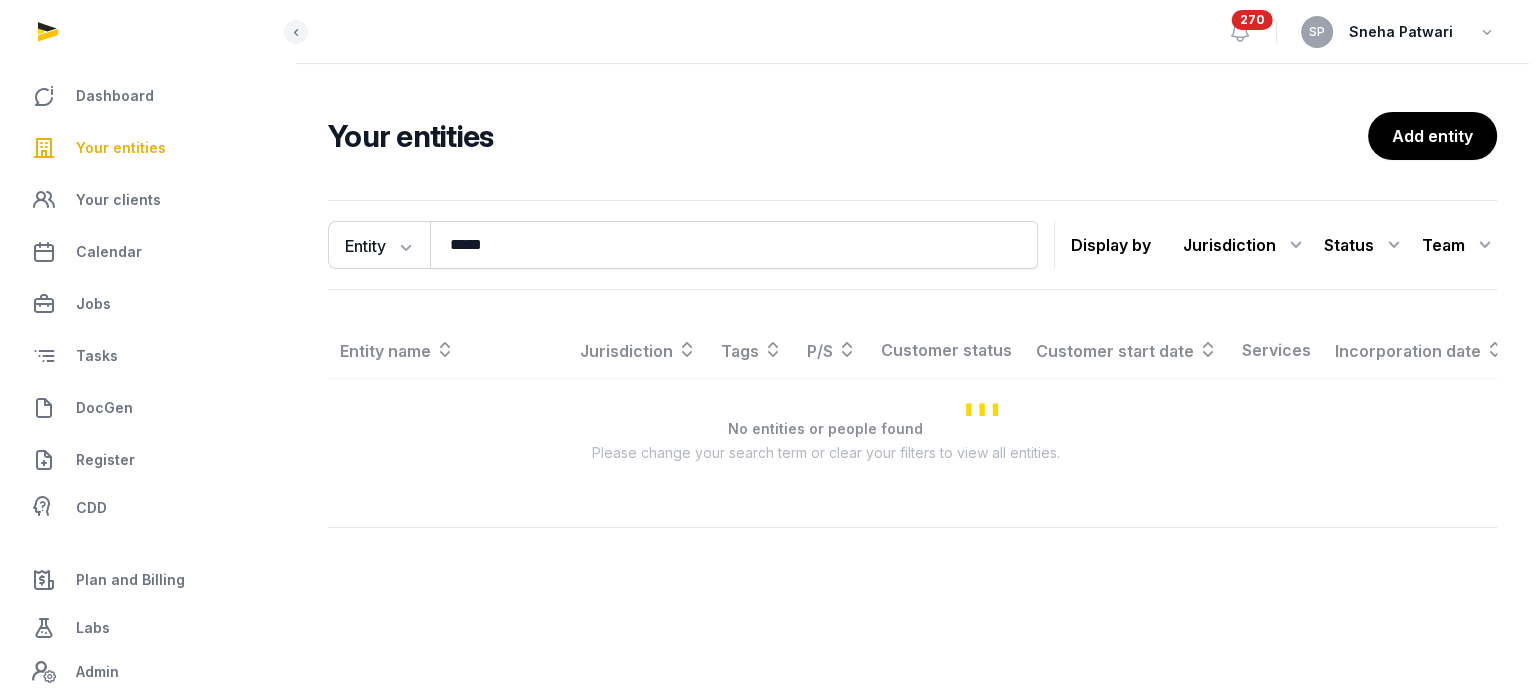 scroll, scrollTop: 0, scrollLeft: 0, axis: both 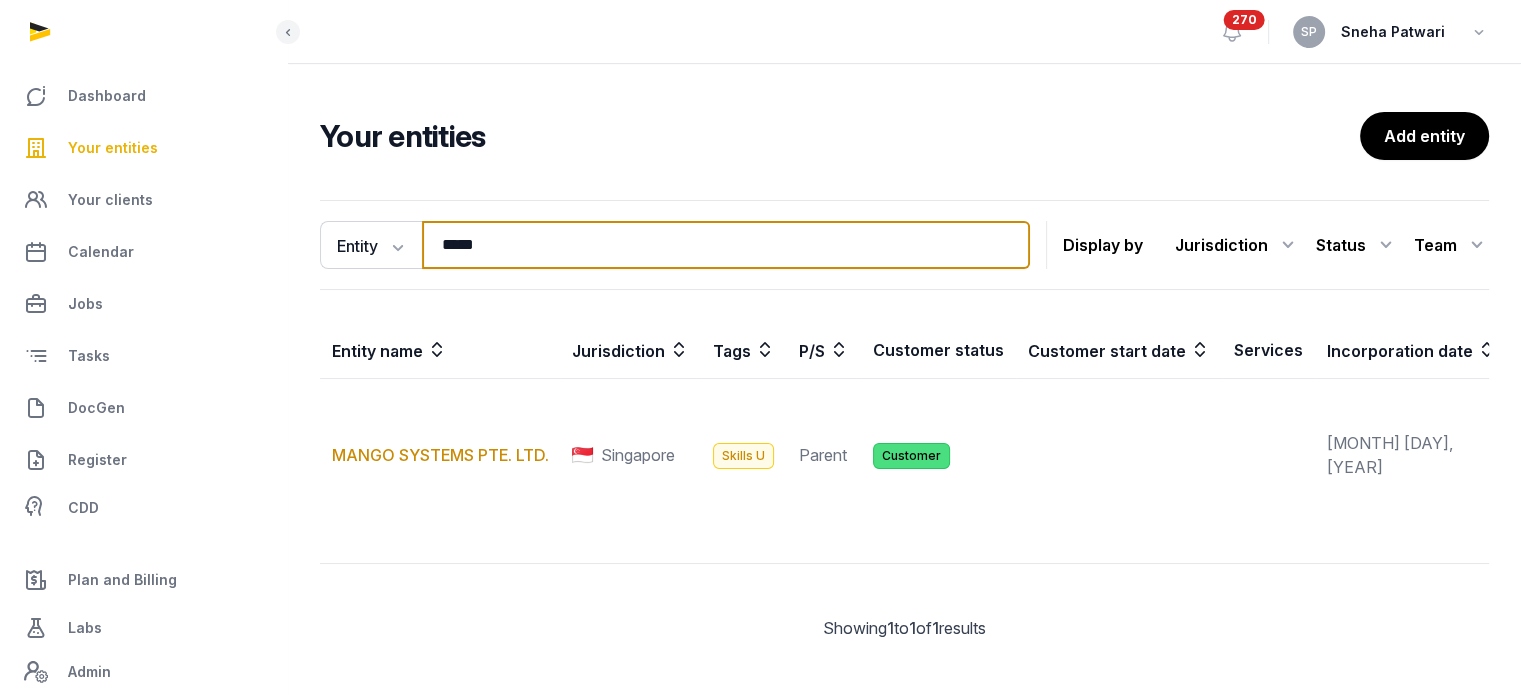 click on "*****" at bounding box center (726, 245) 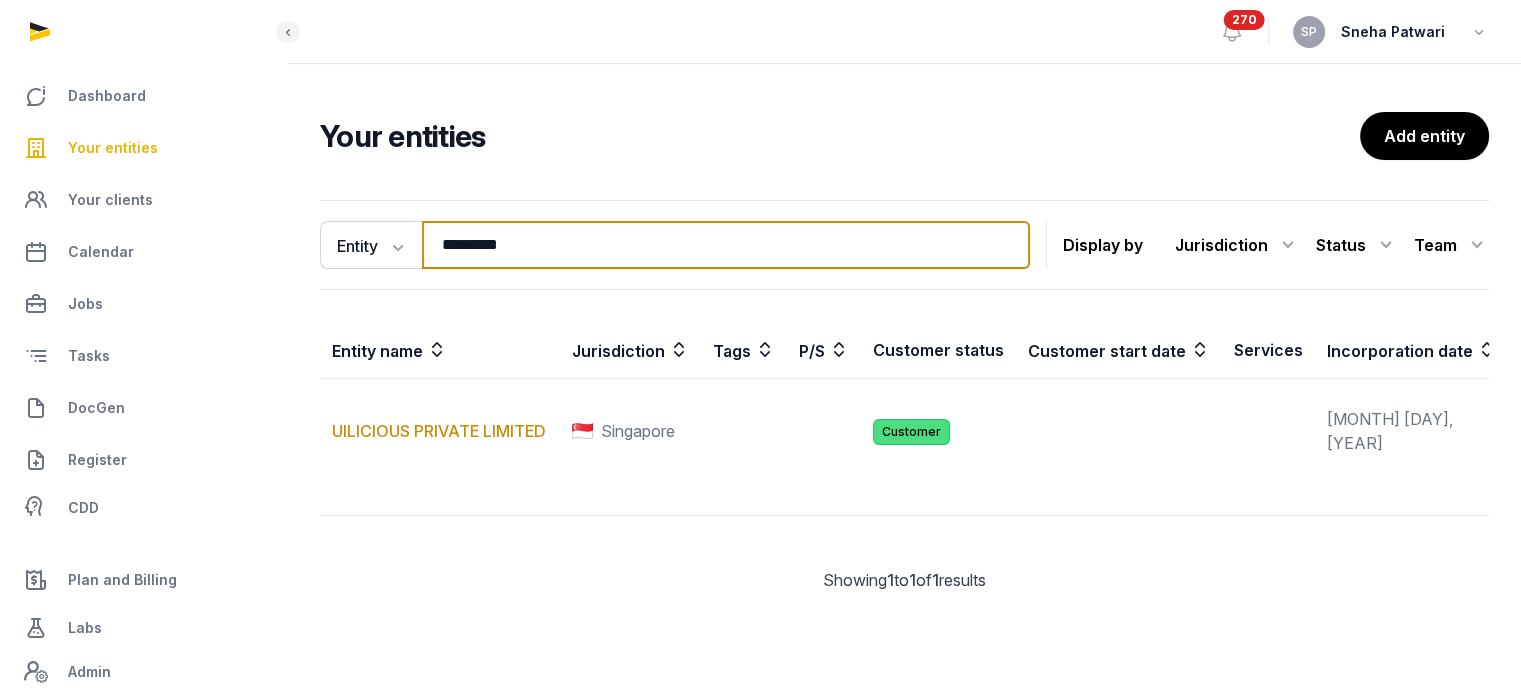 type on "*********" 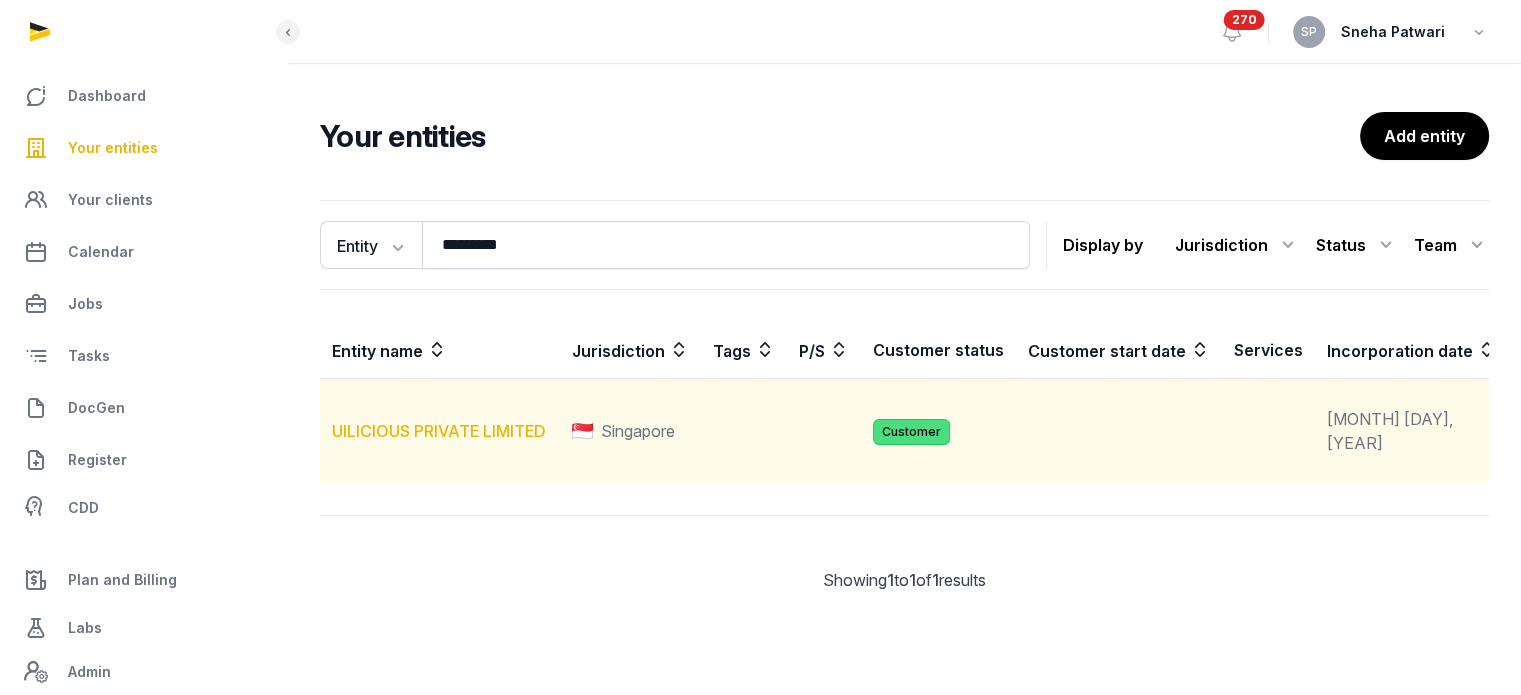 click on "UILICIOUS PRIVATE LIMITED" at bounding box center (439, 431) 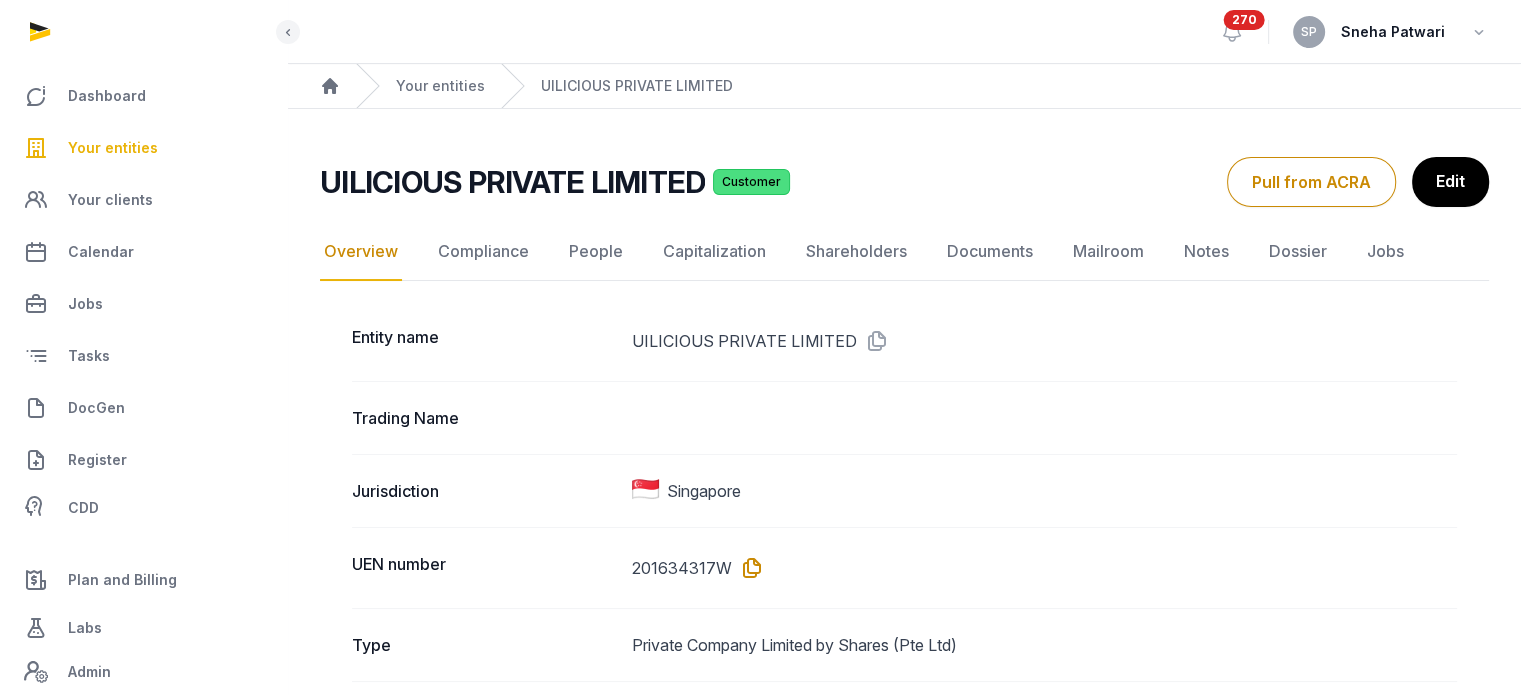 click at bounding box center [748, 568] 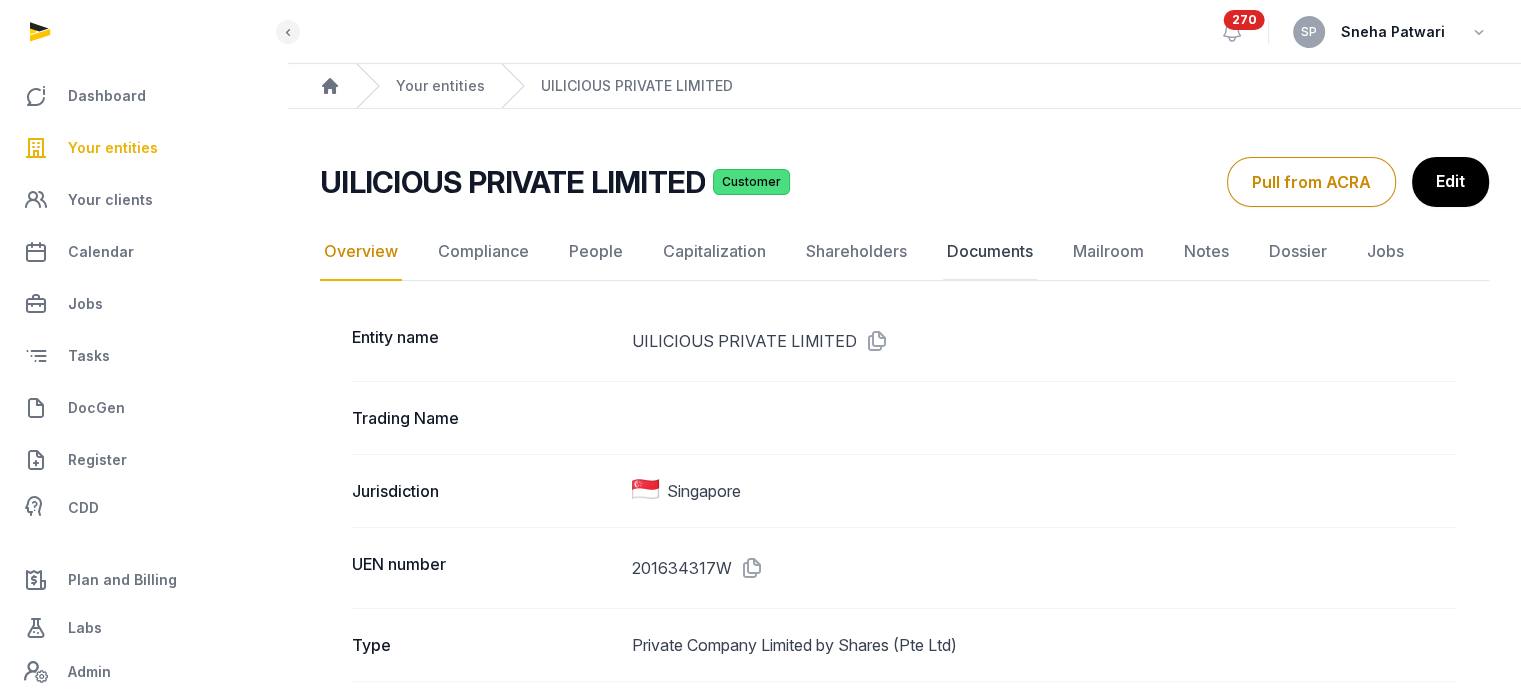 click on "Documents" 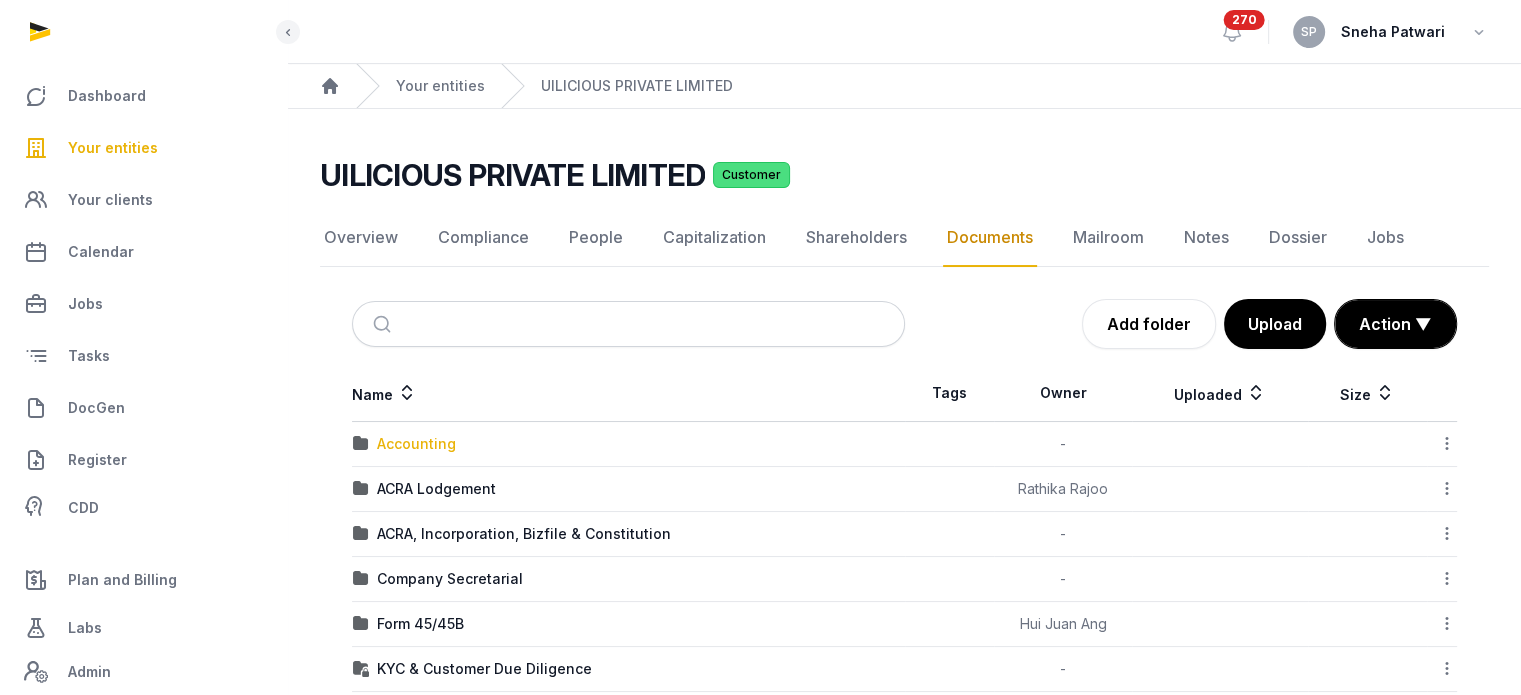 click on "Accounting" at bounding box center [416, 444] 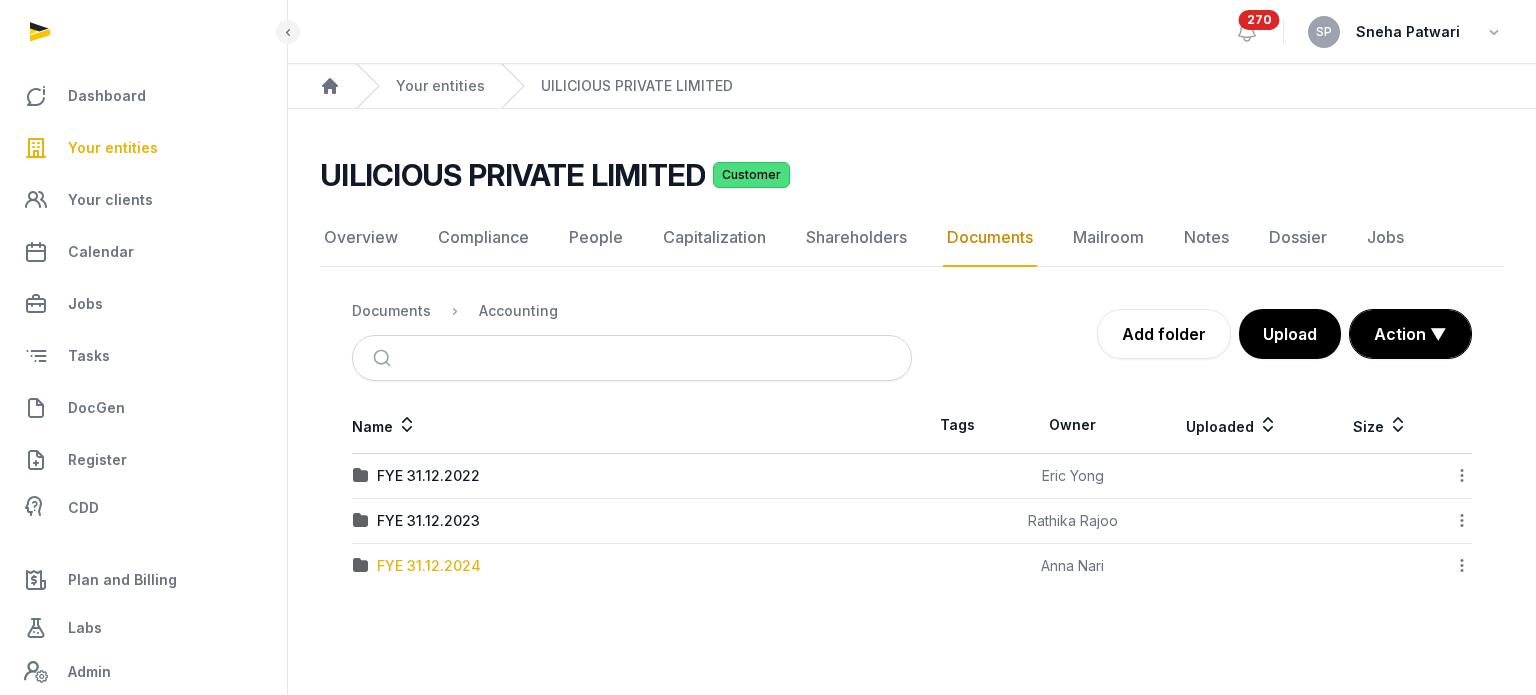 click on "FYE 31.12.2024" at bounding box center (429, 566) 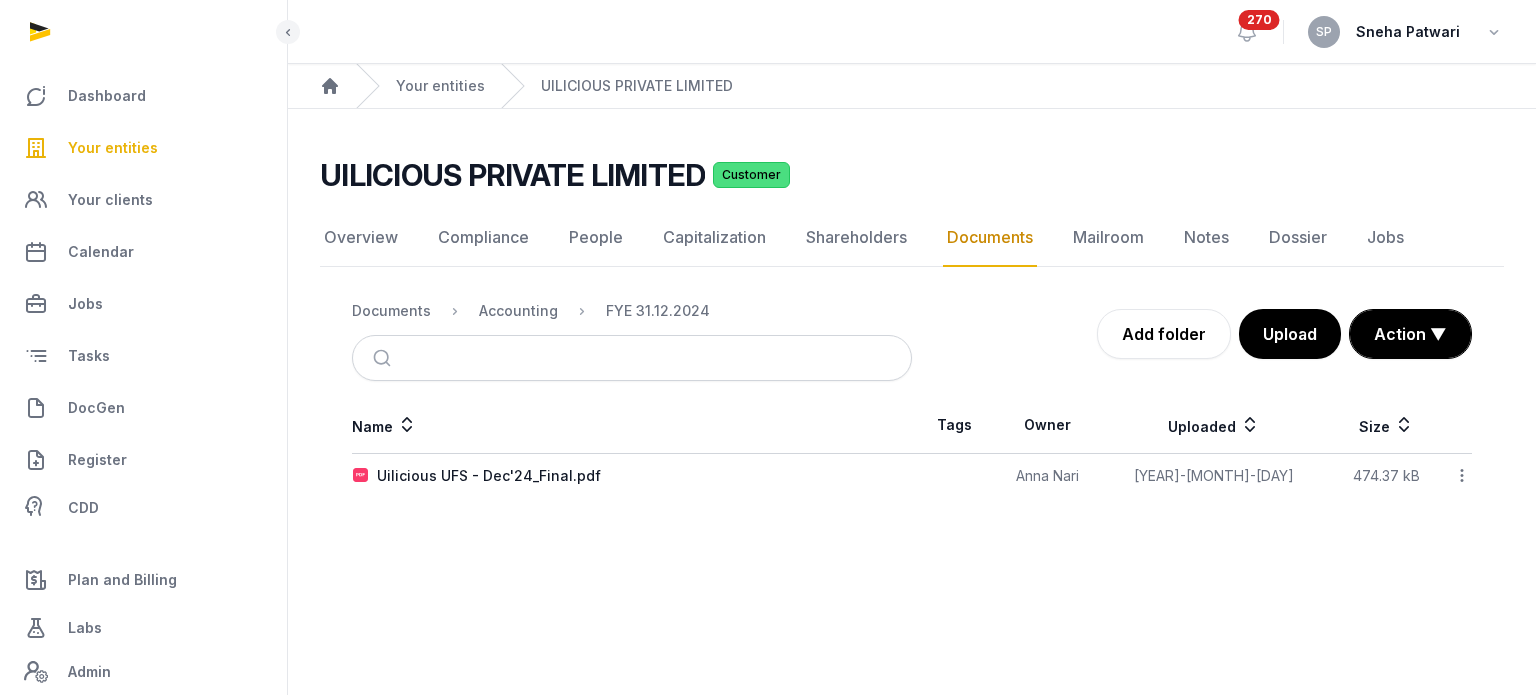 click 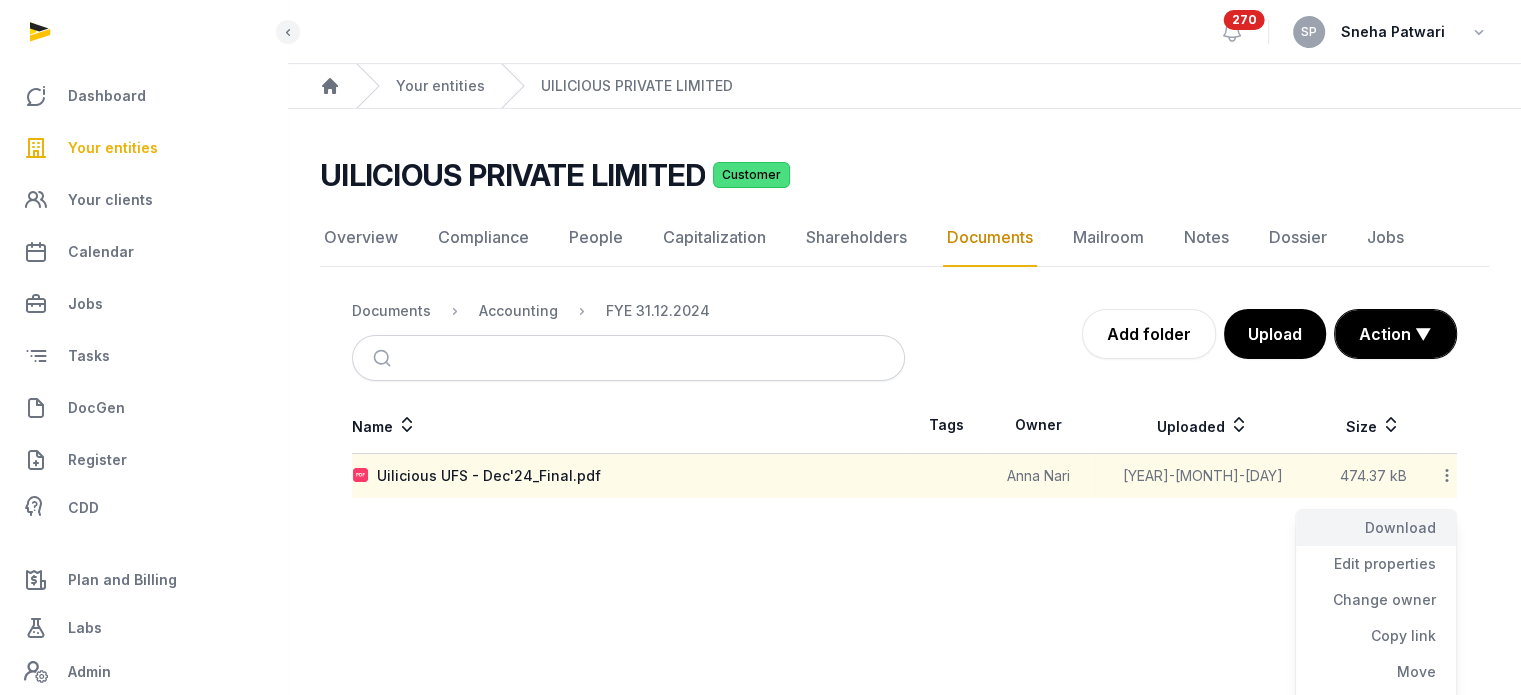 click on "Download" 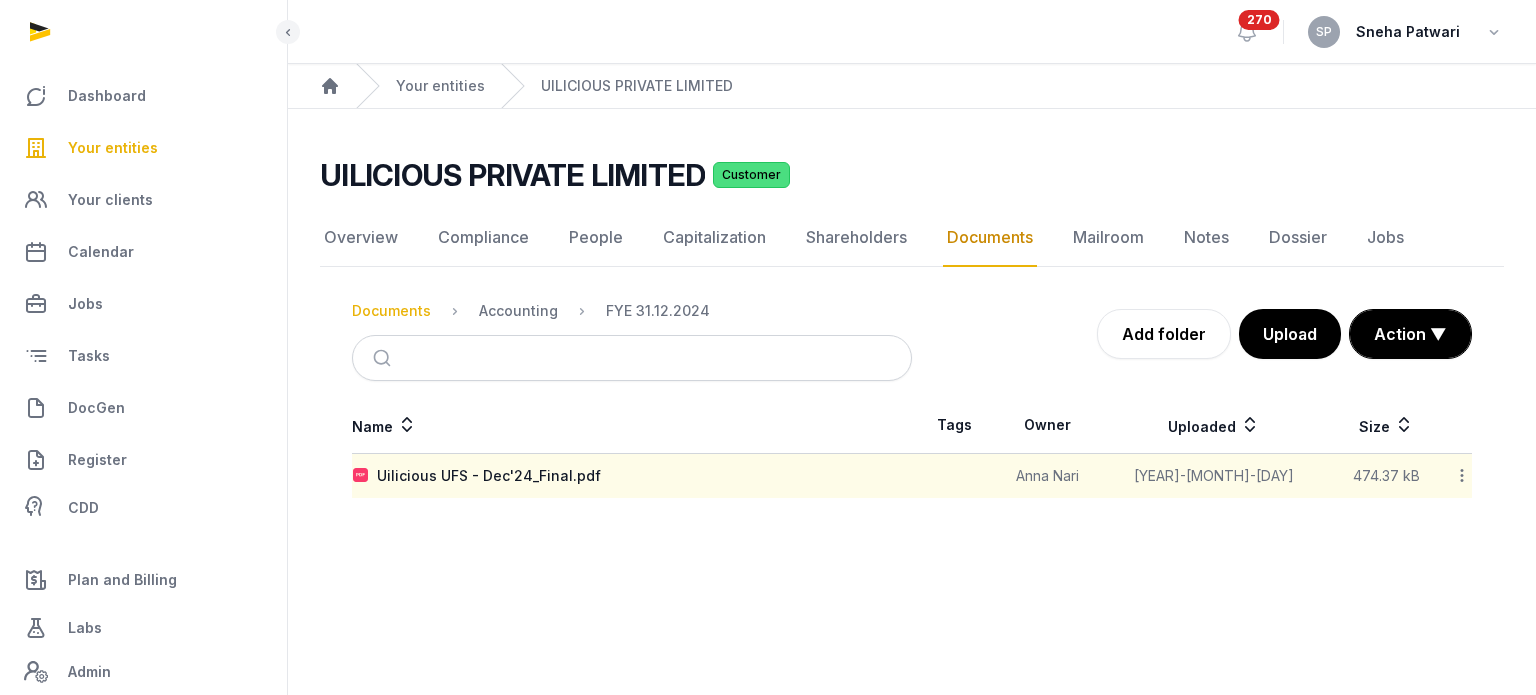 click on "Documents" at bounding box center (391, 311) 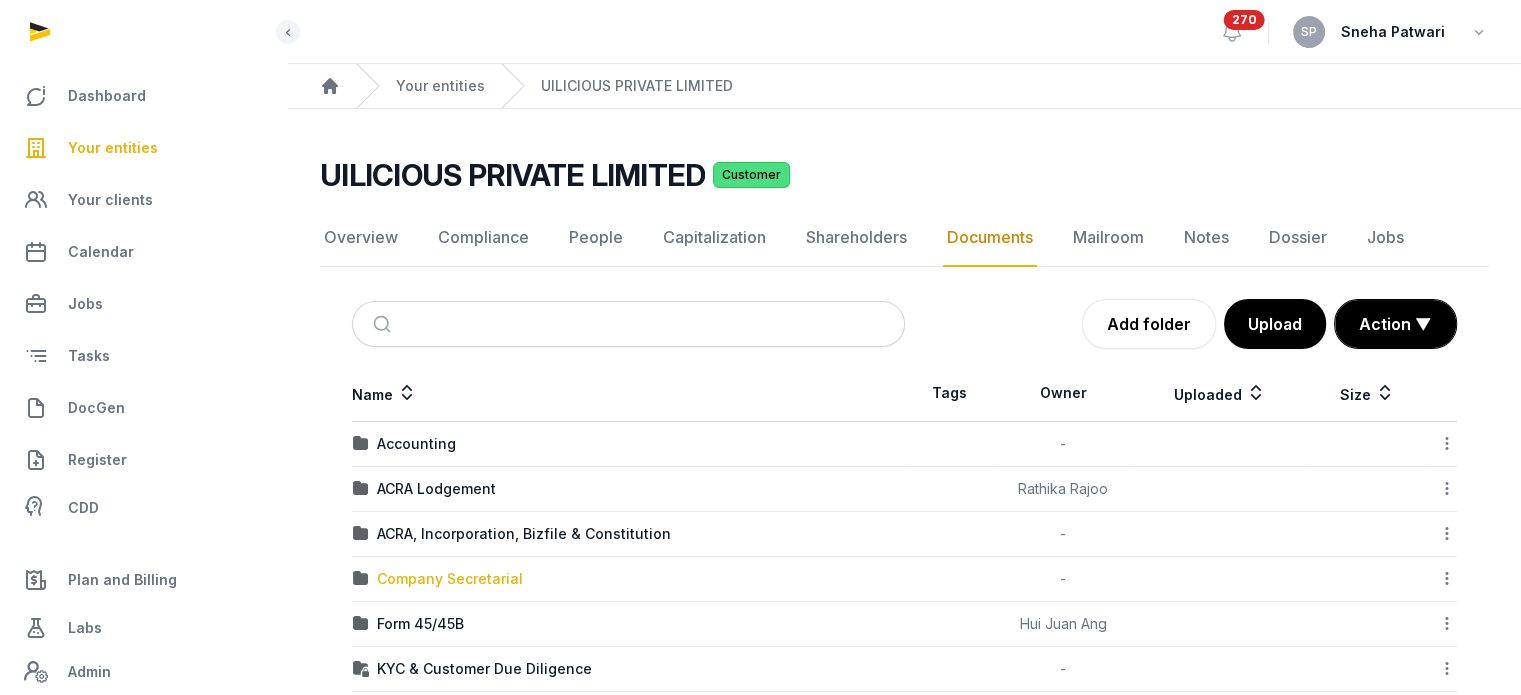 click on "Company Secretarial" at bounding box center [450, 579] 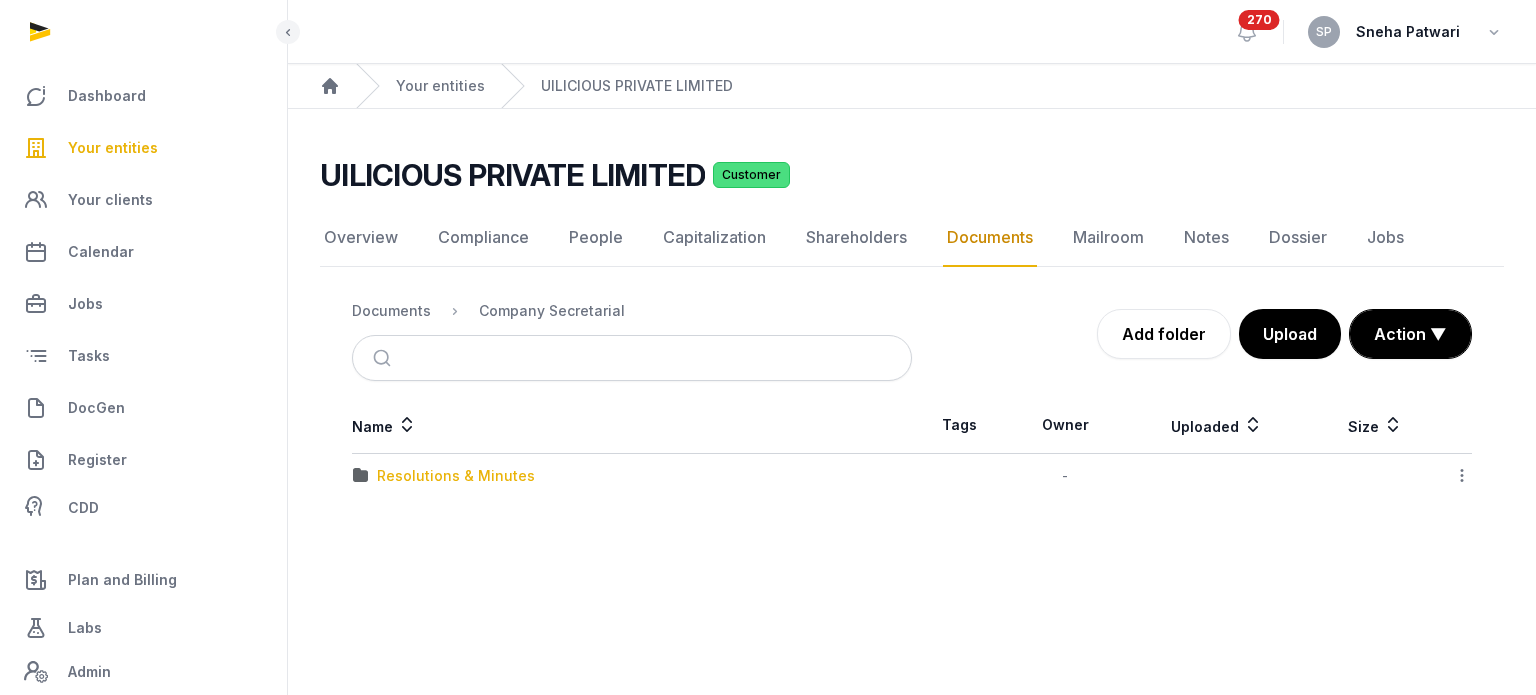 click on "Resolutions & Minutes" at bounding box center [456, 476] 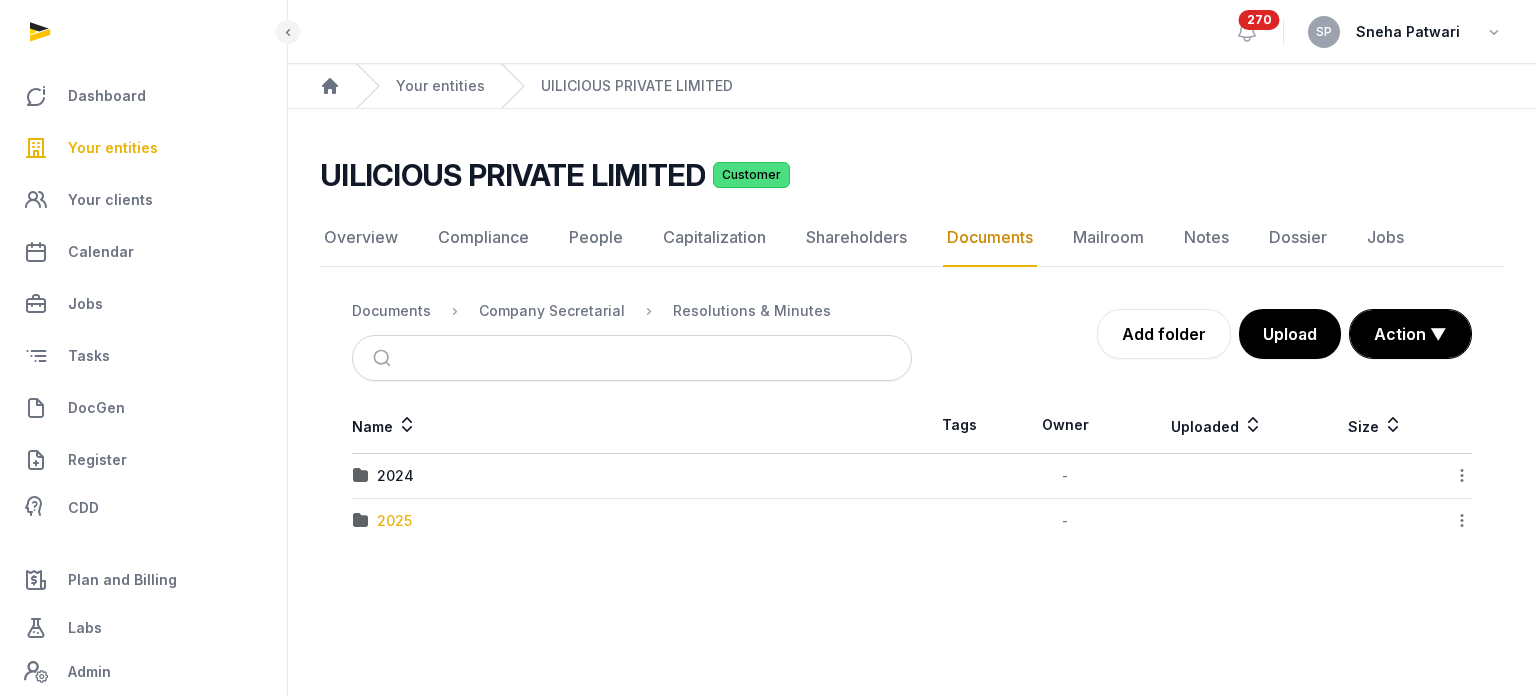 click on "2025" at bounding box center (394, 521) 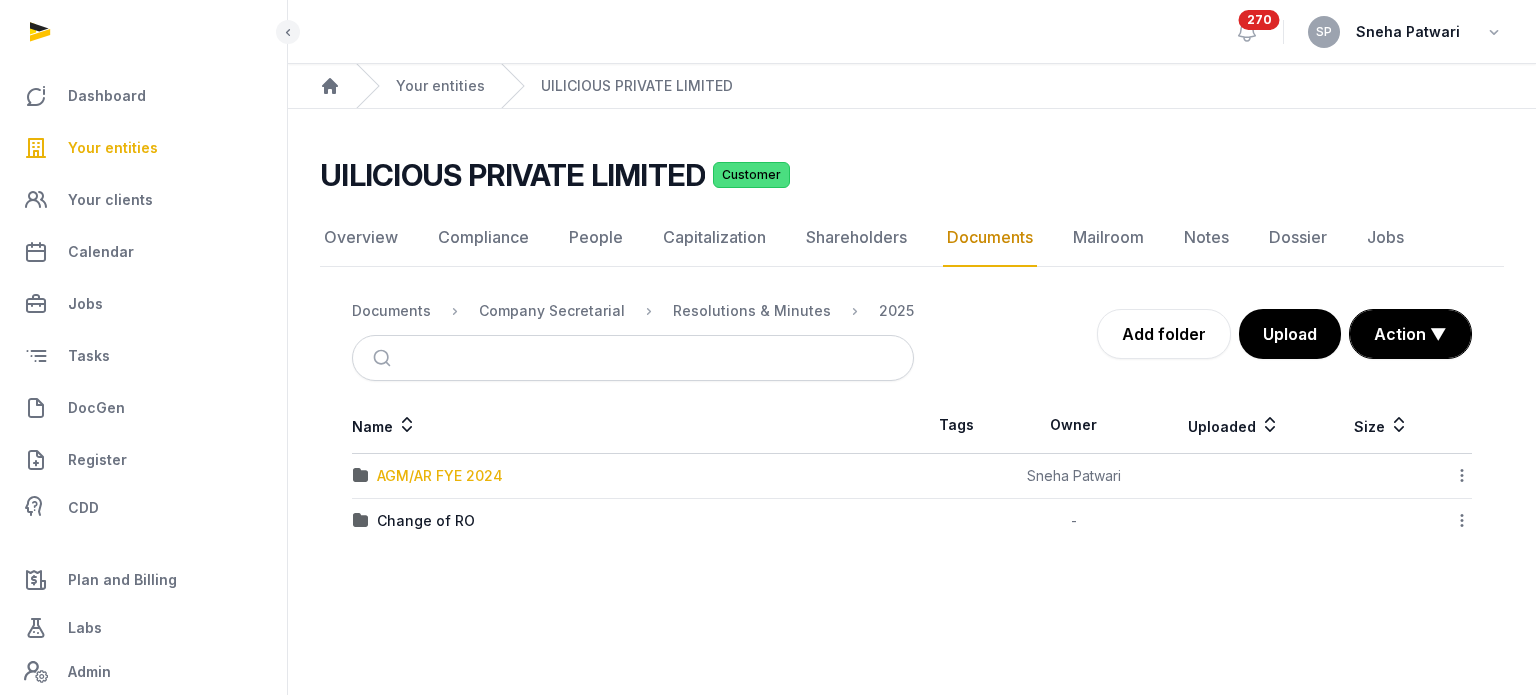 click on "AGM/AR FYE 2024" at bounding box center [440, 476] 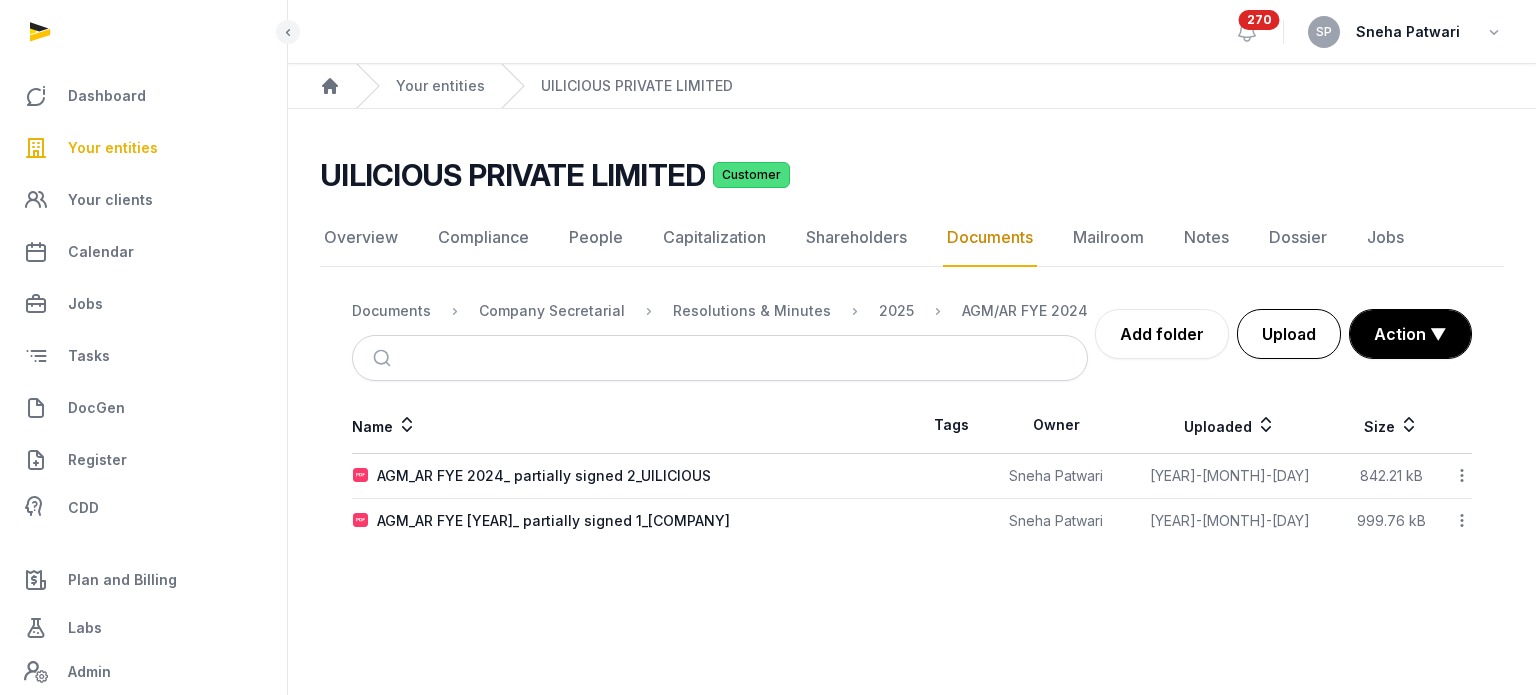 click on "Upload" at bounding box center (1289, 334) 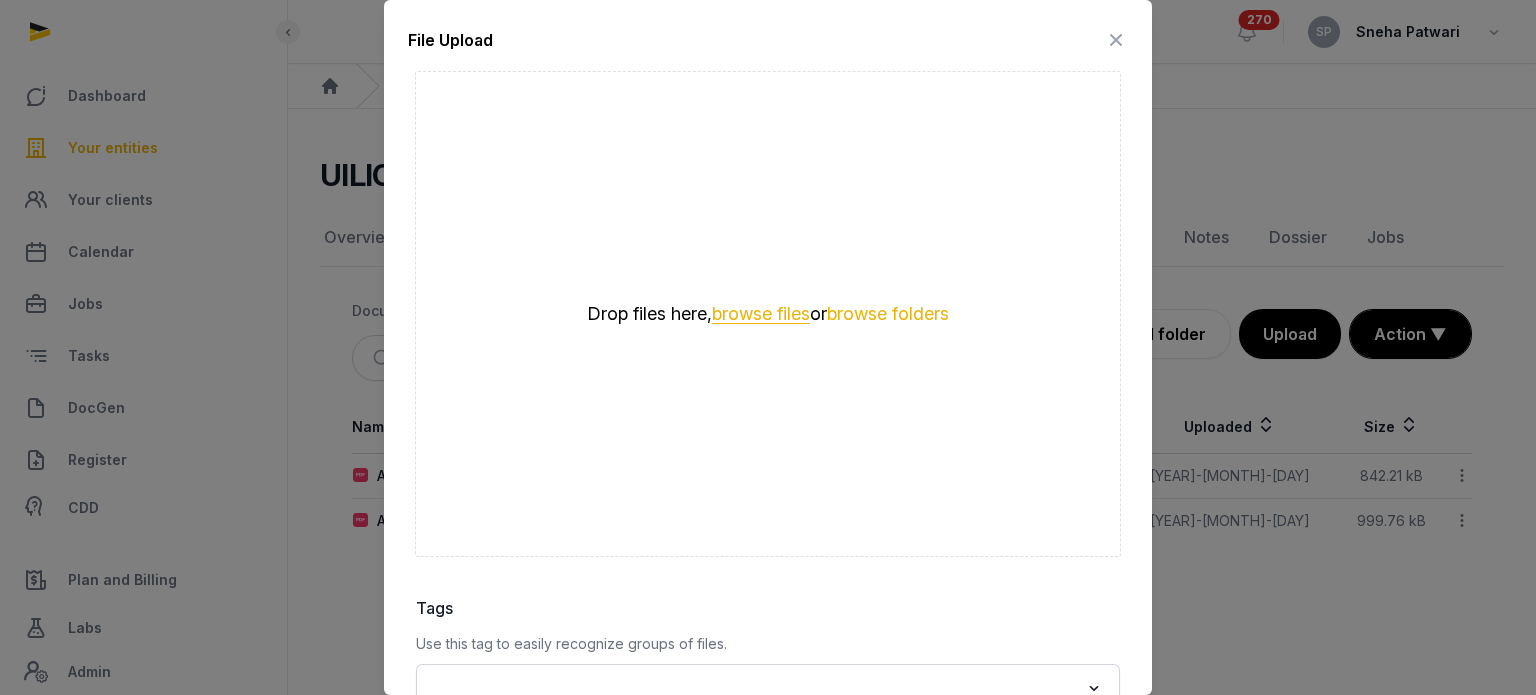 click on "browse files" at bounding box center (761, 314) 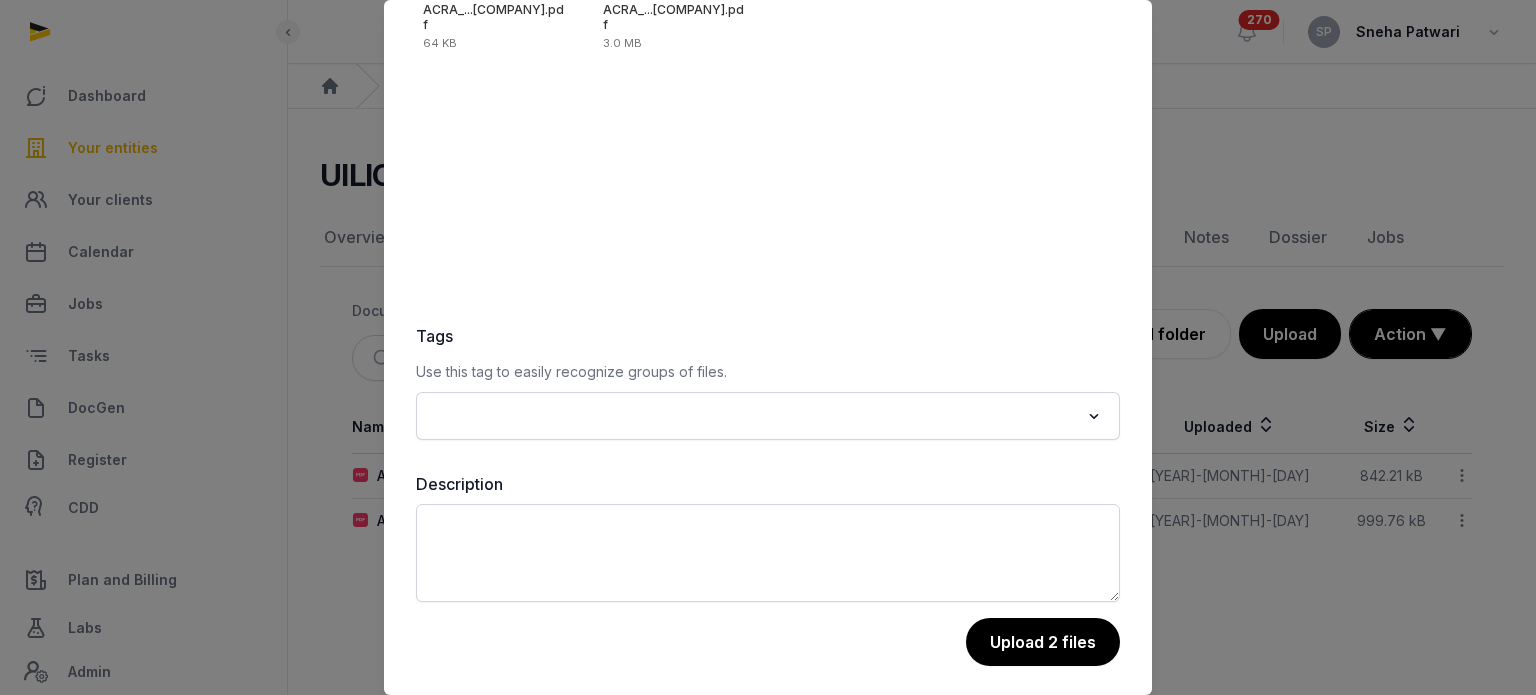 scroll, scrollTop: 282, scrollLeft: 0, axis: vertical 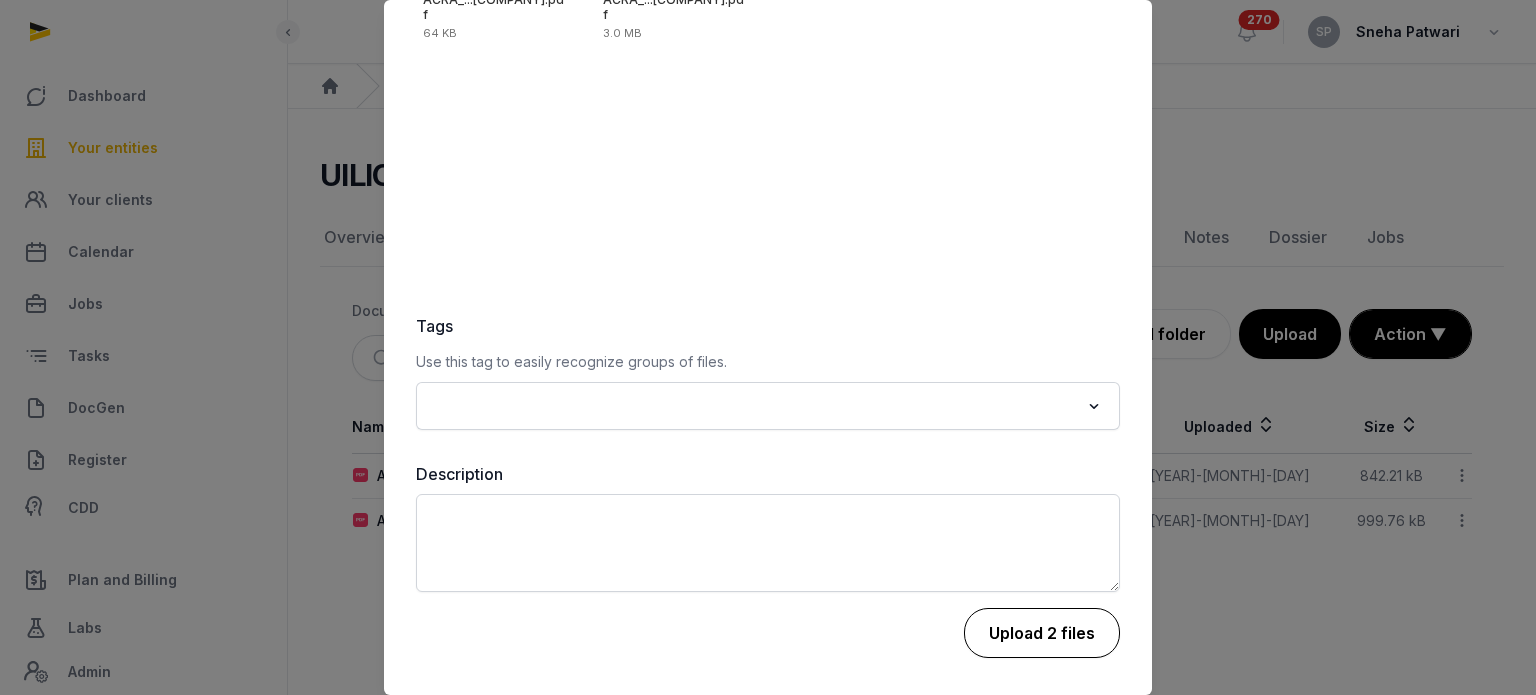 click on "Upload 2 files" at bounding box center [1042, 633] 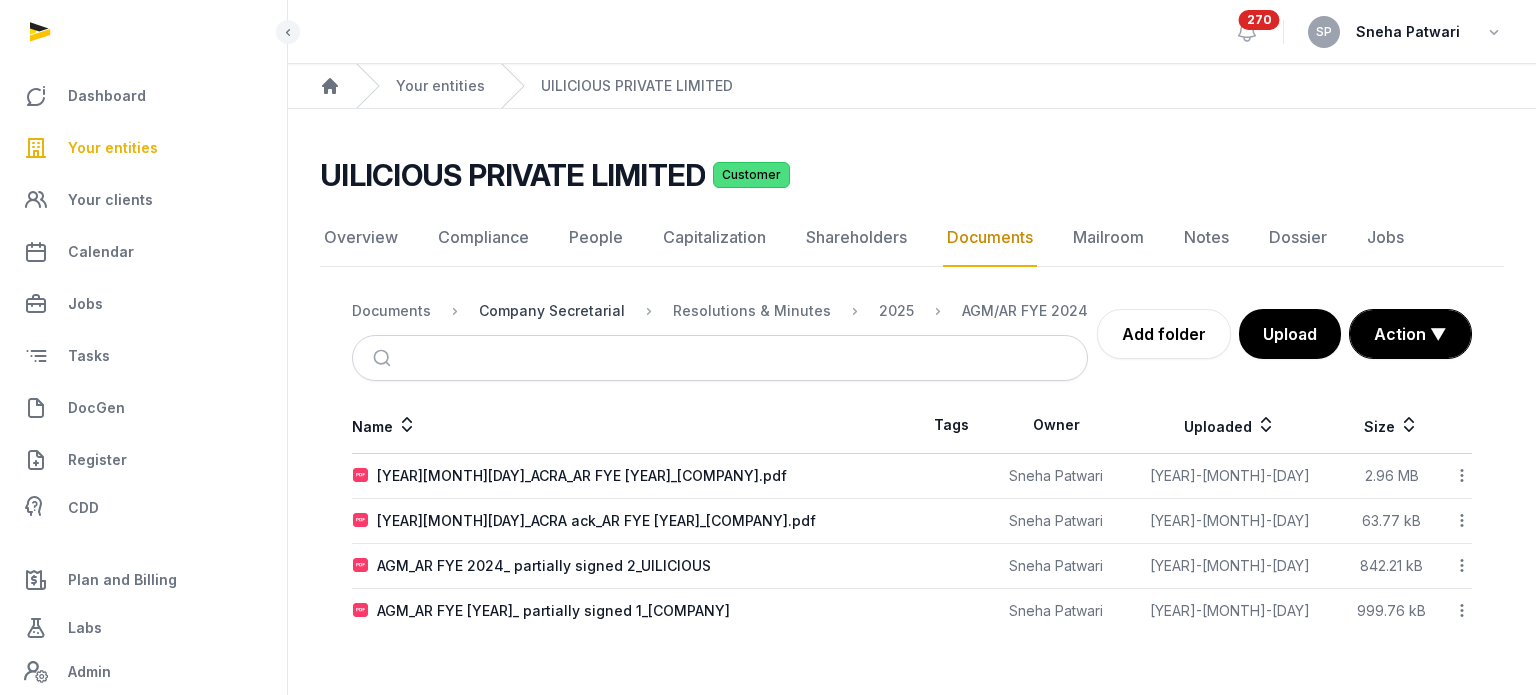 click on "Company Secretarial" at bounding box center (552, 311) 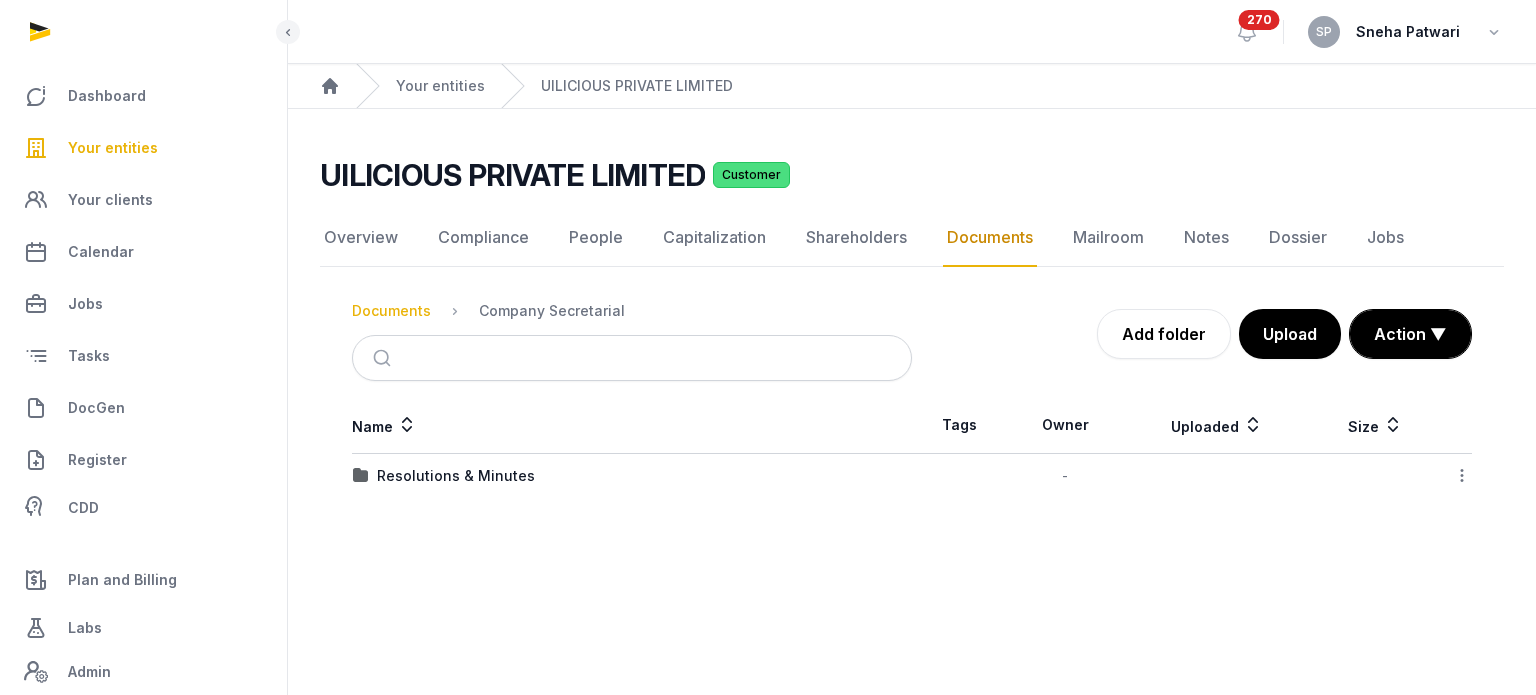 click on "Documents" at bounding box center (391, 311) 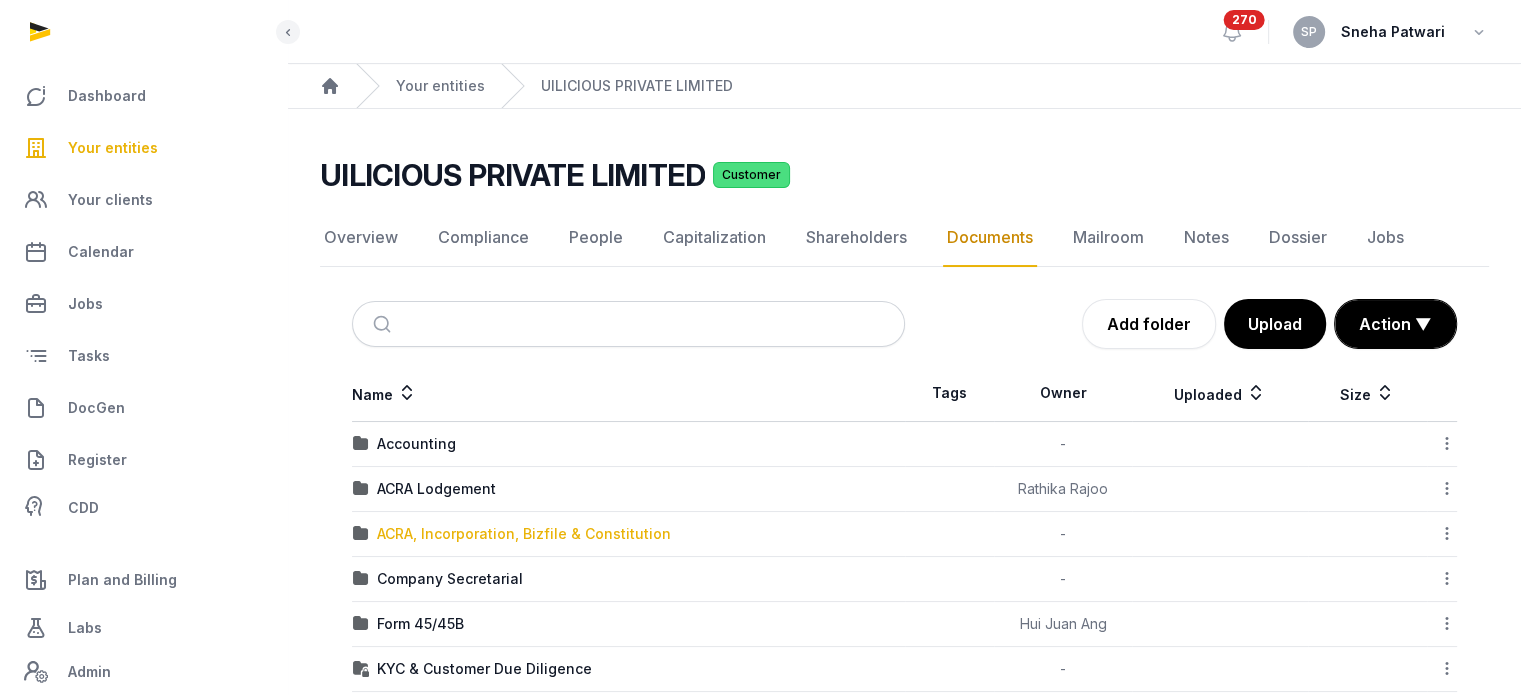 click on "ACRA, Incorporation, Bizfile & Constitution" at bounding box center (524, 534) 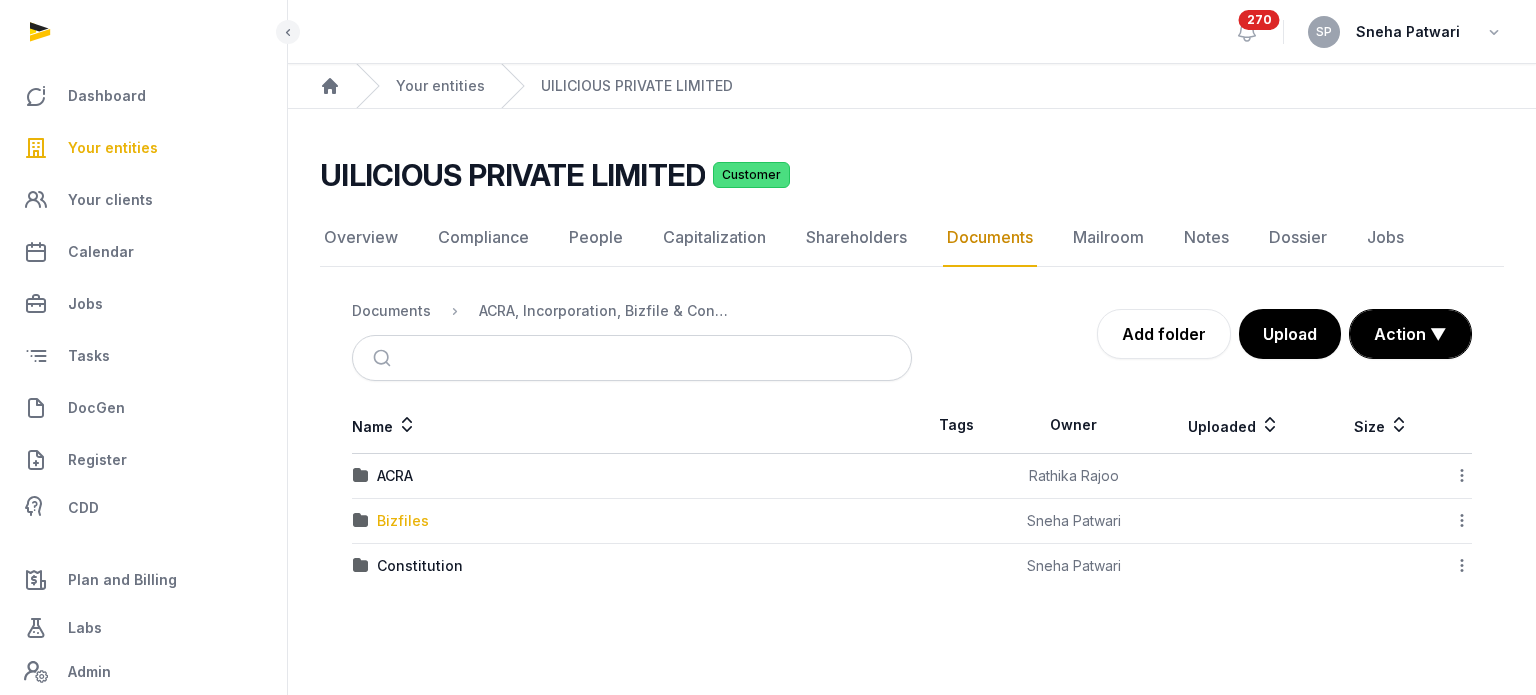 click on "Bizfiles" at bounding box center [403, 521] 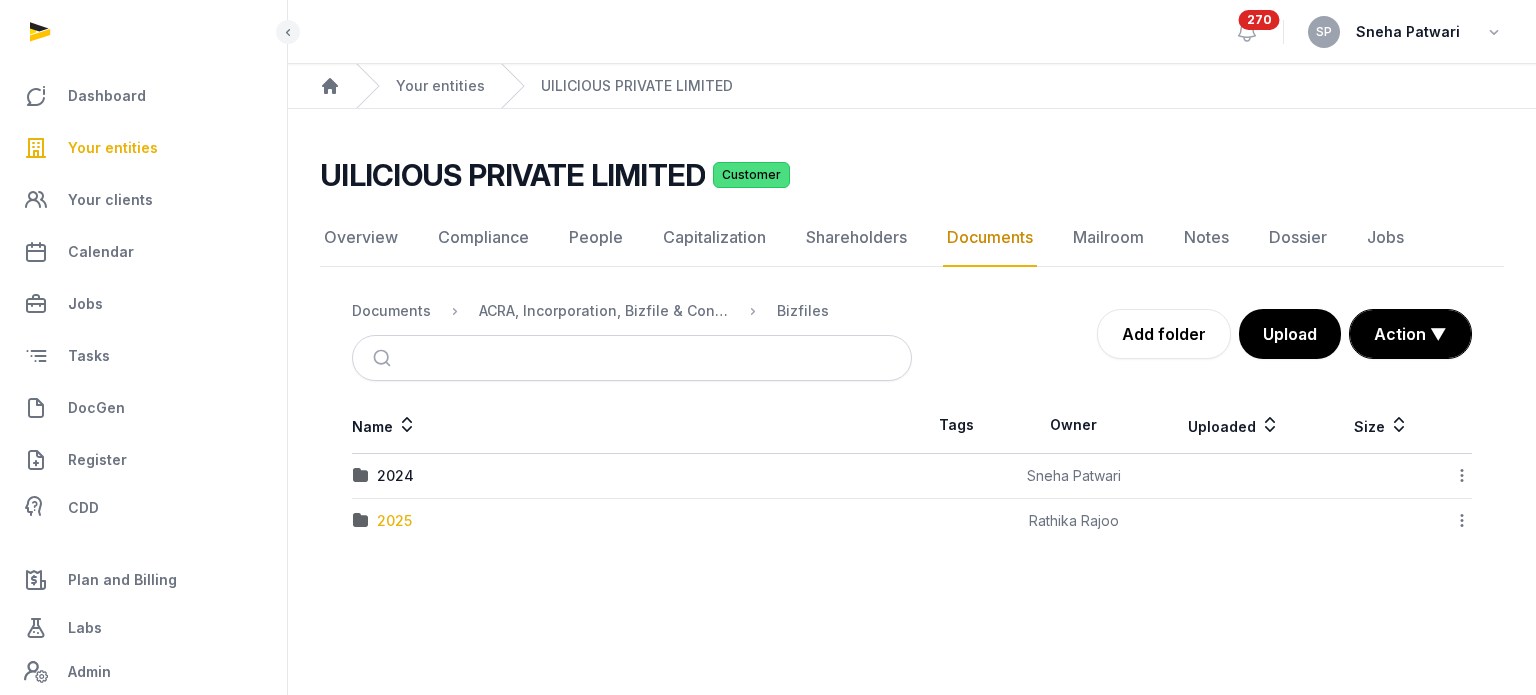 click on "2025" at bounding box center (394, 521) 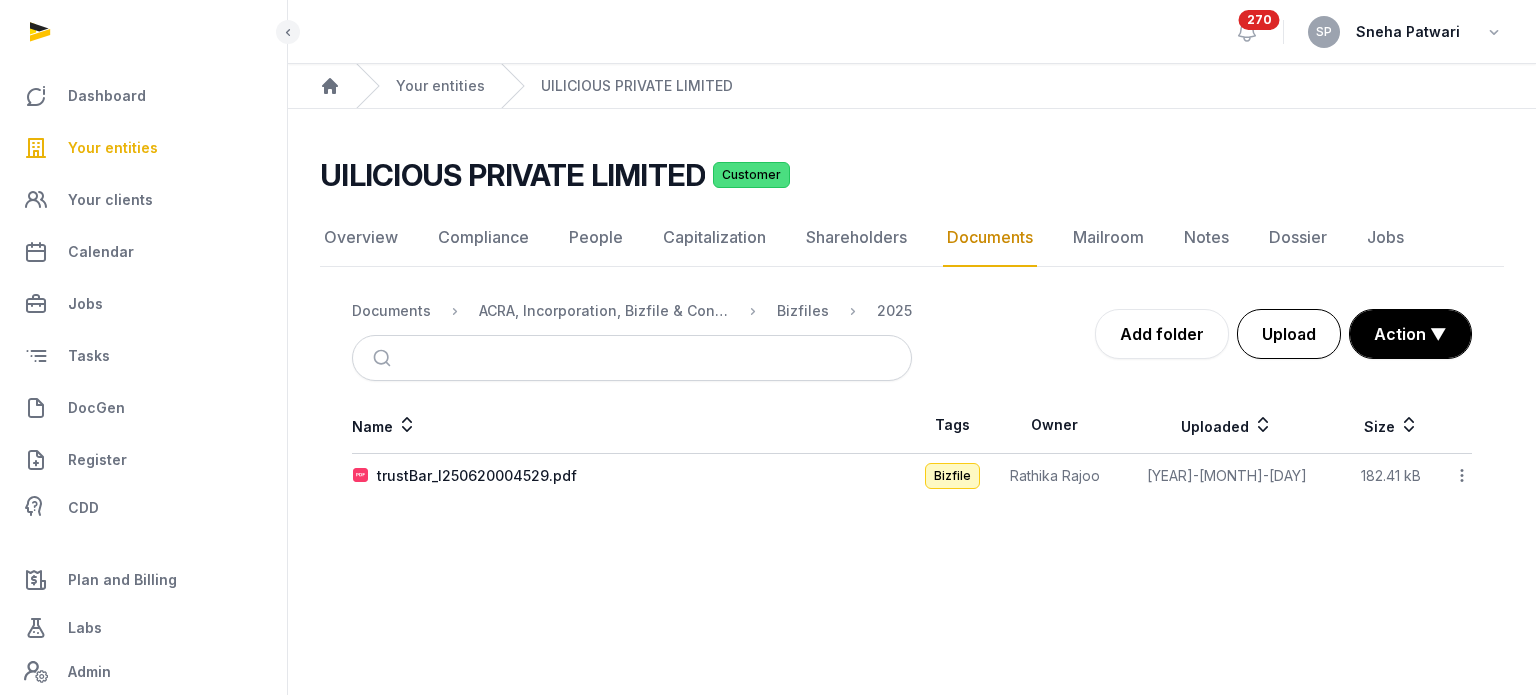 click on "Upload" at bounding box center (1289, 334) 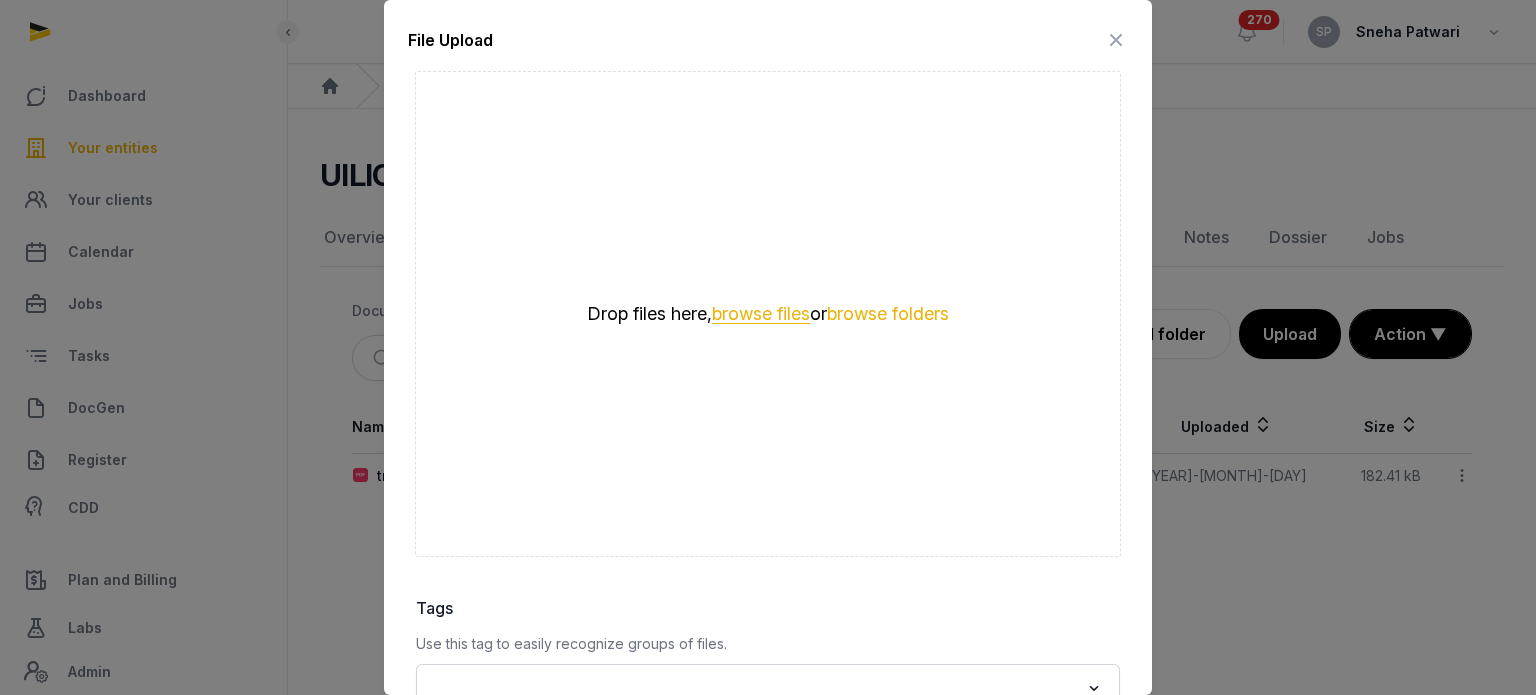 click on "browse files" at bounding box center [761, 314] 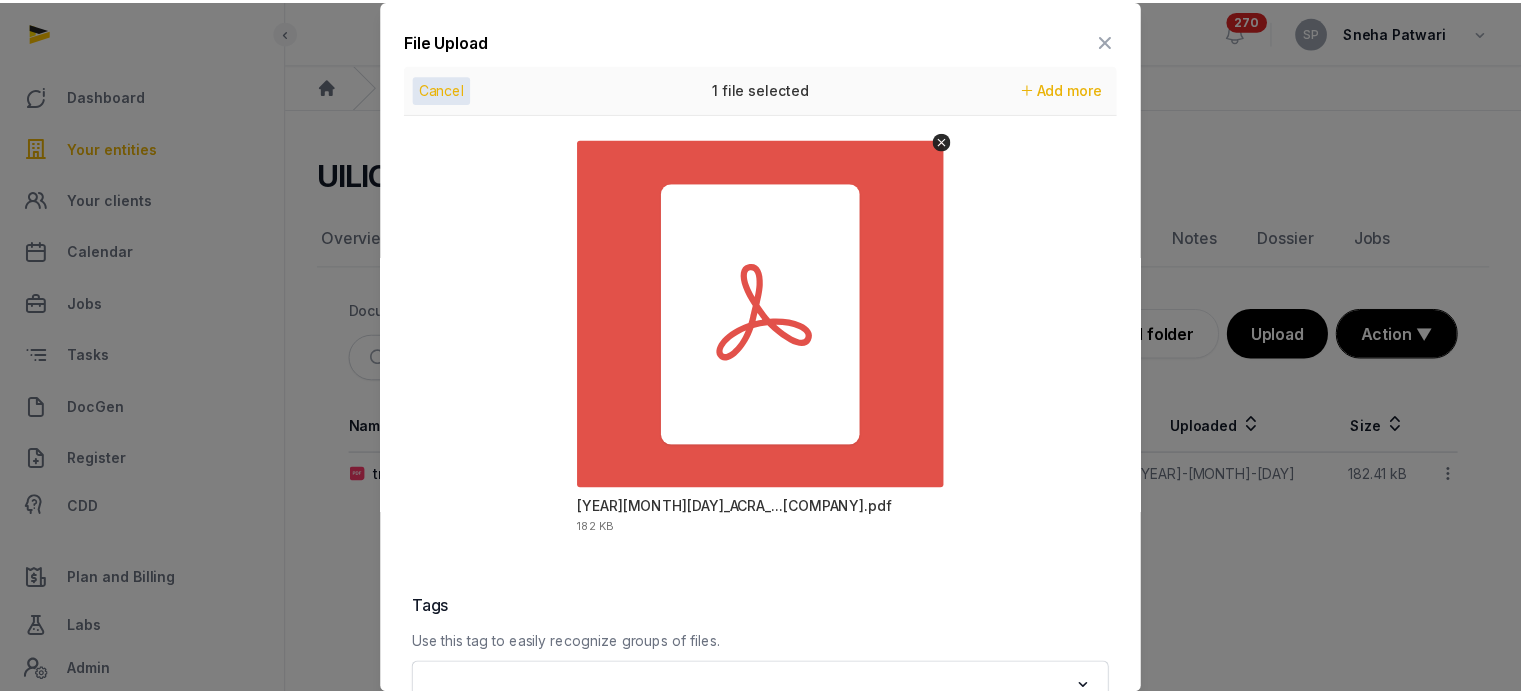 scroll, scrollTop: 282, scrollLeft: 0, axis: vertical 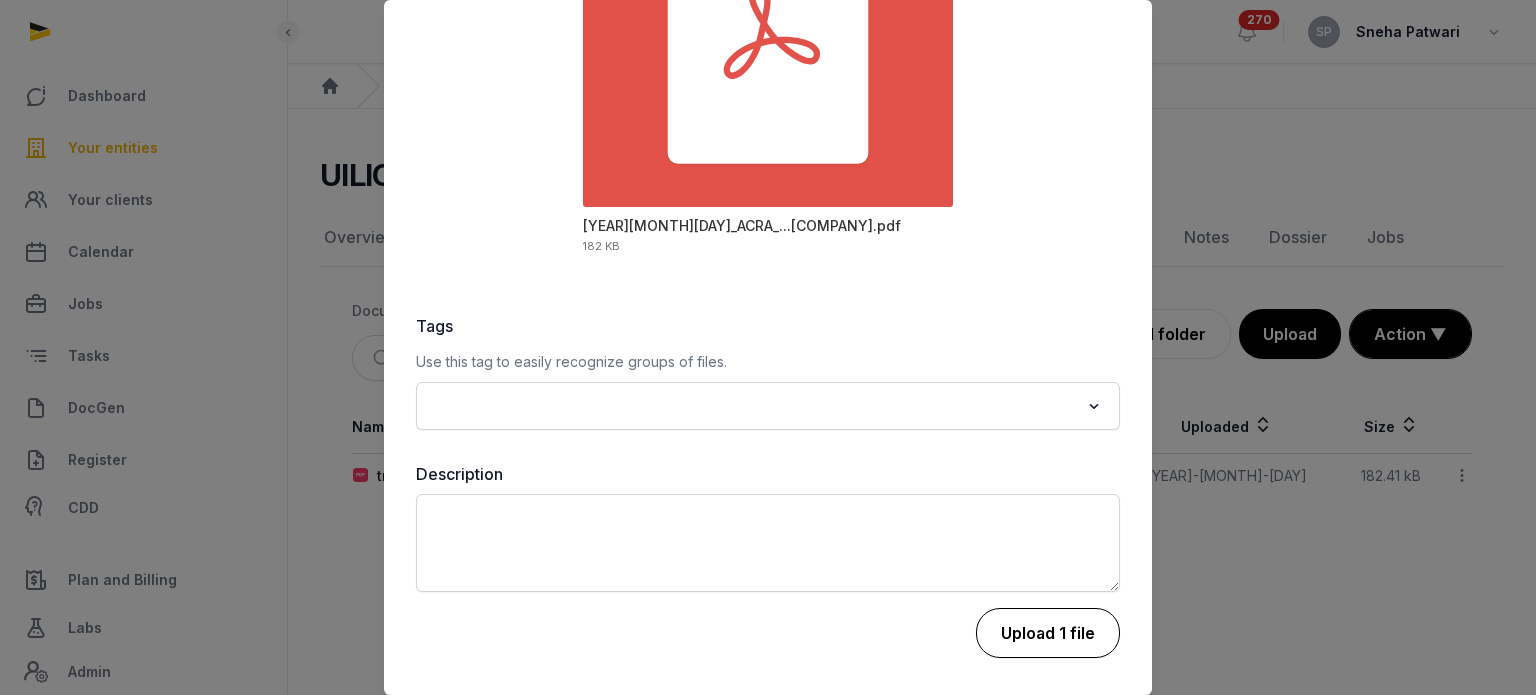 click on "Upload 1 file" at bounding box center (1048, 633) 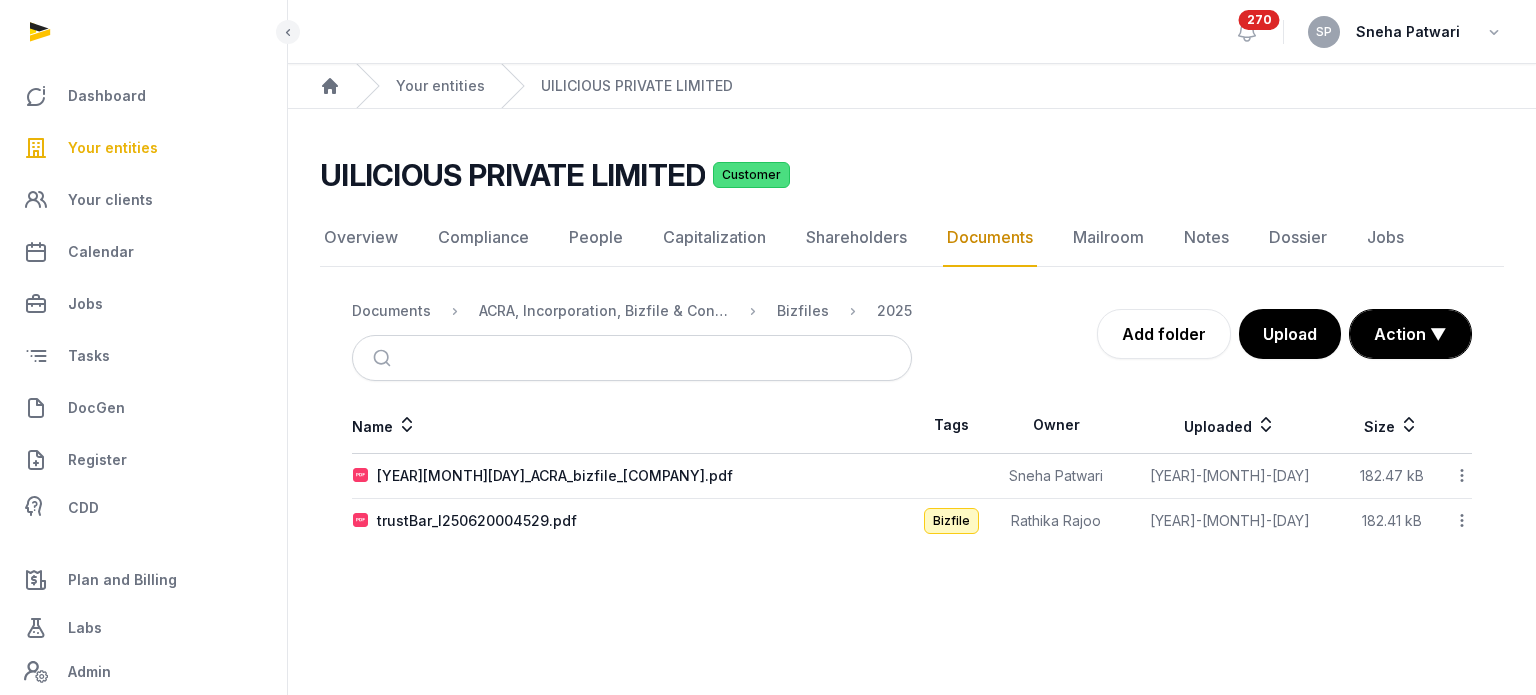 click 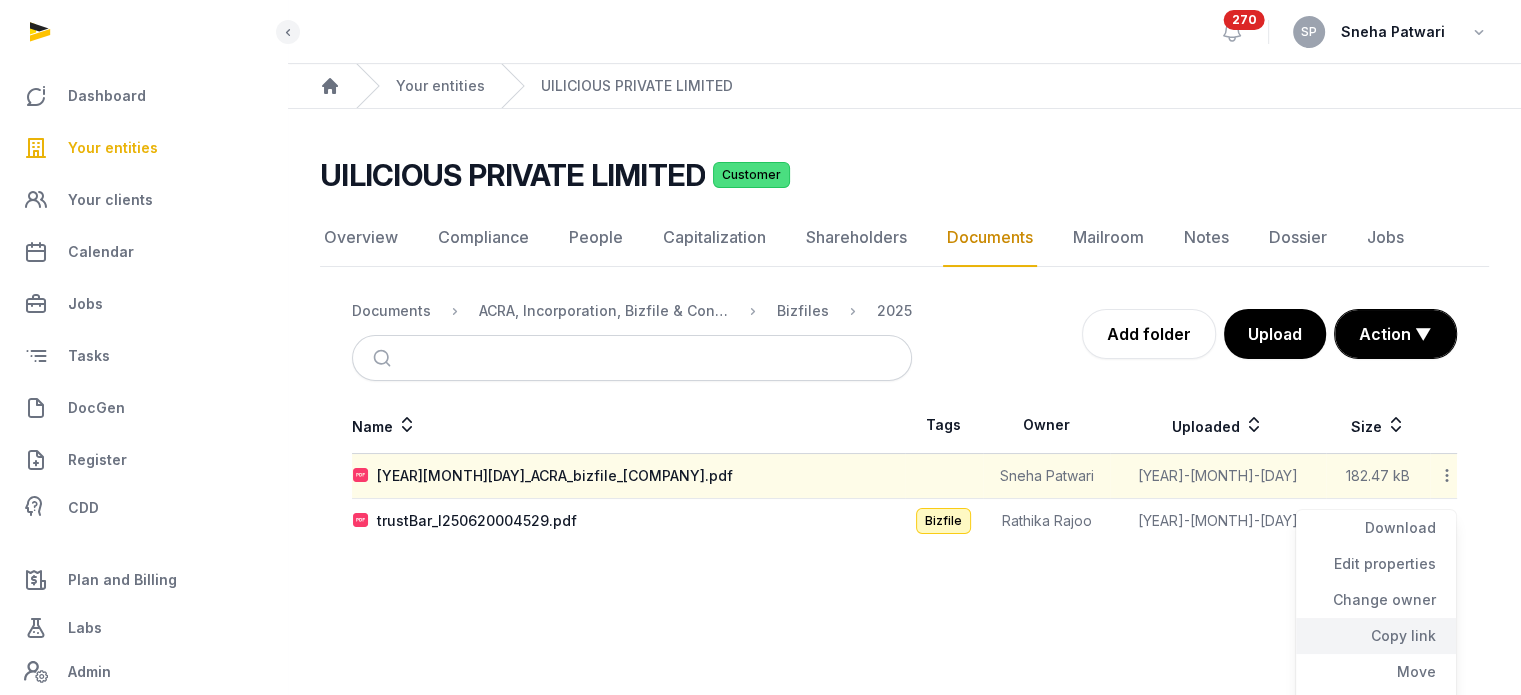 click on "Copy link" 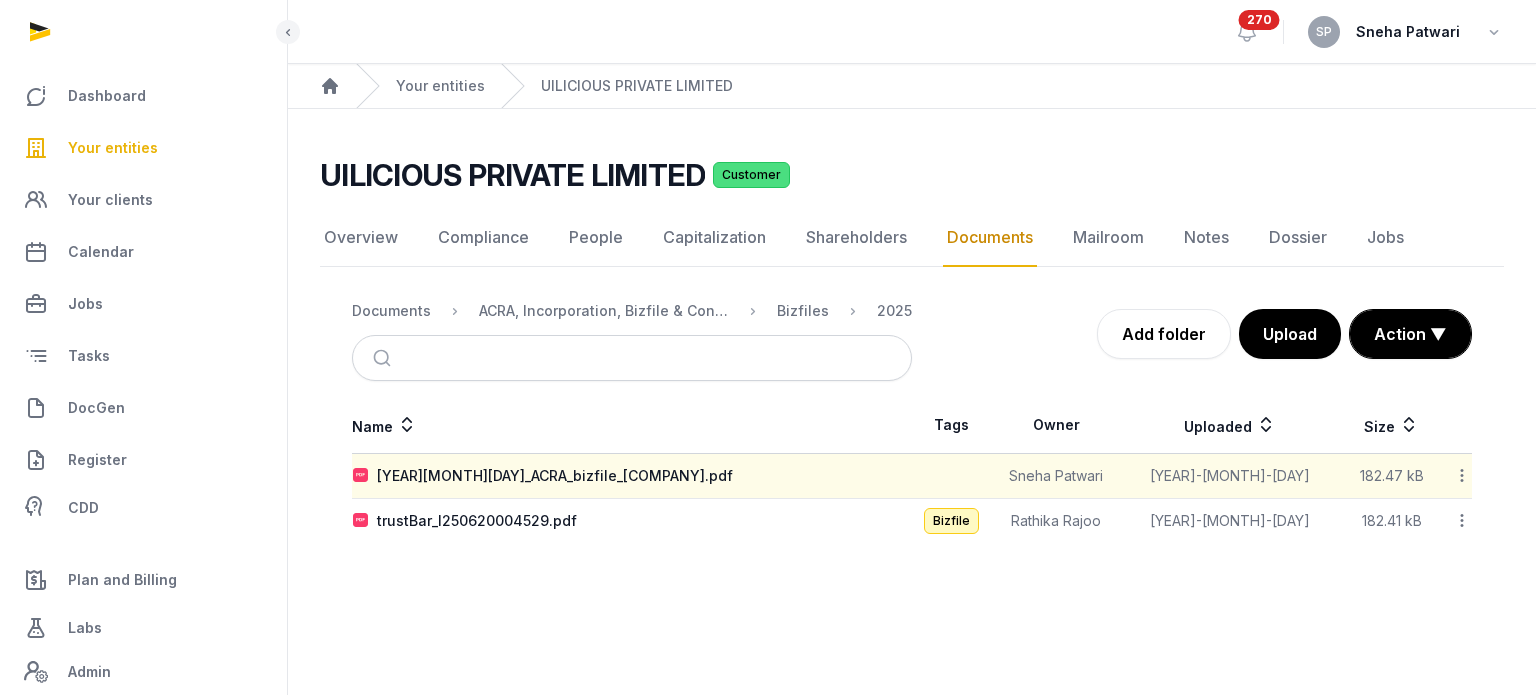click 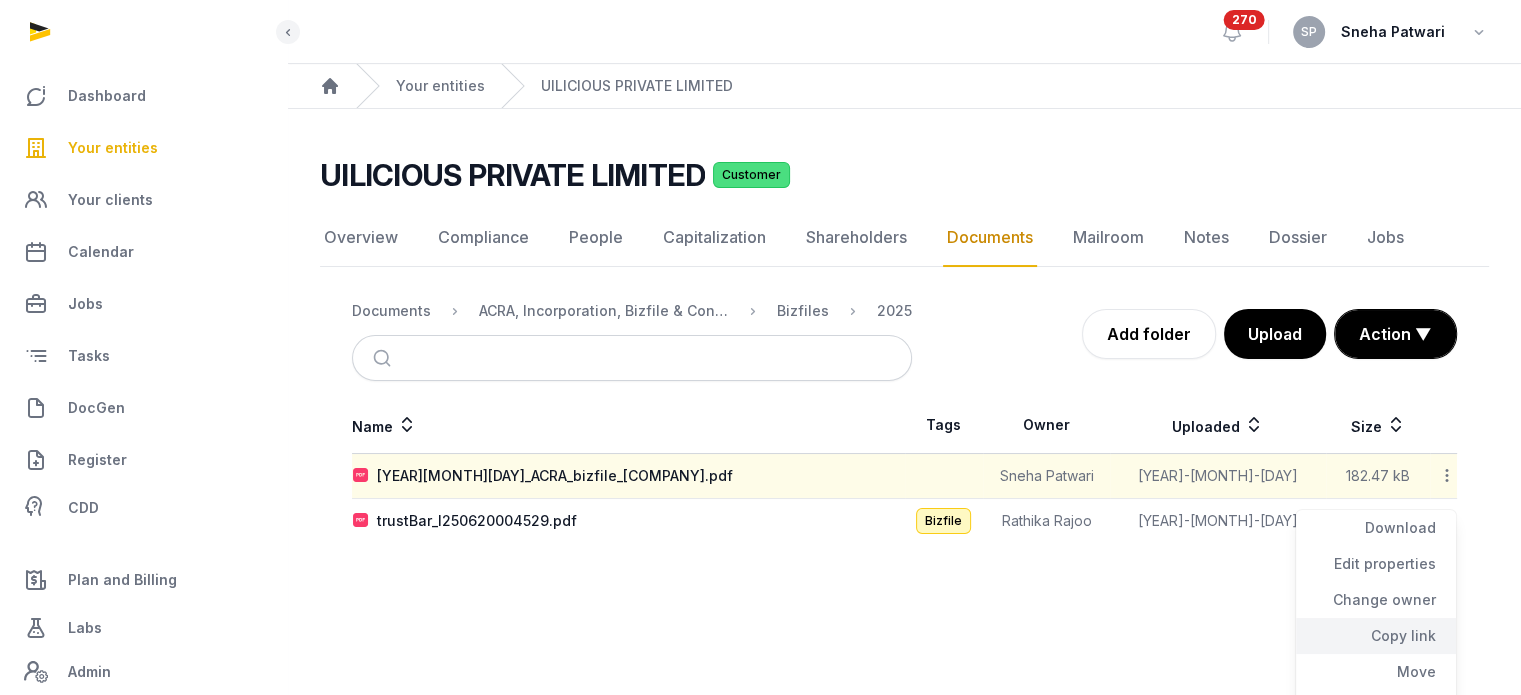click on "Copy link" 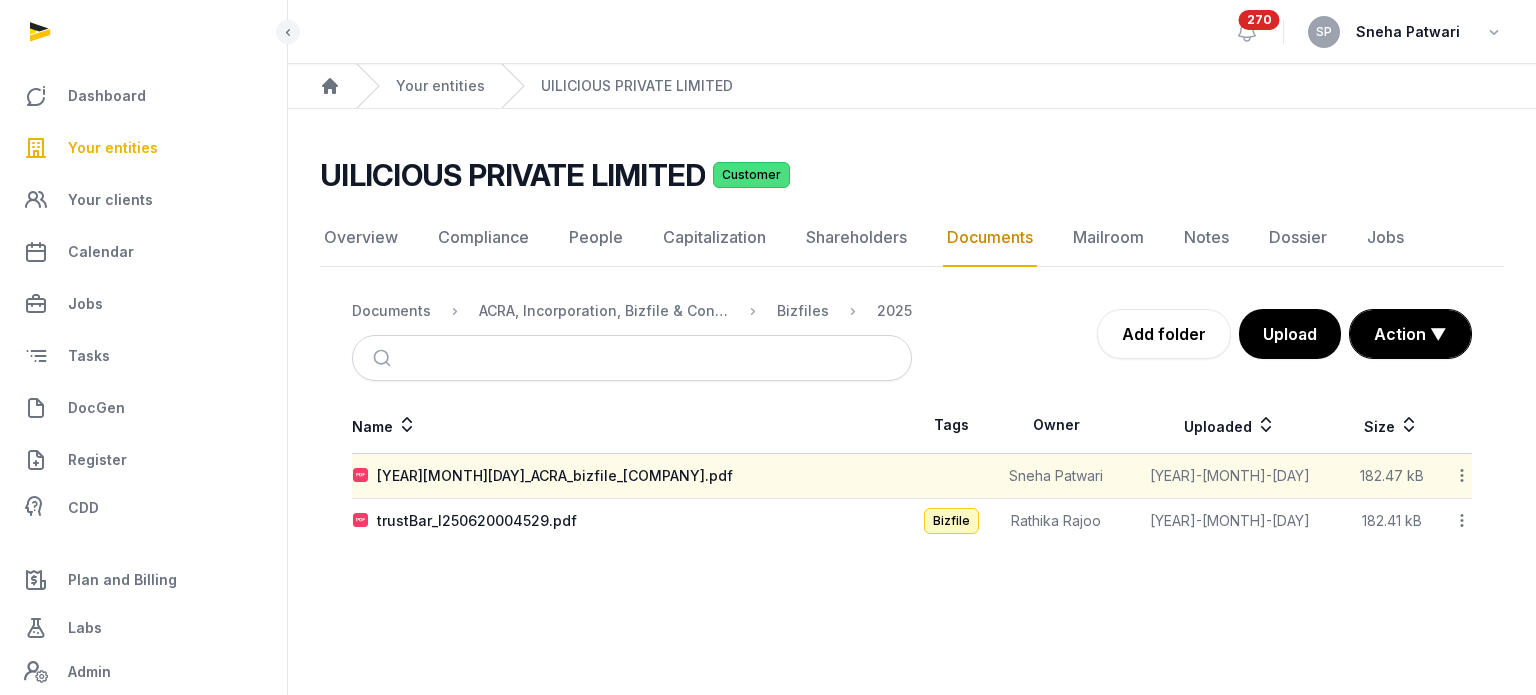 click 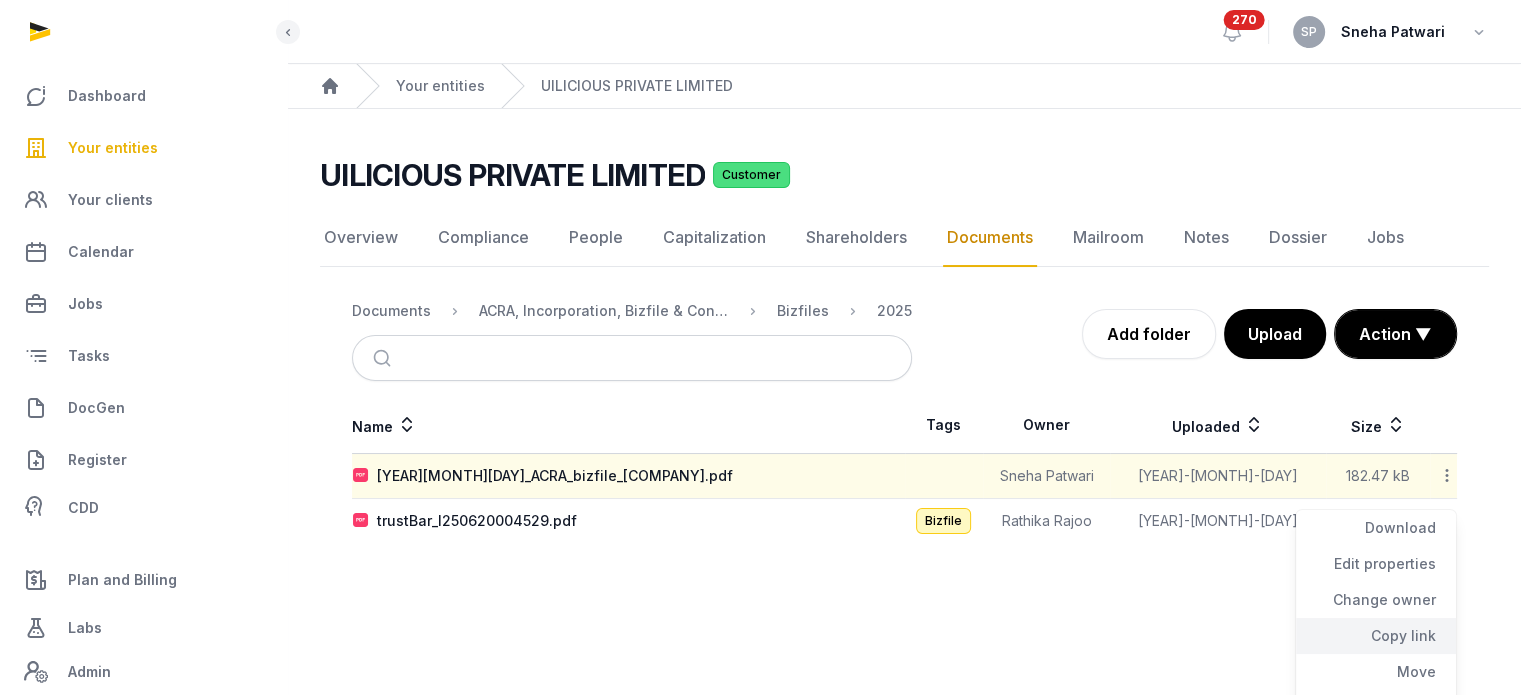 click on "Copy link" 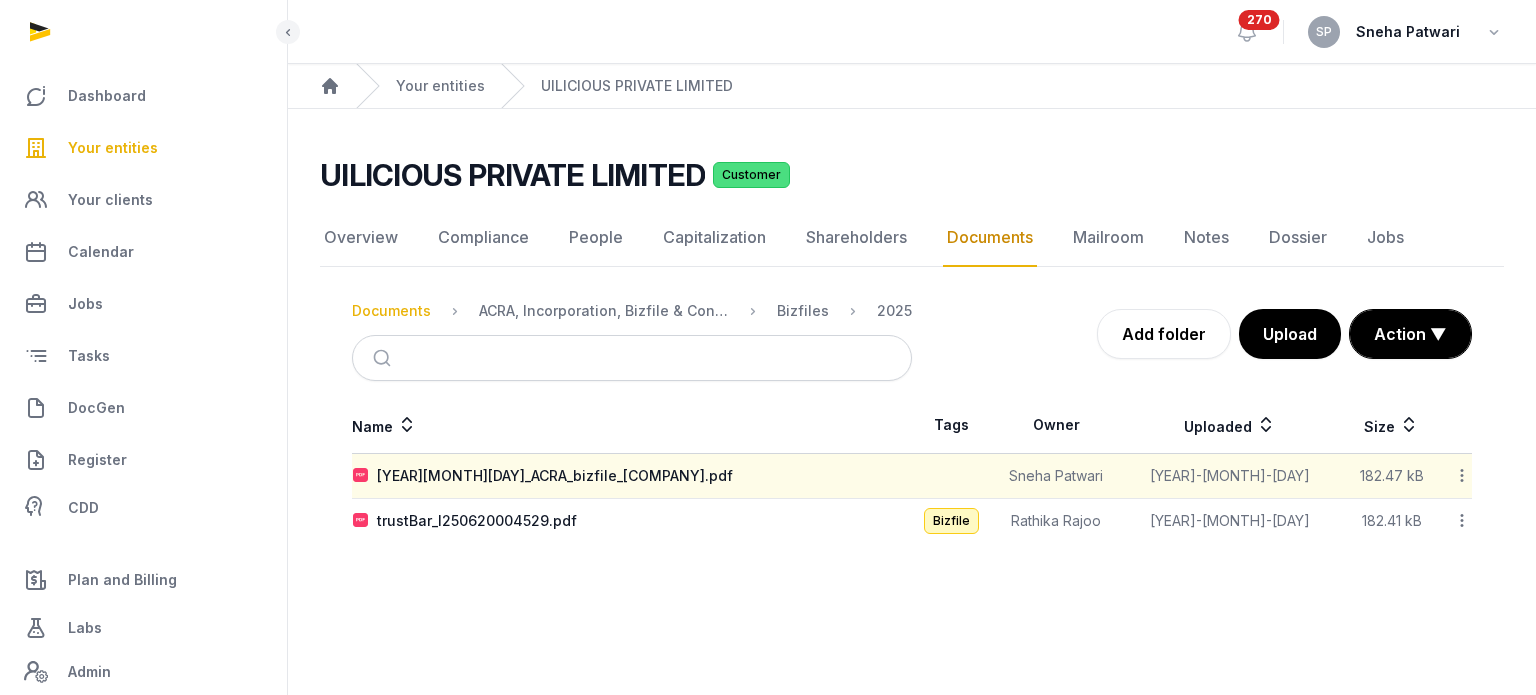 click on "Documents" at bounding box center (391, 311) 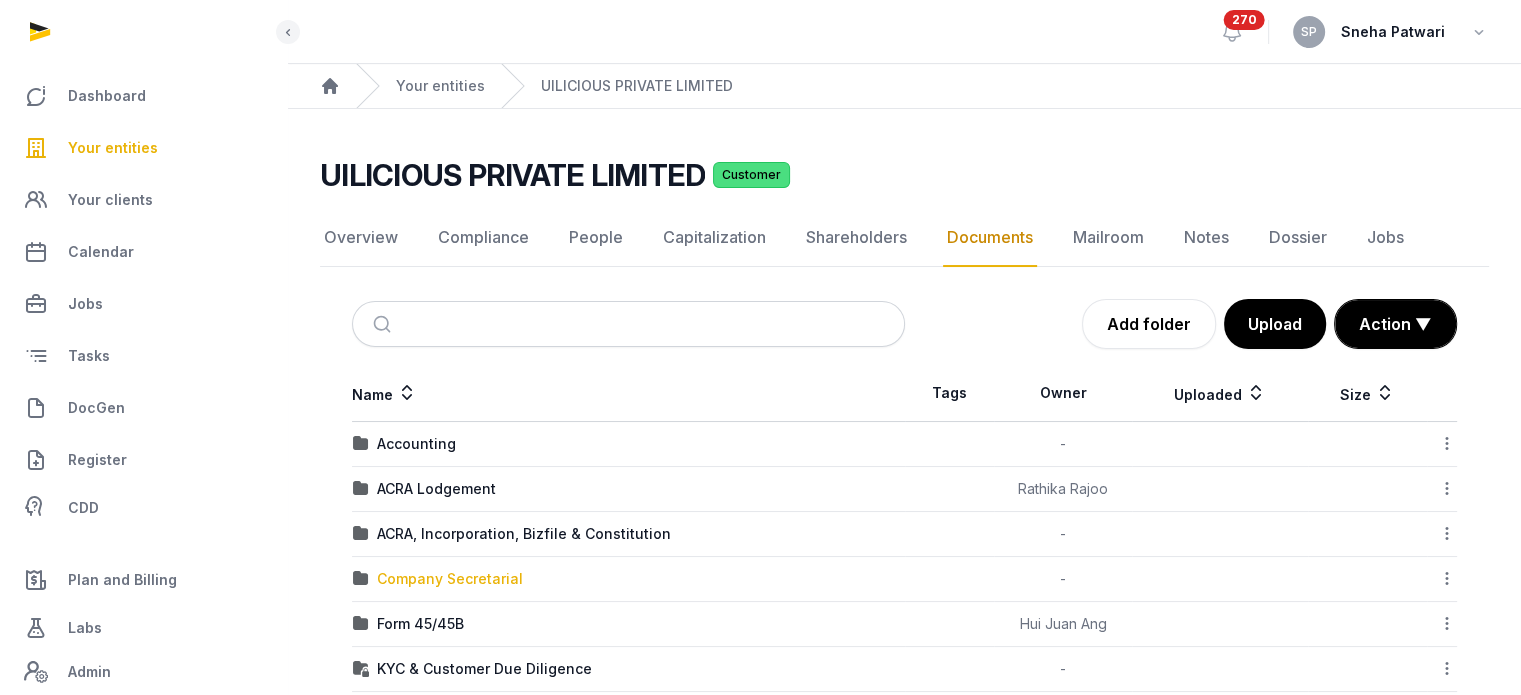 click on "Company Secretarial" at bounding box center (450, 579) 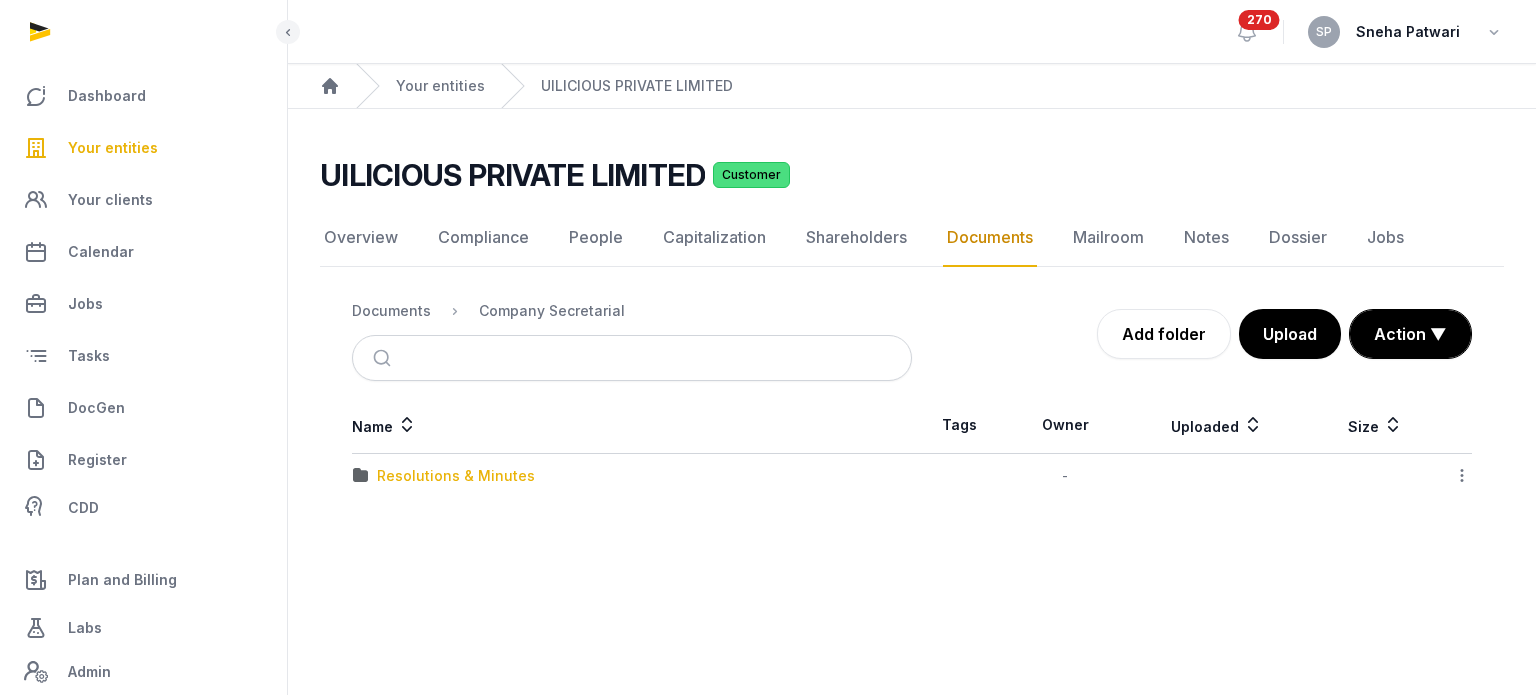 click on "Resolutions & Minutes" at bounding box center [456, 476] 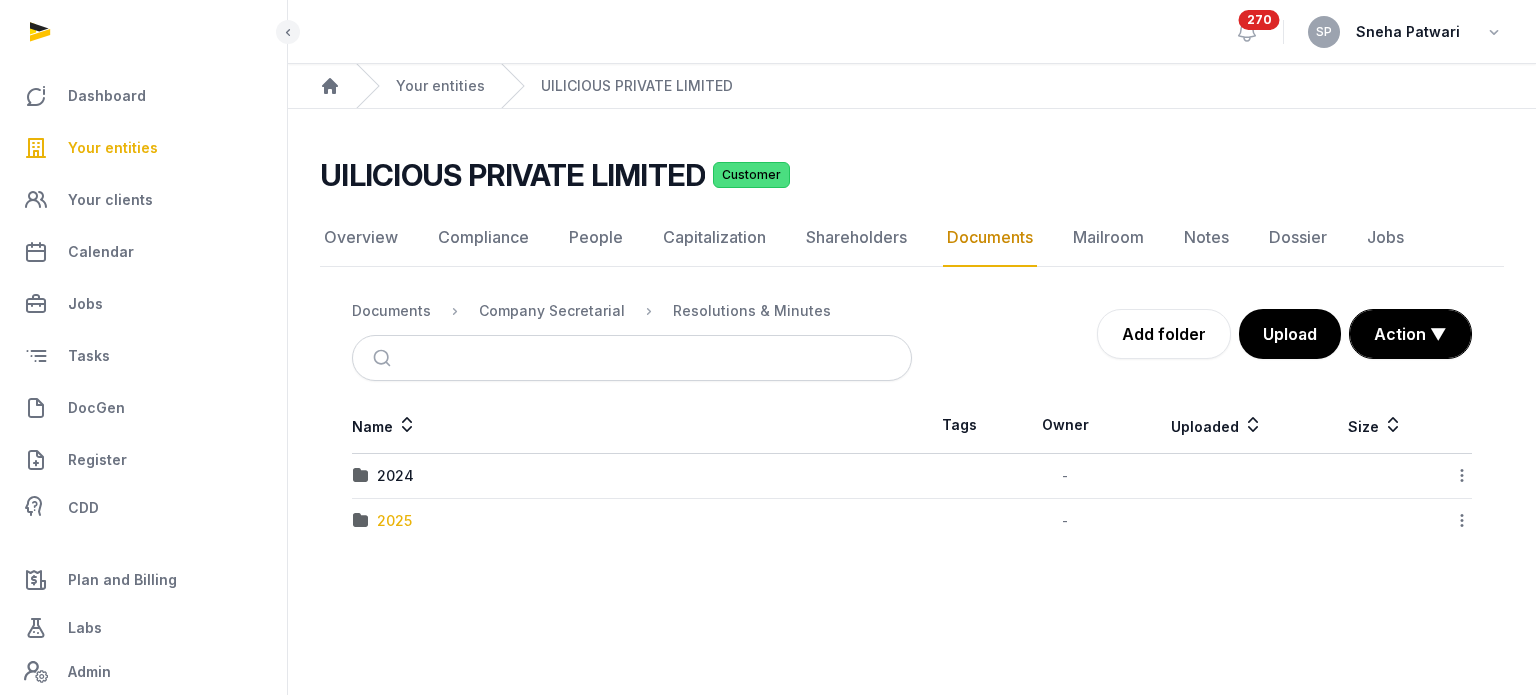 click on "2025" at bounding box center (394, 521) 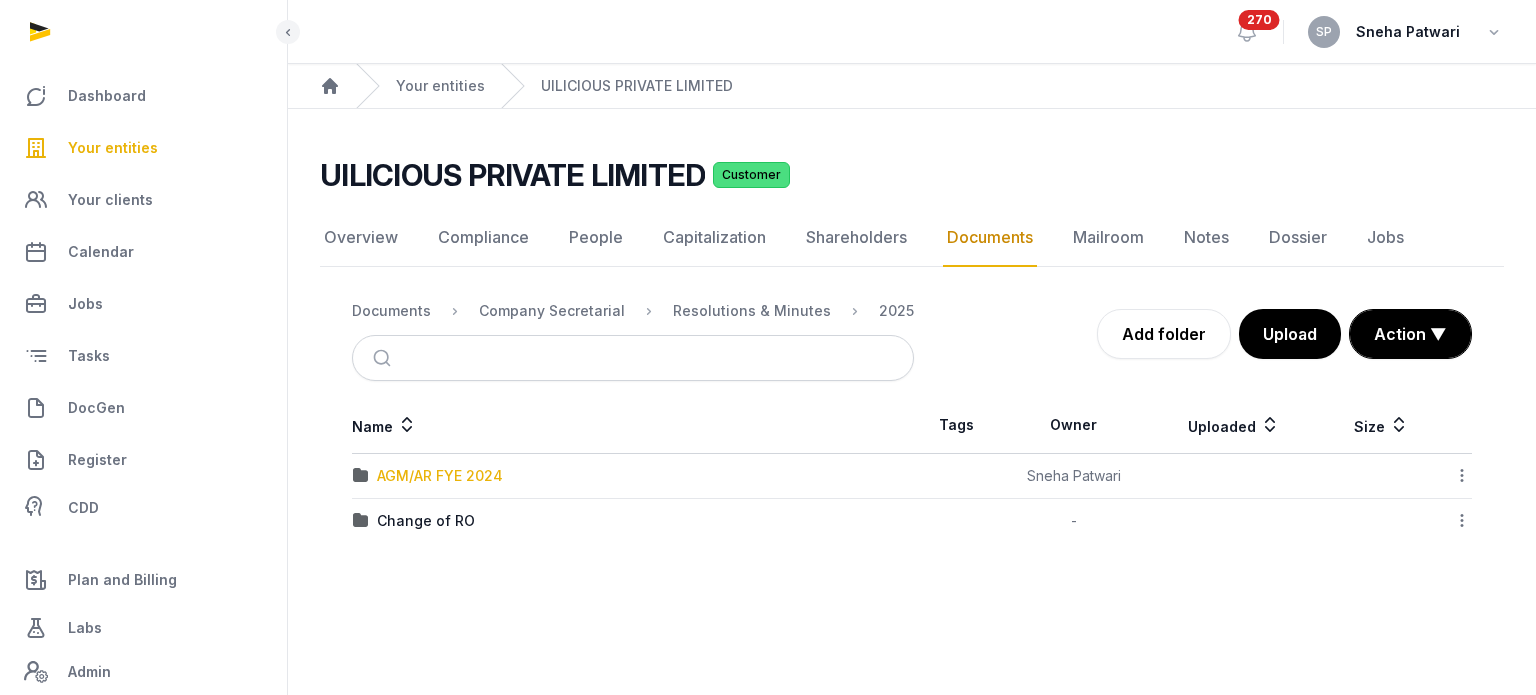 click on "AGM/AR FYE 2024" at bounding box center (440, 476) 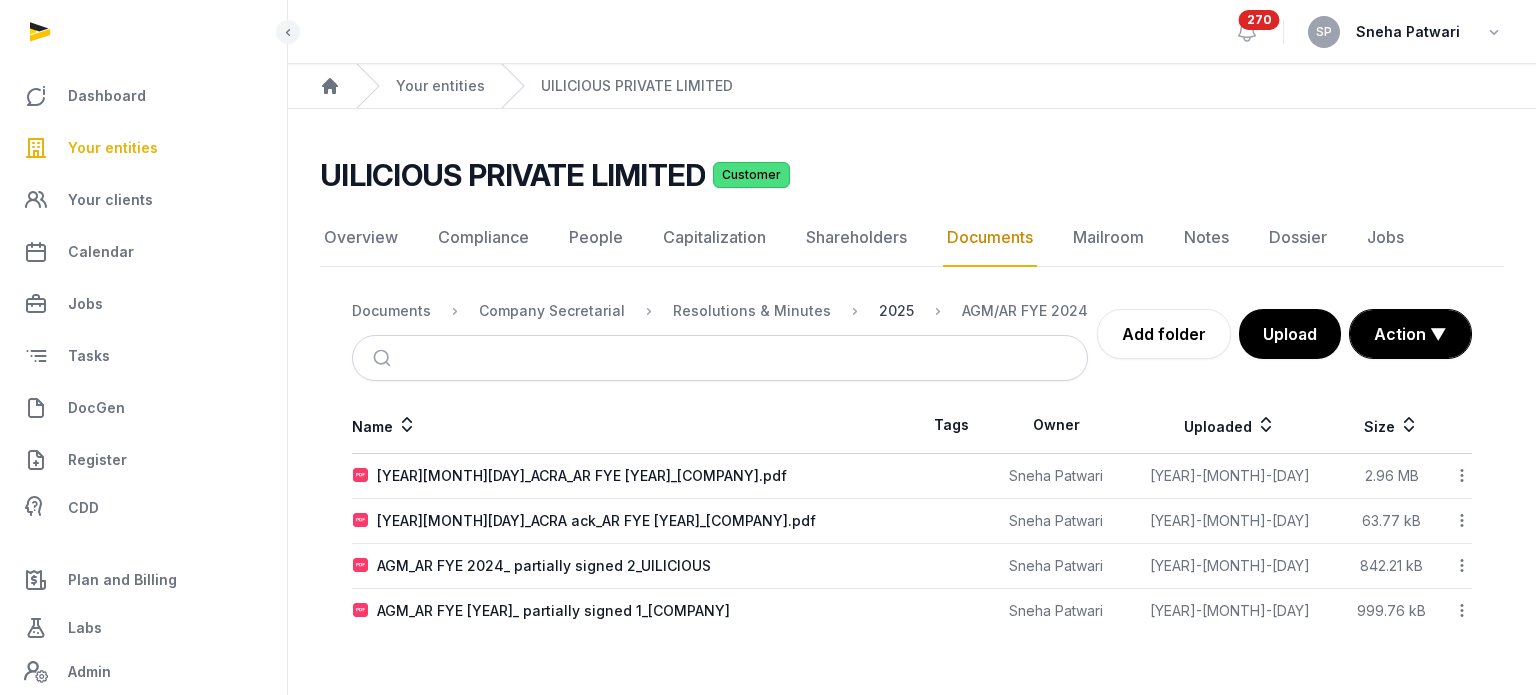 click on "2025" at bounding box center [880, 311] 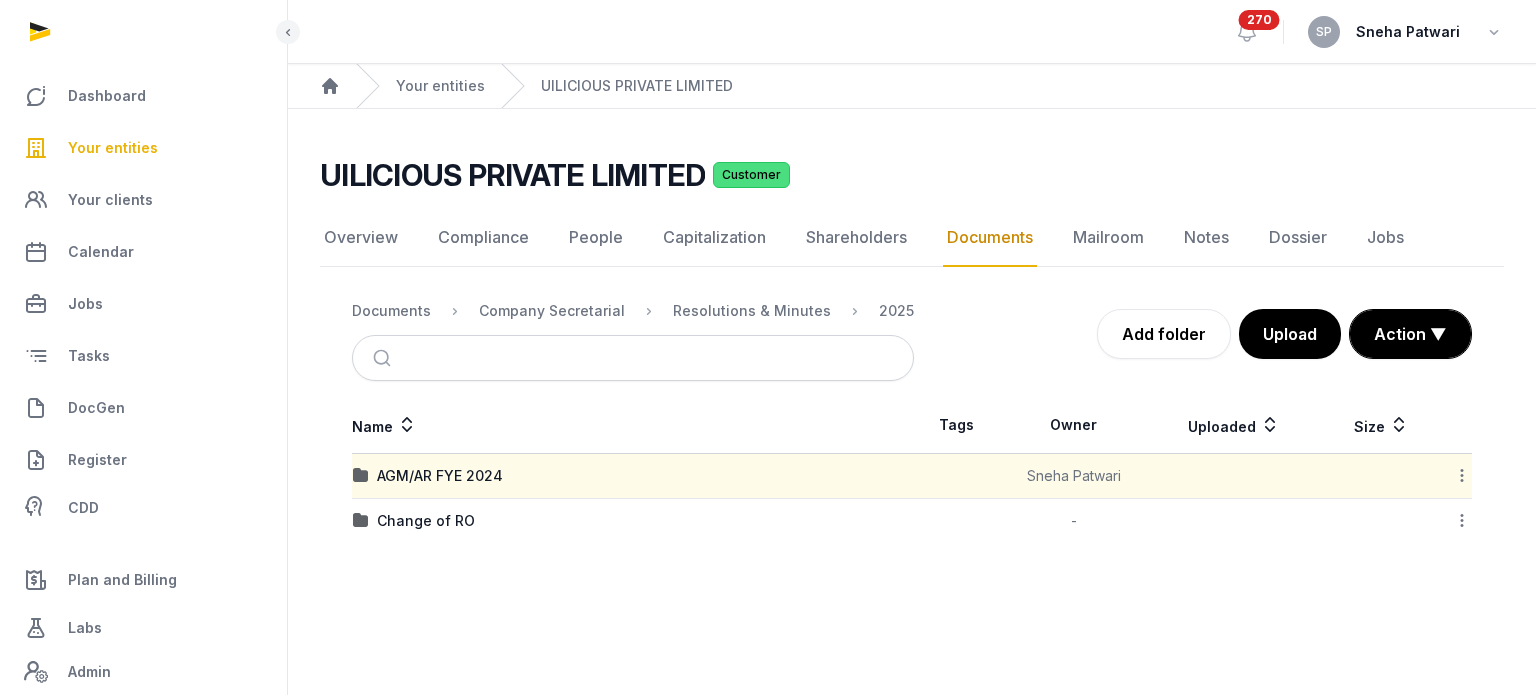 click 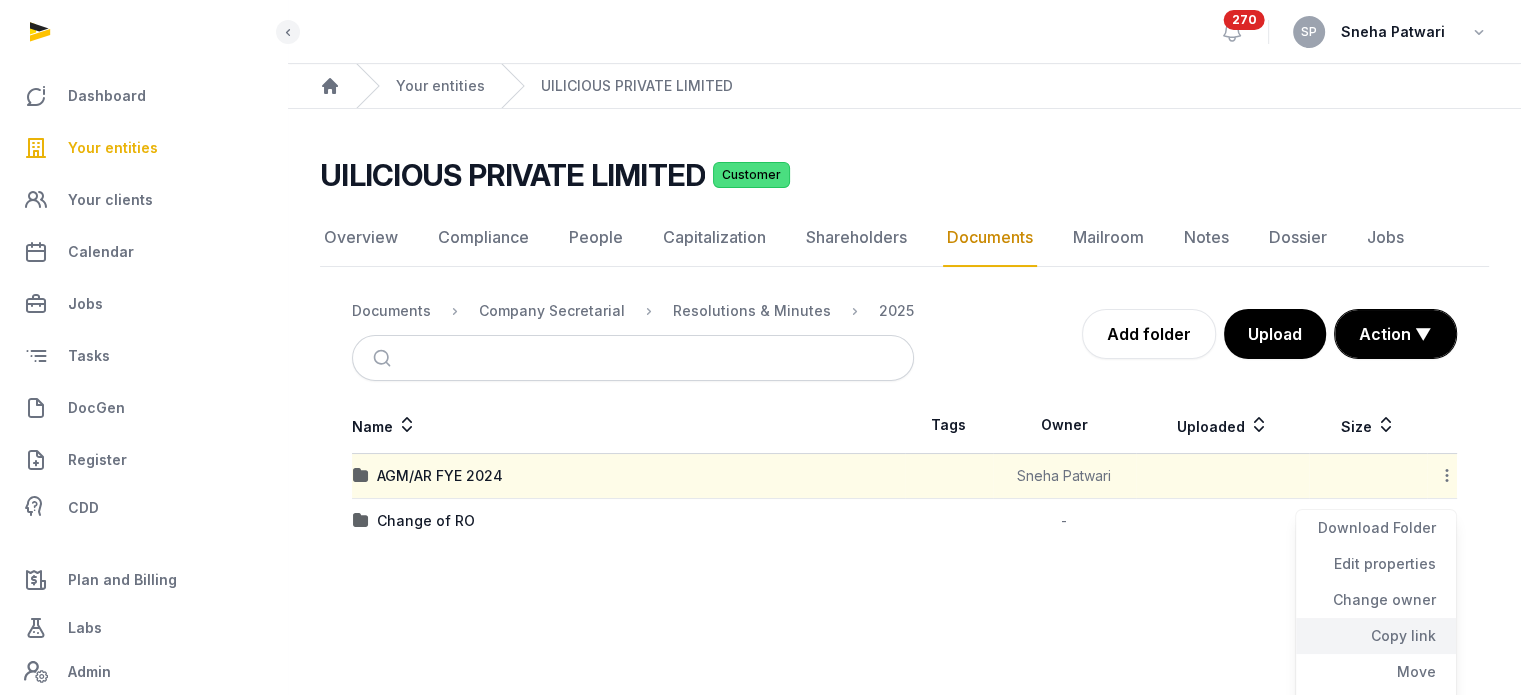 click on "Copy link" 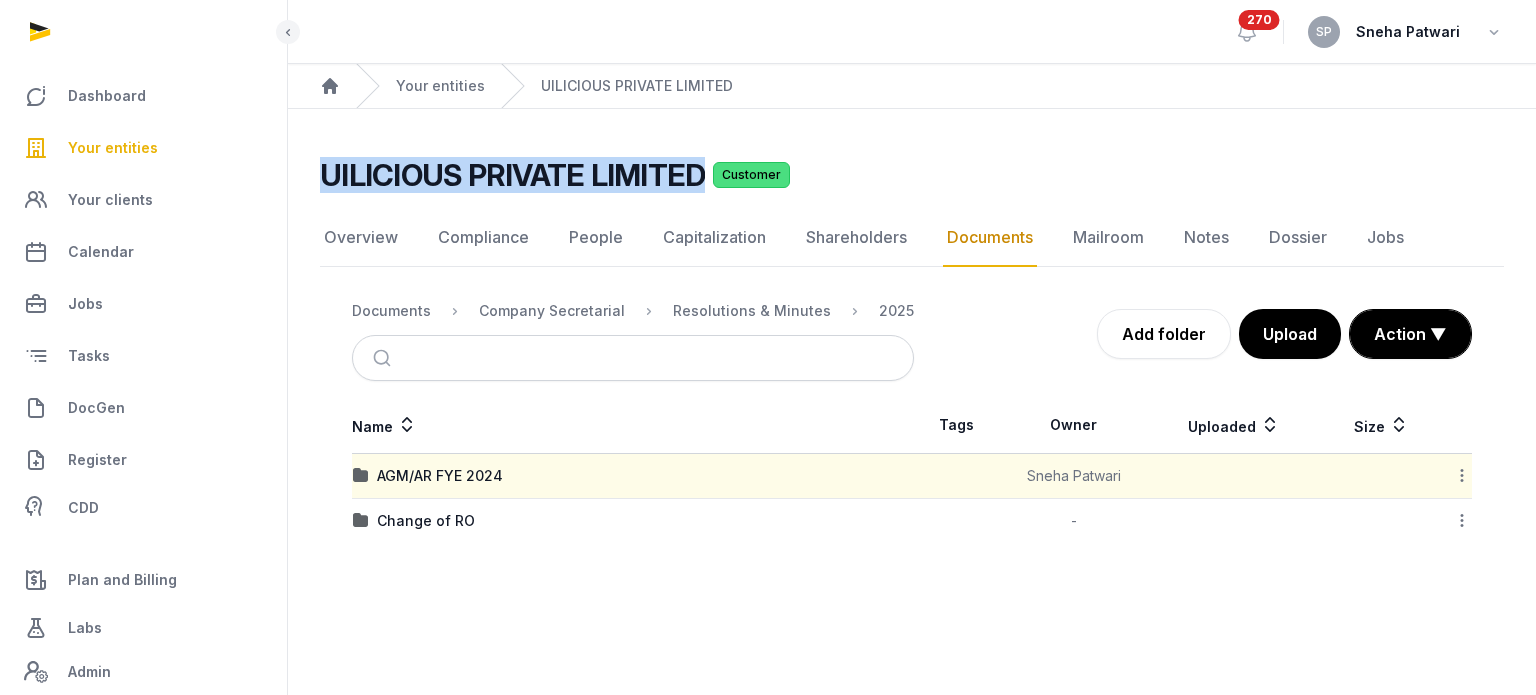 drag, startPoint x: 698, startPoint y: 171, endPoint x: 324, endPoint y: 187, distance: 374.3421 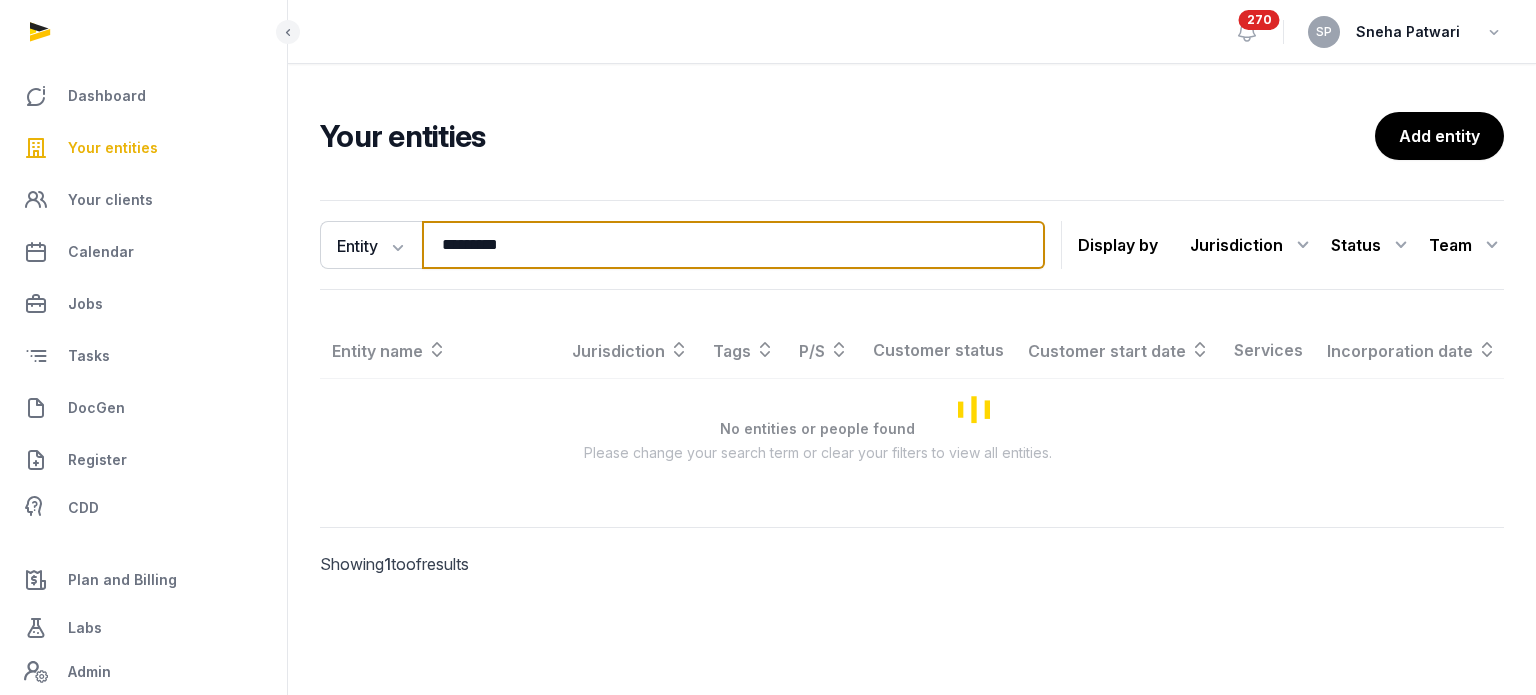 click on "*********" at bounding box center [733, 245] 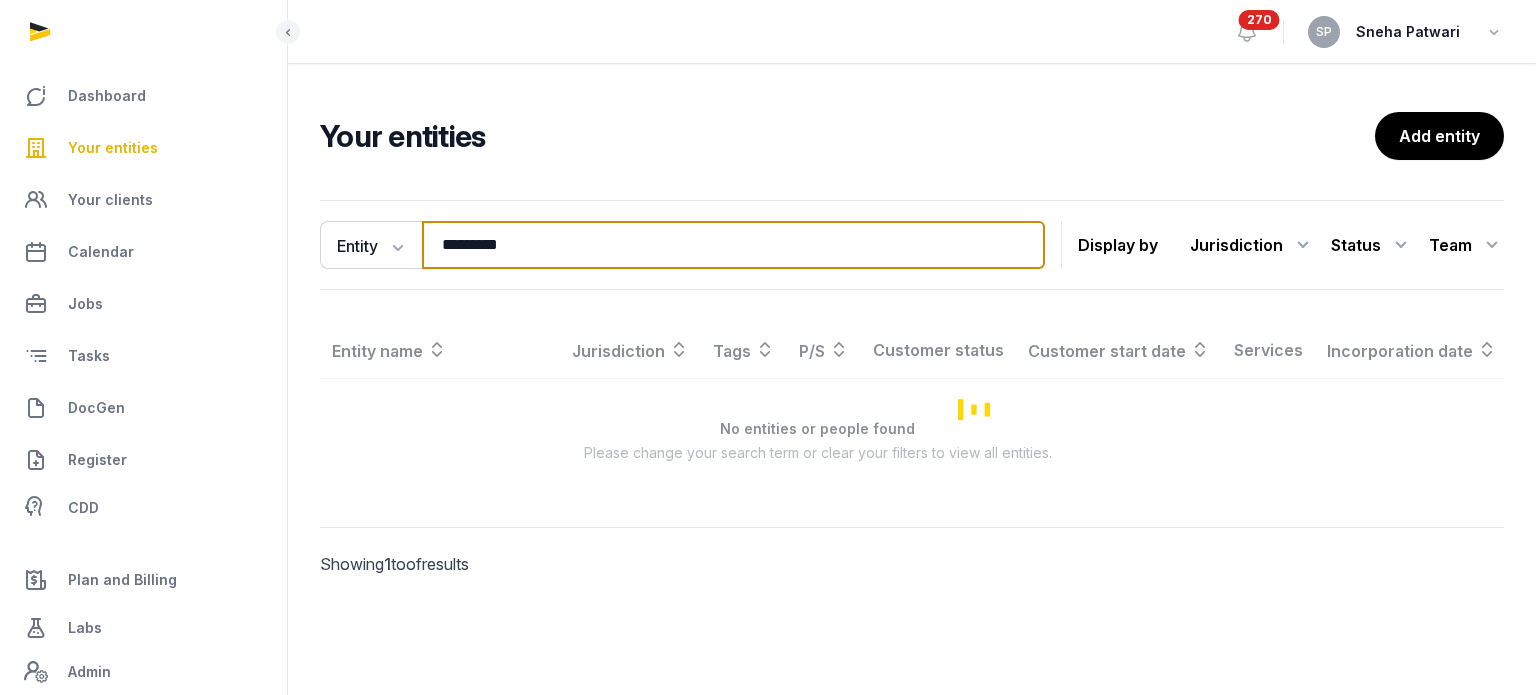click on "*********" at bounding box center [733, 245] 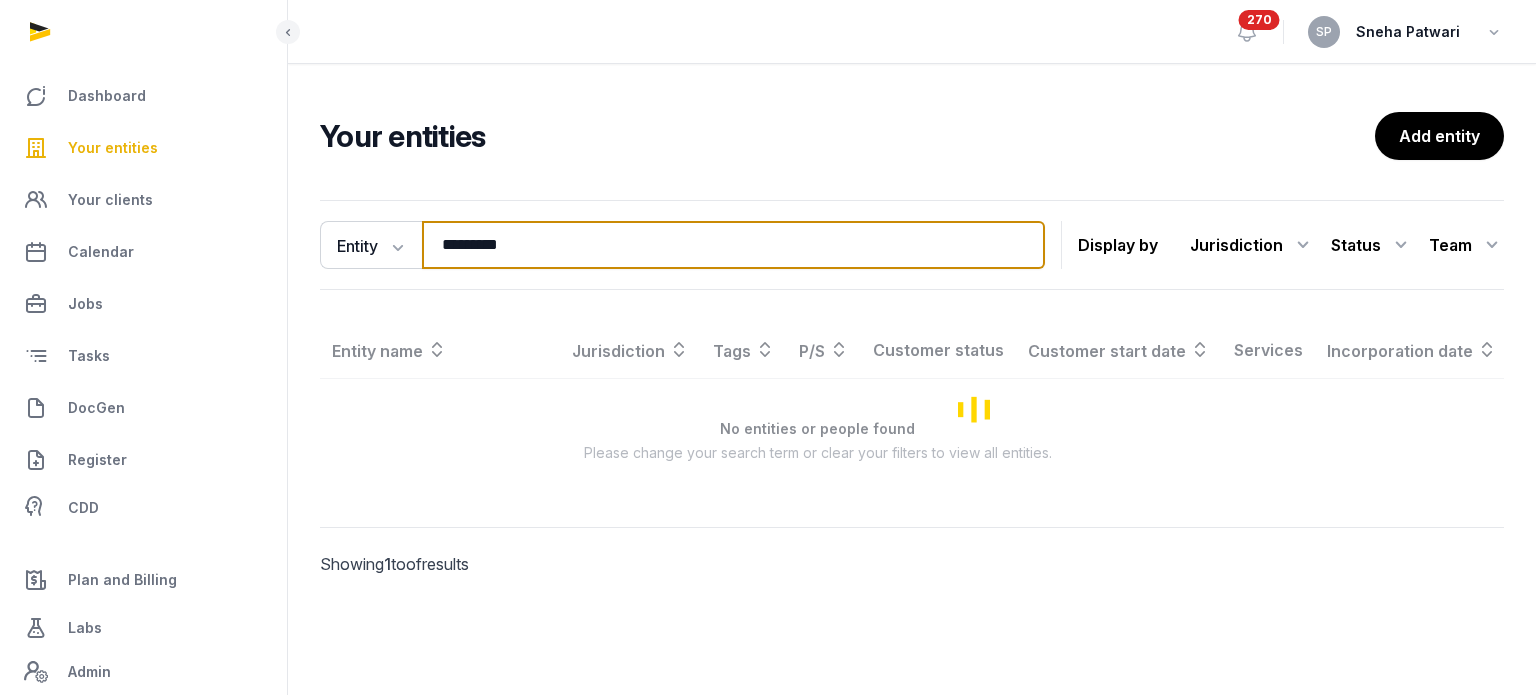 click on "*********" at bounding box center [733, 245] 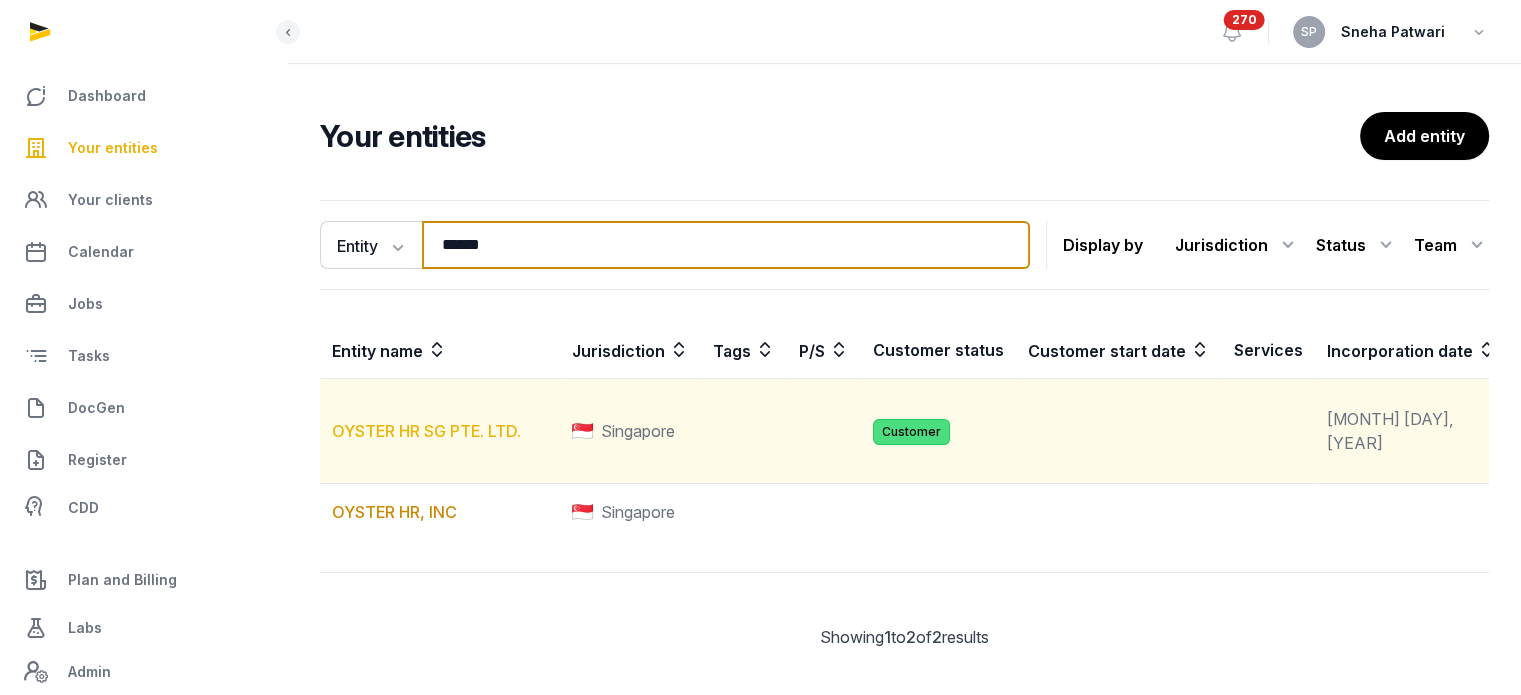 type on "******" 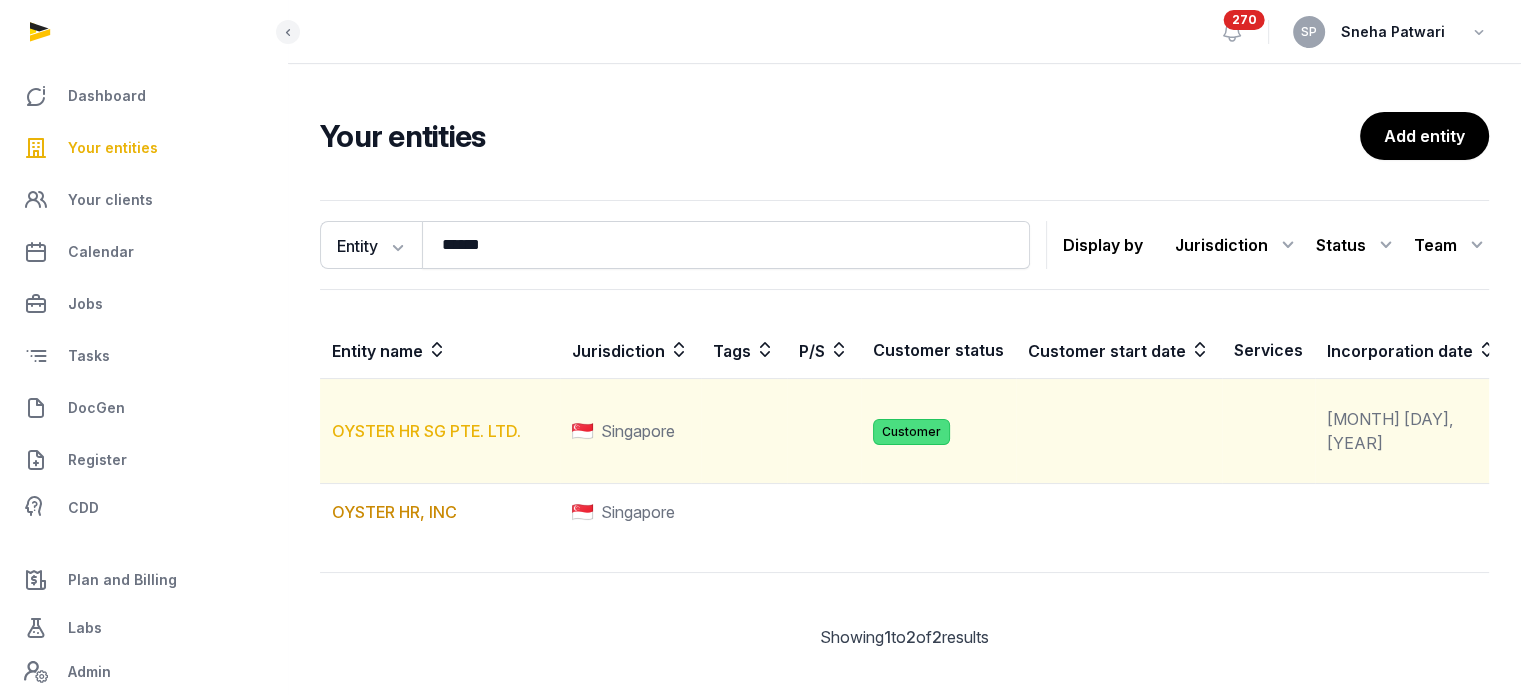 click on "OYSTER HR SG PTE. LTD." at bounding box center (426, 431) 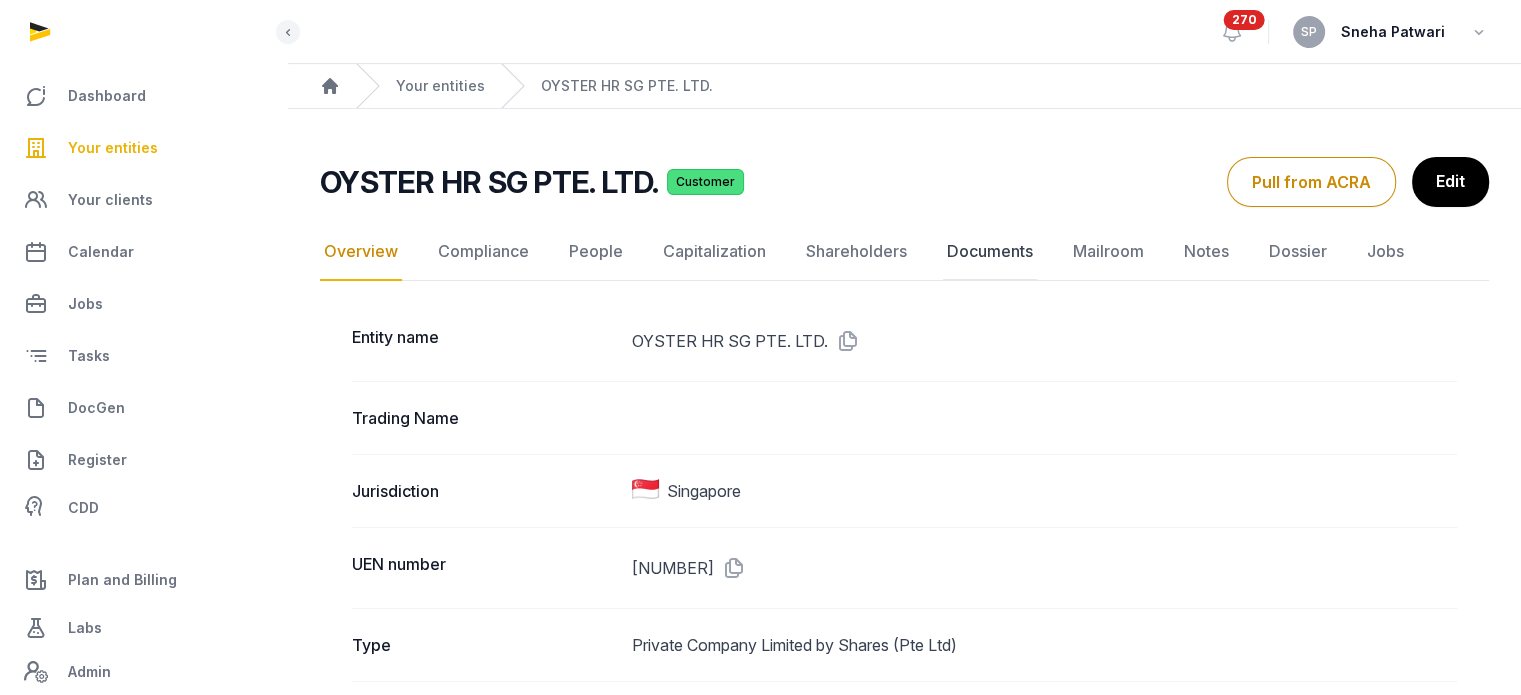 click on "Documents" 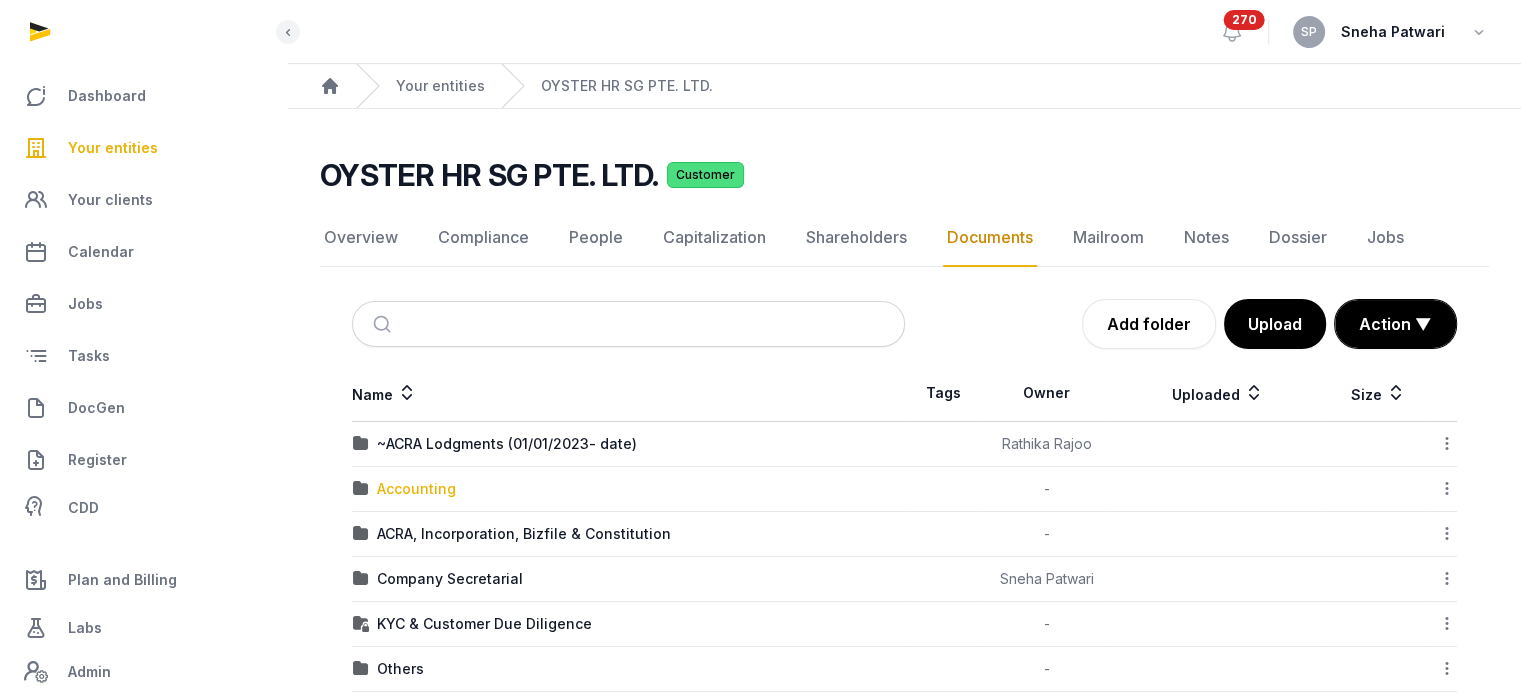 click on "Accounting" at bounding box center [416, 489] 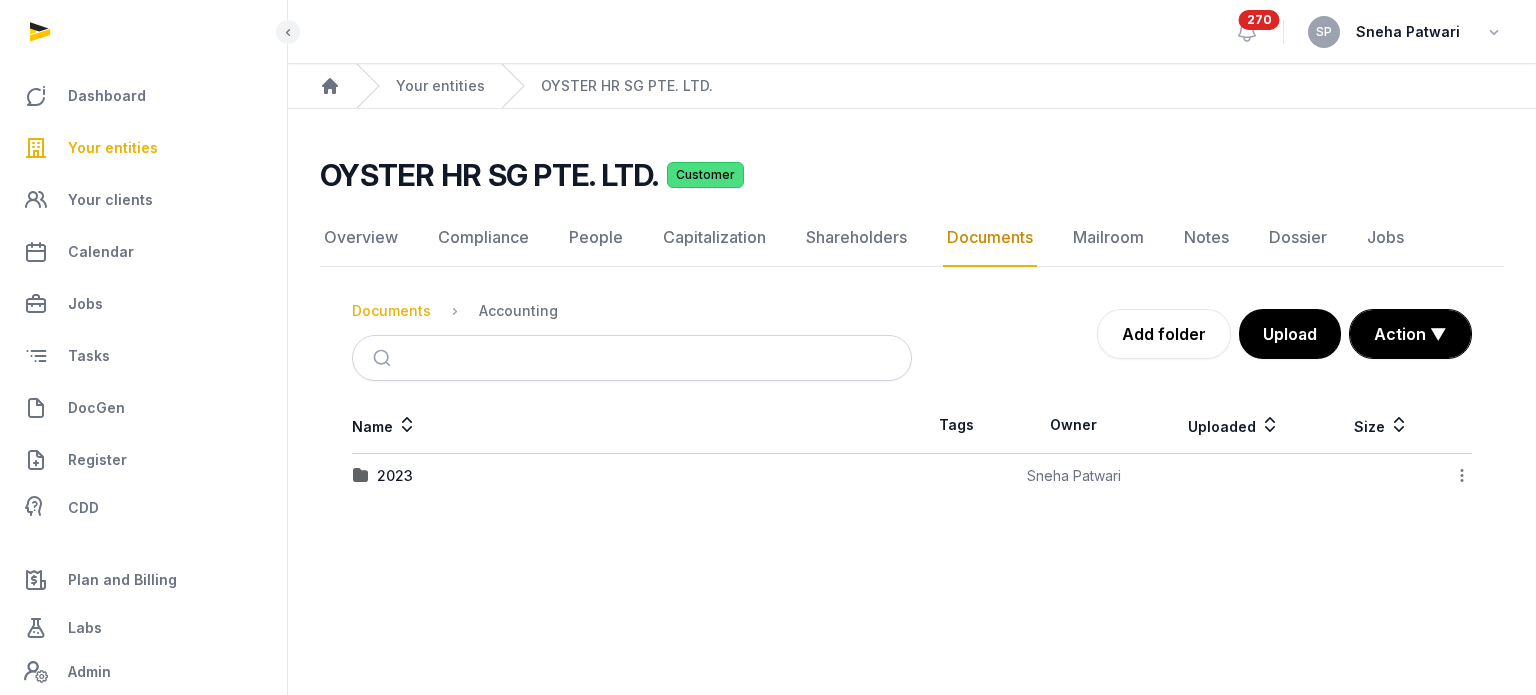 click on "Documents" at bounding box center (391, 311) 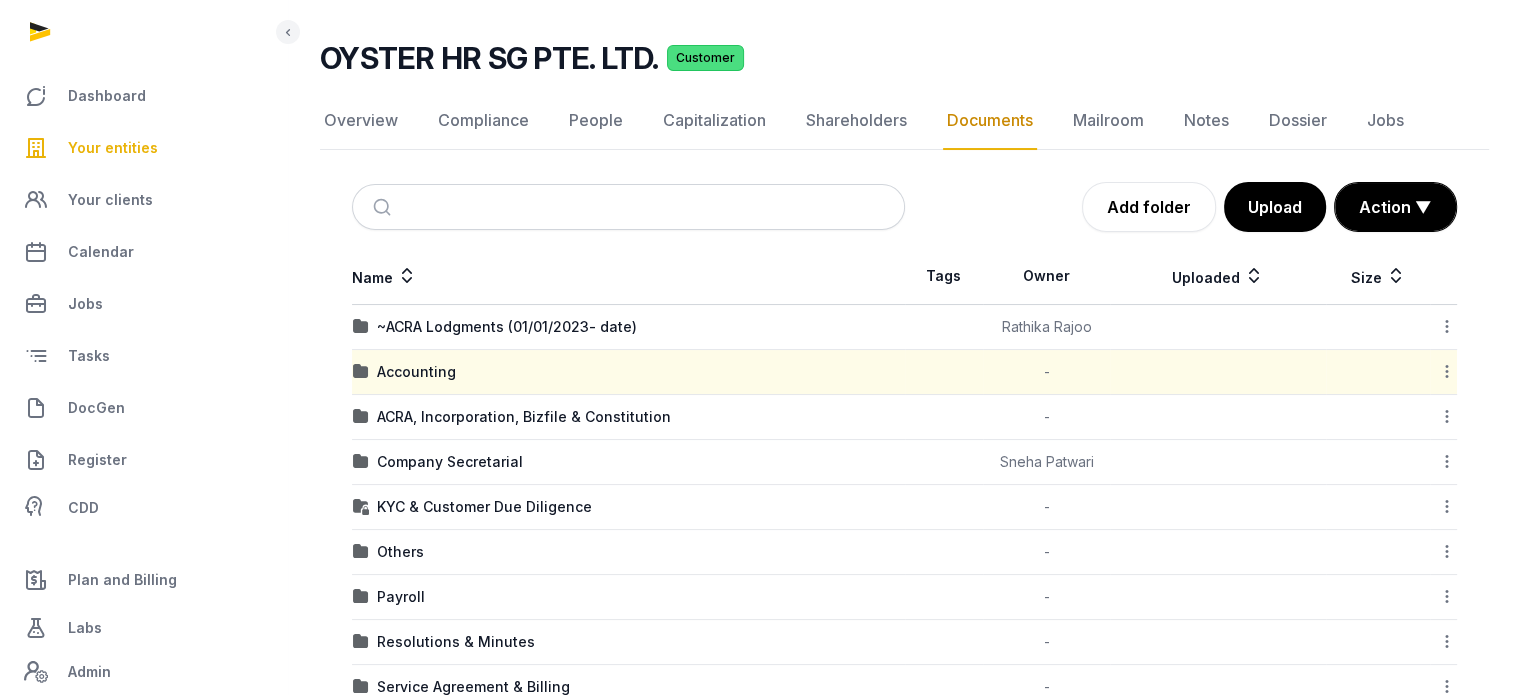 scroll, scrollTop: 7, scrollLeft: 0, axis: vertical 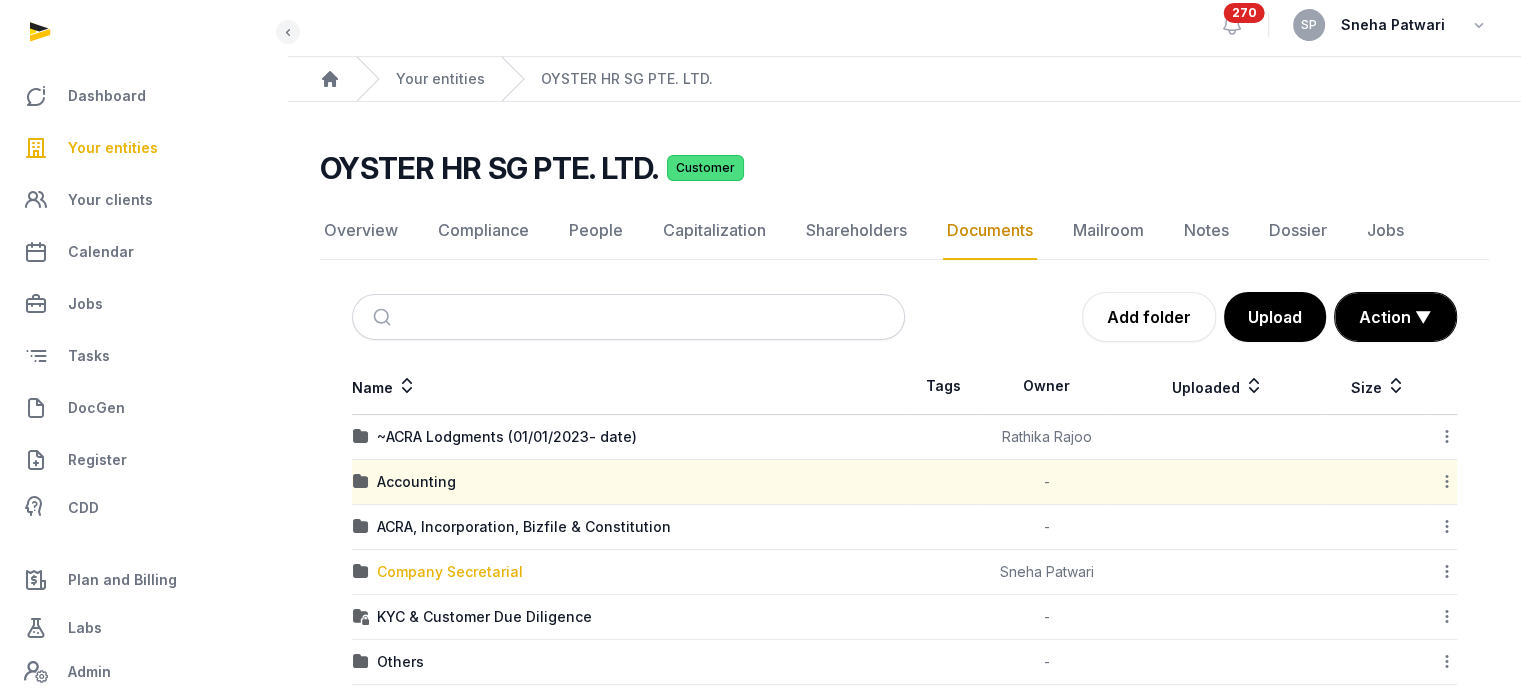 click on "Company Secretarial" at bounding box center [450, 572] 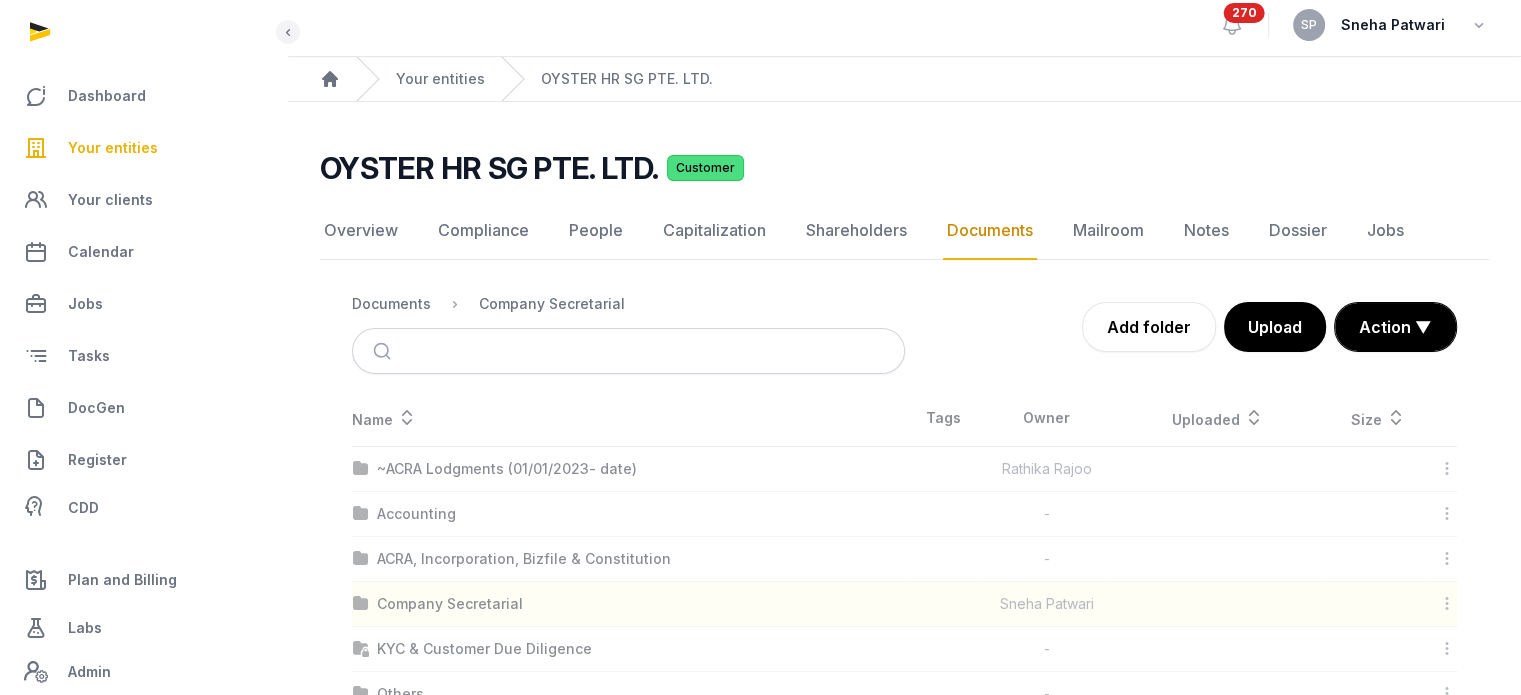 scroll, scrollTop: 0, scrollLeft: 0, axis: both 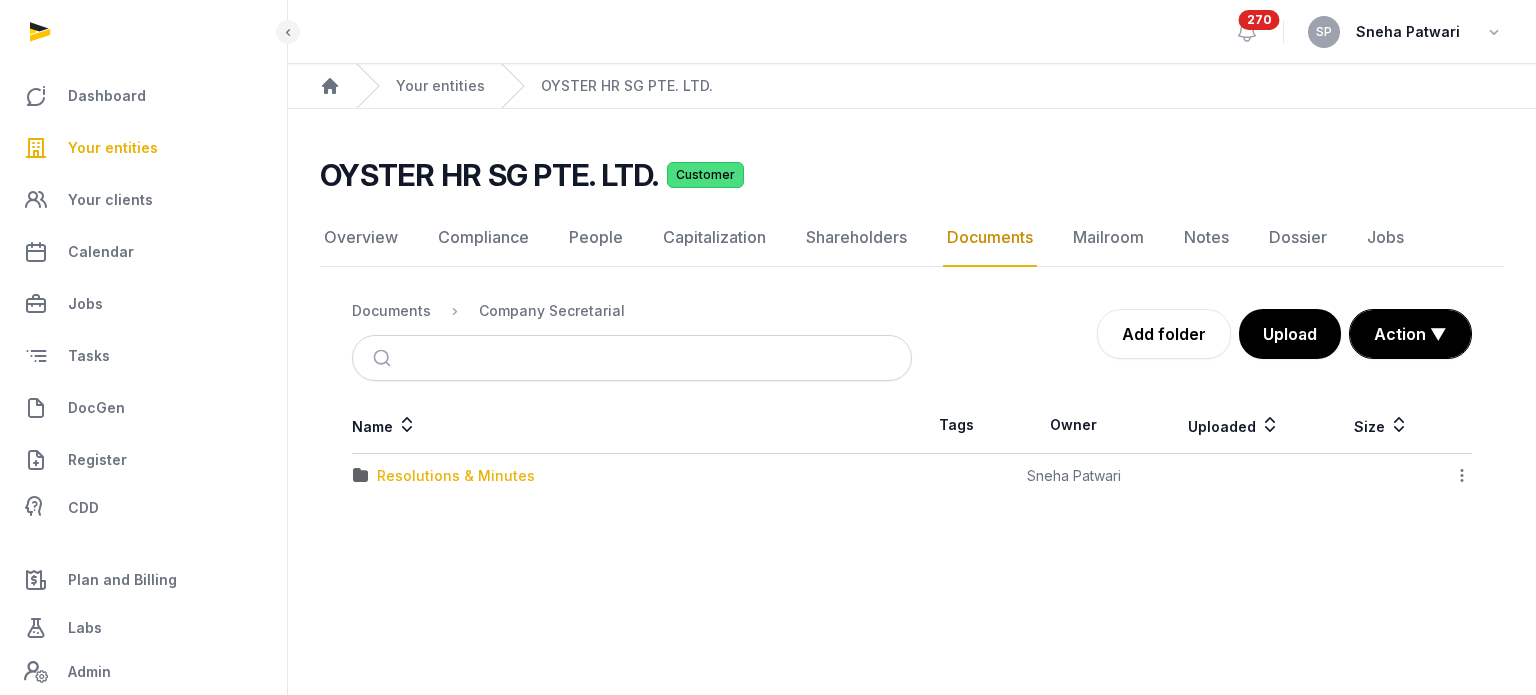 click on "Resolutions & Minutes" at bounding box center [456, 476] 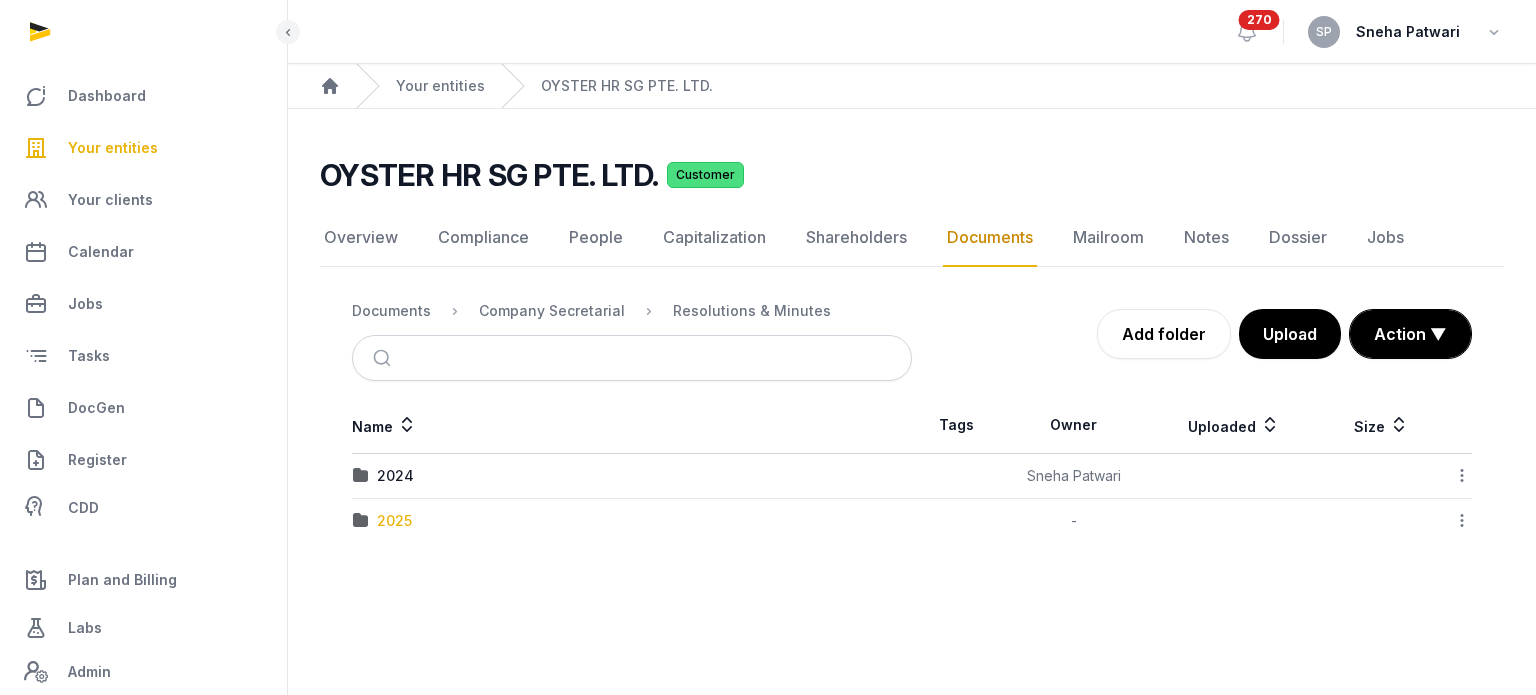 click on "2025" at bounding box center (394, 521) 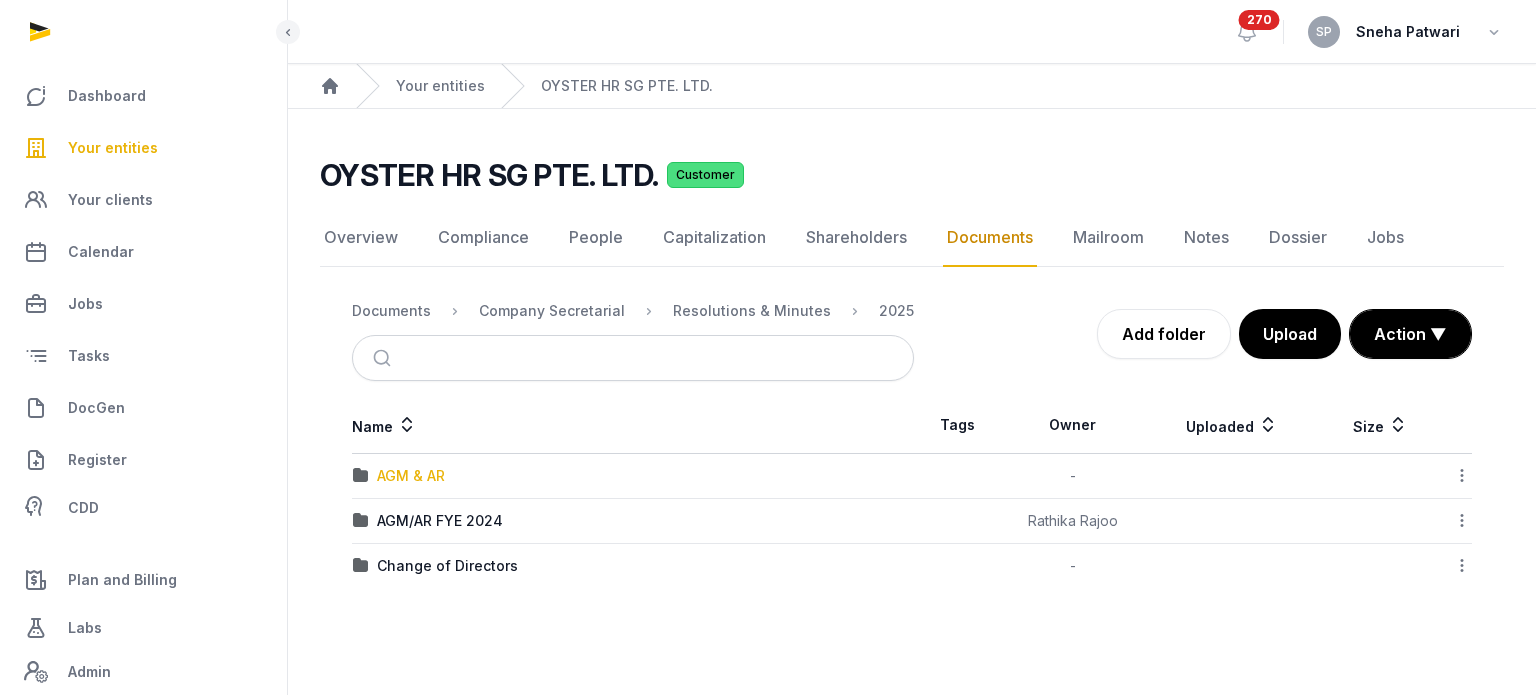 click on "AGM & AR" at bounding box center (411, 476) 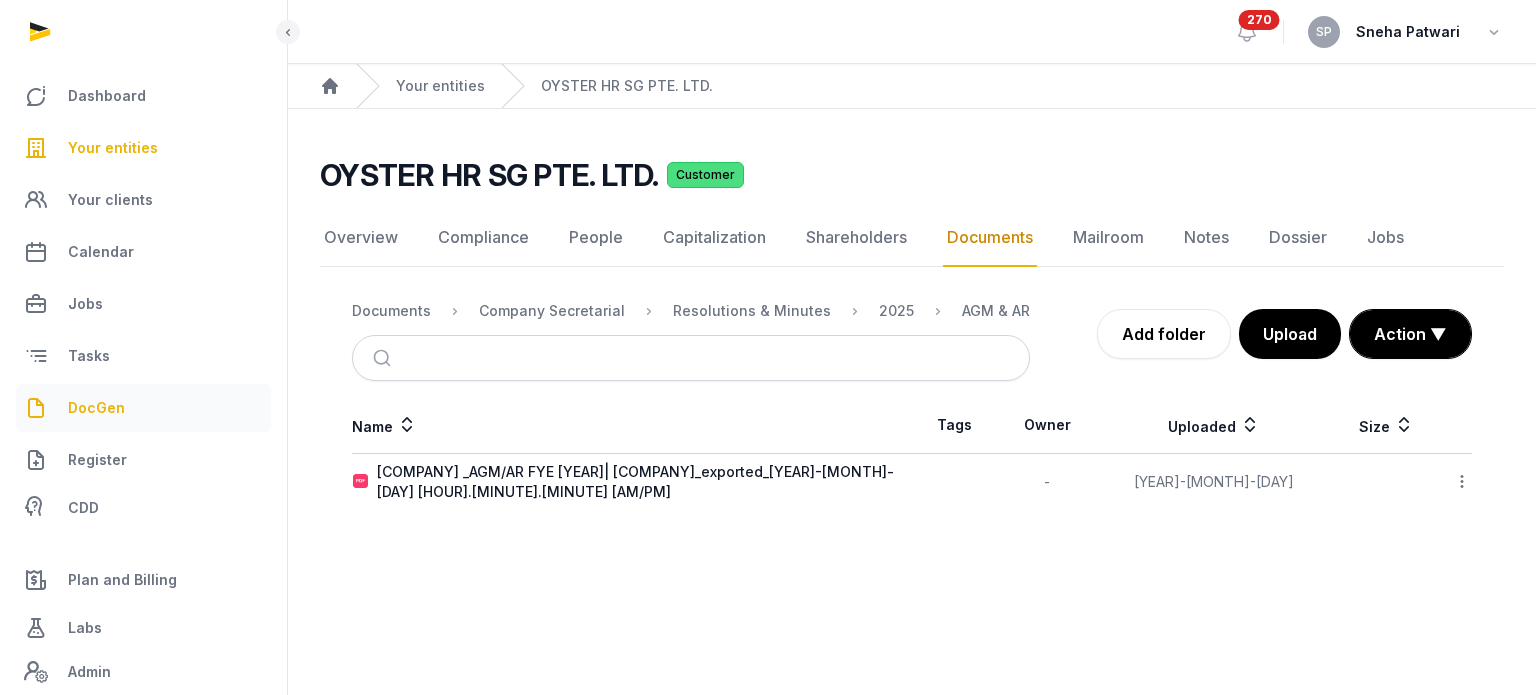 click on "DocGen" at bounding box center [96, 408] 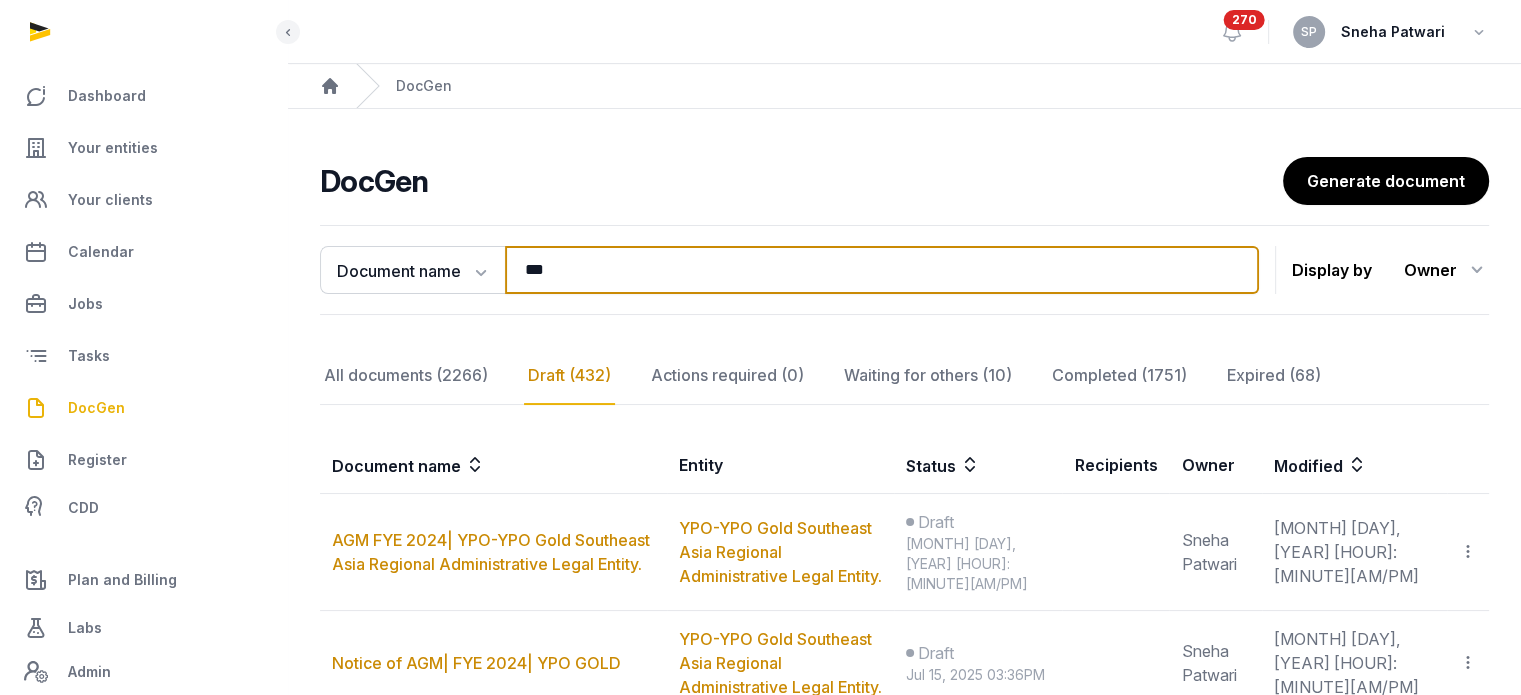 click on "***" at bounding box center (882, 270) 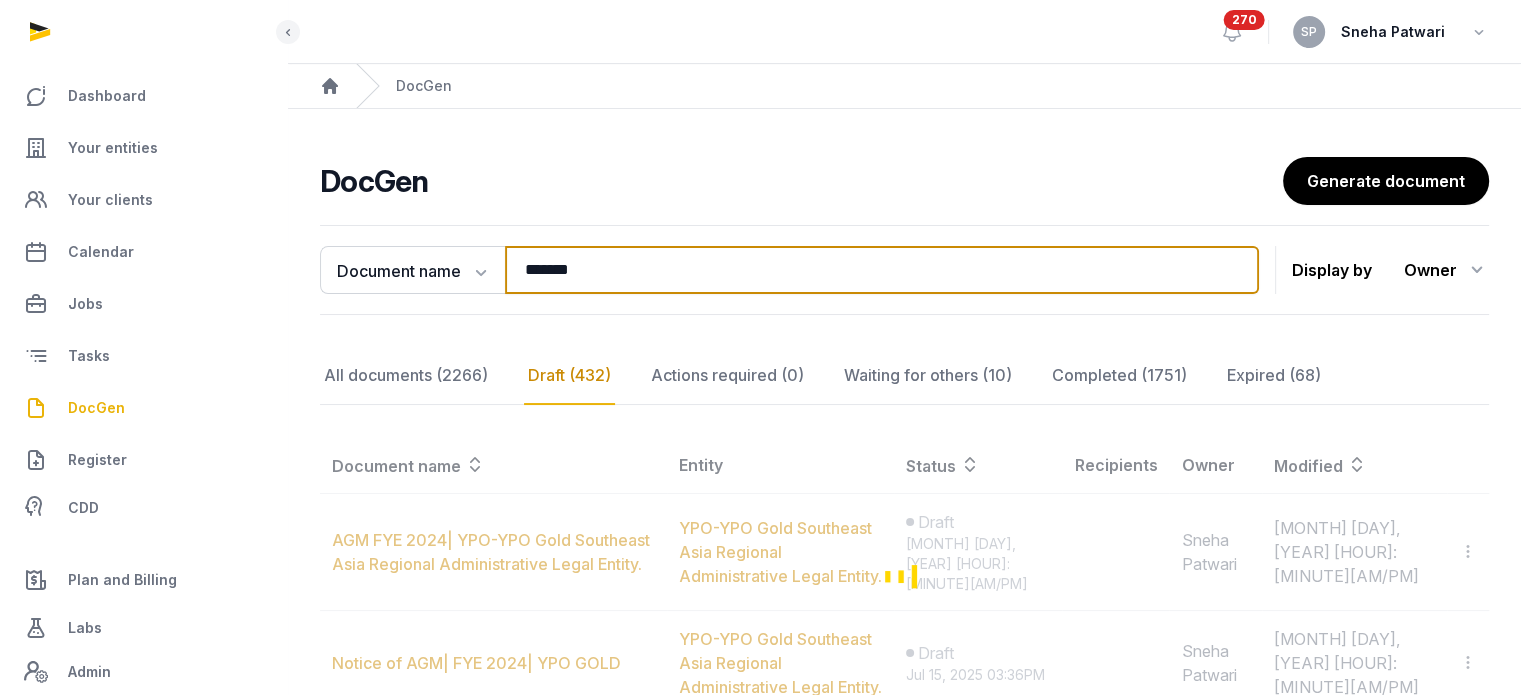 type on "*******" 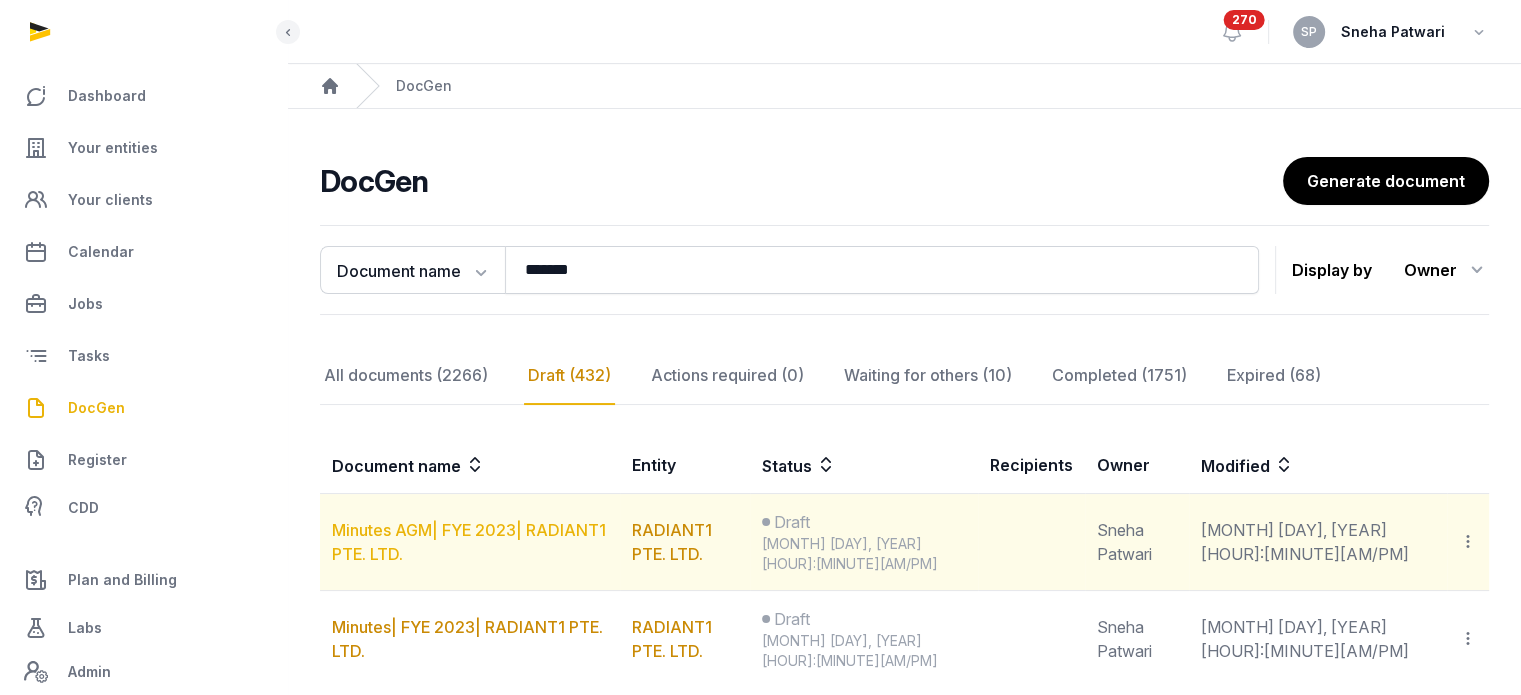 click on "Minutes AGM| FYE 2023| RADIANT1 PTE. LTD." at bounding box center [469, 542] 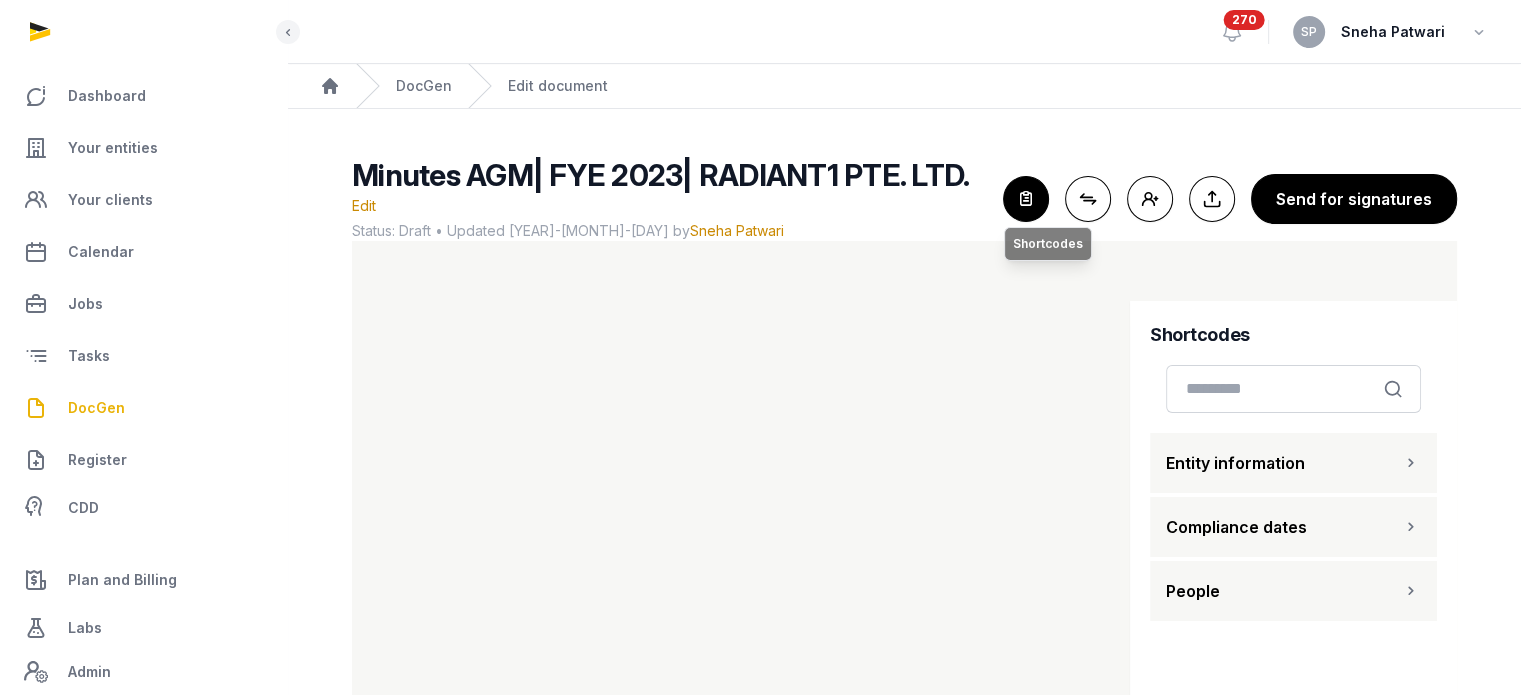 click at bounding box center [1026, 199] 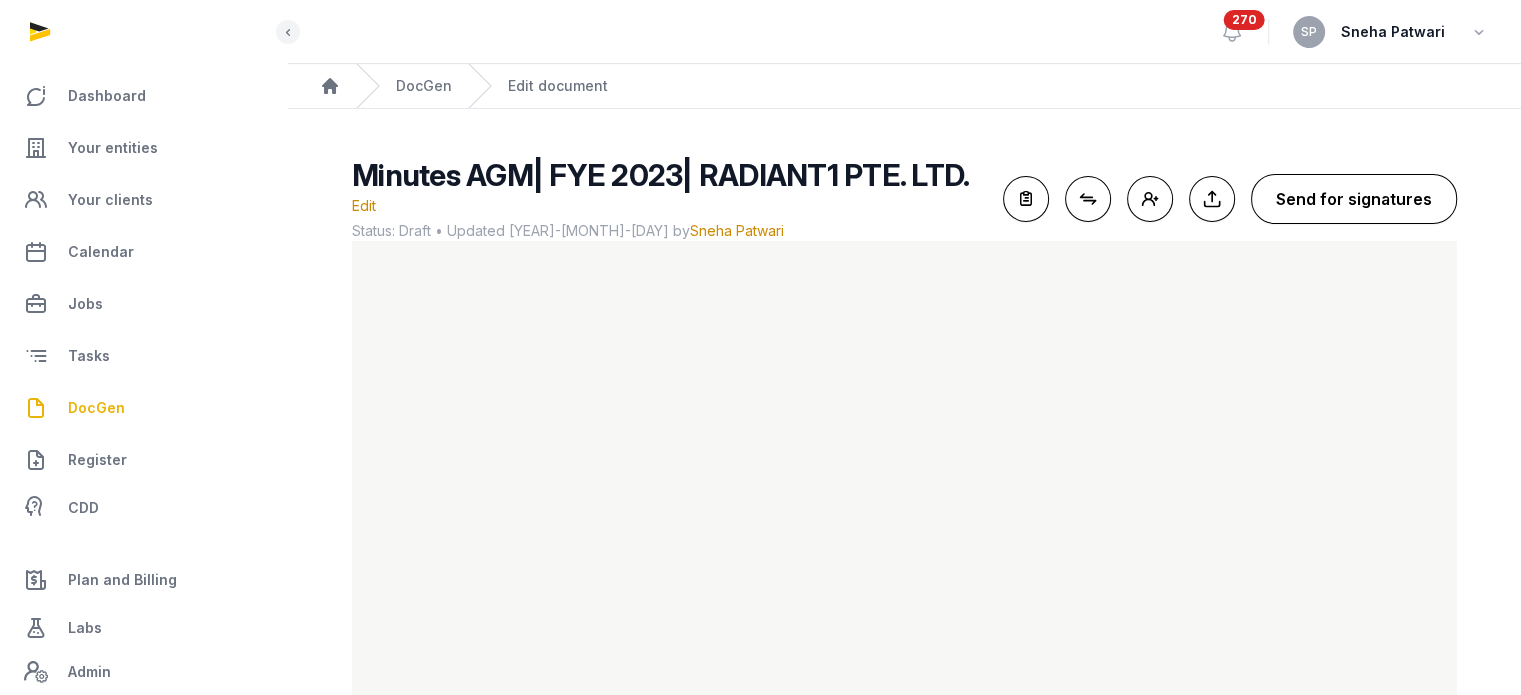 click on "Send for signatures" at bounding box center [1354, 199] 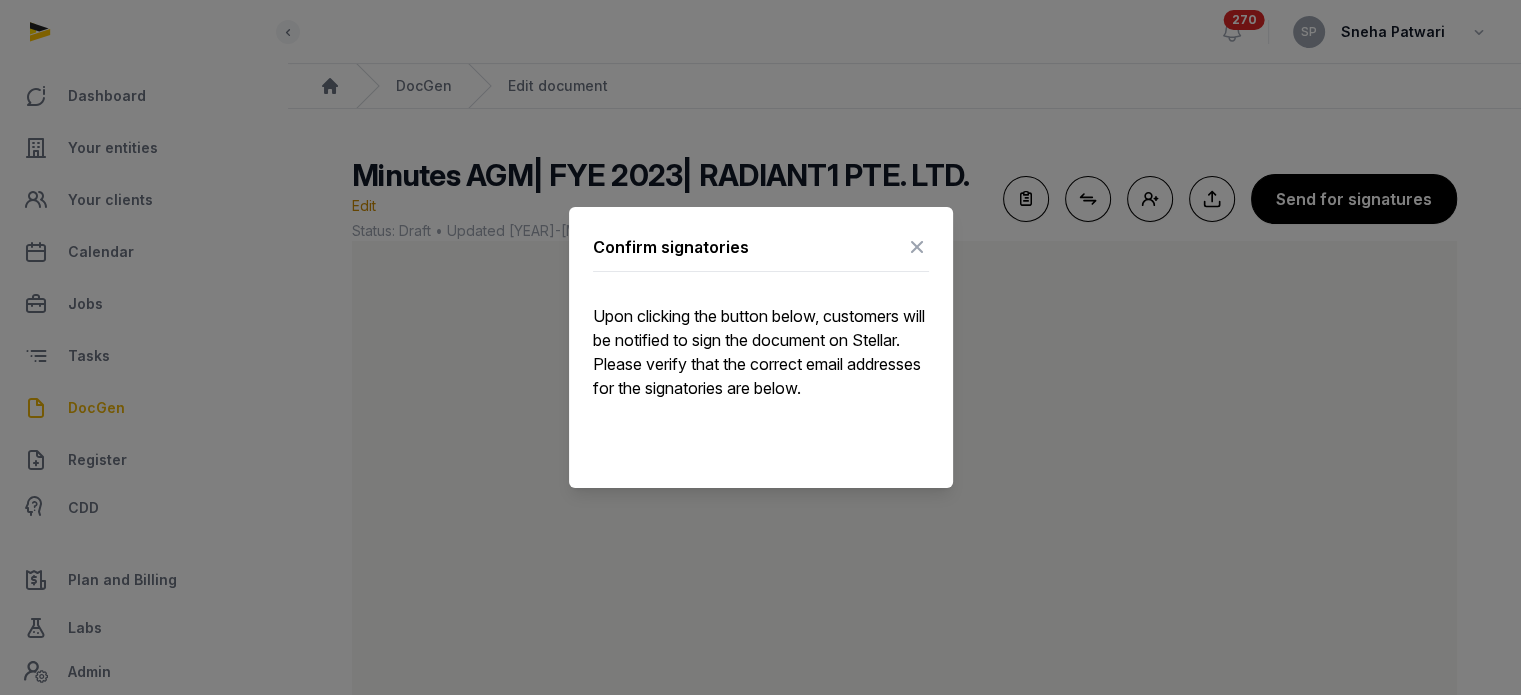 click at bounding box center [917, 247] 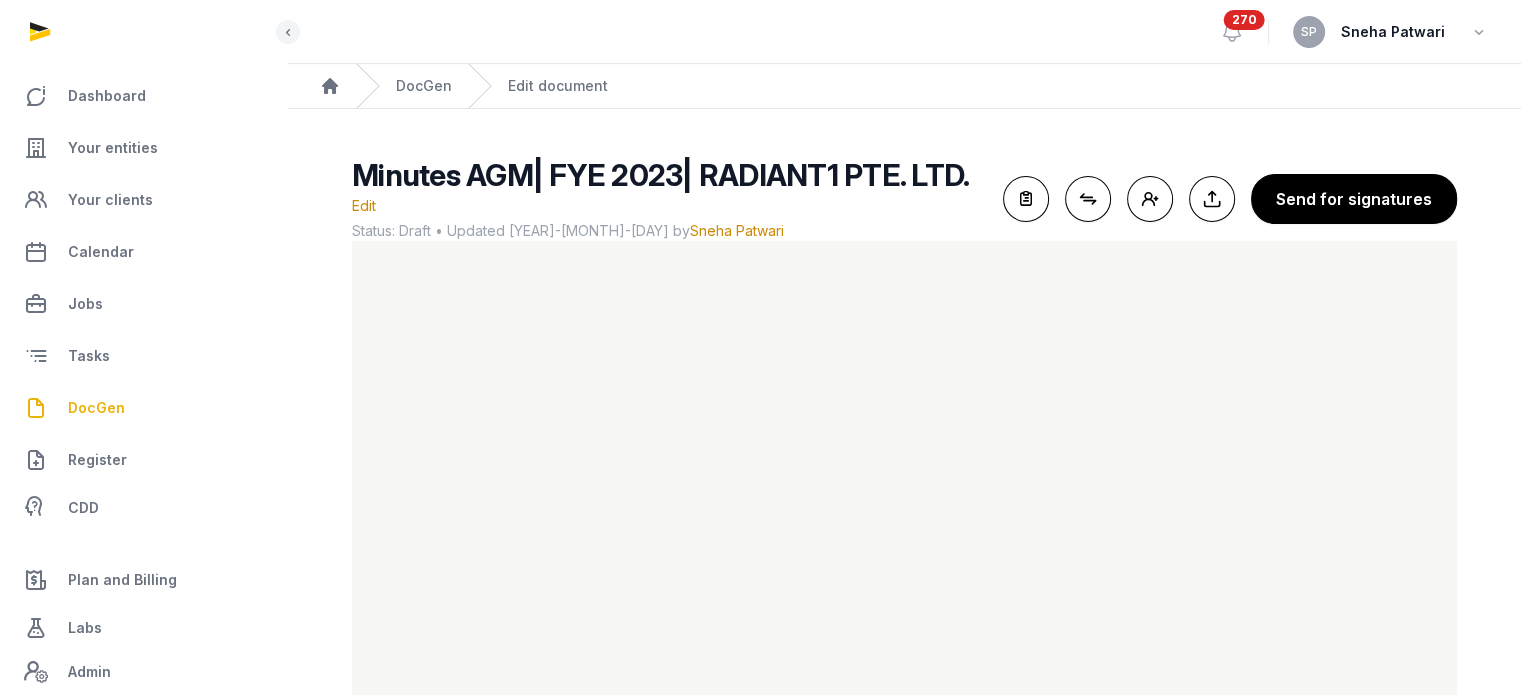scroll, scrollTop: 13, scrollLeft: 0, axis: vertical 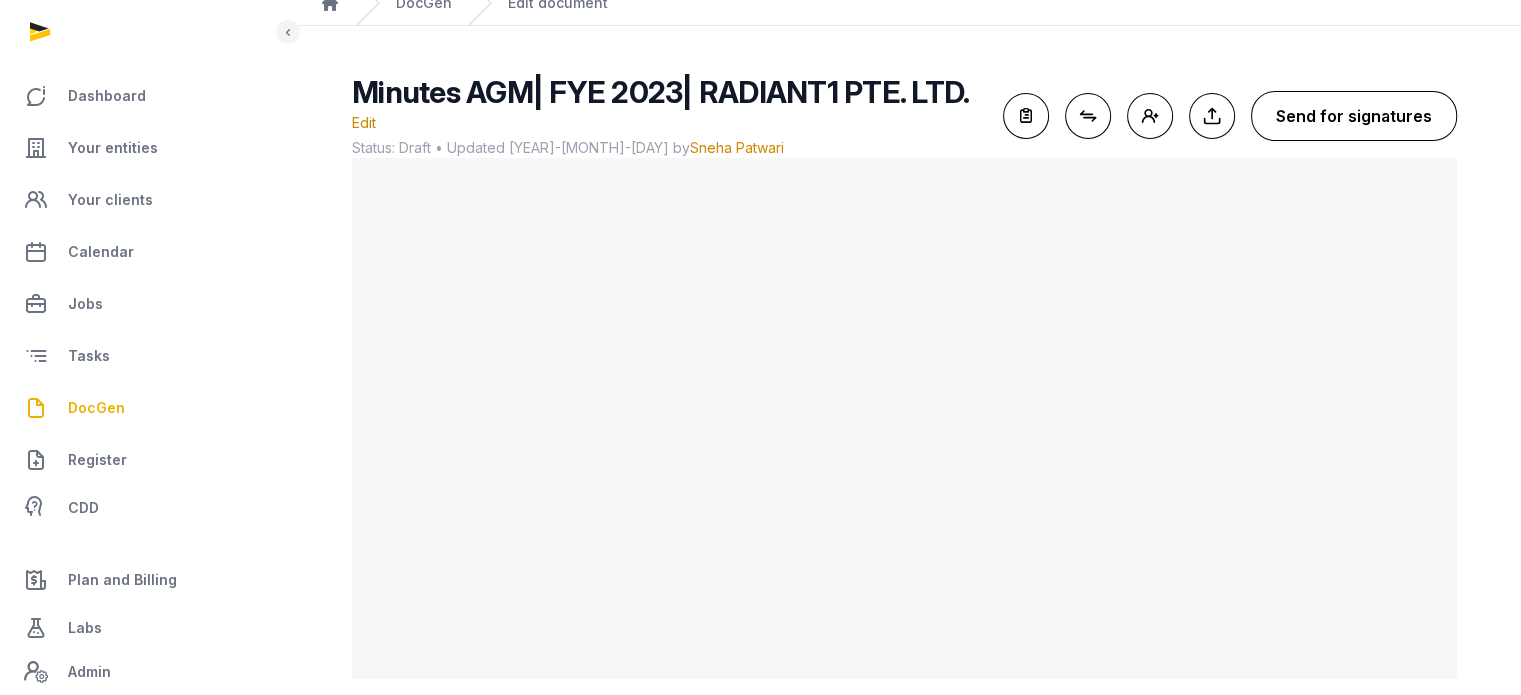 click on "Send for signatures" at bounding box center (1354, 116) 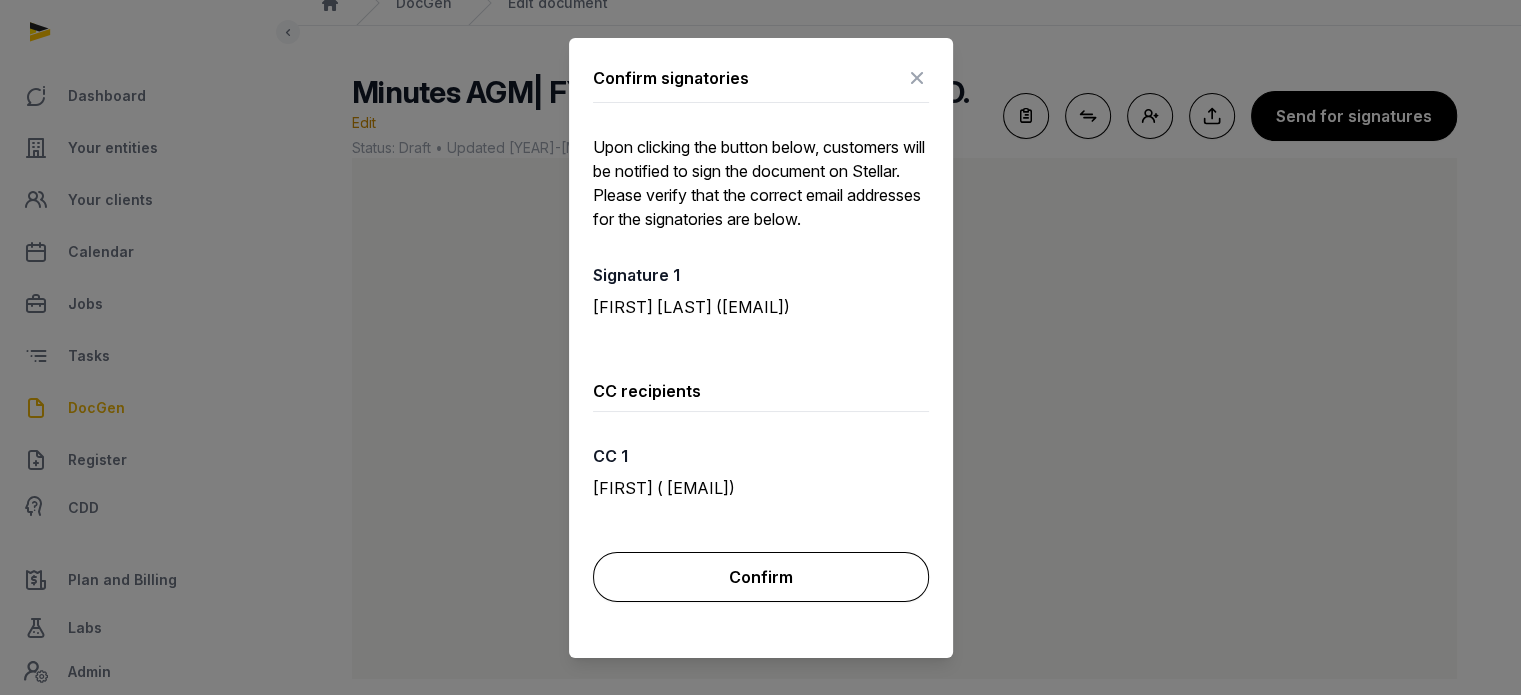 click on "Confirm" at bounding box center (761, 577) 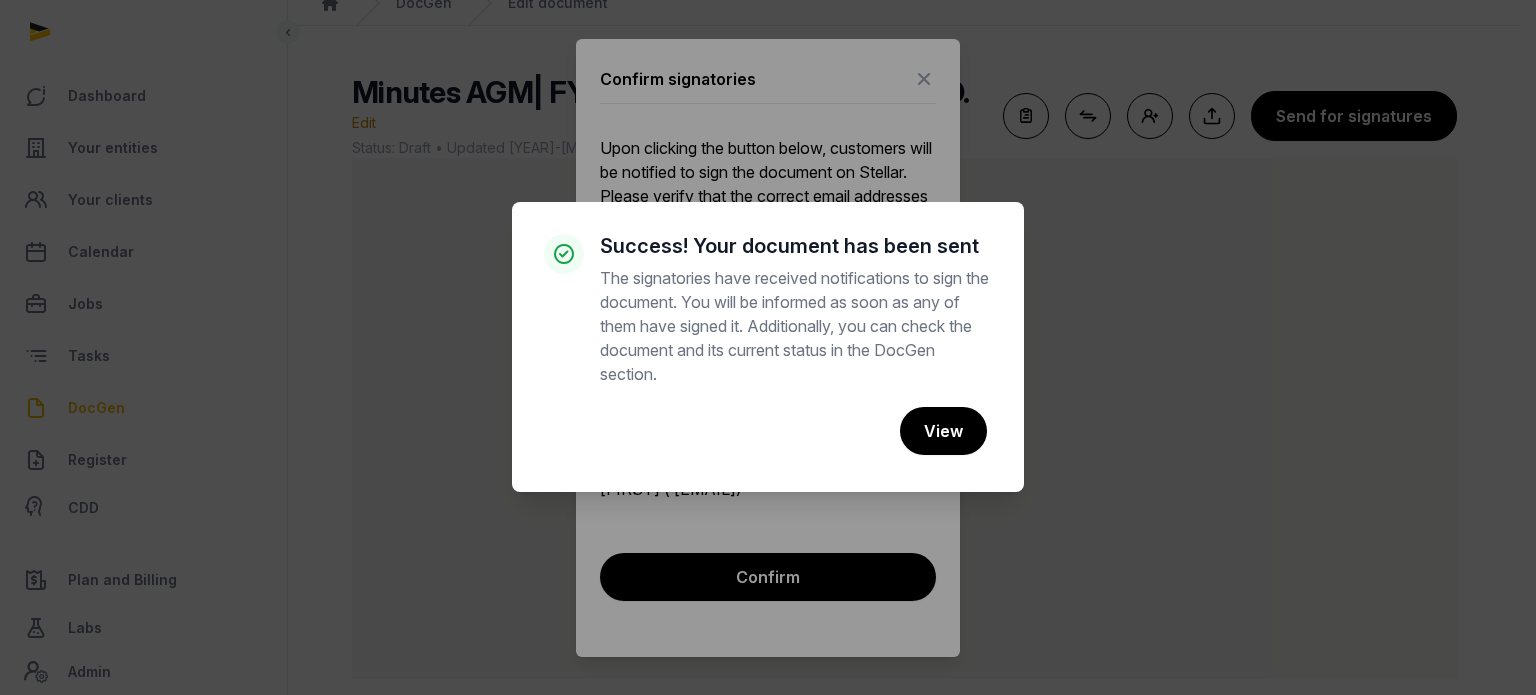 click on "×
Success! Your document has been sent
The signatories have received notifications to sign the document. You will be informed as soon as any of them have signed it. Additionally, you can check the document and its current status in the DocGen section.
Cancel No View" at bounding box center [768, 347] 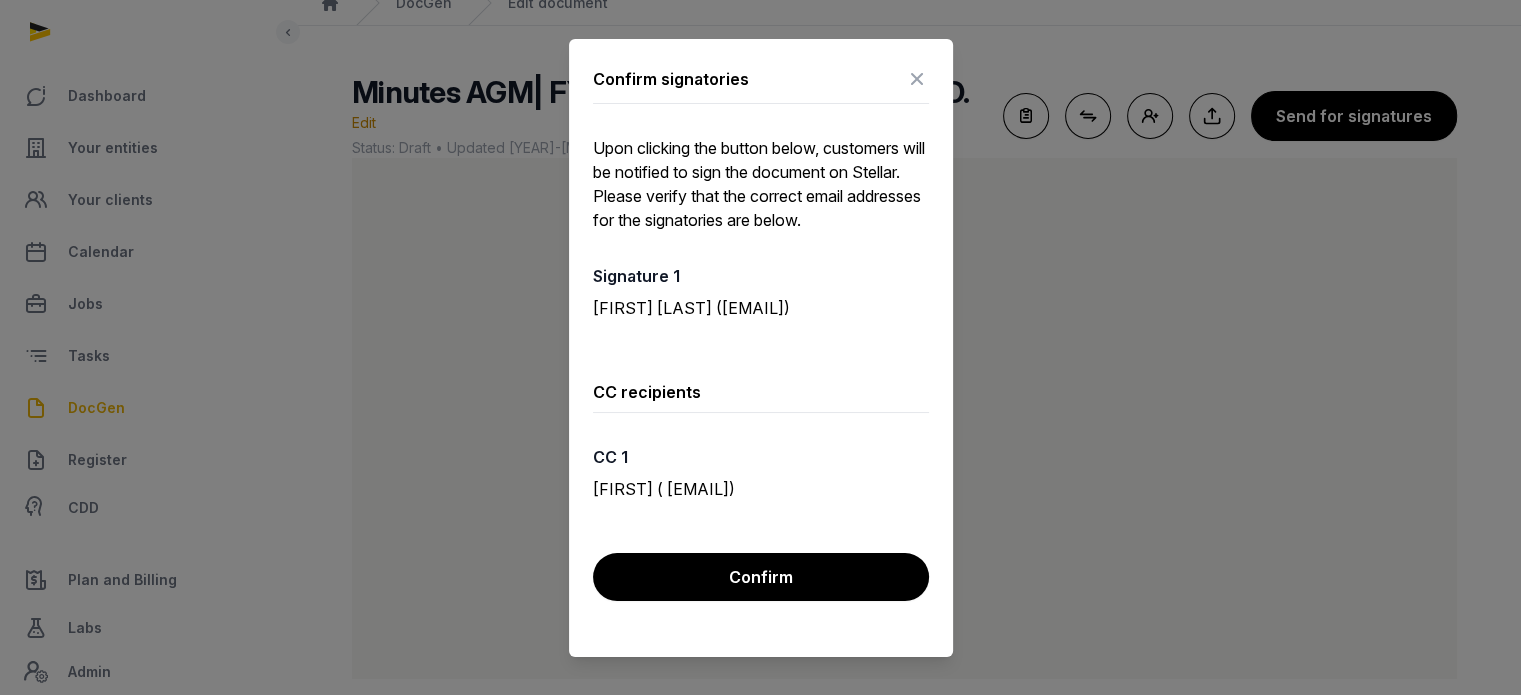 click at bounding box center [917, 79] 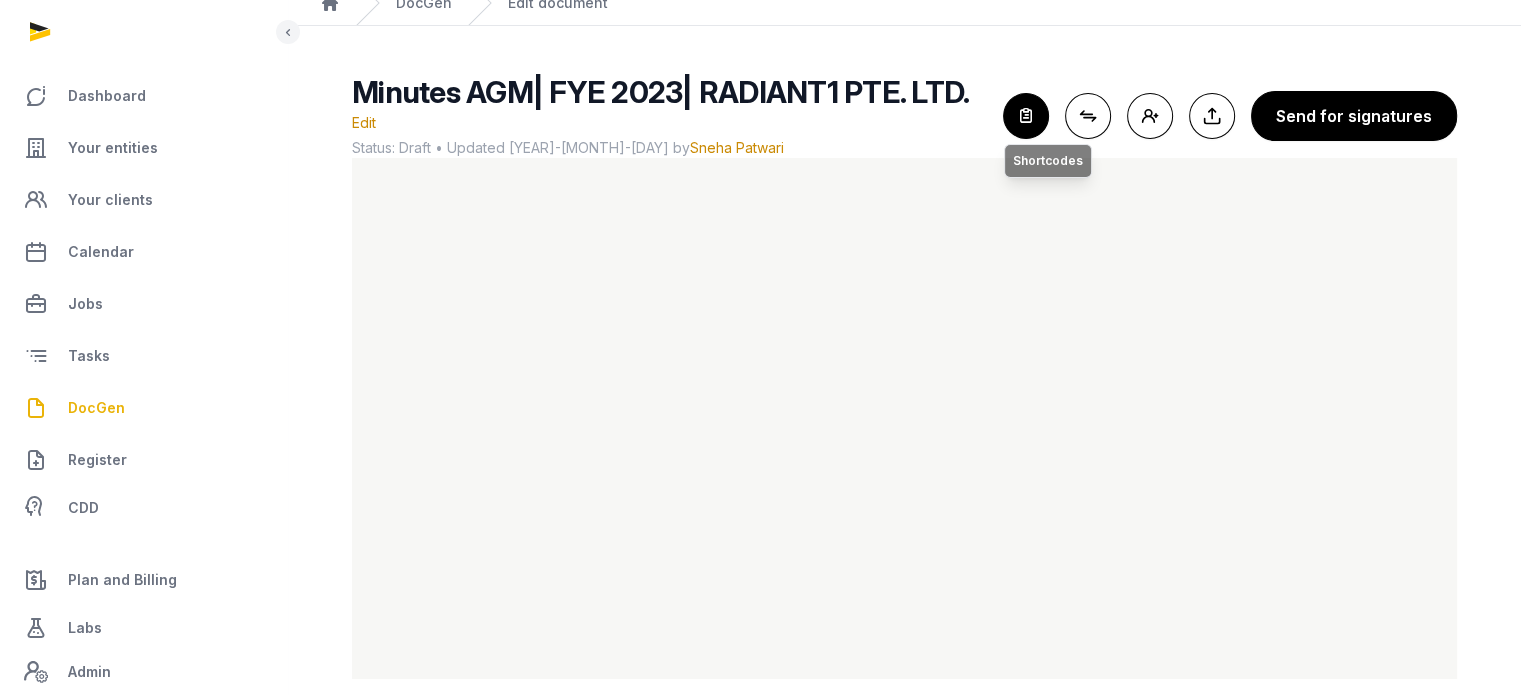click at bounding box center (1026, 116) 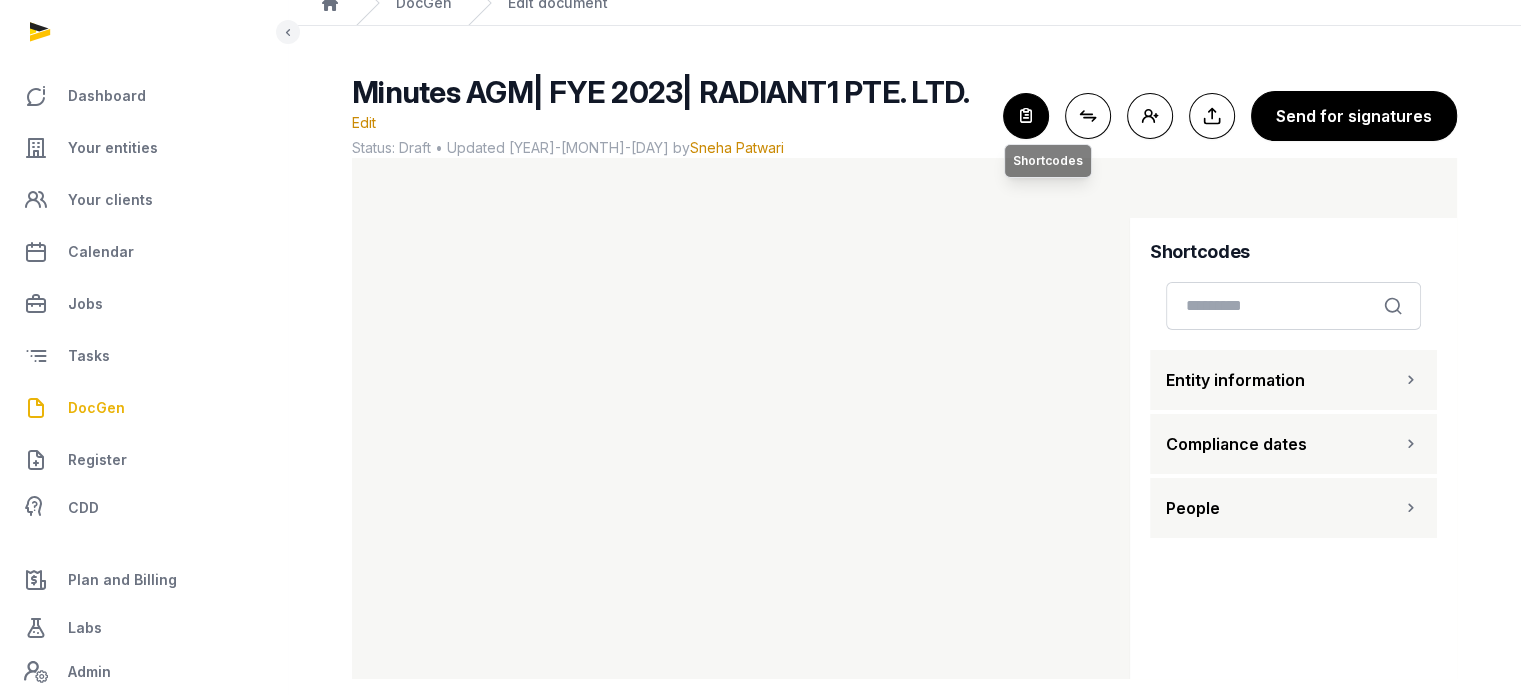 click at bounding box center (1026, 116) 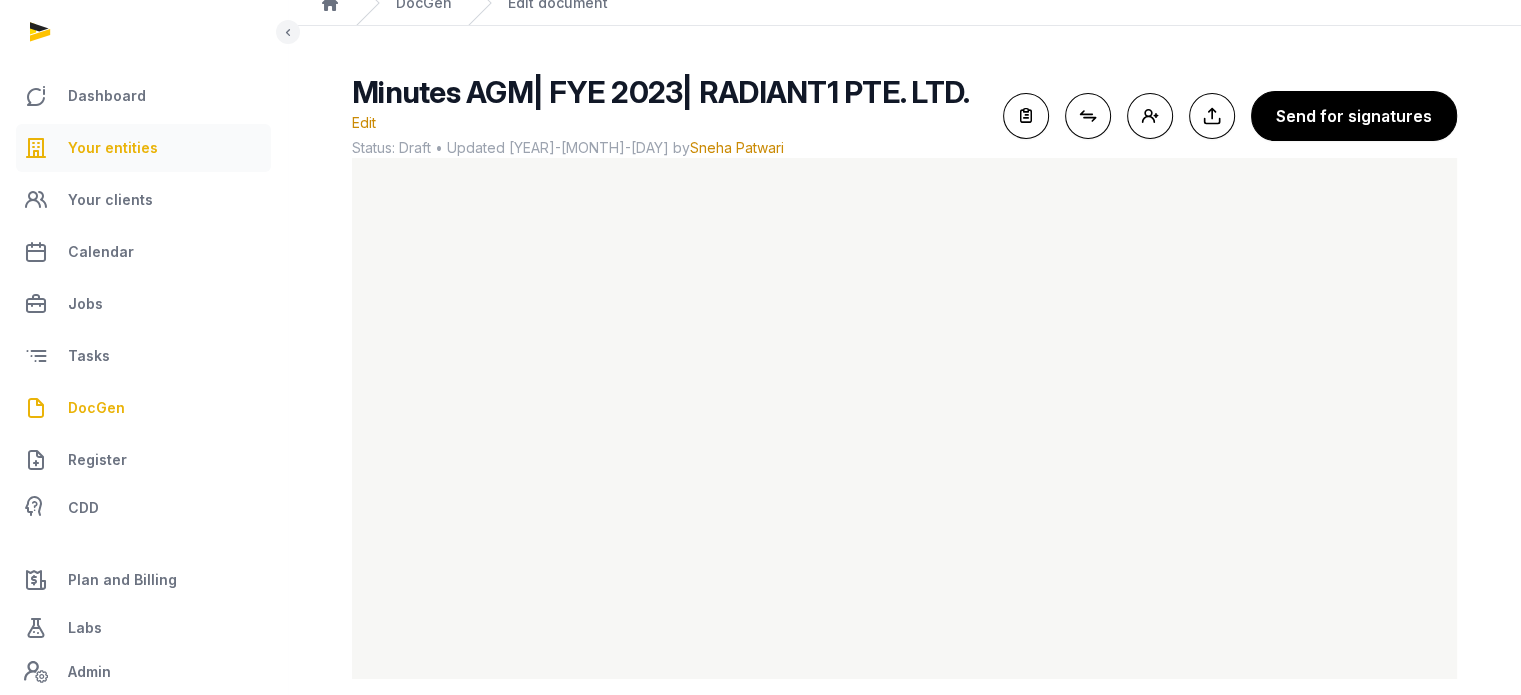 click on "Your entities" at bounding box center [113, 148] 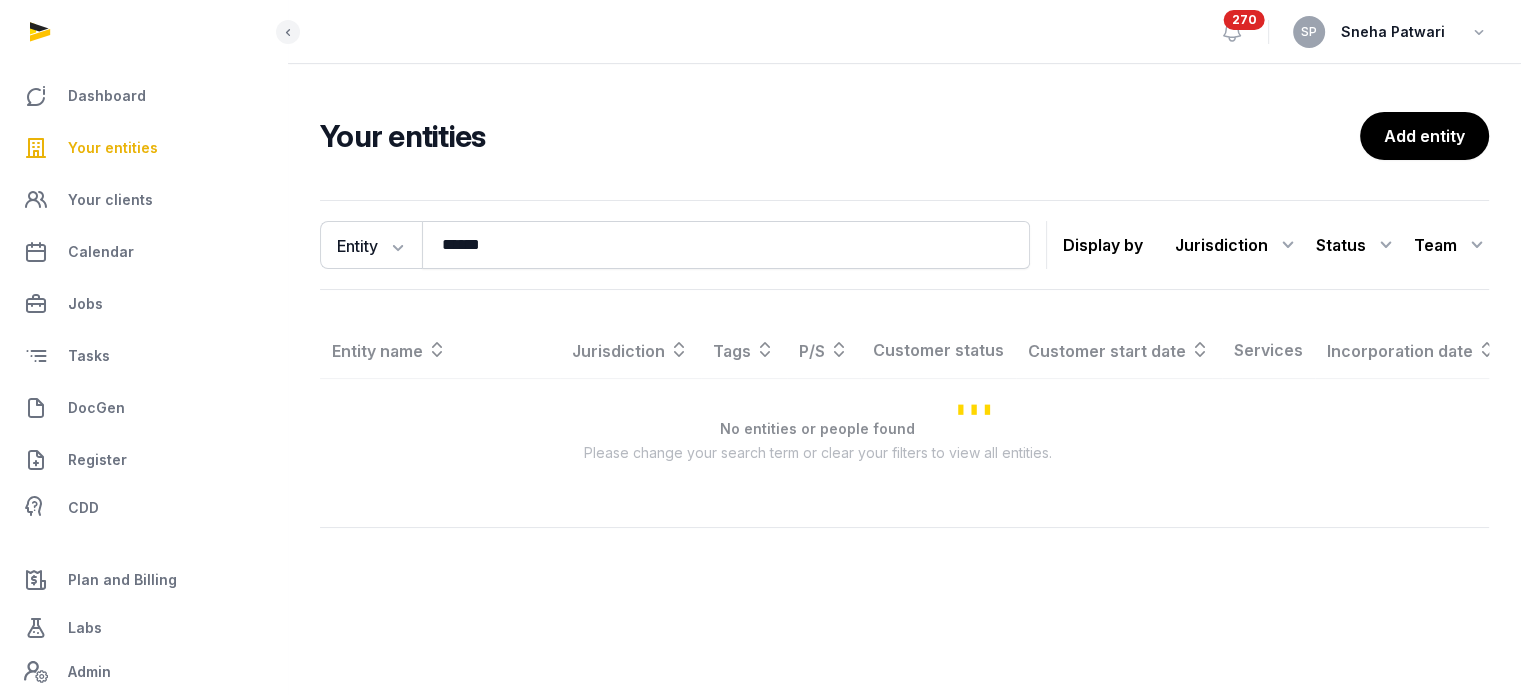 scroll, scrollTop: 0, scrollLeft: 0, axis: both 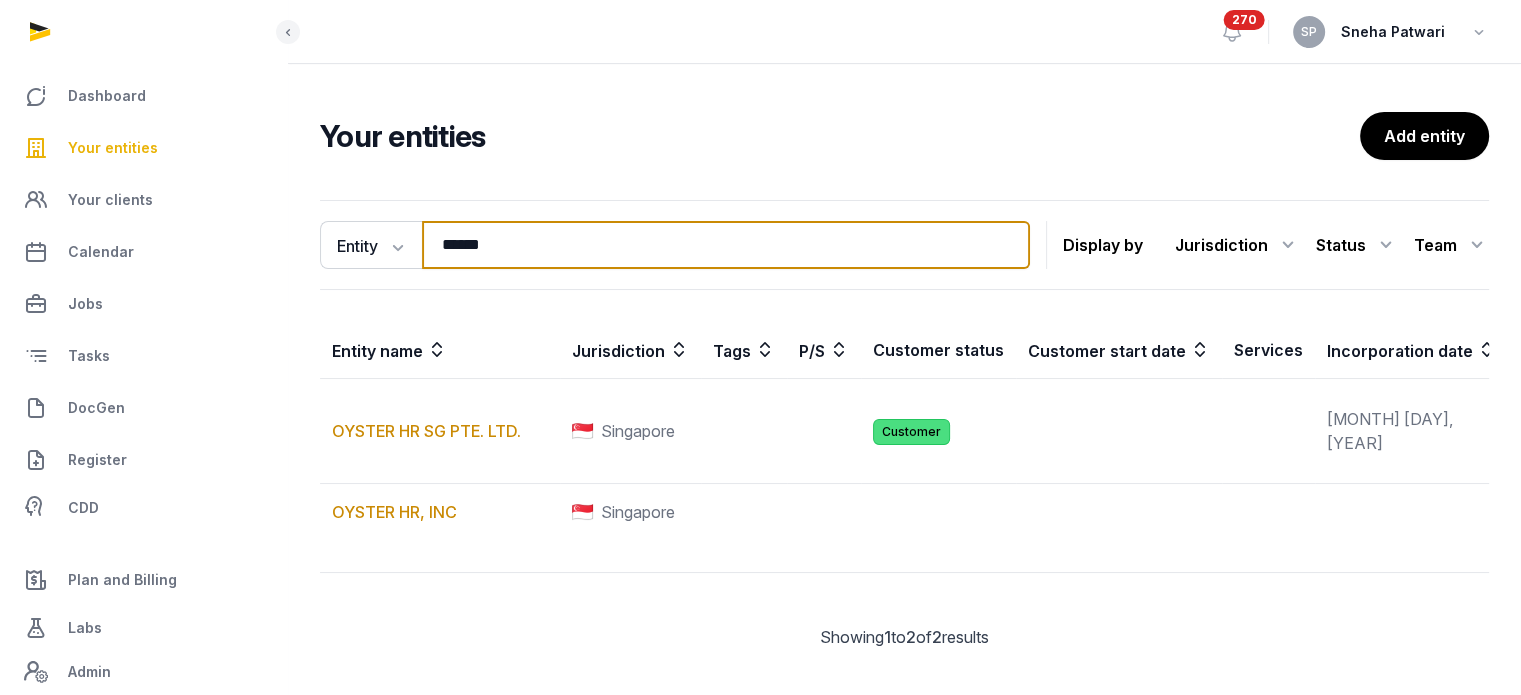 click on "******" at bounding box center (726, 245) 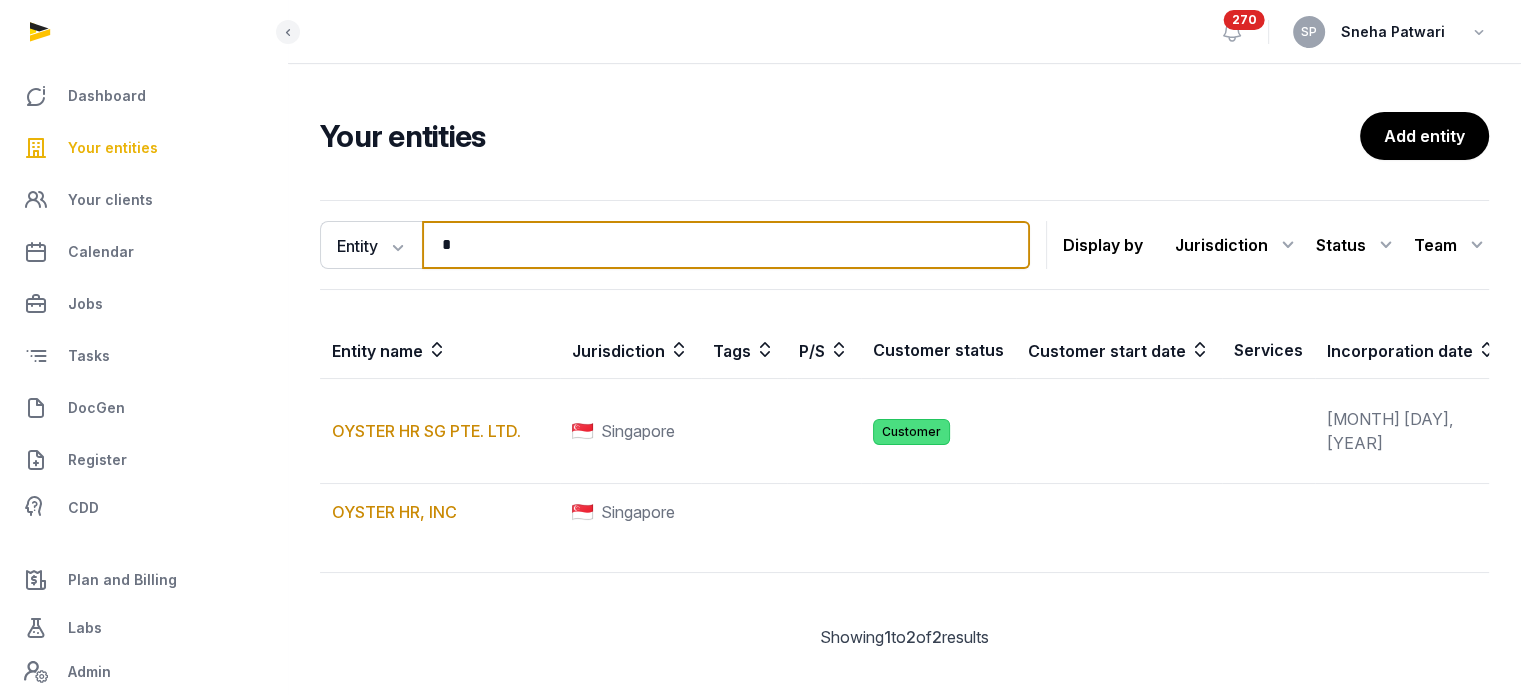 click on "*" at bounding box center (726, 245) 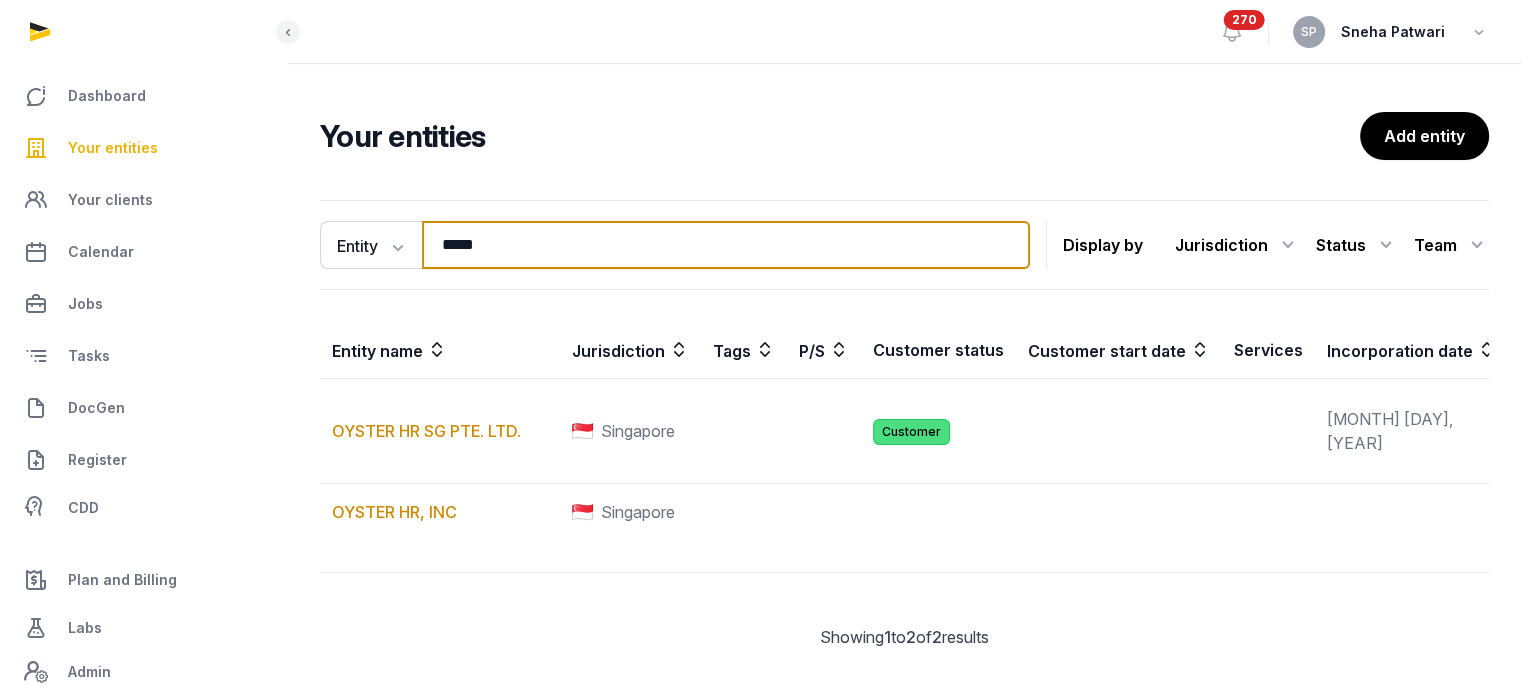 type on "*****" 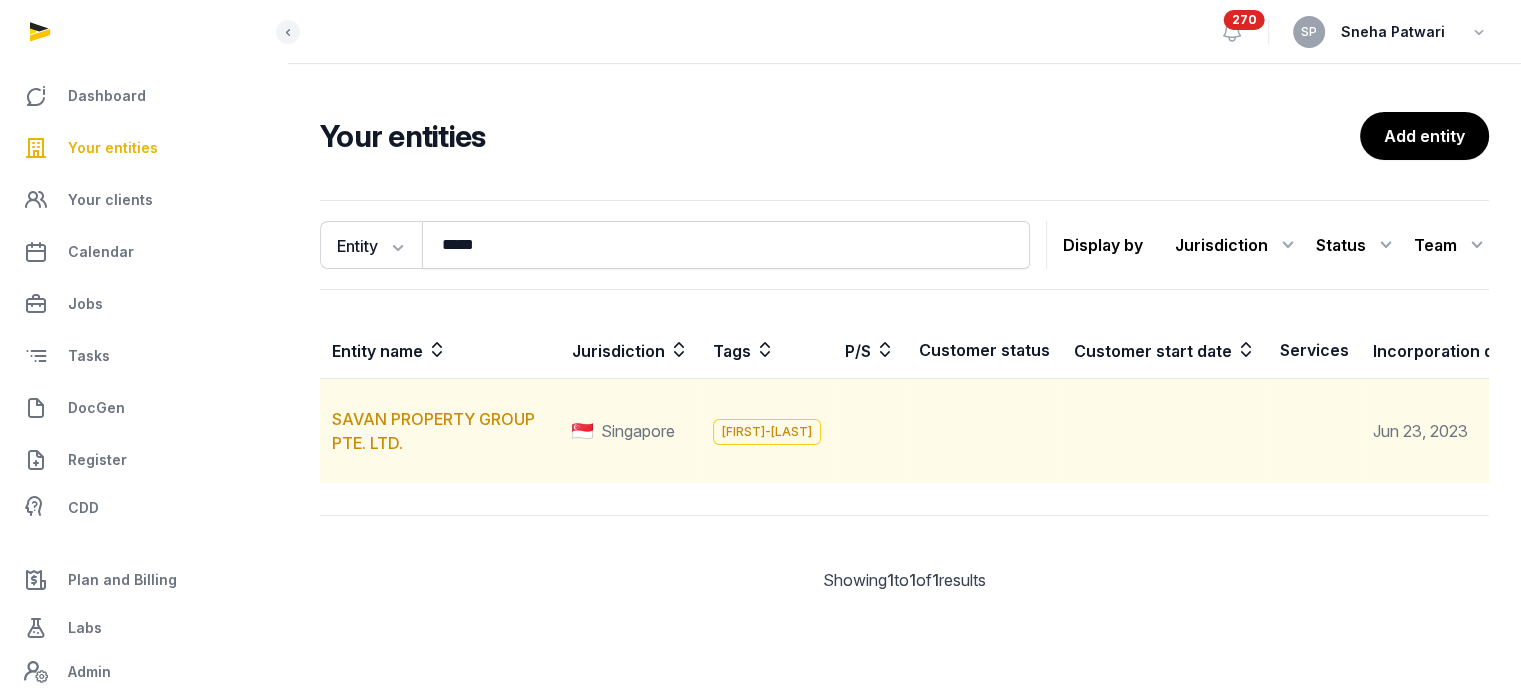 click on "SAVAN PROPERTY GROUP PTE. LTD." at bounding box center [440, 431] 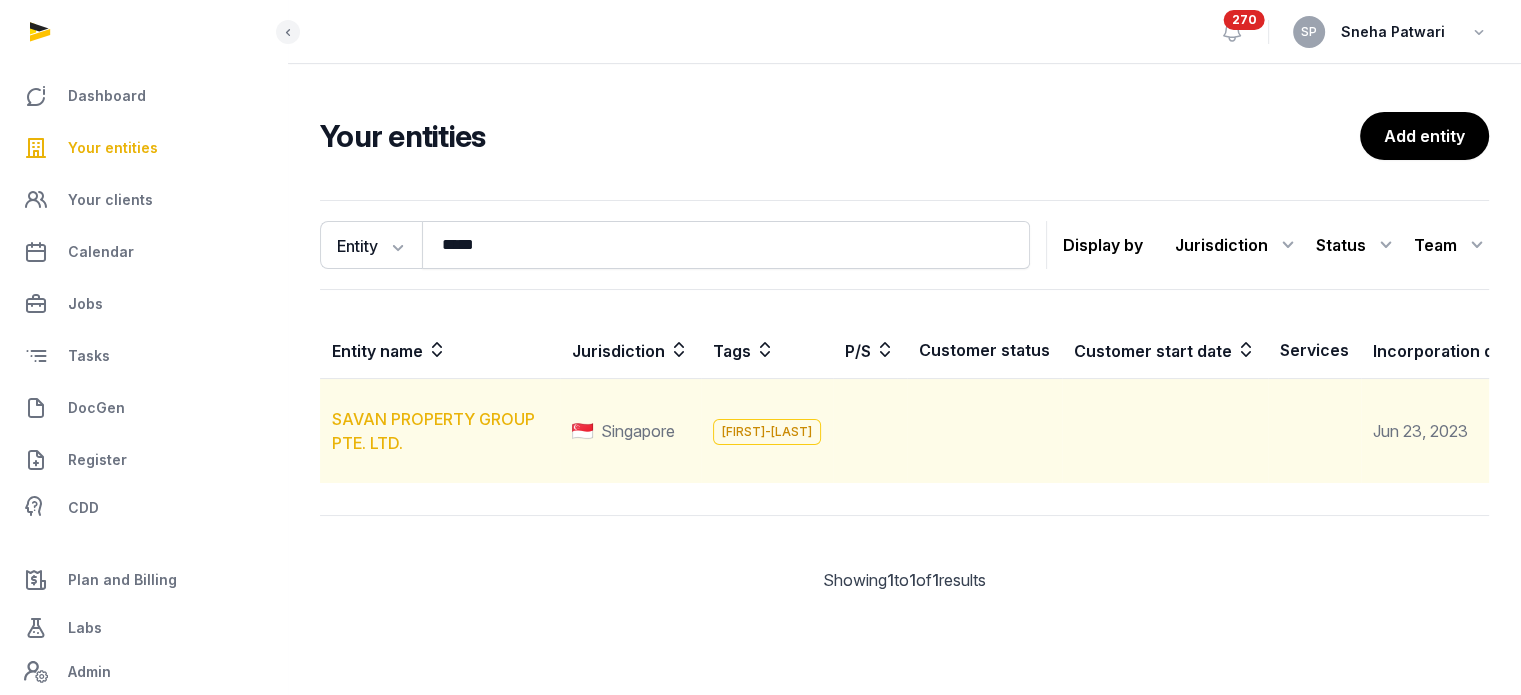 click on "SAVAN PROPERTY GROUP PTE. LTD." at bounding box center (433, 431) 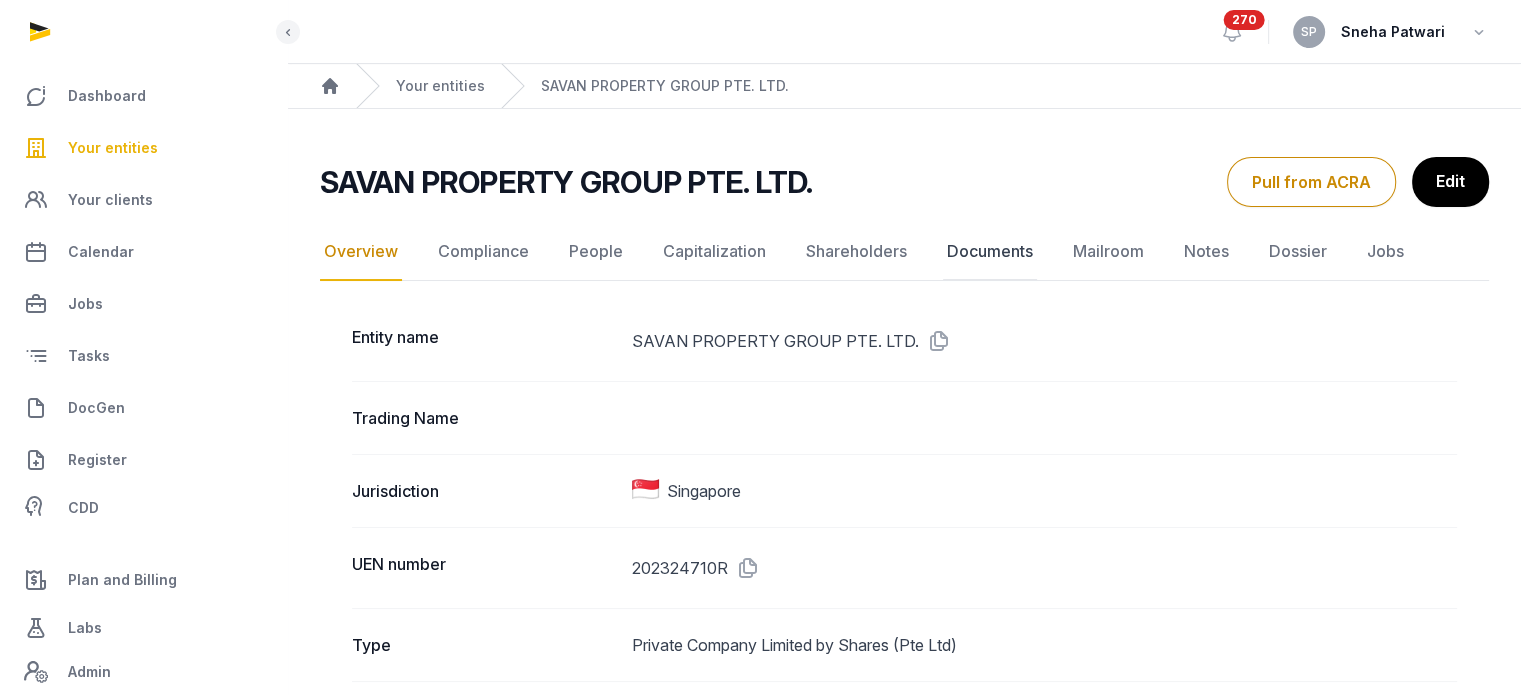 click on "Documents" 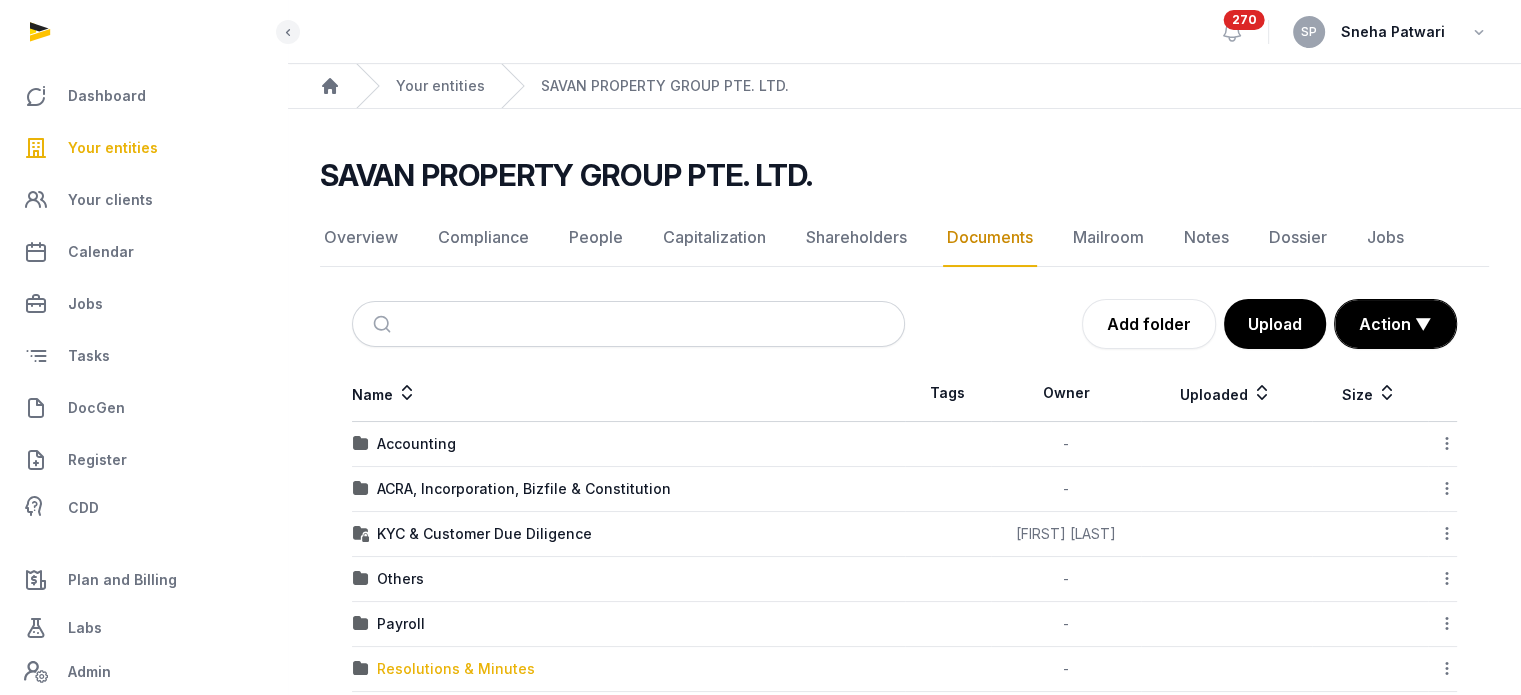 click on "Resolutions & Minutes" at bounding box center [456, 669] 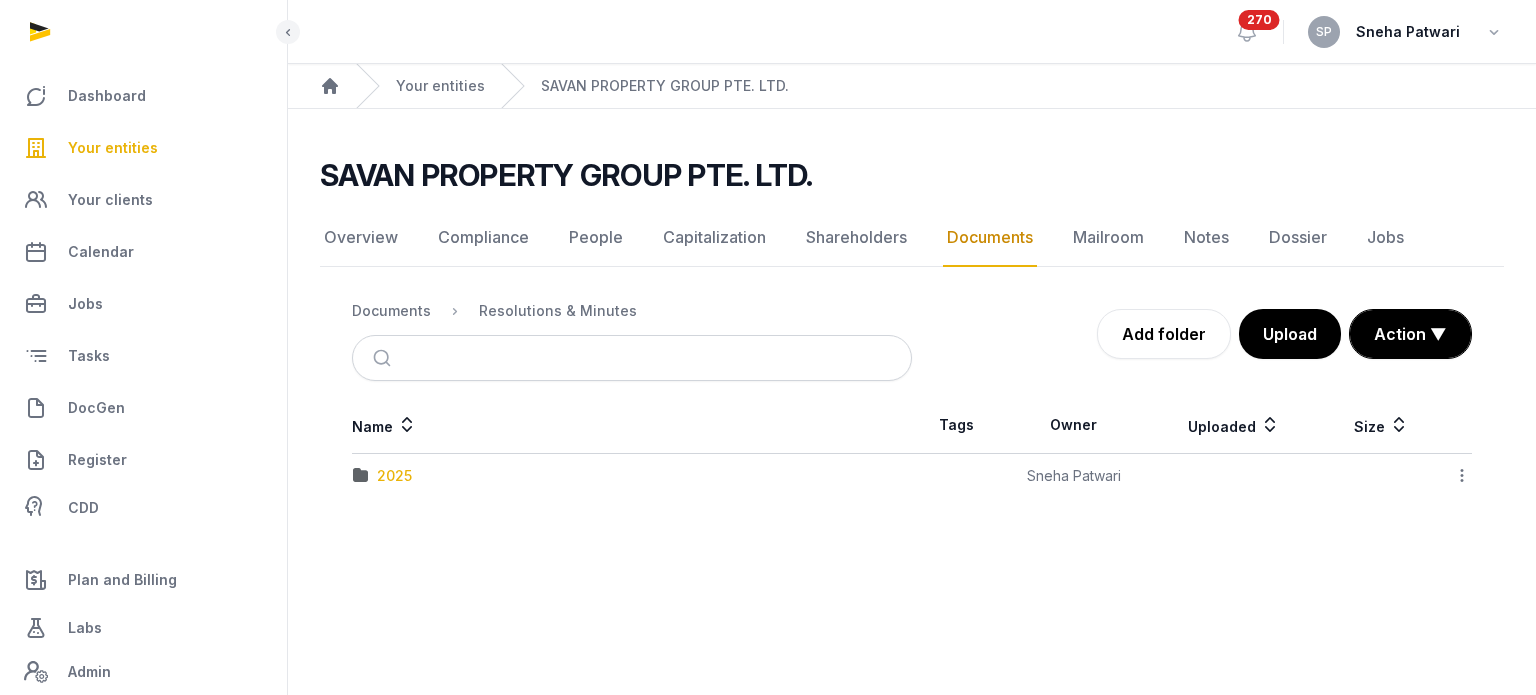 click on "2025" at bounding box center (394, 476) 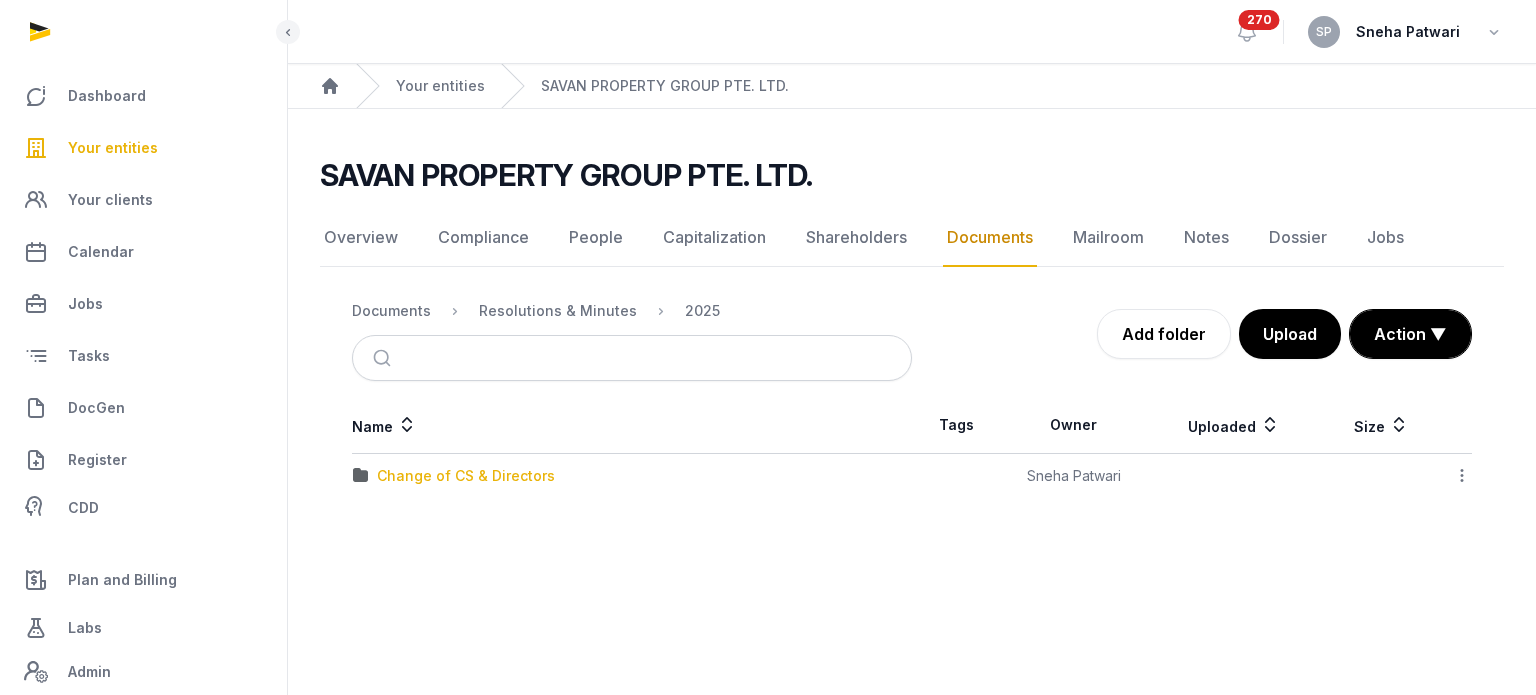 click on "Change of CS & Directors" at bounding box center (466, 476) 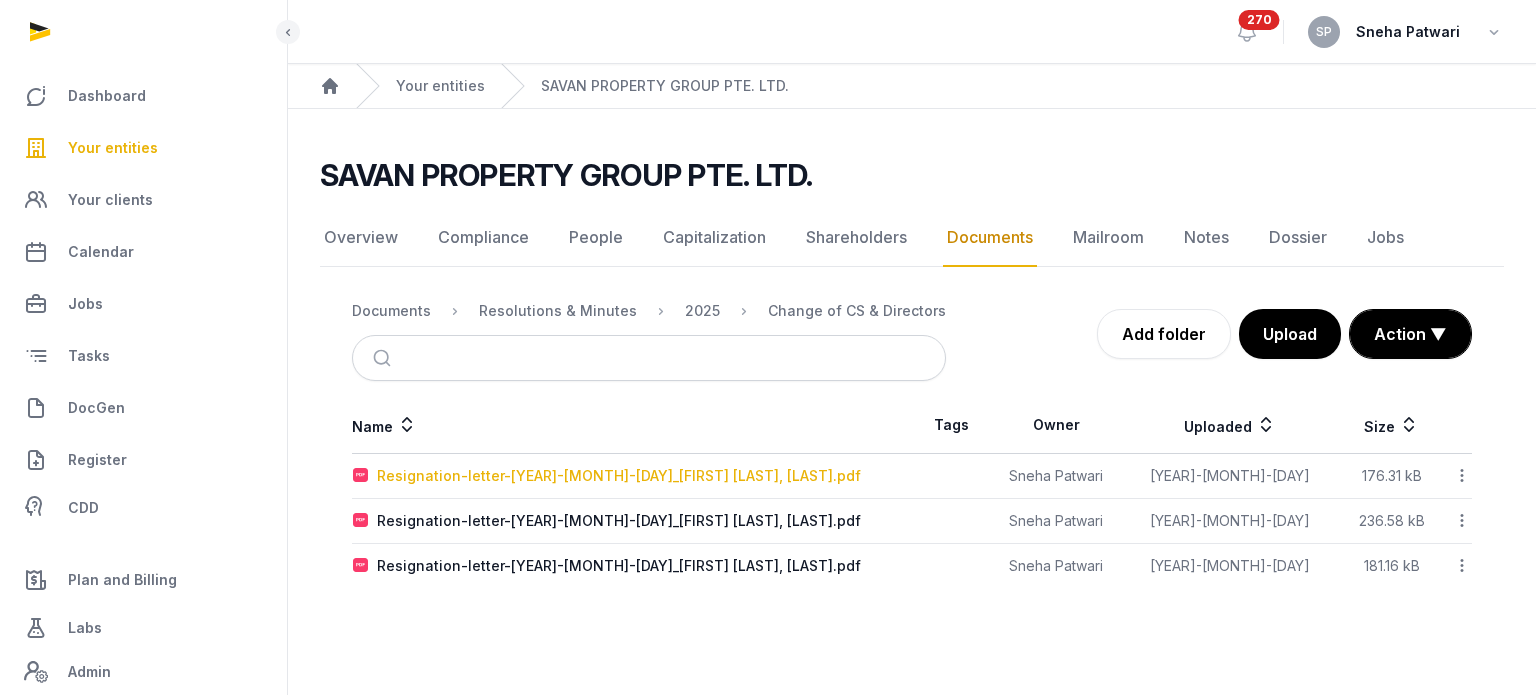 click on "Resignation-letter-2025-07-30_Cheng Kok Yong, Vincent.pdf" at bounding box center (619, 476) 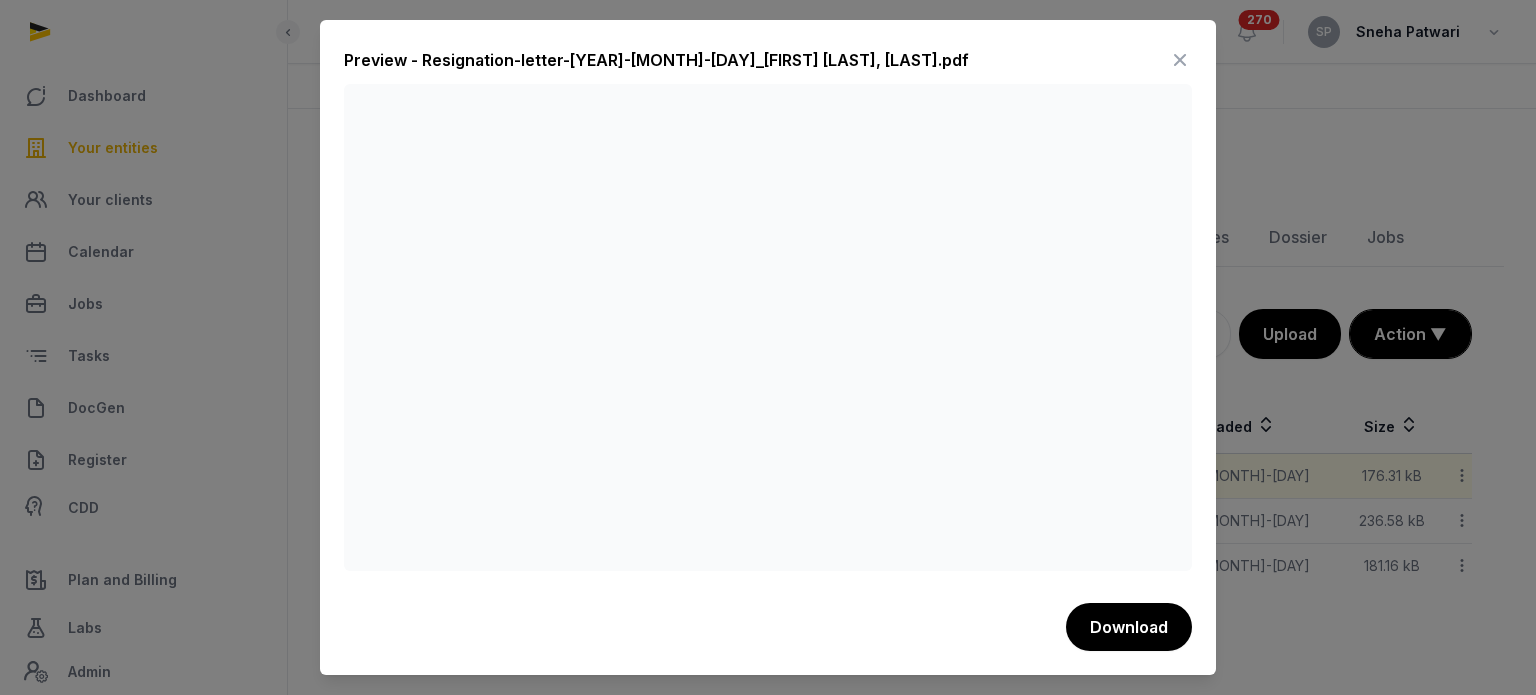 click on "Preview - Resignation-letter-2025-07-30_Cheng Kok Yong, Vincent.pdf" at bounding box center [768, 64] 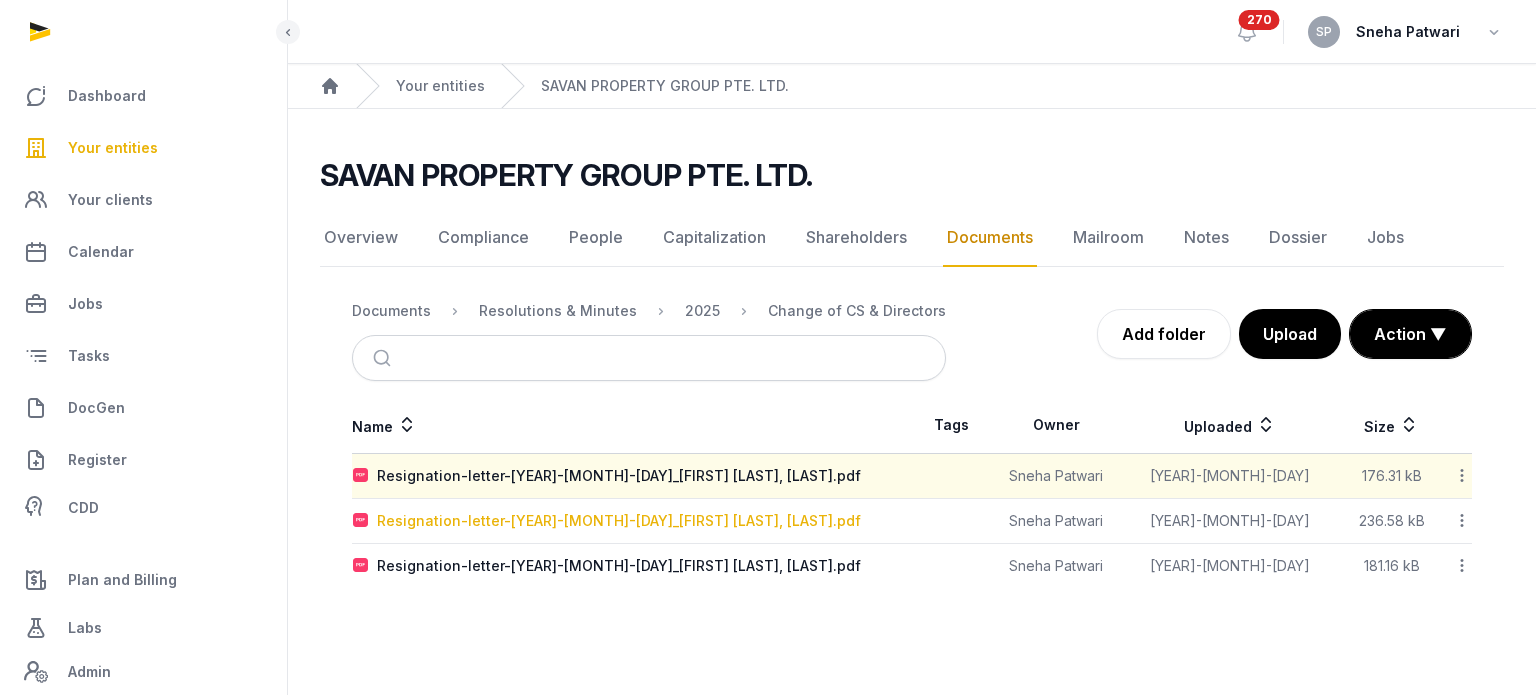 click on "Resignation-letter-2025-07-30_Khairunnisah Binte Abdul Rahim.pdf" at bounding box center (619, 521) 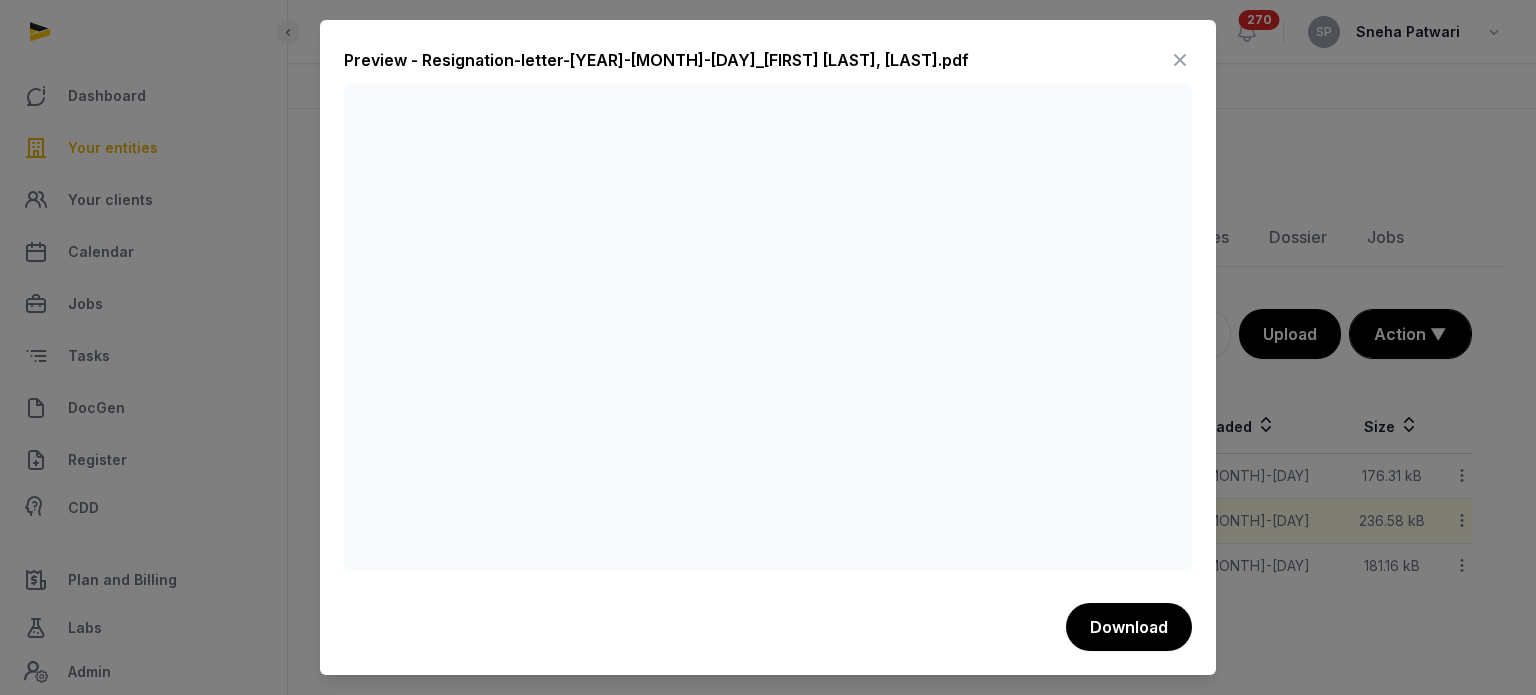 click at bounding box center (1180, 60) 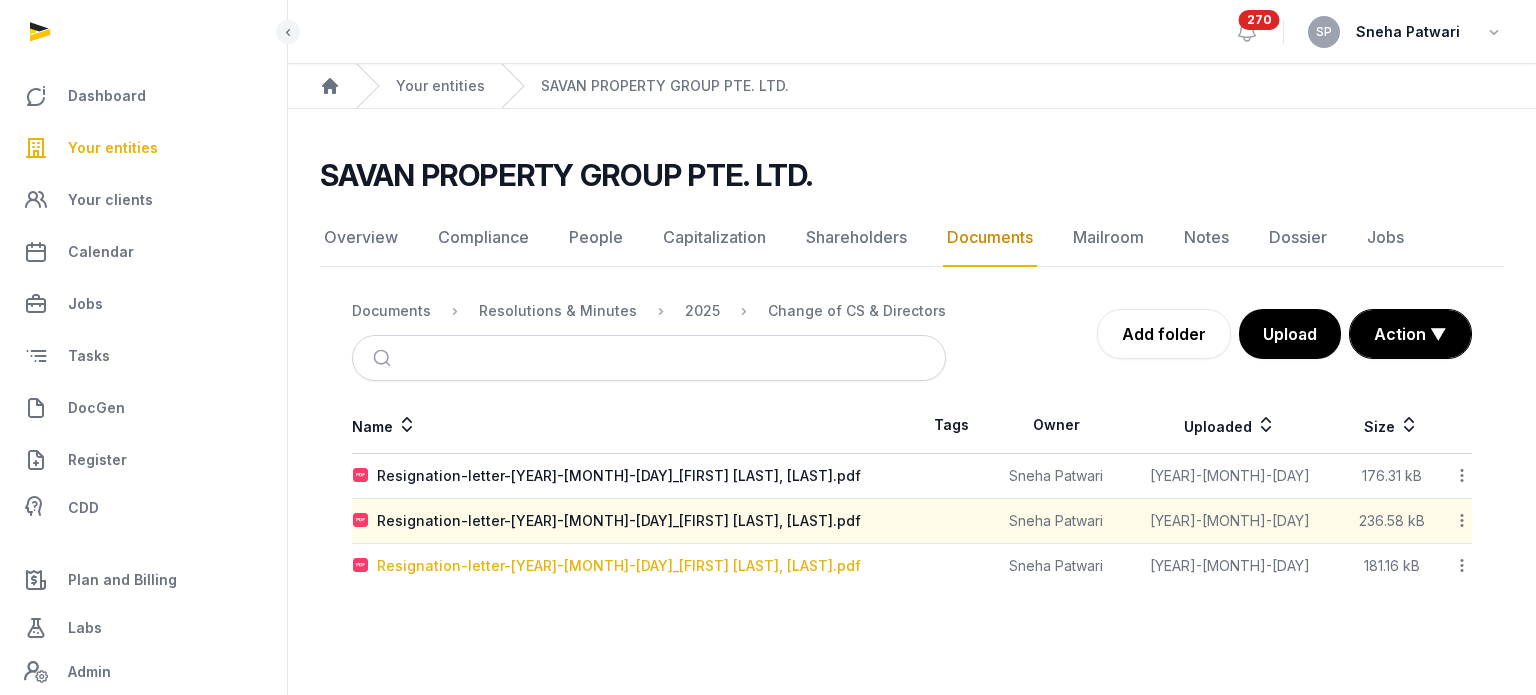 click on "Resignation-letter-2025-07-30_Sheela D_O Samy.pdf" at bounding box center (619, 566) 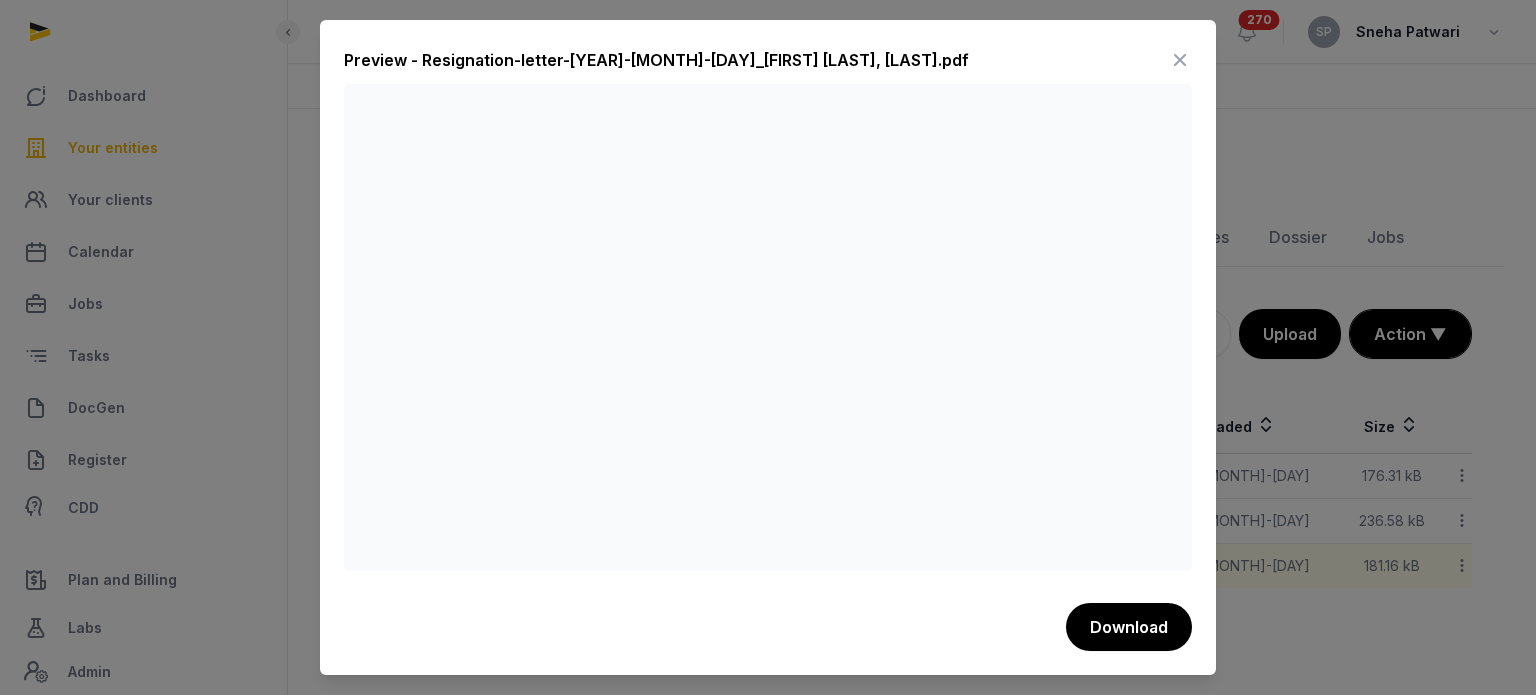 click at bounding box center (1180, 60) 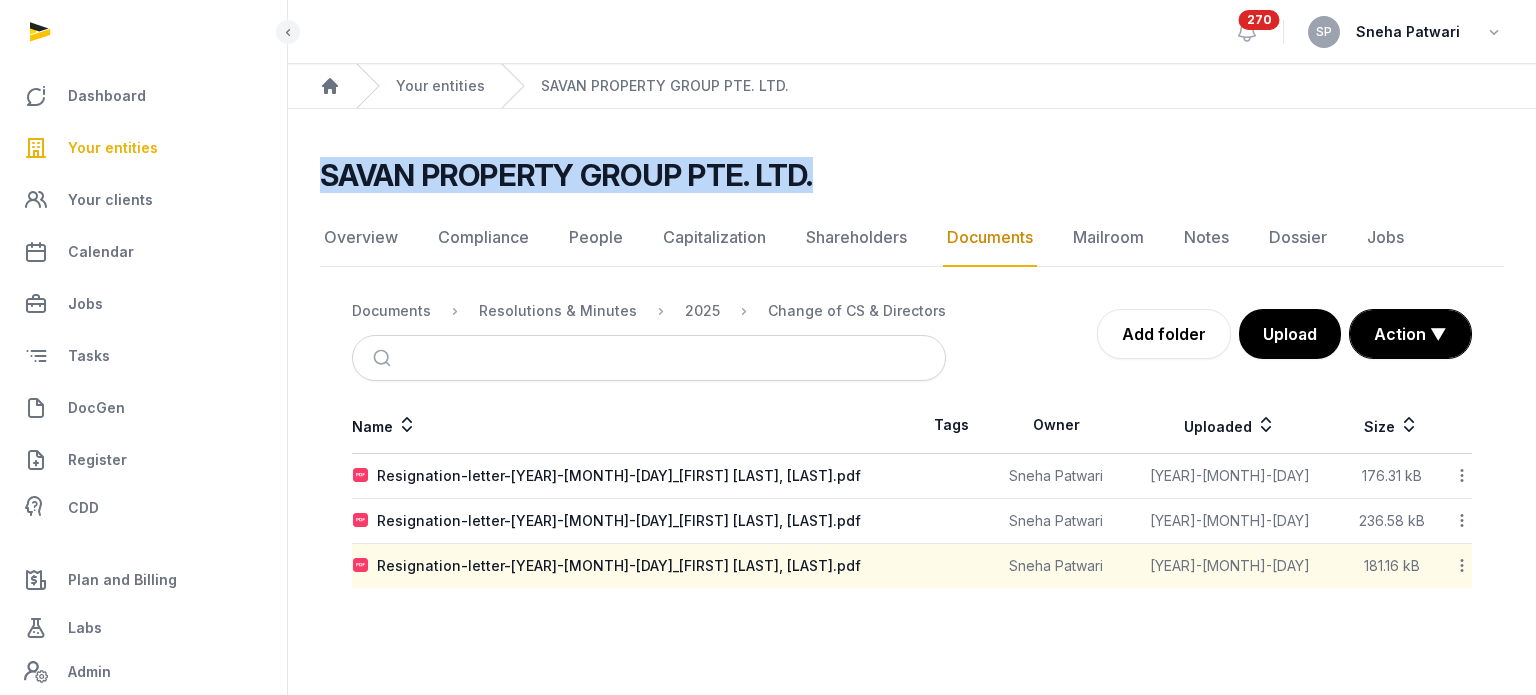 drag, startPoint x: 836, startPoint y: 181, endPoint x: 325, endPoint y: 131, distance: 513.44037 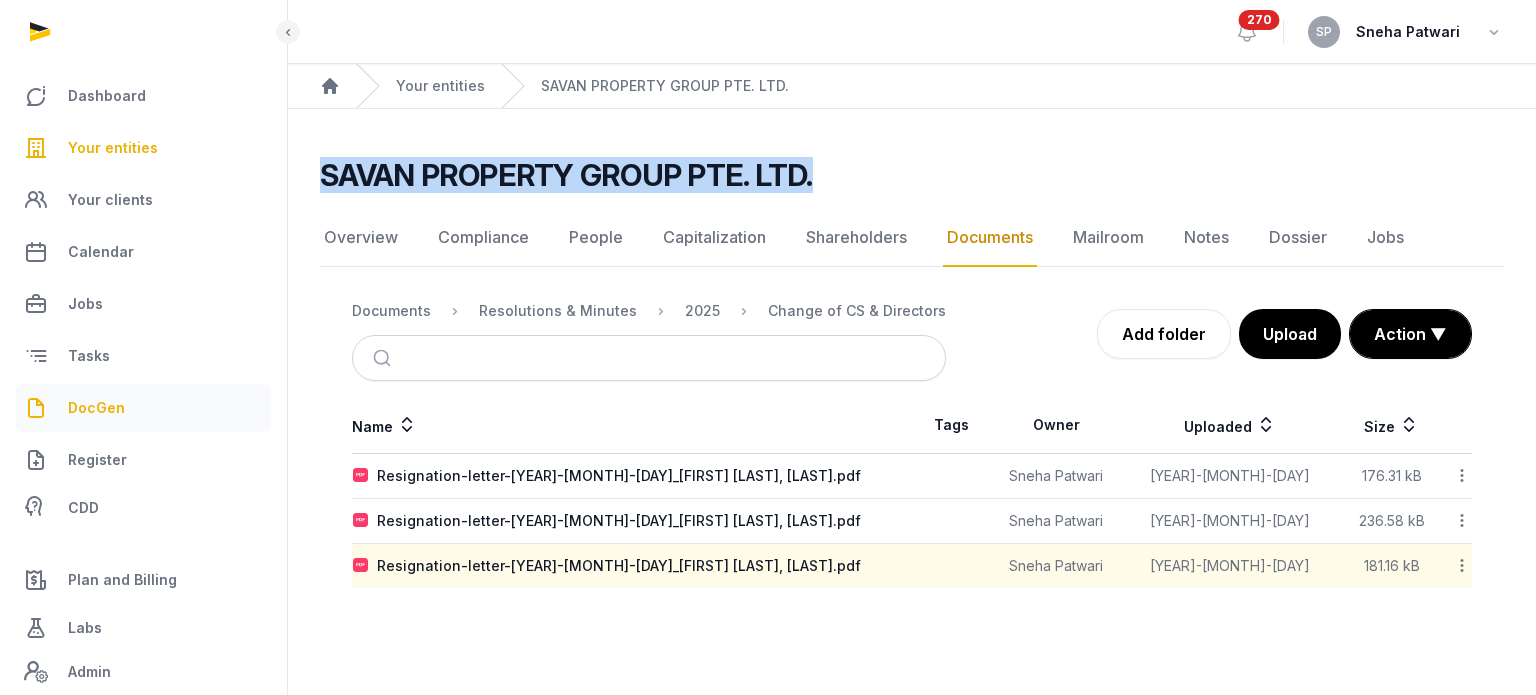 click on "DocGen" at bounding box center [143, 408] 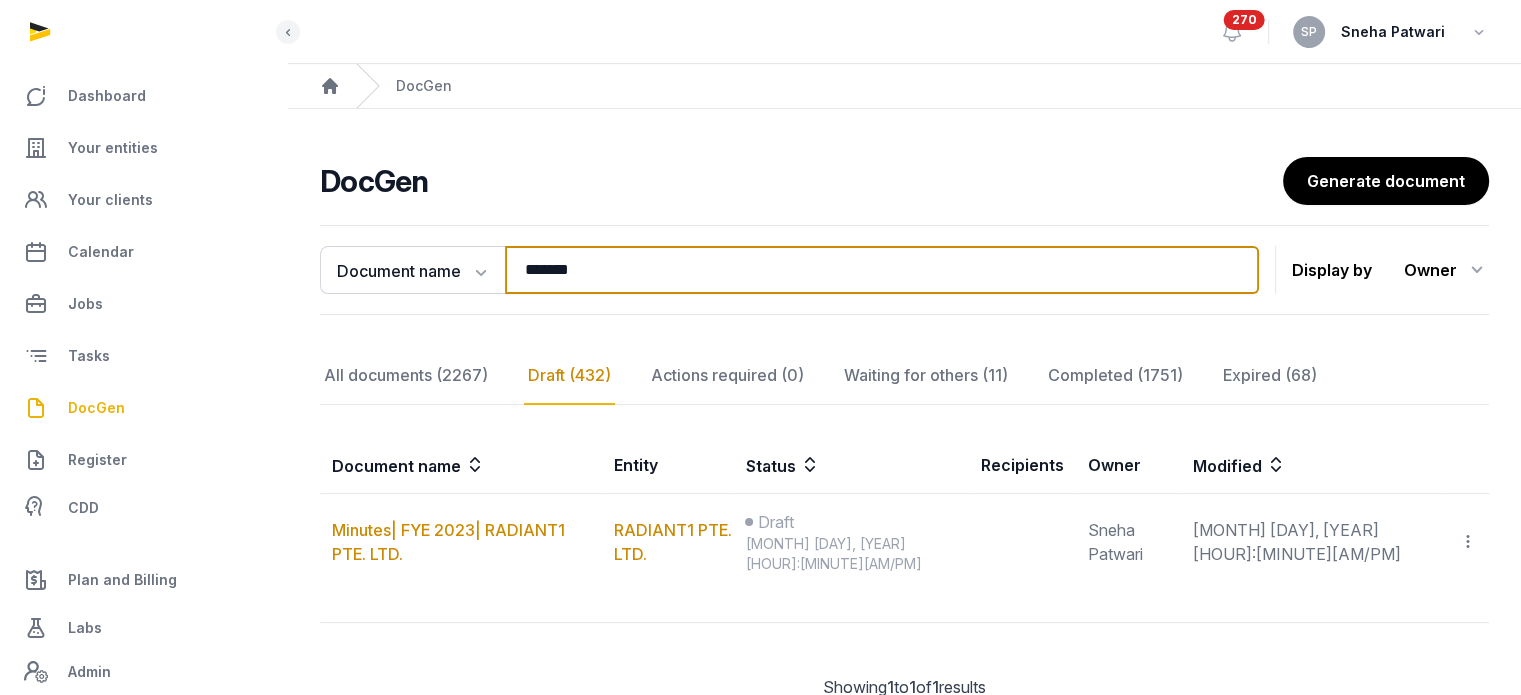 click on "*******" at bounding box center [882, 270] 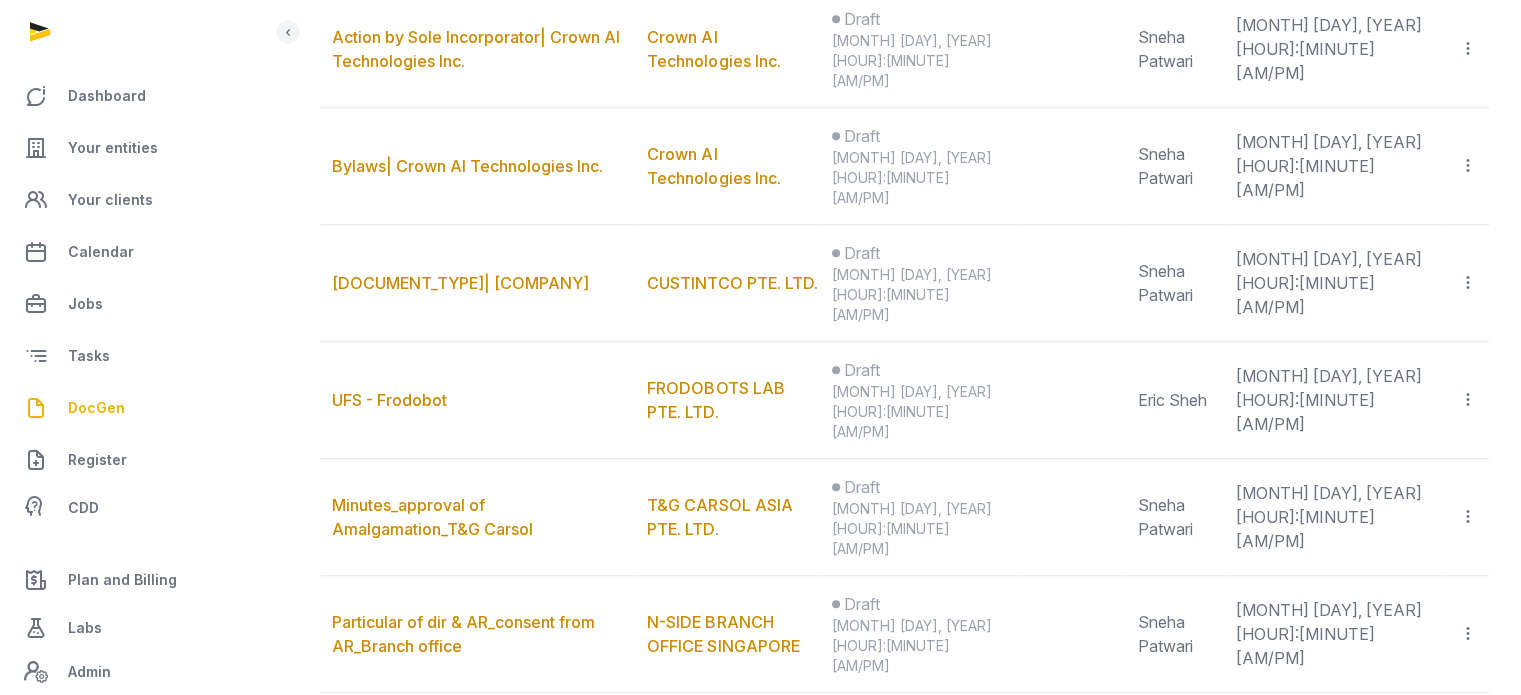 scroll, scrollTop: 0, scrollLeft: 0, axis: both 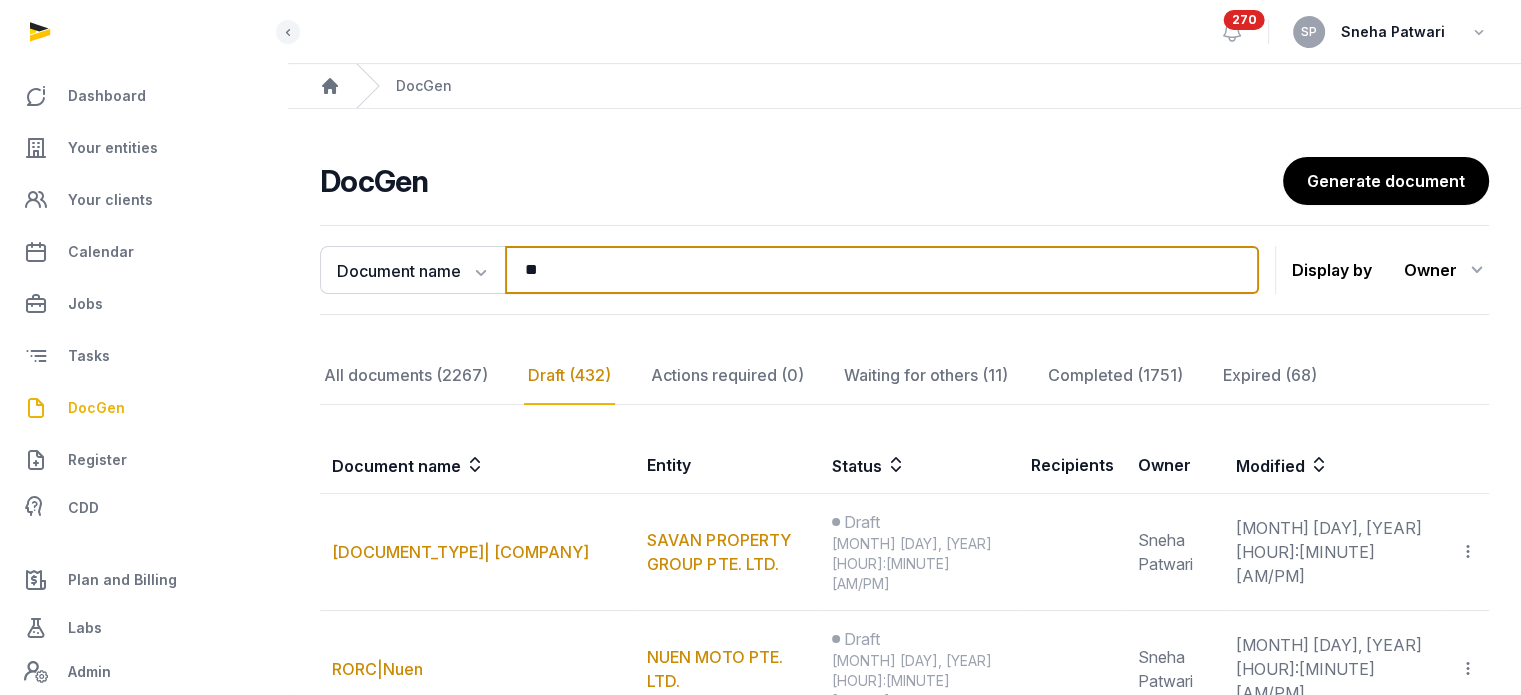 type on "*" 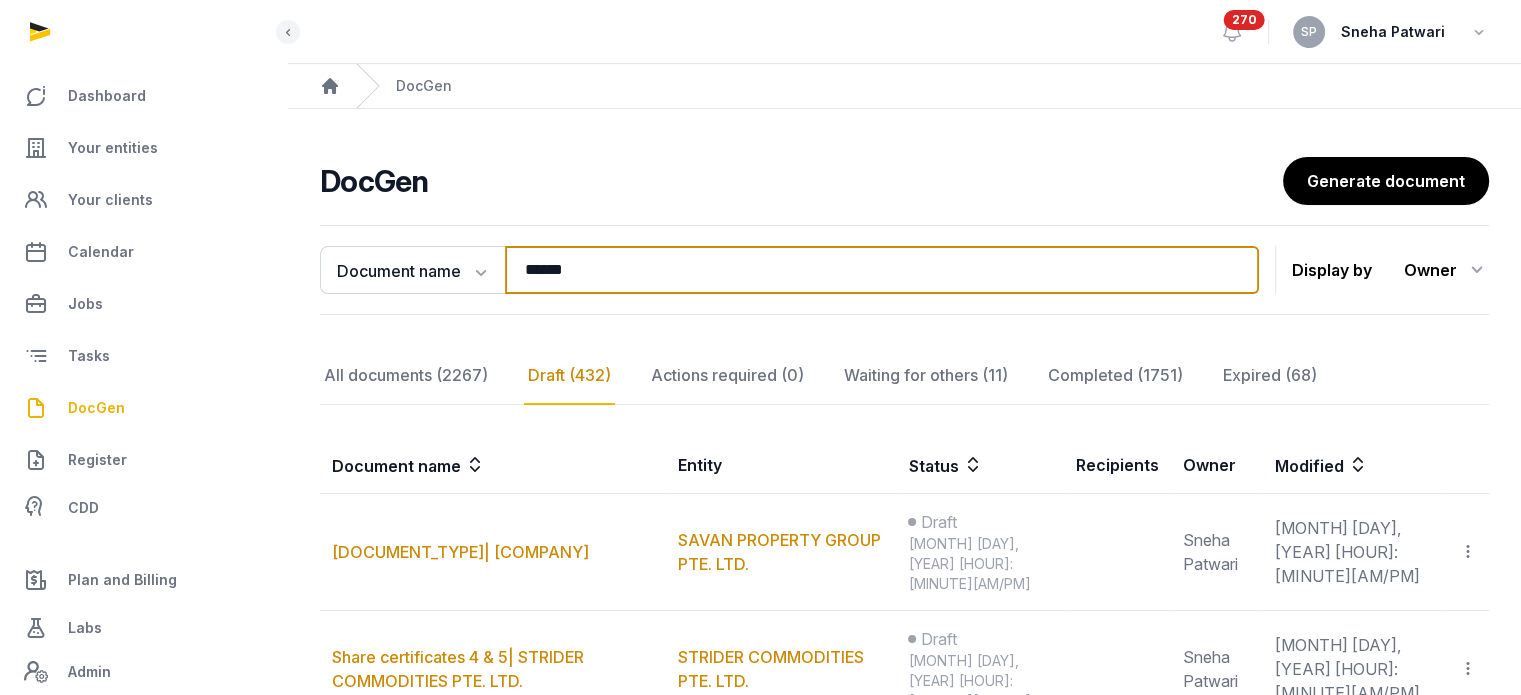 type on "******" 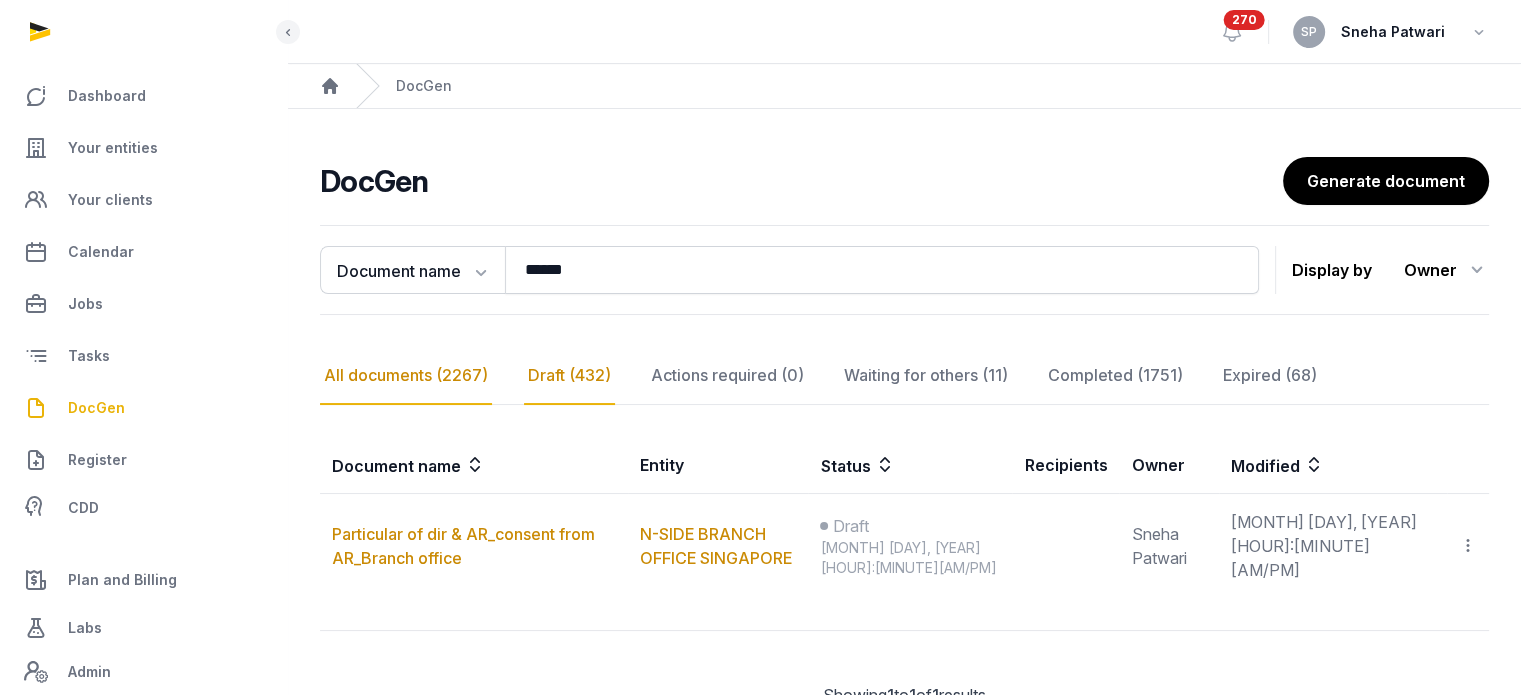click on "All documents (2267)" at bounding box center (406, 376) 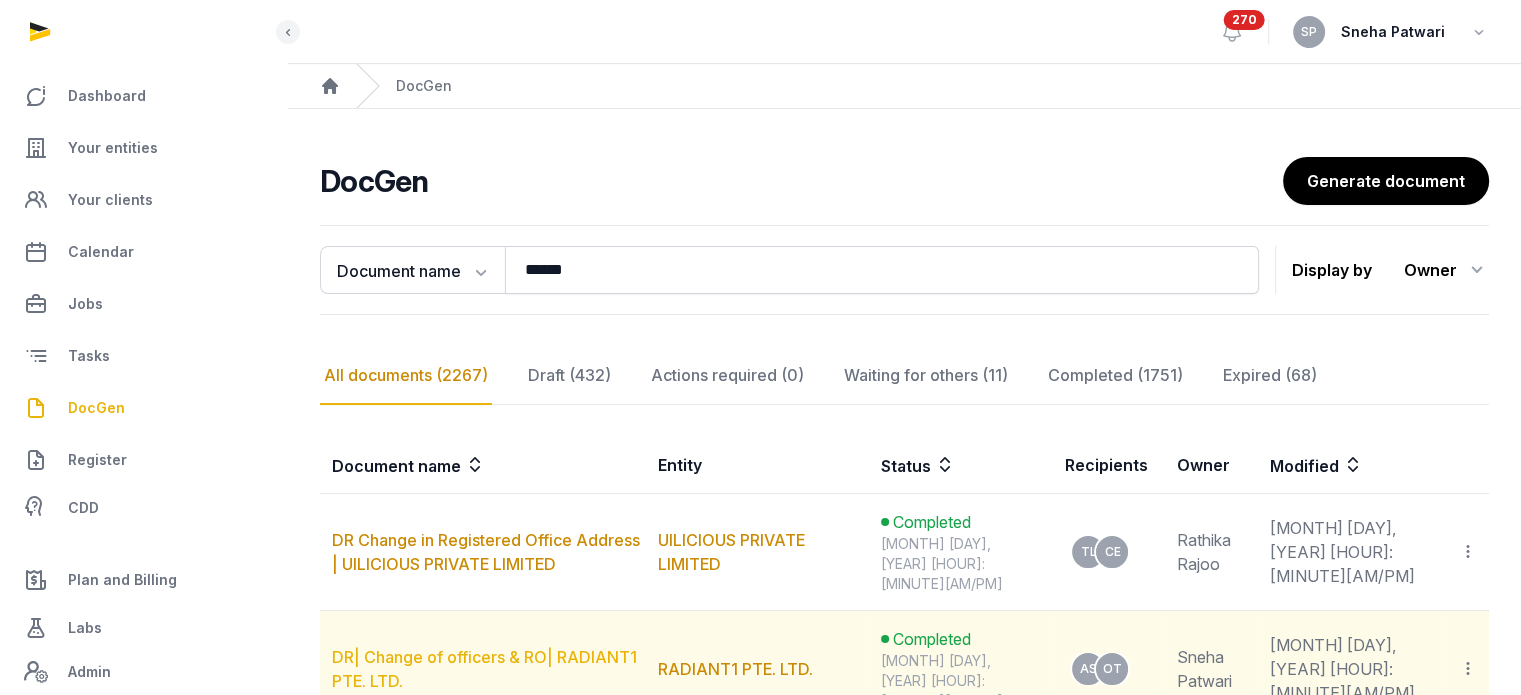 click on "DR| Change of officers & RO| RADIANT1 PTE. LTD." at bounding box center [484, 669] 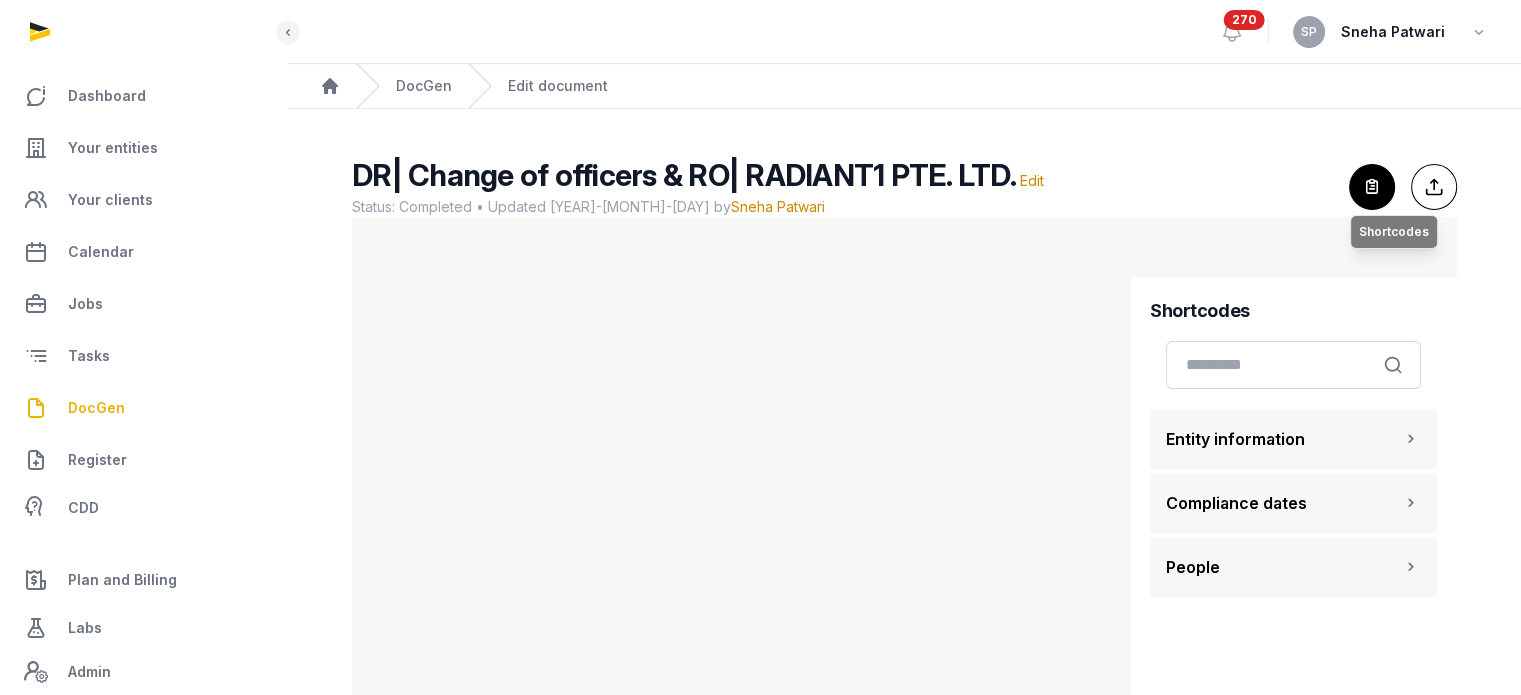 click at bounding box center [1372, 187] 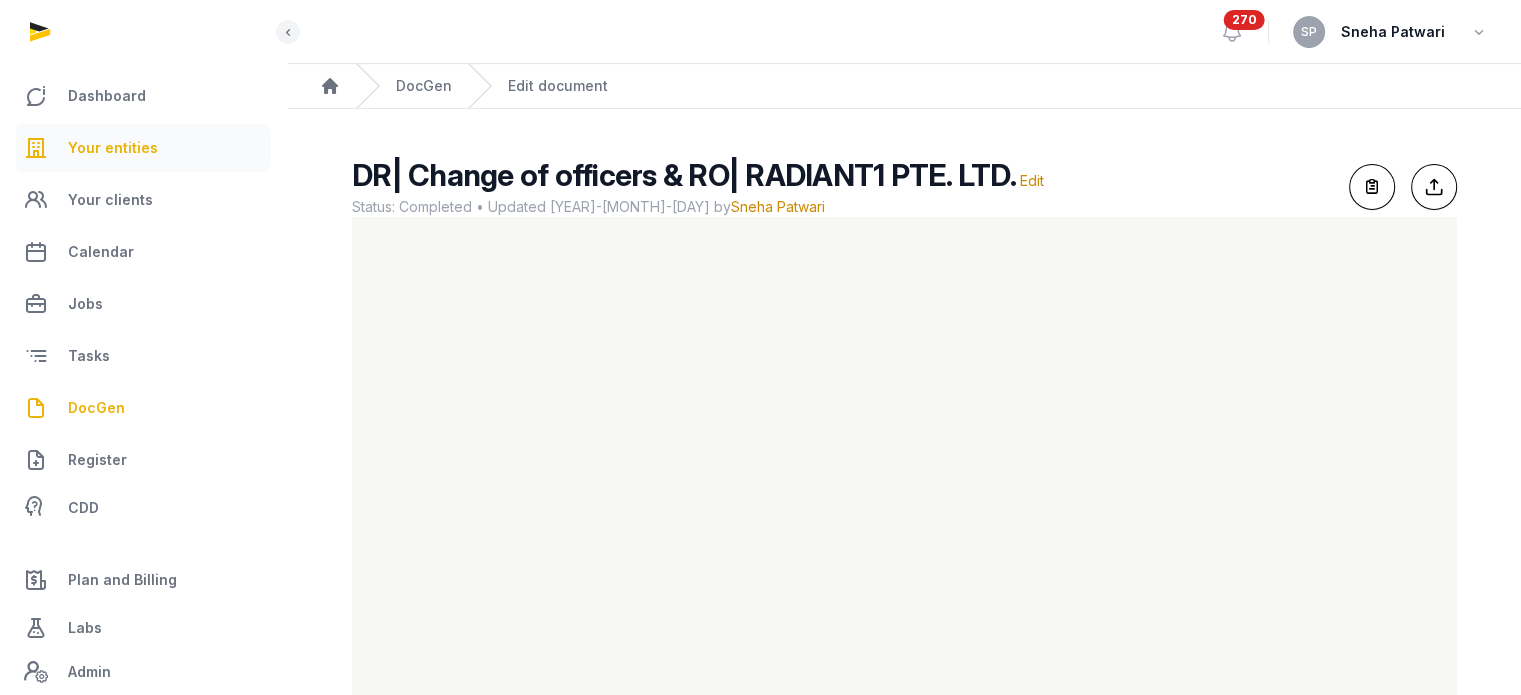 click on "Your entities" at bounding box center [113, 148] 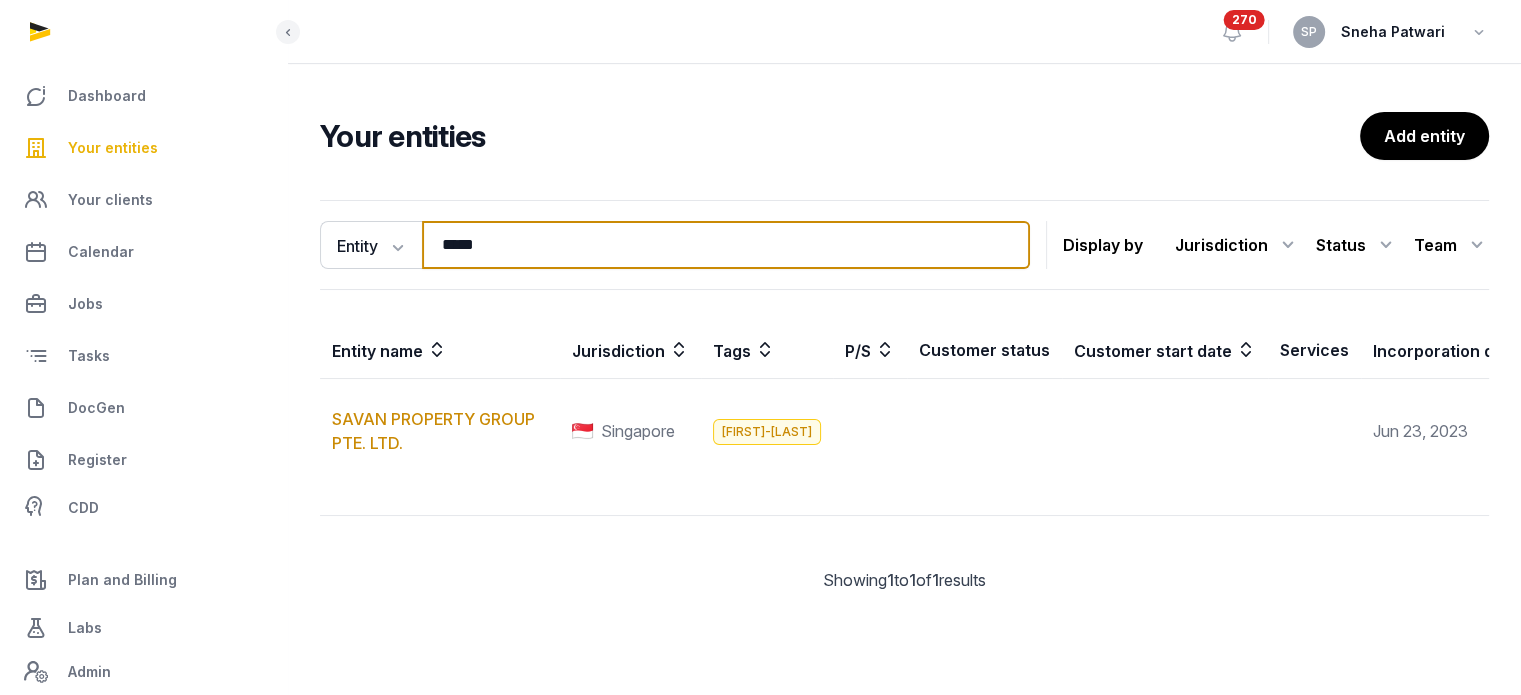click on "*****" at bounding box center [726, 245] 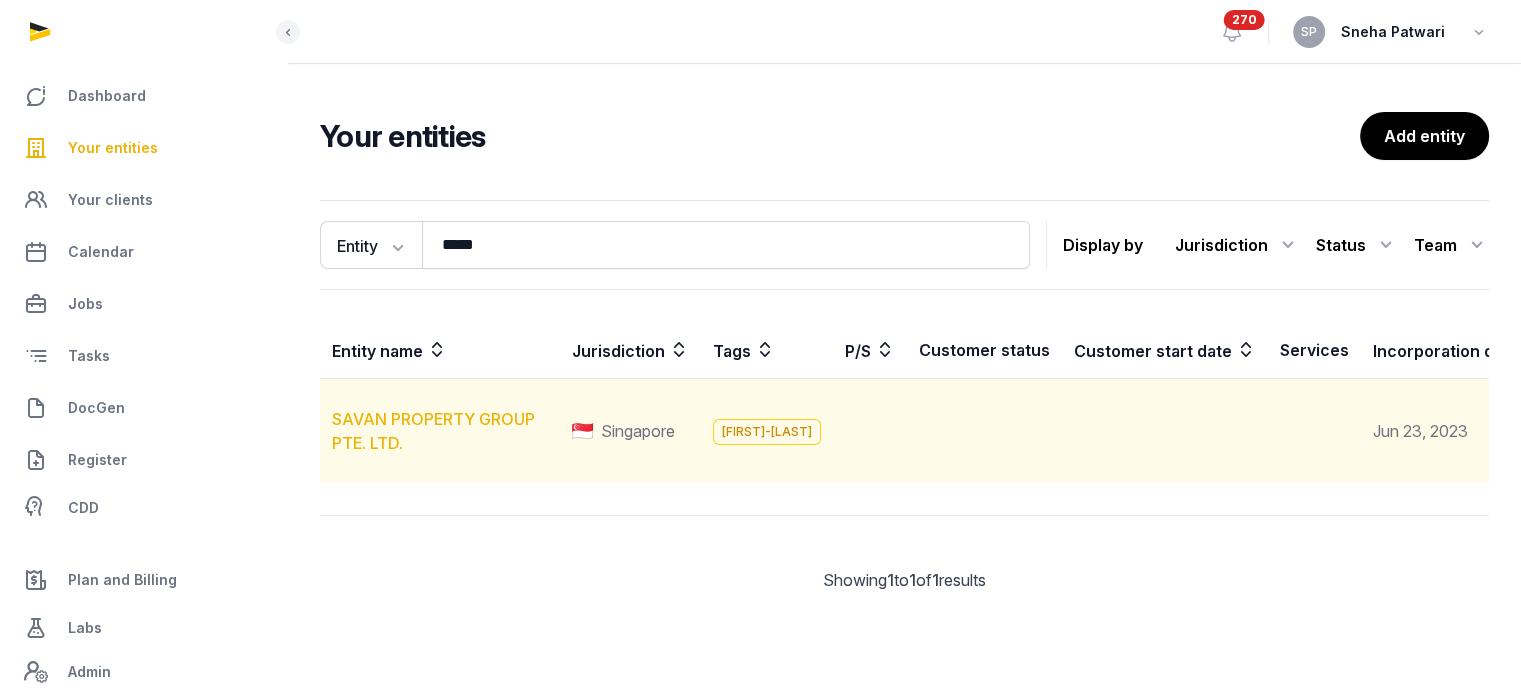 click on "SAVAN PROPERTY GROUP PTE. LTD." at bounding box center [433, 431] 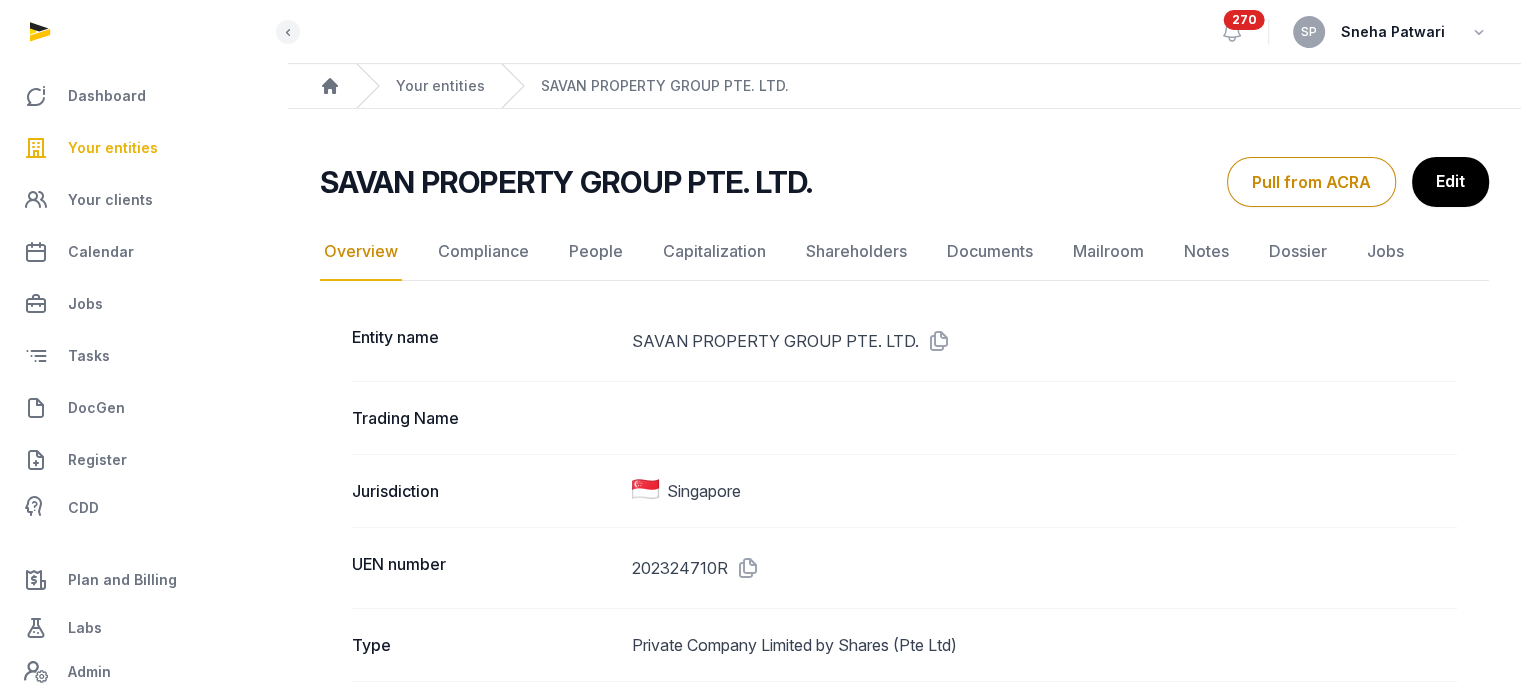 click at bounding box center [935, 341] 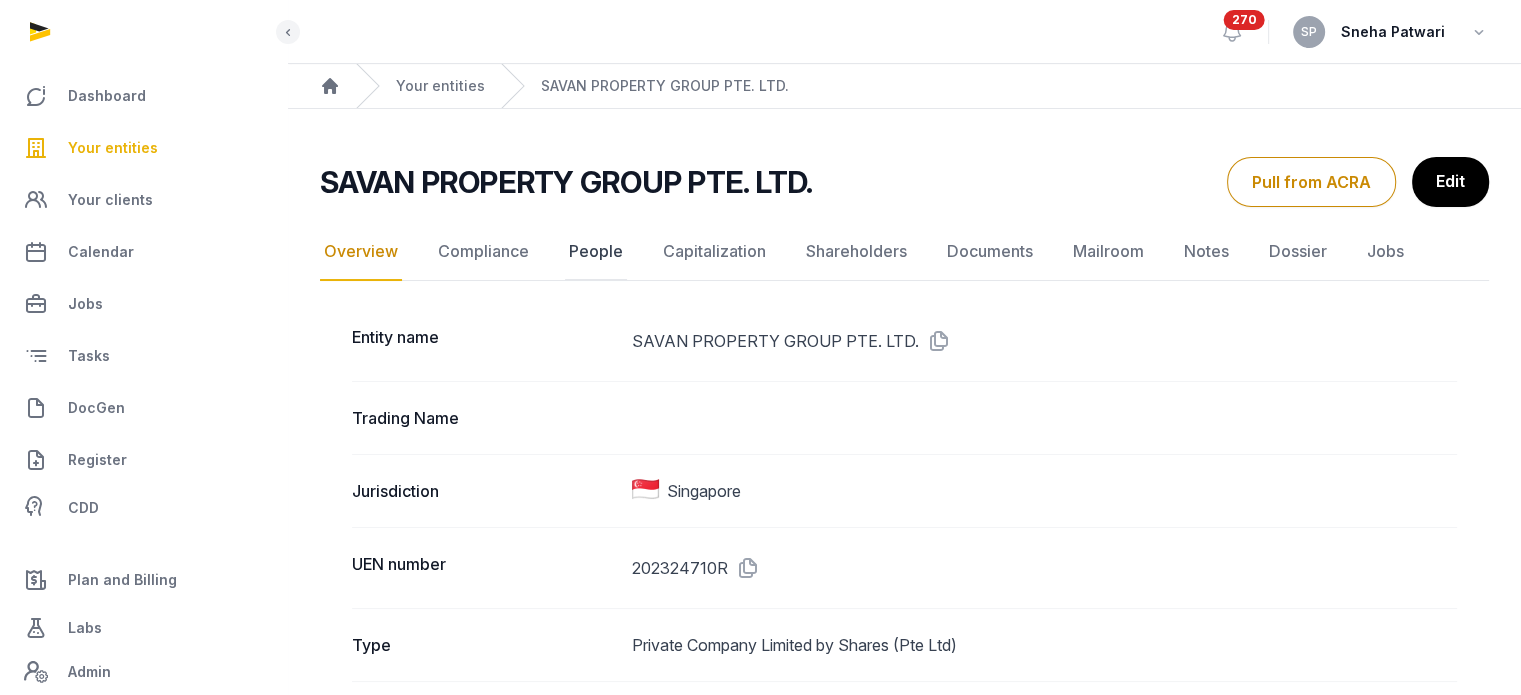 click on "People" 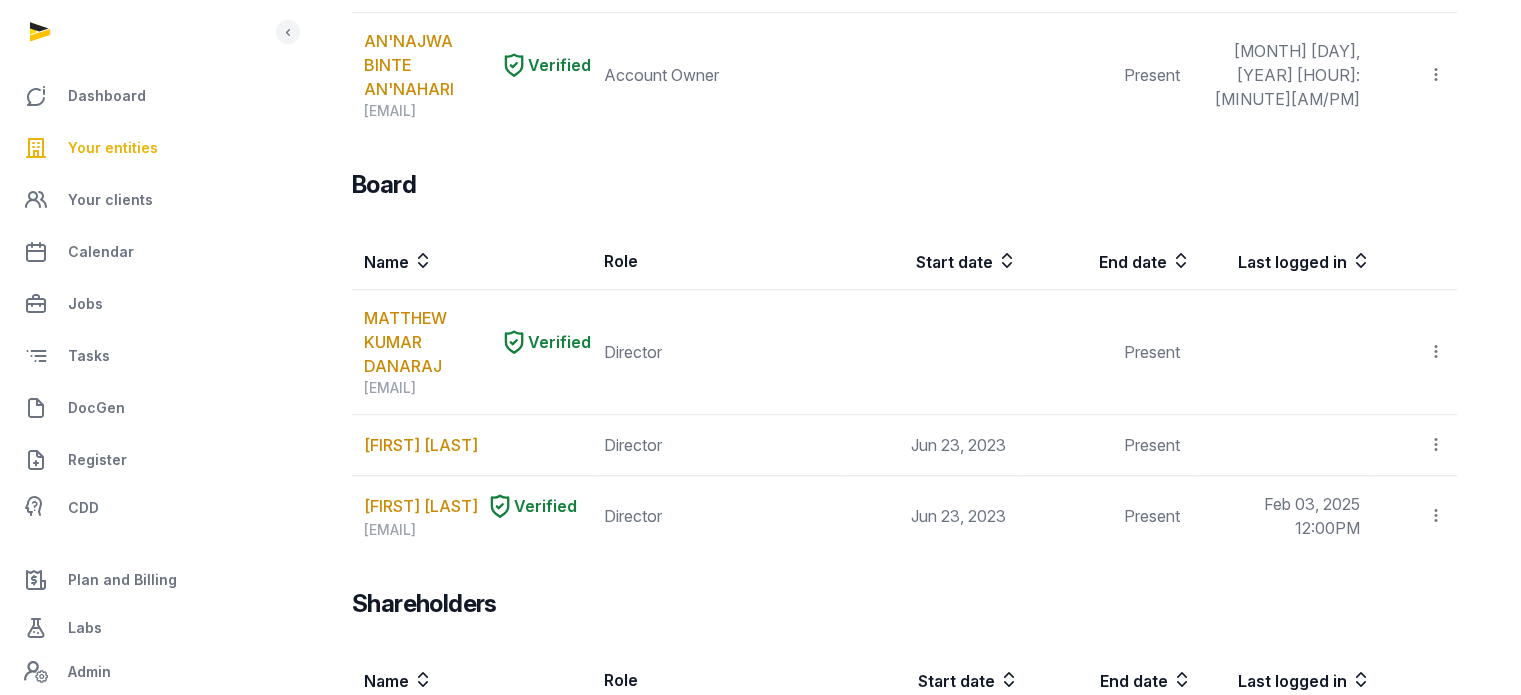 scroll, scrollTop: 1379, scrollLeft: 0, axis: vertical 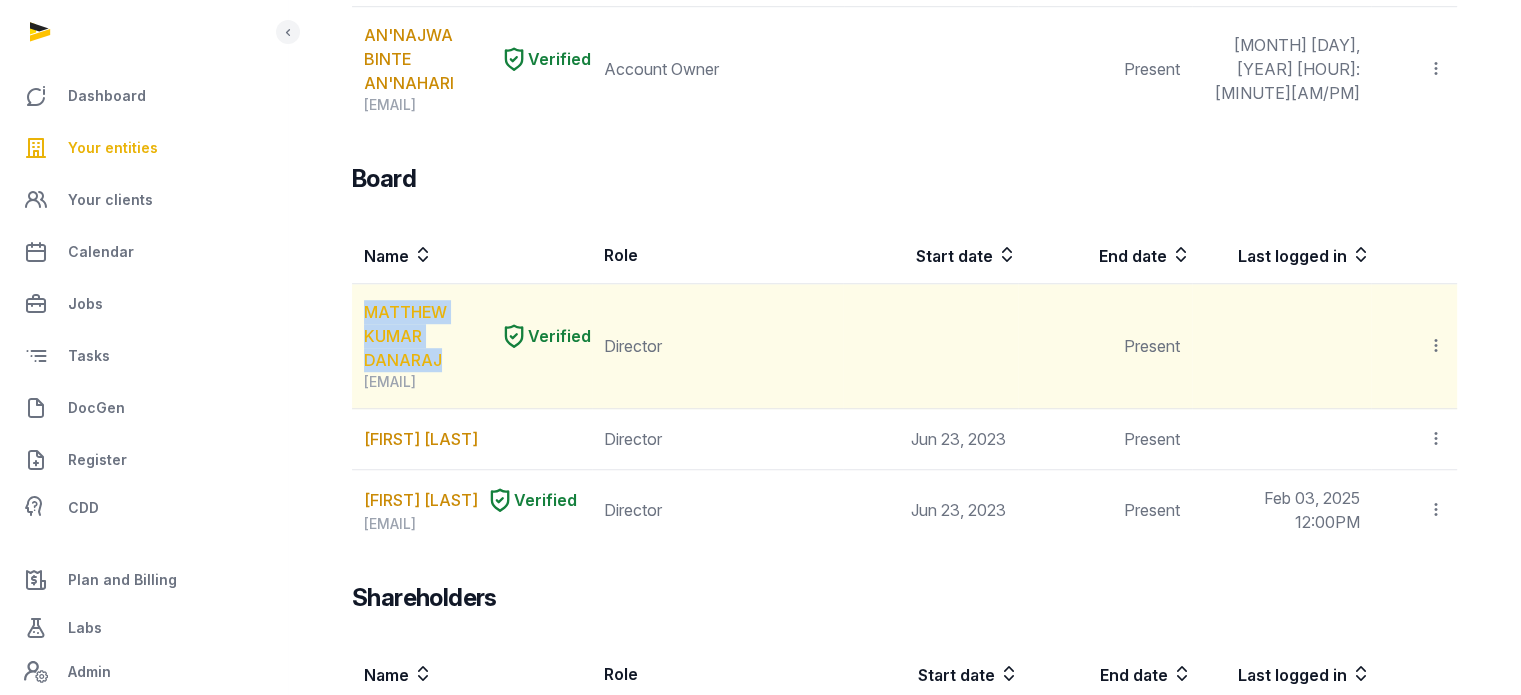 drag, startPoint x: 364, startPoint y: 287, endPoint x: 466, endPoint y: 356, distance: 123.146255 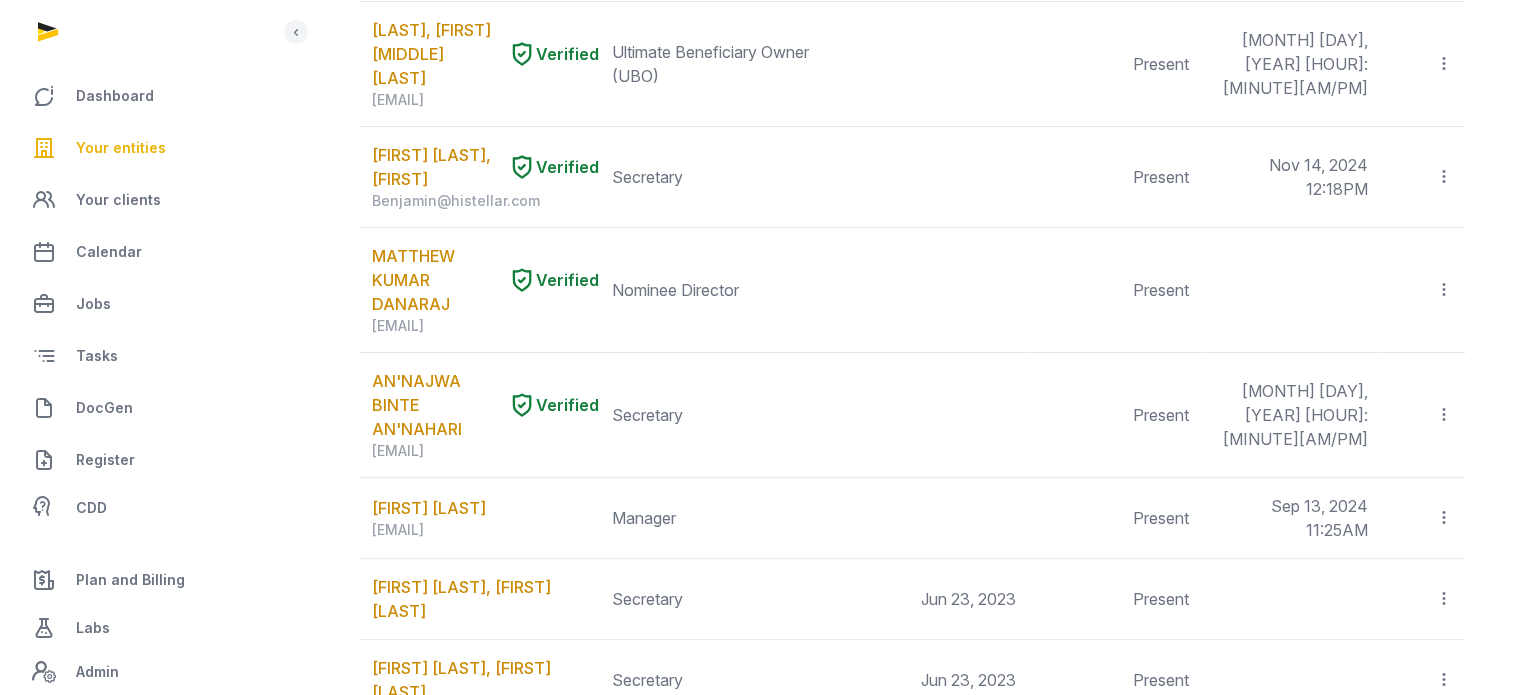 scroll, scrollTop: 0, scrollLeft: 0, axis: both 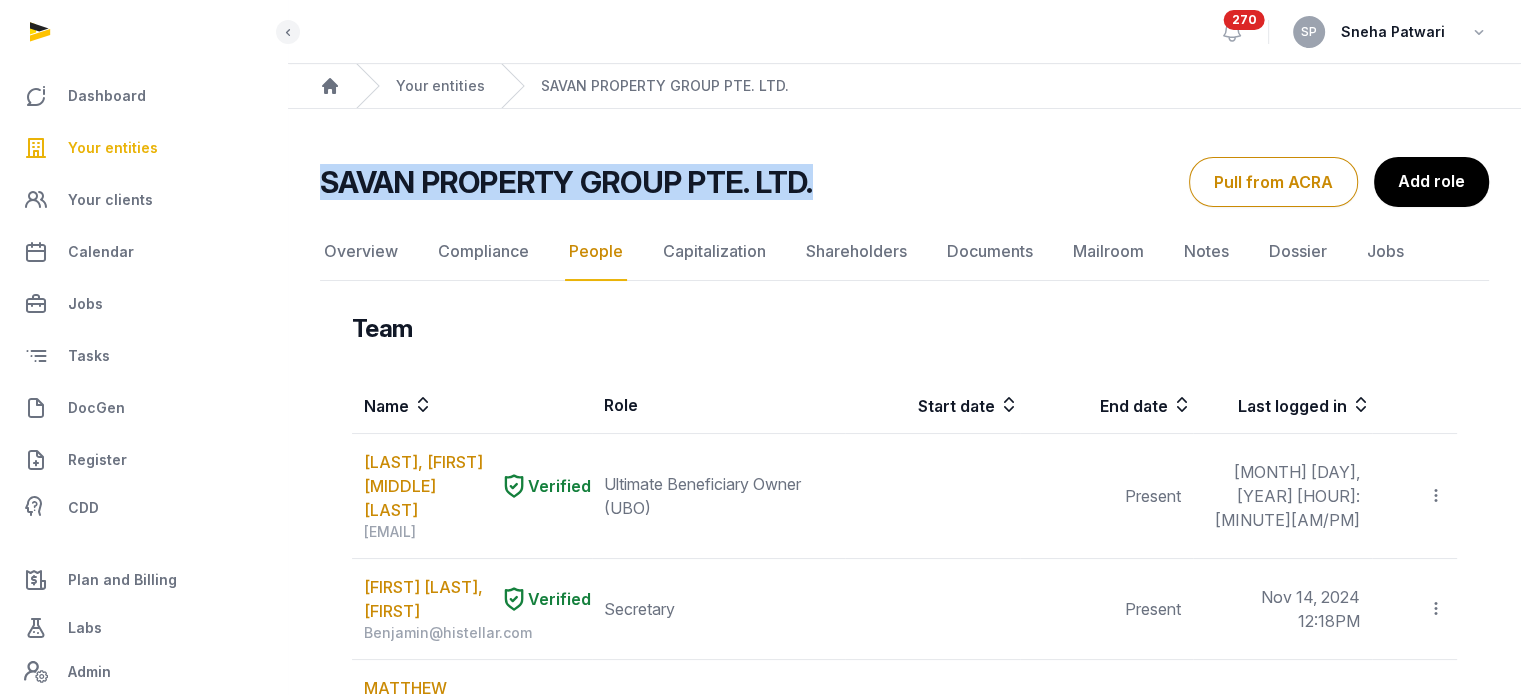 drag, startPoint x: 853, startPoint y: 175, endPoint x: 325, endPoint y: 176, distance: 528.001 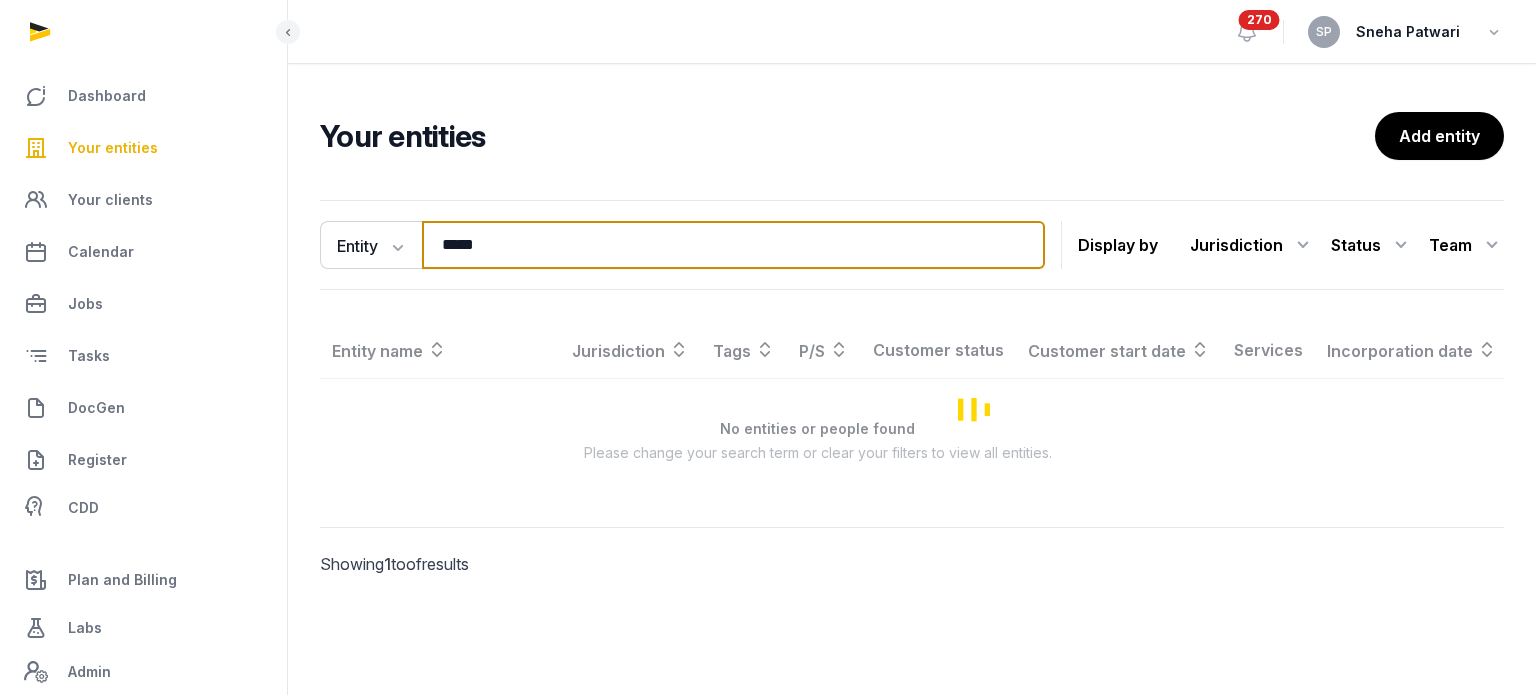 click on "*****" at bounding box center [733, 245] 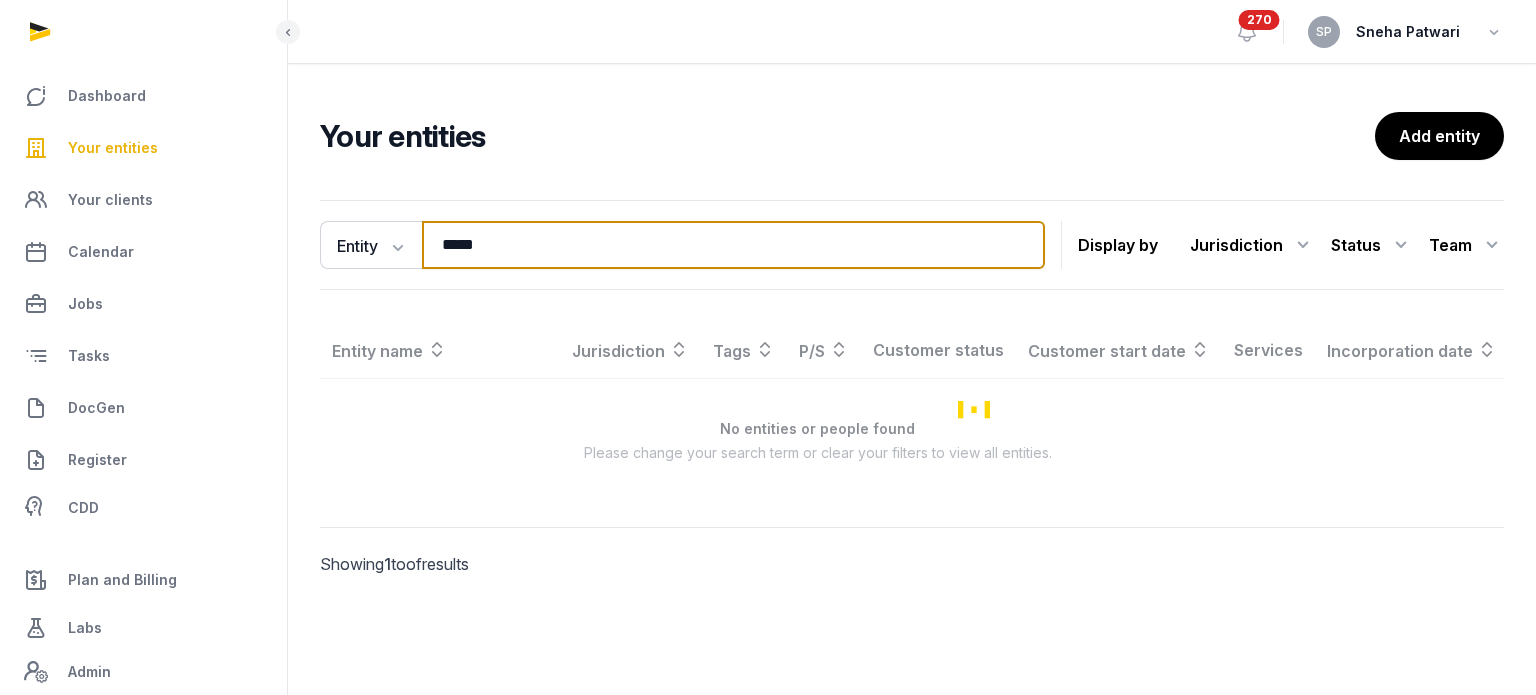 click on "*****" at bounding box center (733, 245) 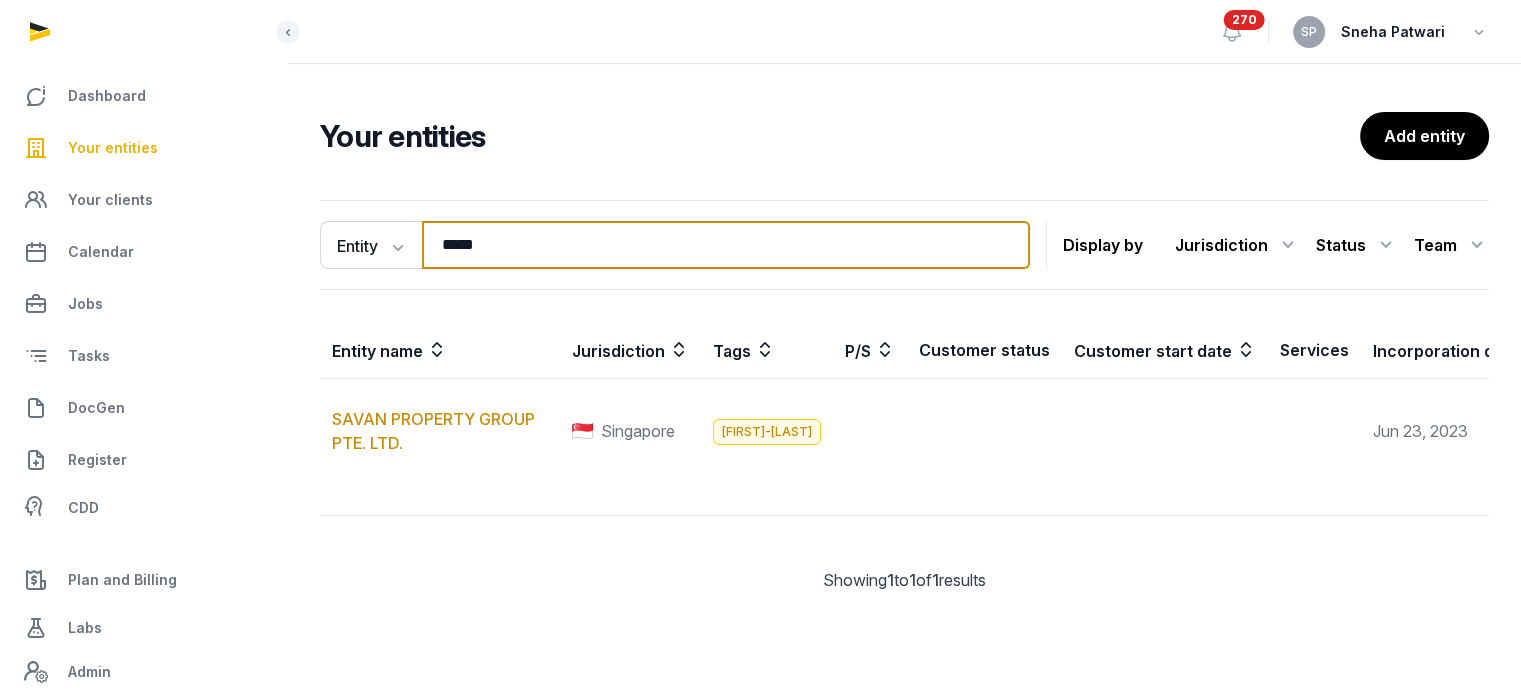 click on "*****" at bounding box center (726, 245) 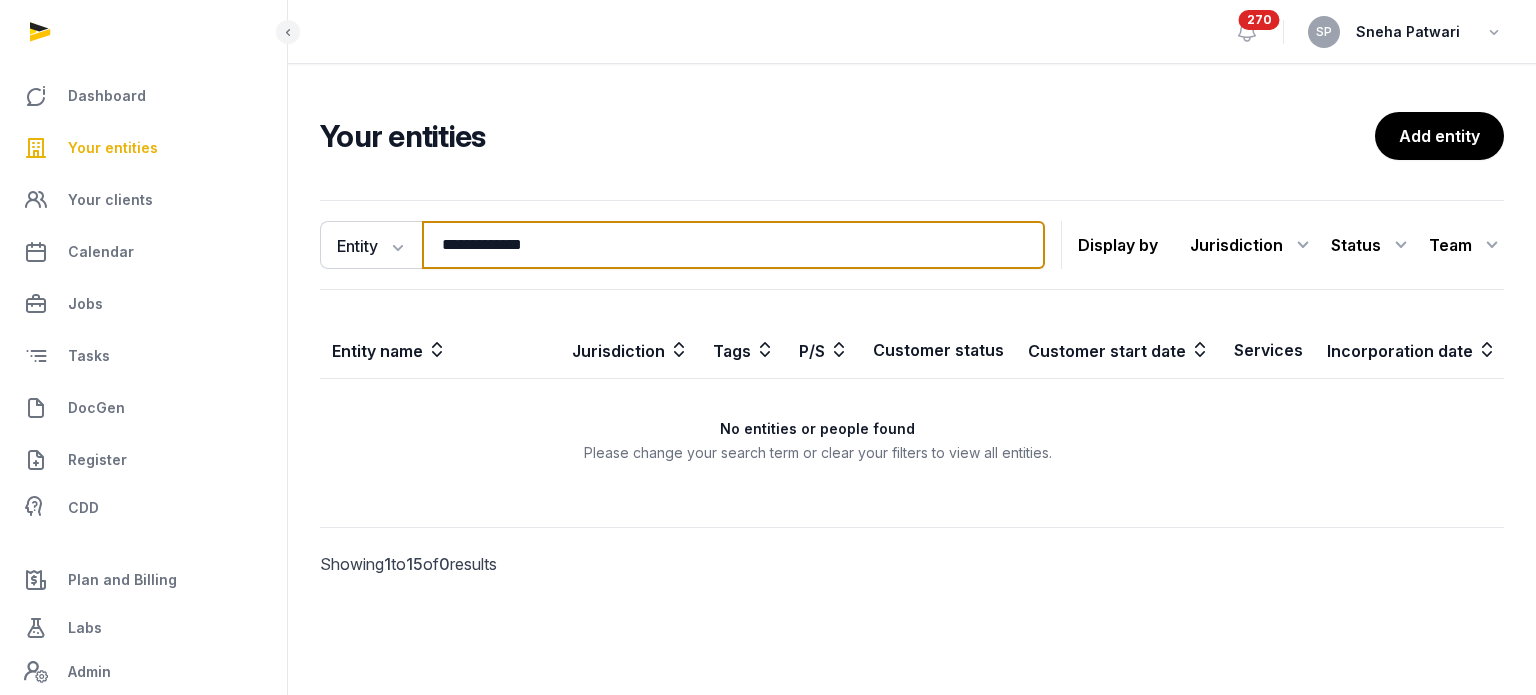 click on "**********" at bounding box center (733, 245) 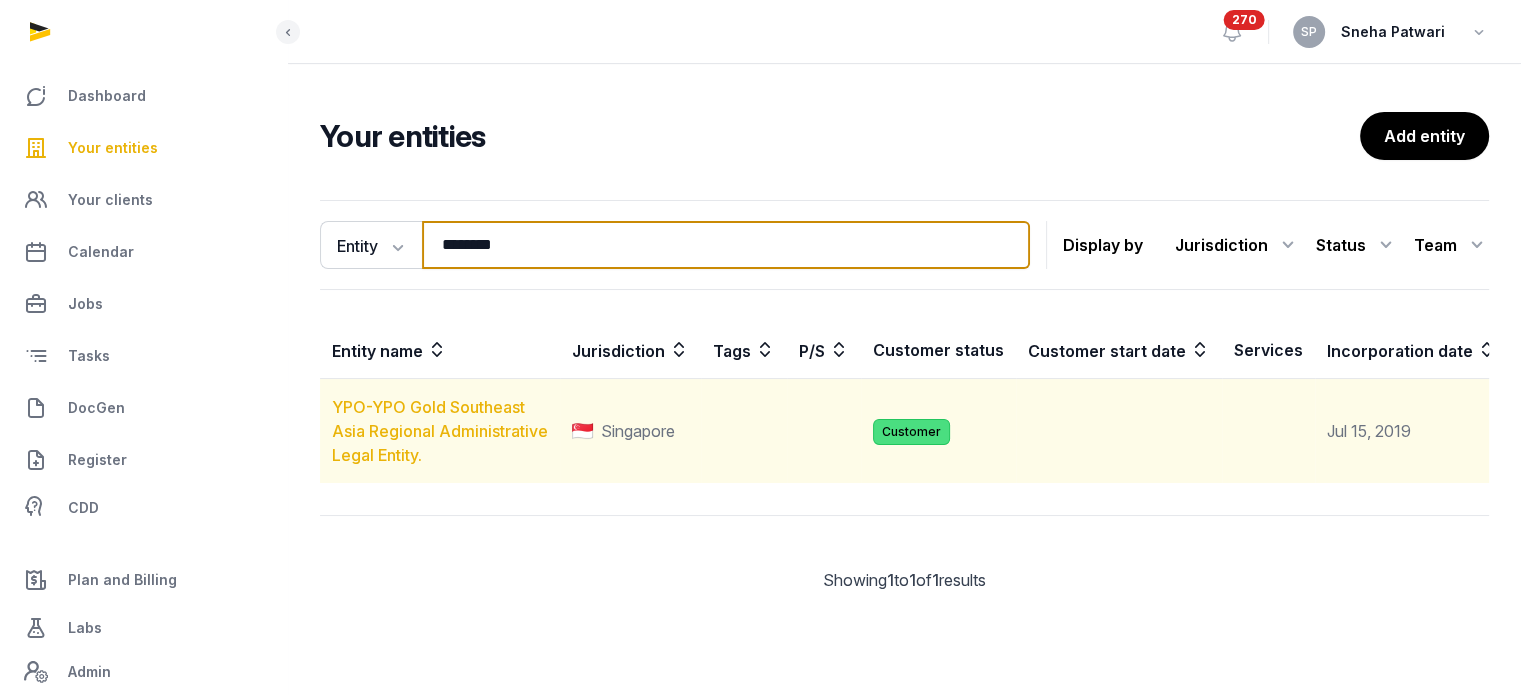 type on "********" 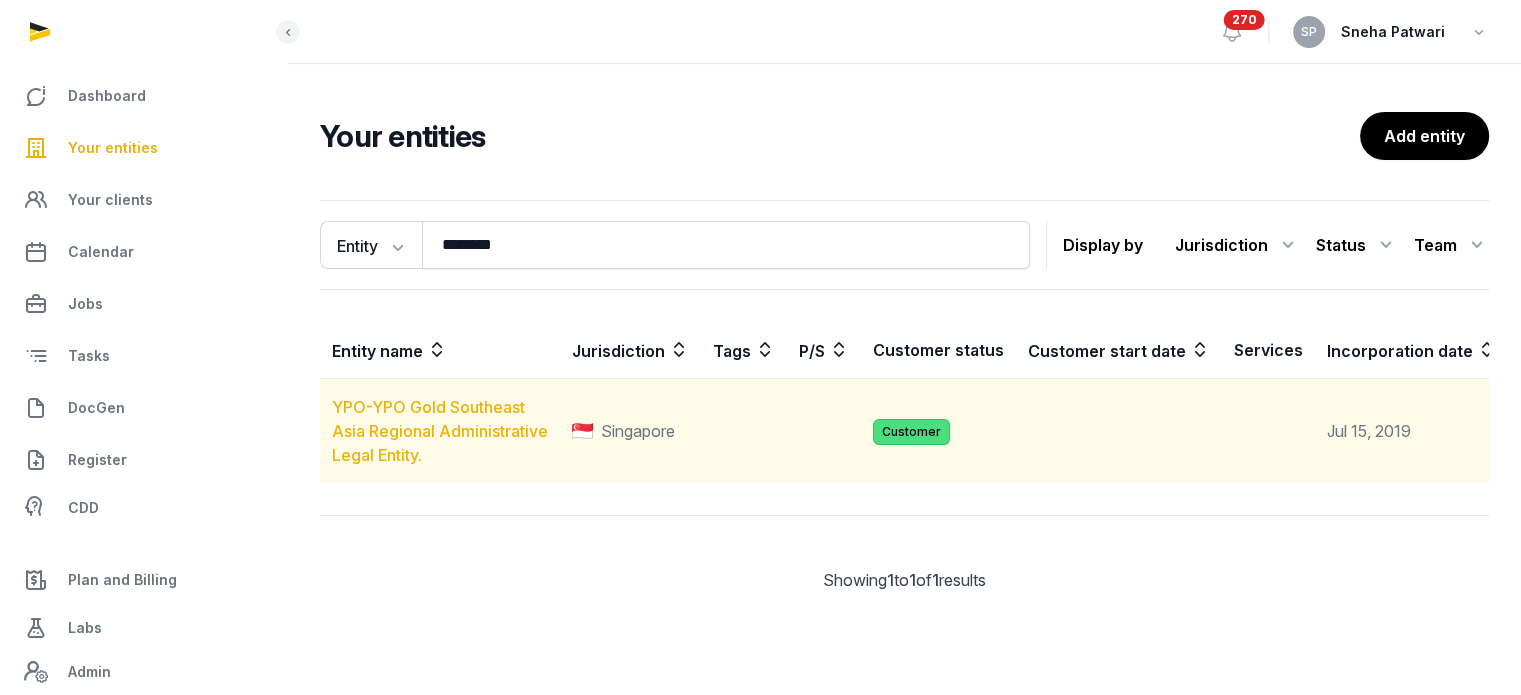 click on "YPO-YPO Gold Southeast Asia Regional Administrative Legal Entity." at bounding box center [440, 431] 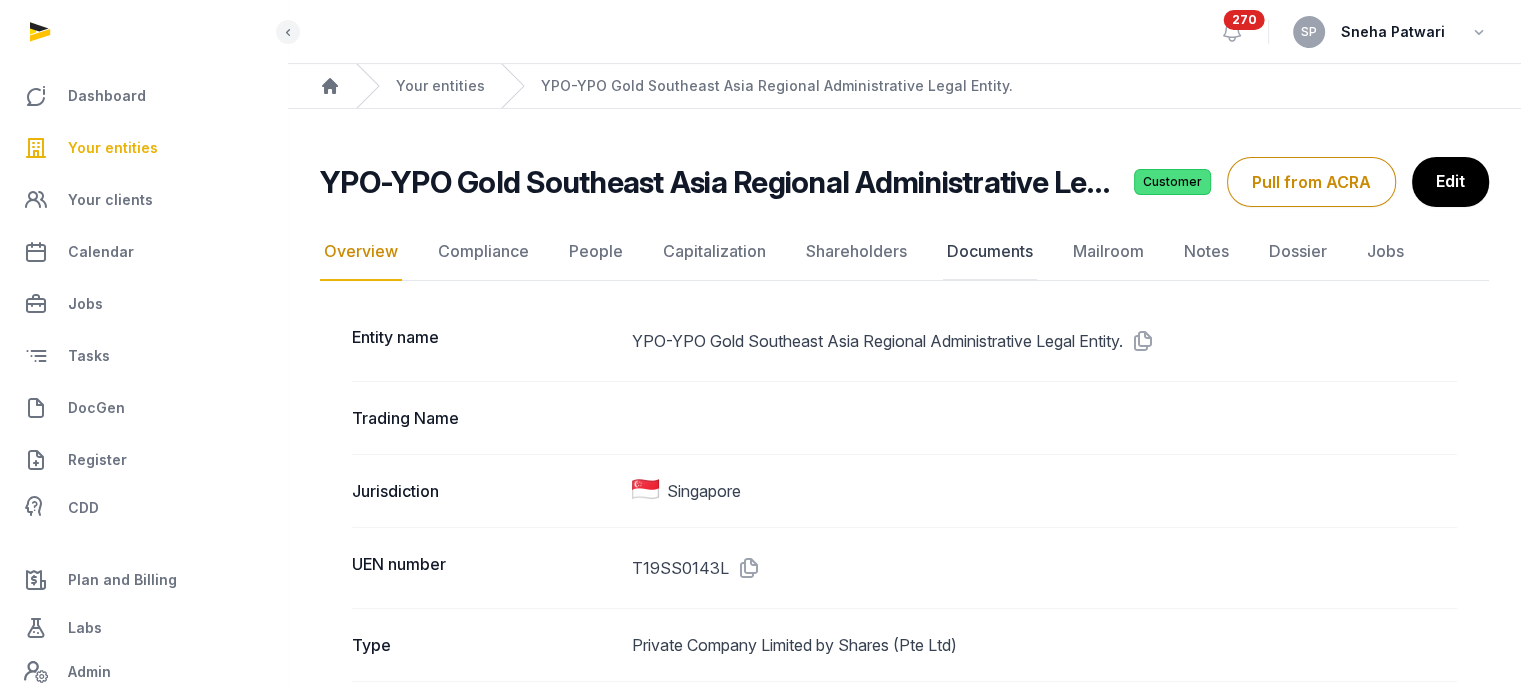 click on "Documents" 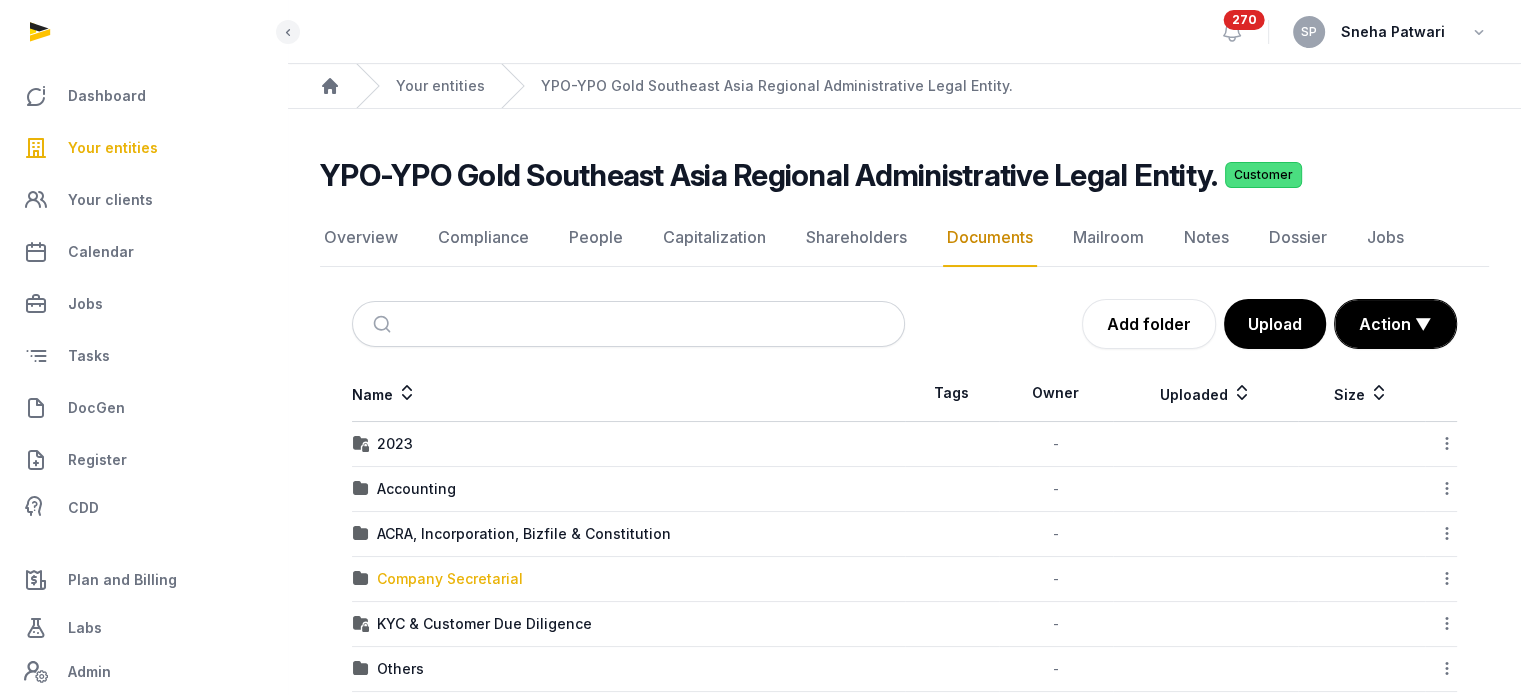 click on "Company Secretarial" at bounding box center (450, 579) 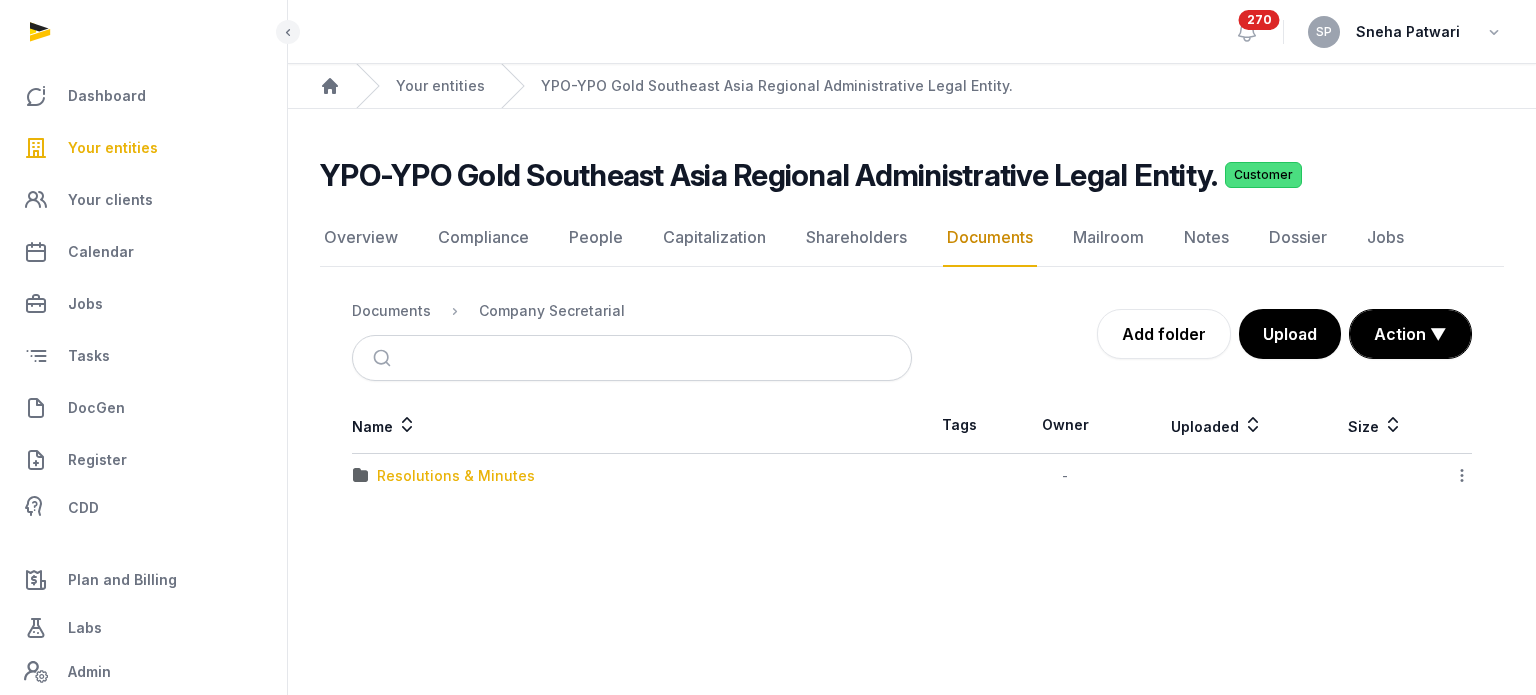 click on "Resolutions & Minutes" at bounding box center [456, 476] 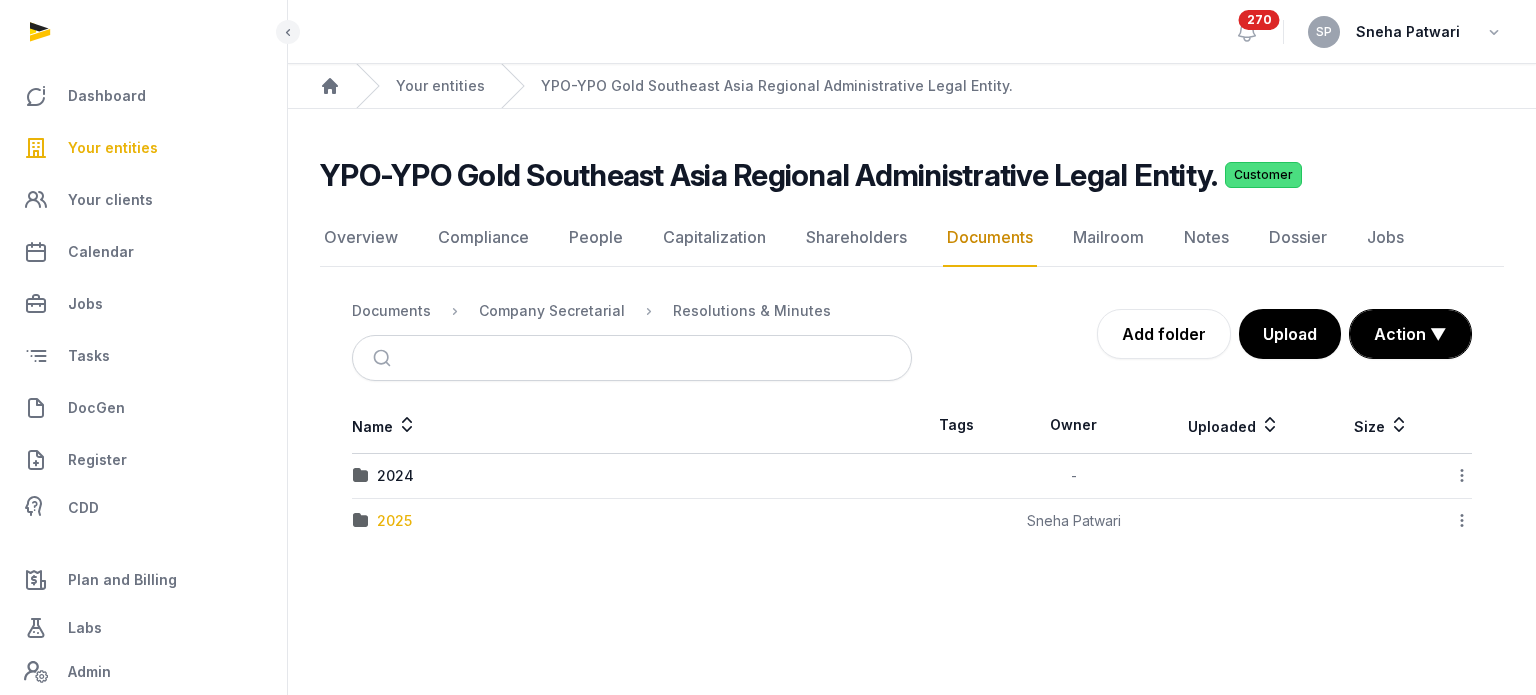 click on "2025" at bounding box center [394, 521] 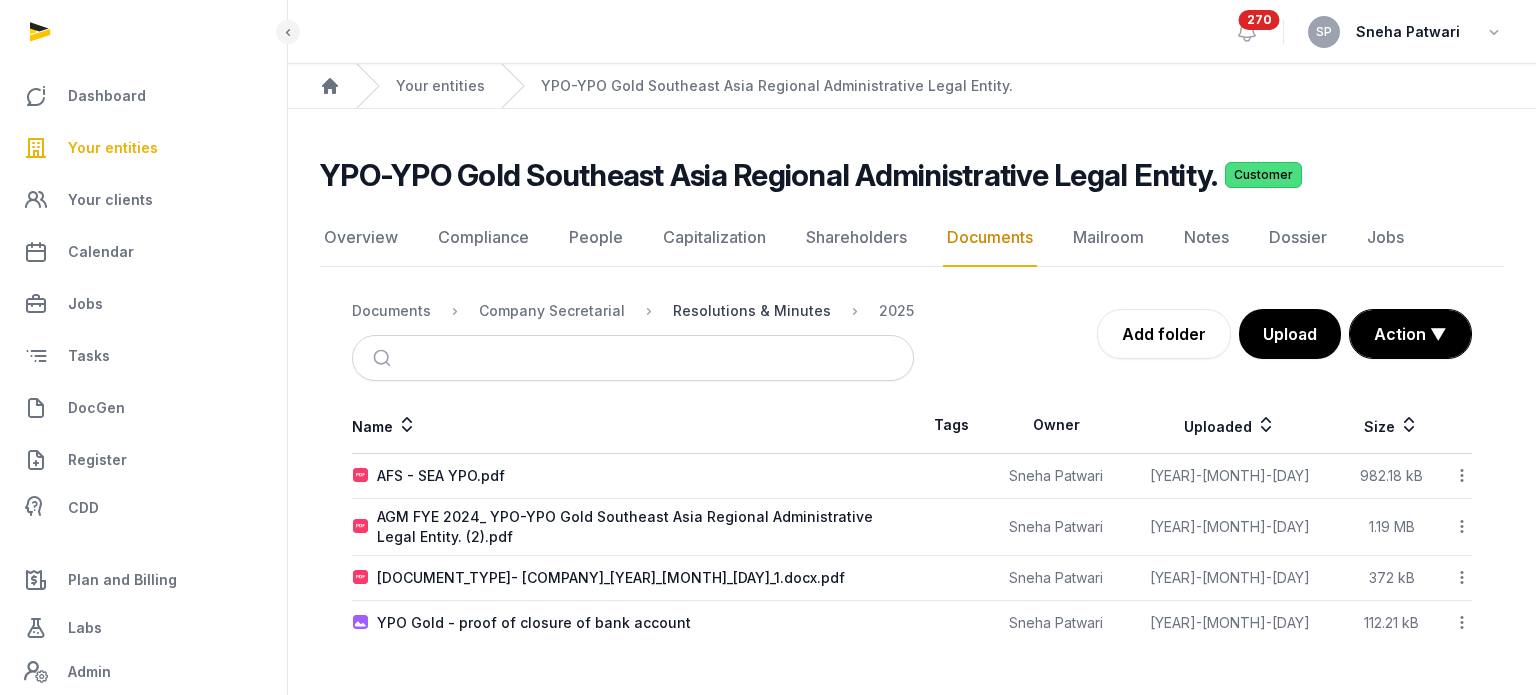 click on "Resolutions & Minutes" at bounding box center (752, 311) 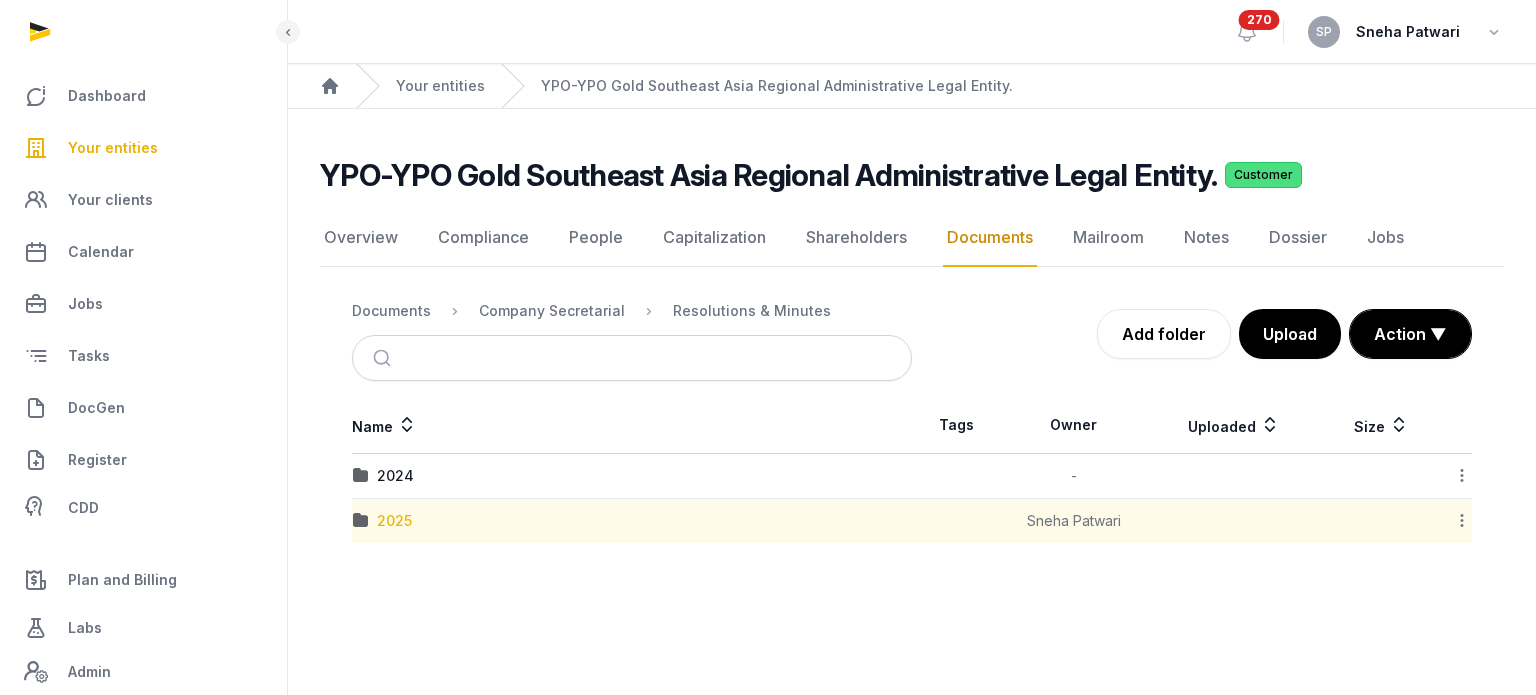 click on "2025" at bounding box center [394, 521] 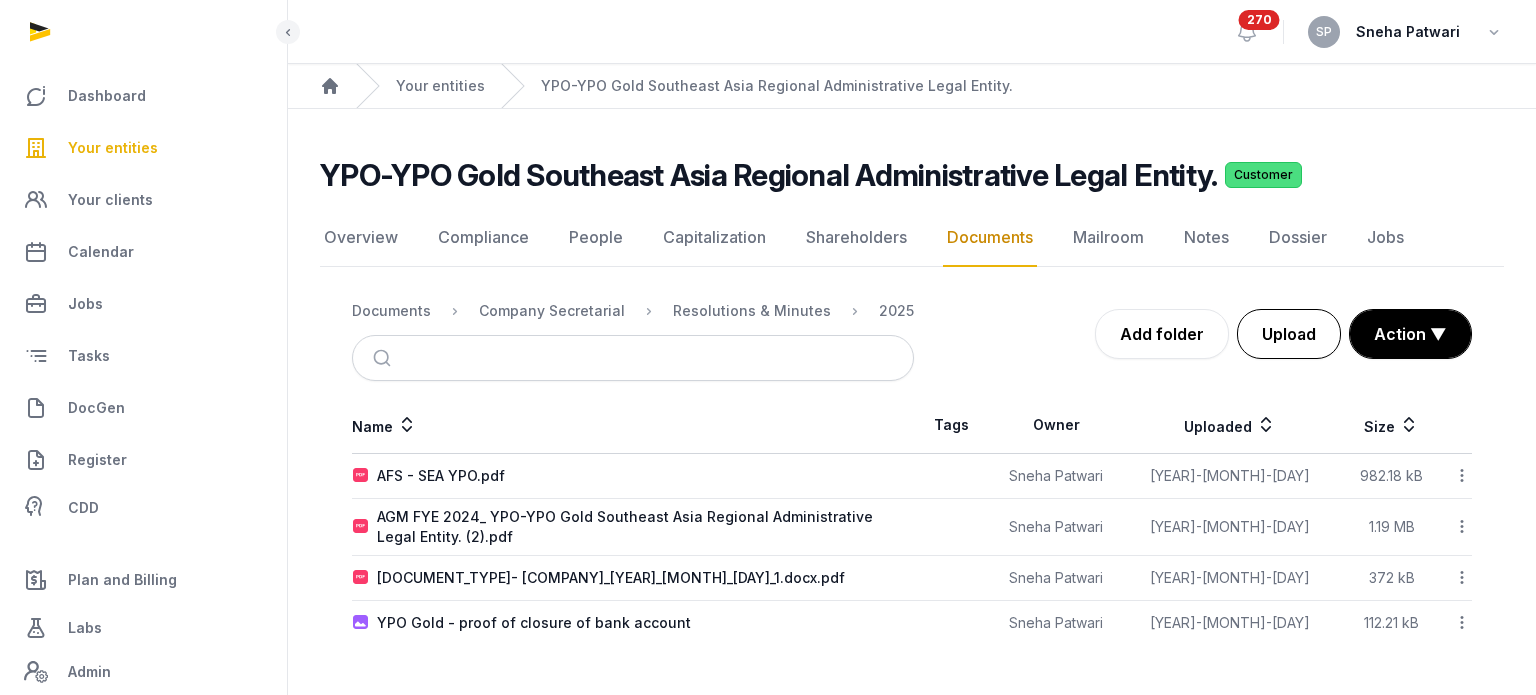click on "Upload" at bounding box center [1289, 334] 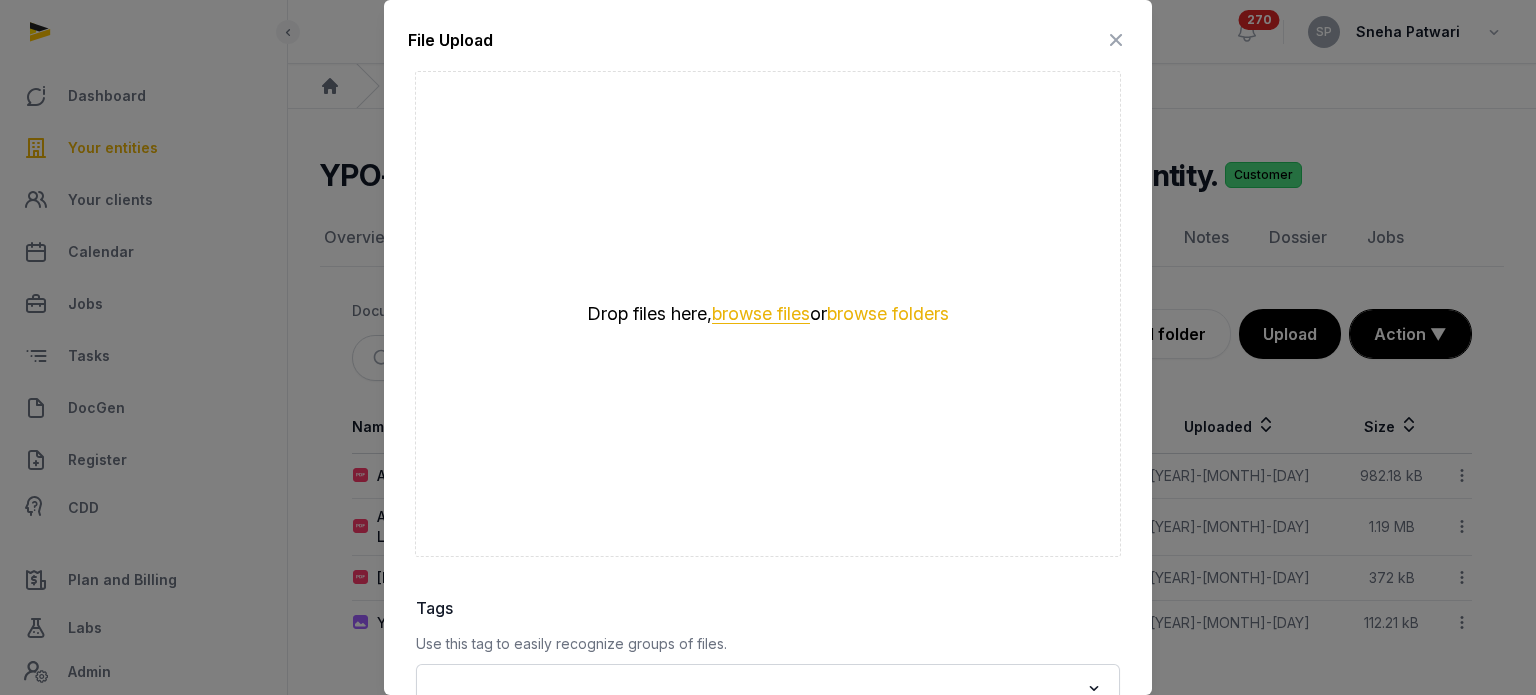 click on "browse files" at bounding box center [761, 314] 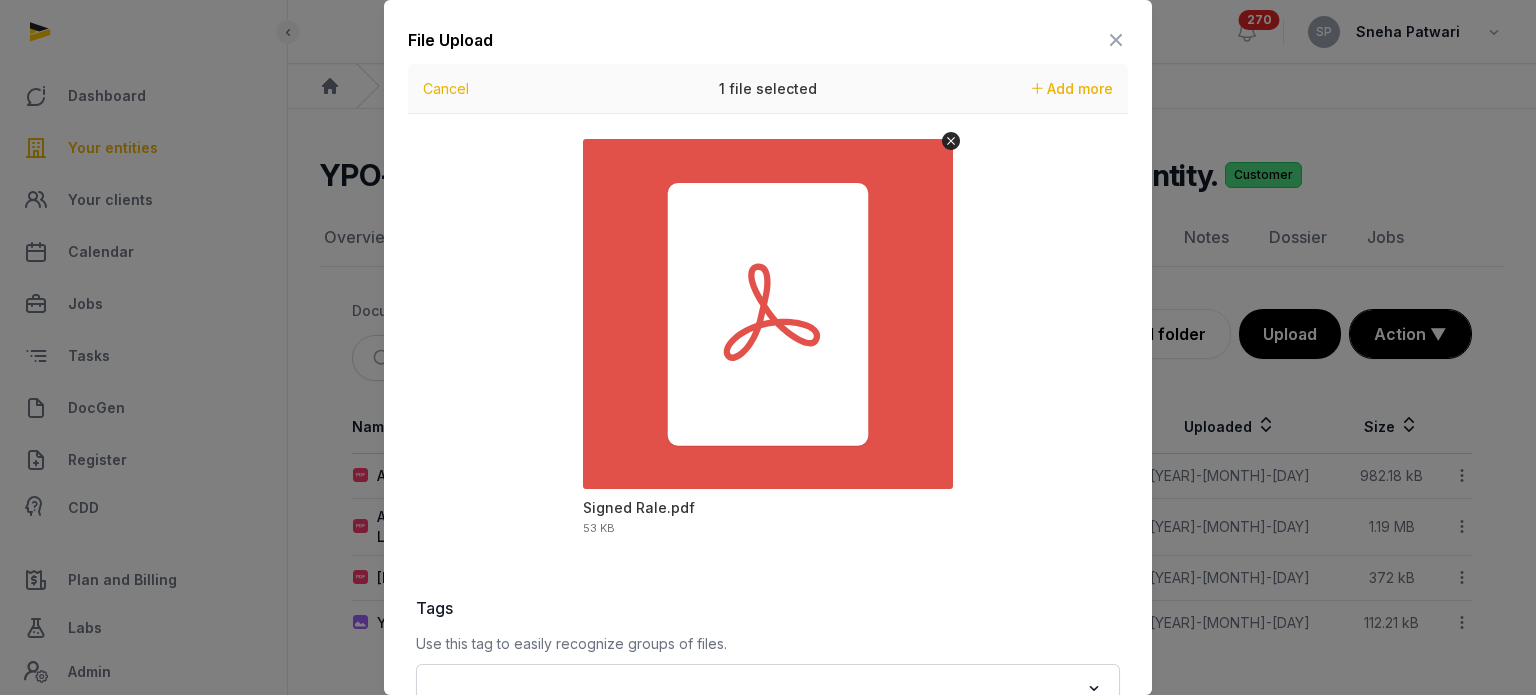 click at bounding box center (768, 347) 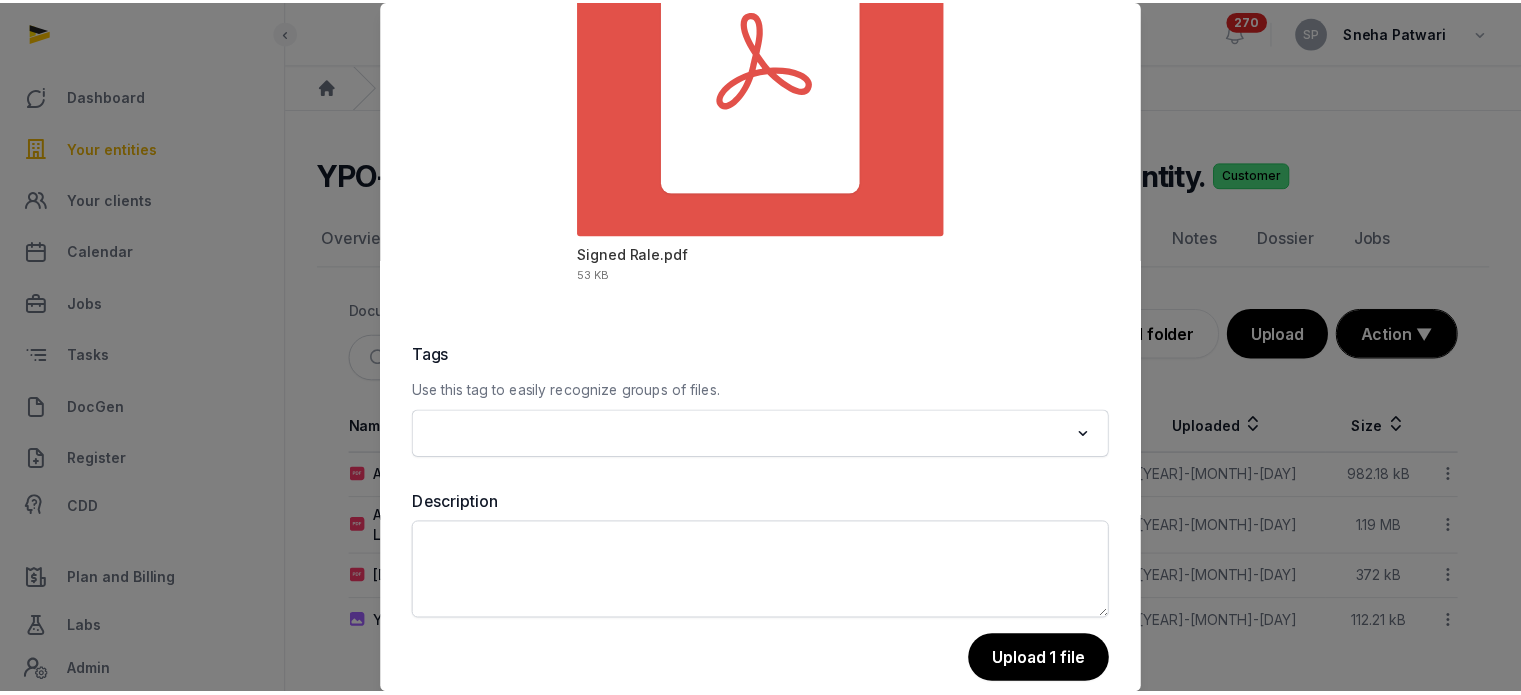 scroll, scrollTop: 282, scrollLeft: 0, axis: vertical 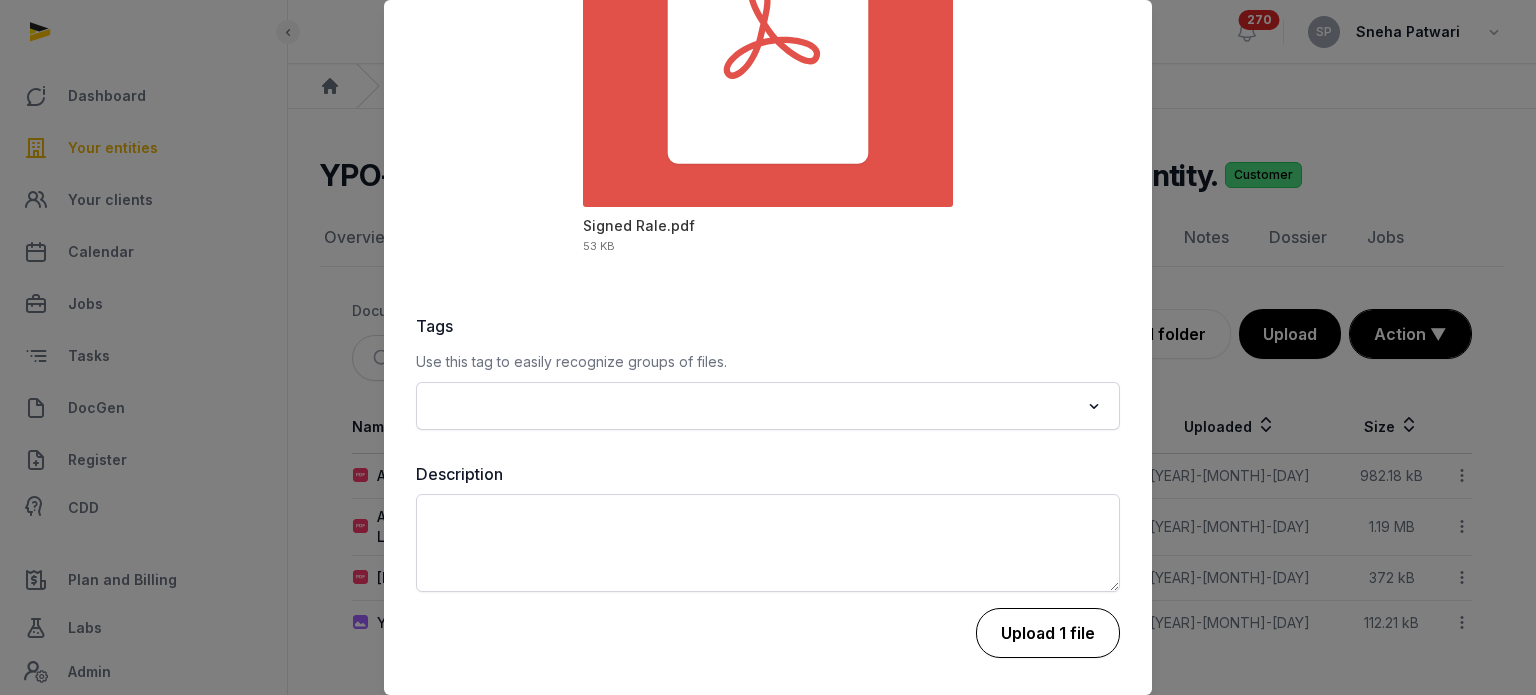 click on "Upload 1 file" at bounding box center (1048, 633) 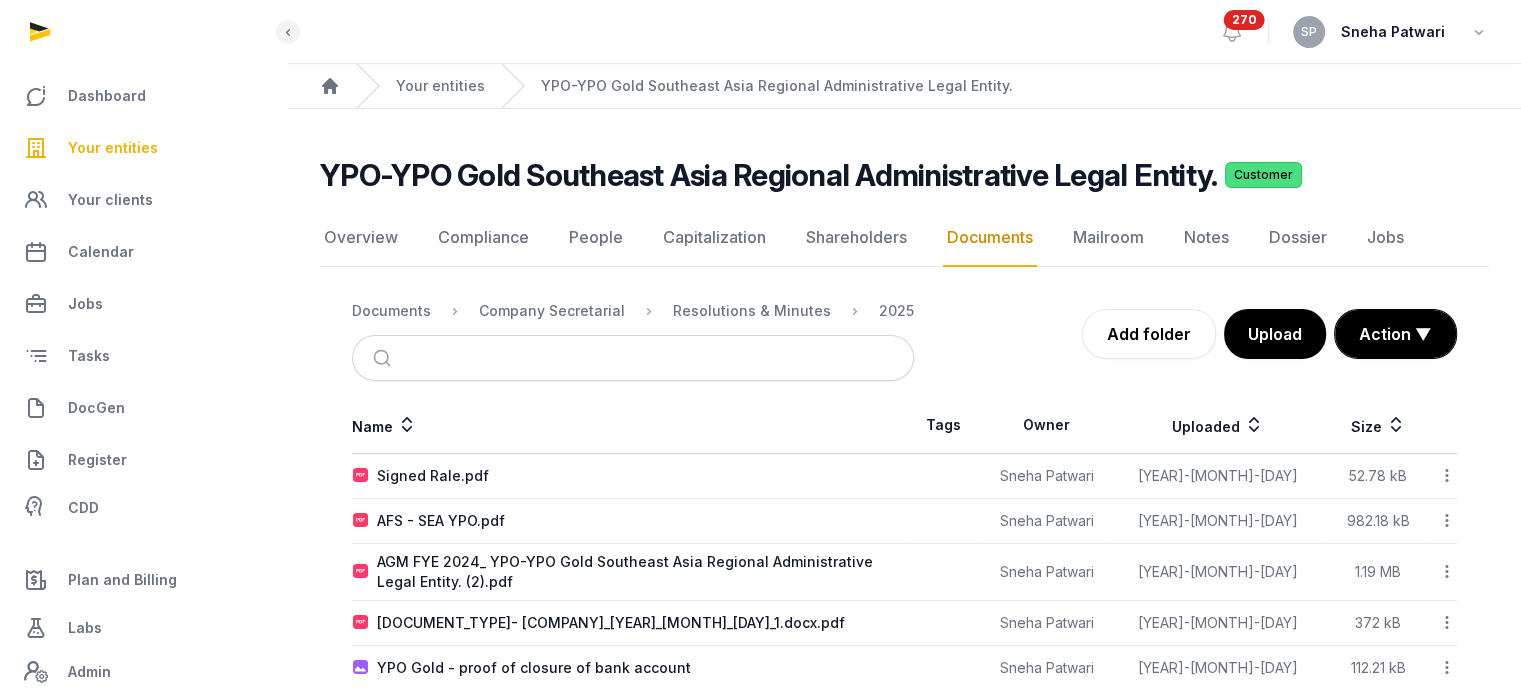 click 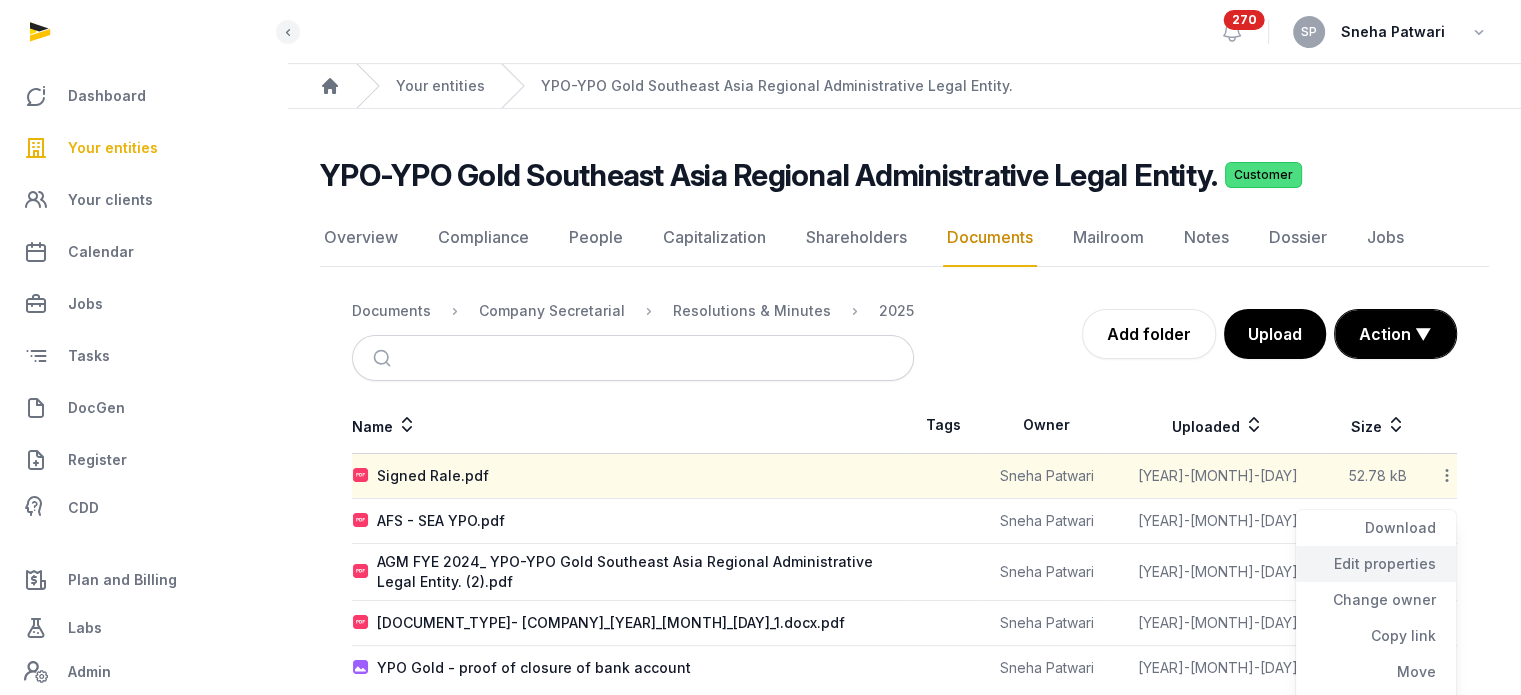 click on "Edit properties" 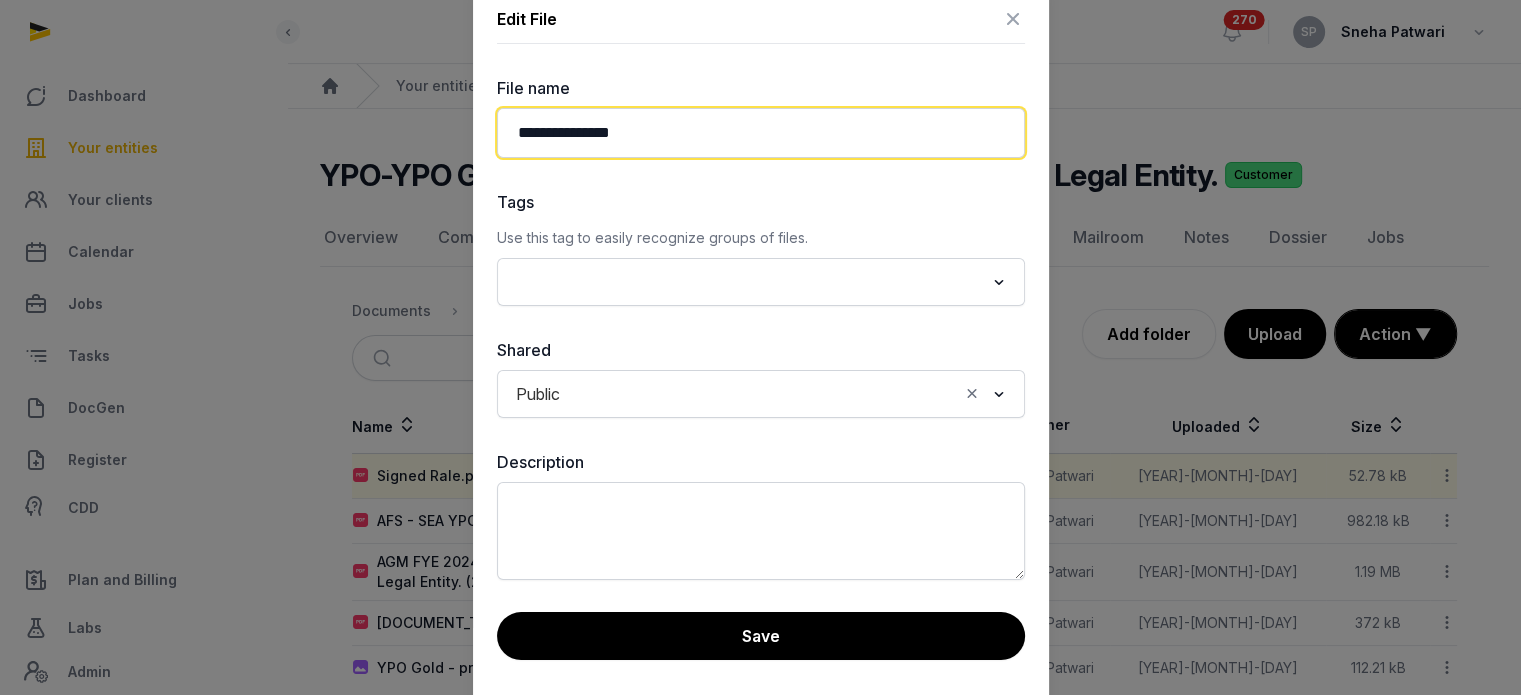 drag, startPoint x: 649, startPoint y: 132, endPoint x: 474, endPoint y: 137, distance: 175.07141 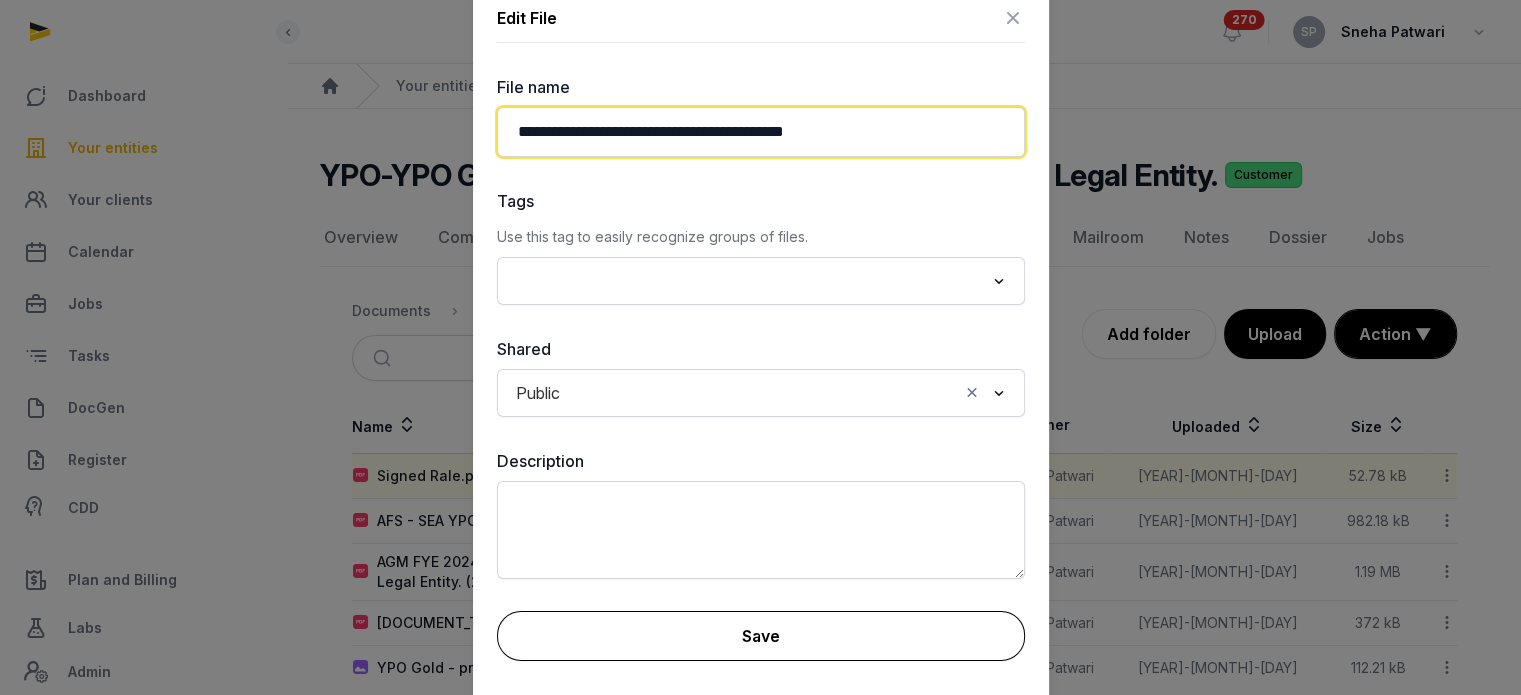 type on "**********" 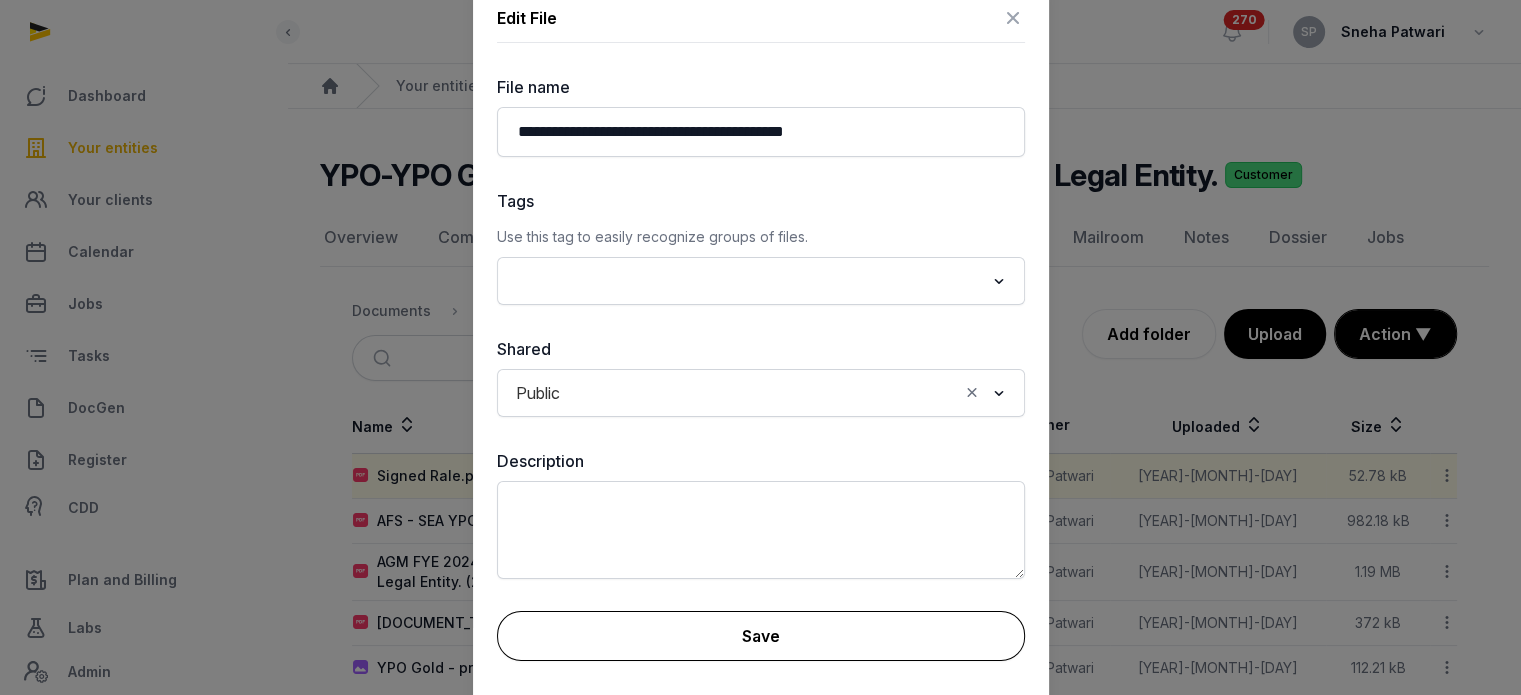 click on "Save" at bounding box center (761, 636) 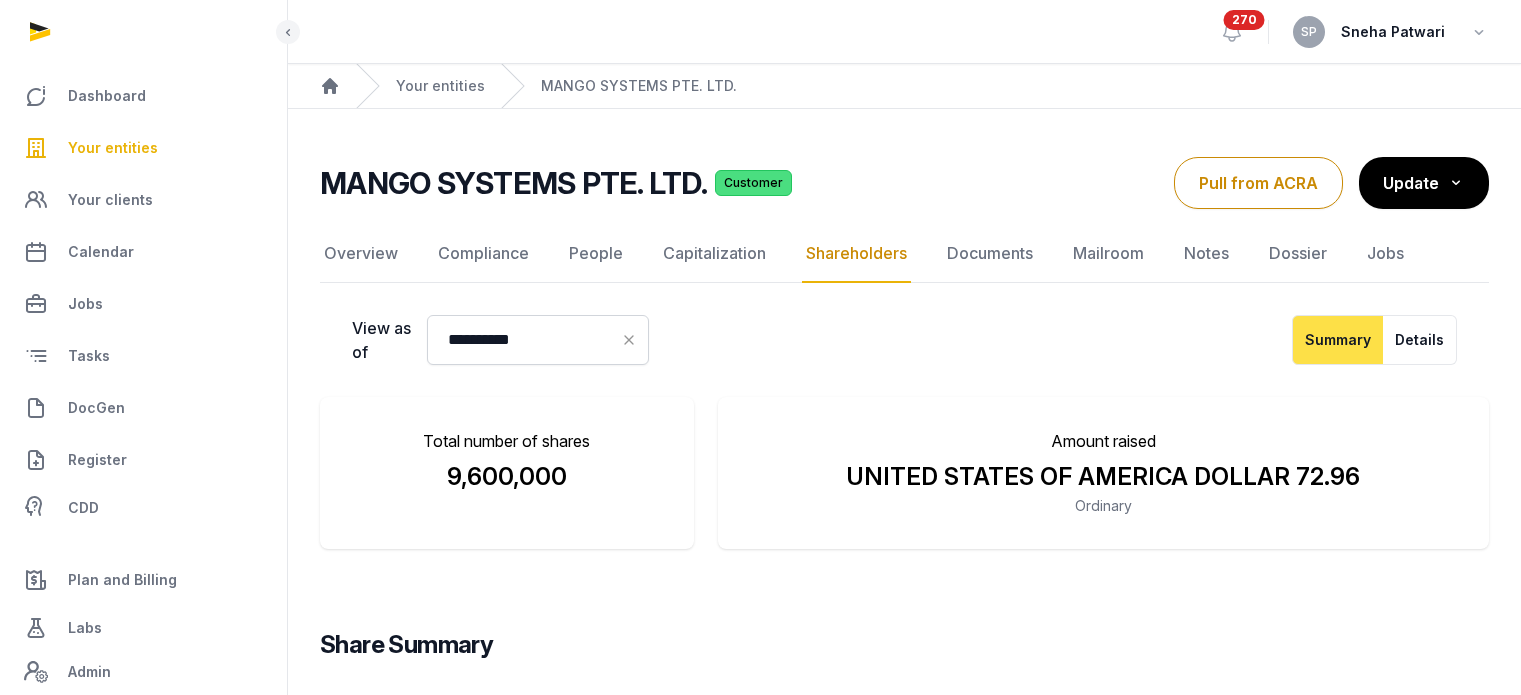 scroll, scrollTop: 267, scrollLeft: 0, axis: vertical 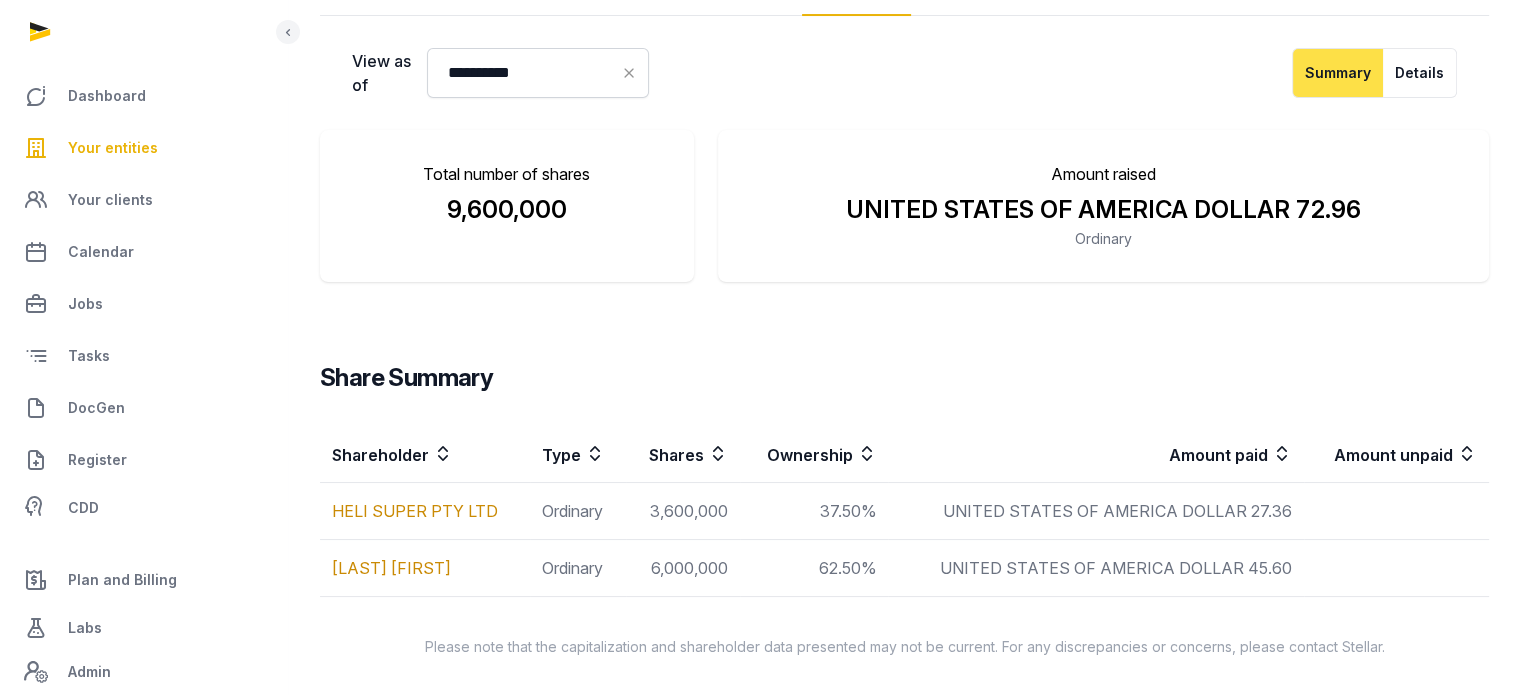 click on "Your entities" at bounding box center (113, 148) 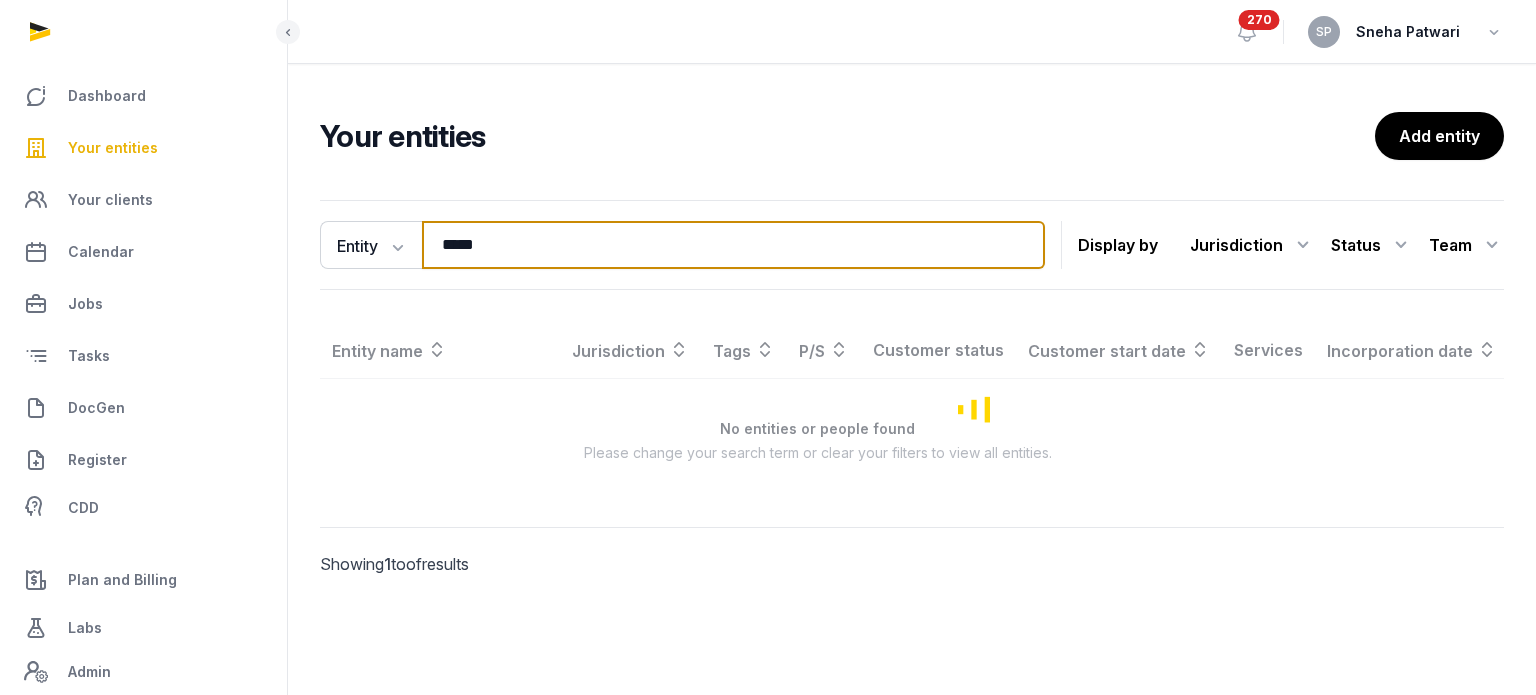 click on "*****" at bounding box center [733, 245] 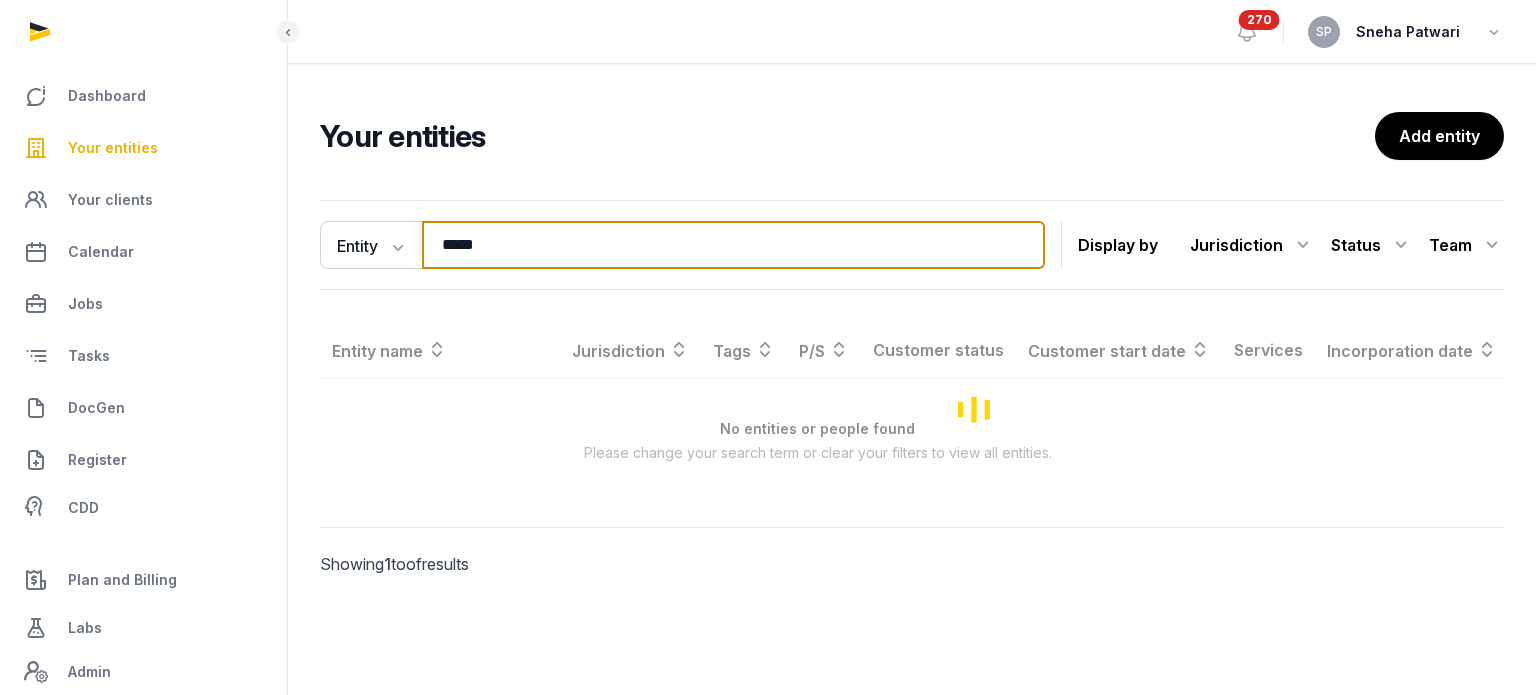 click on "*****" at bounding box center (733, 245) 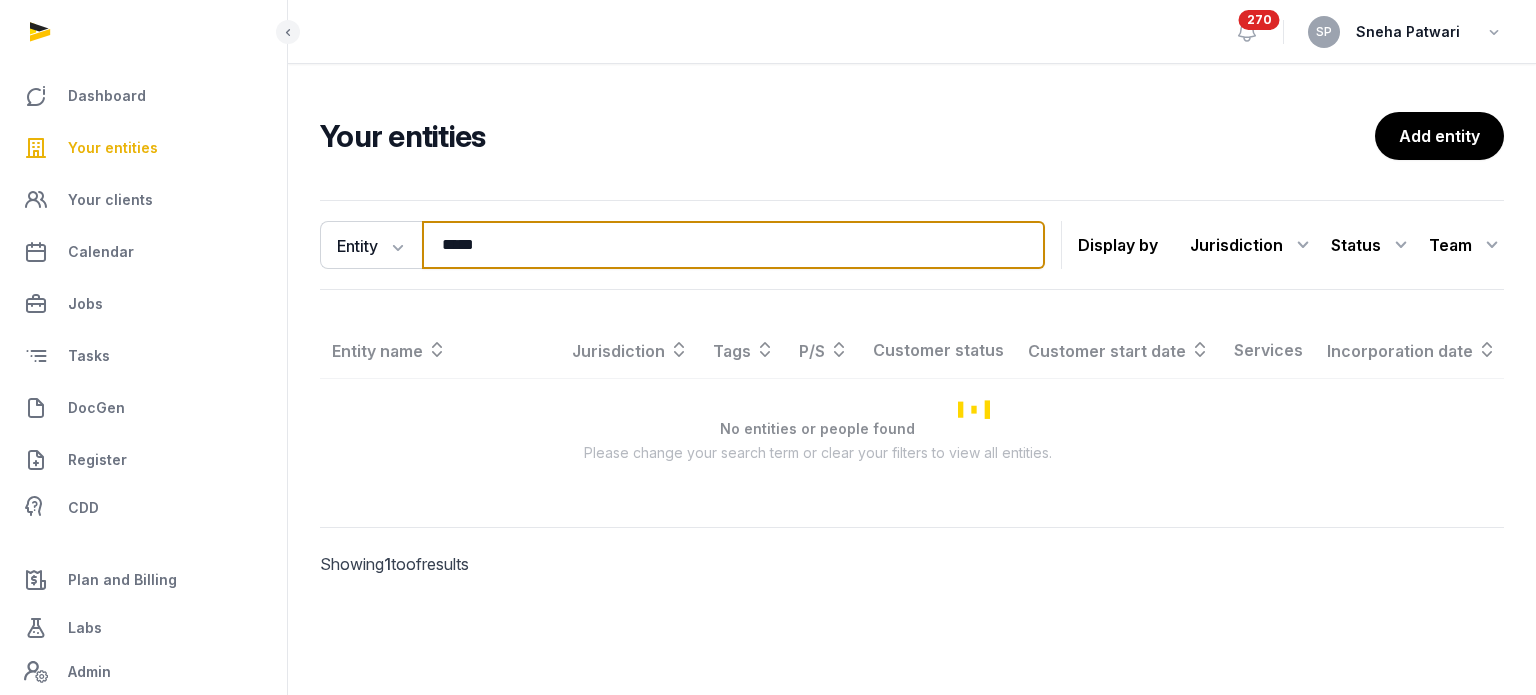 click on "*****" at bounding box center (733, 245) 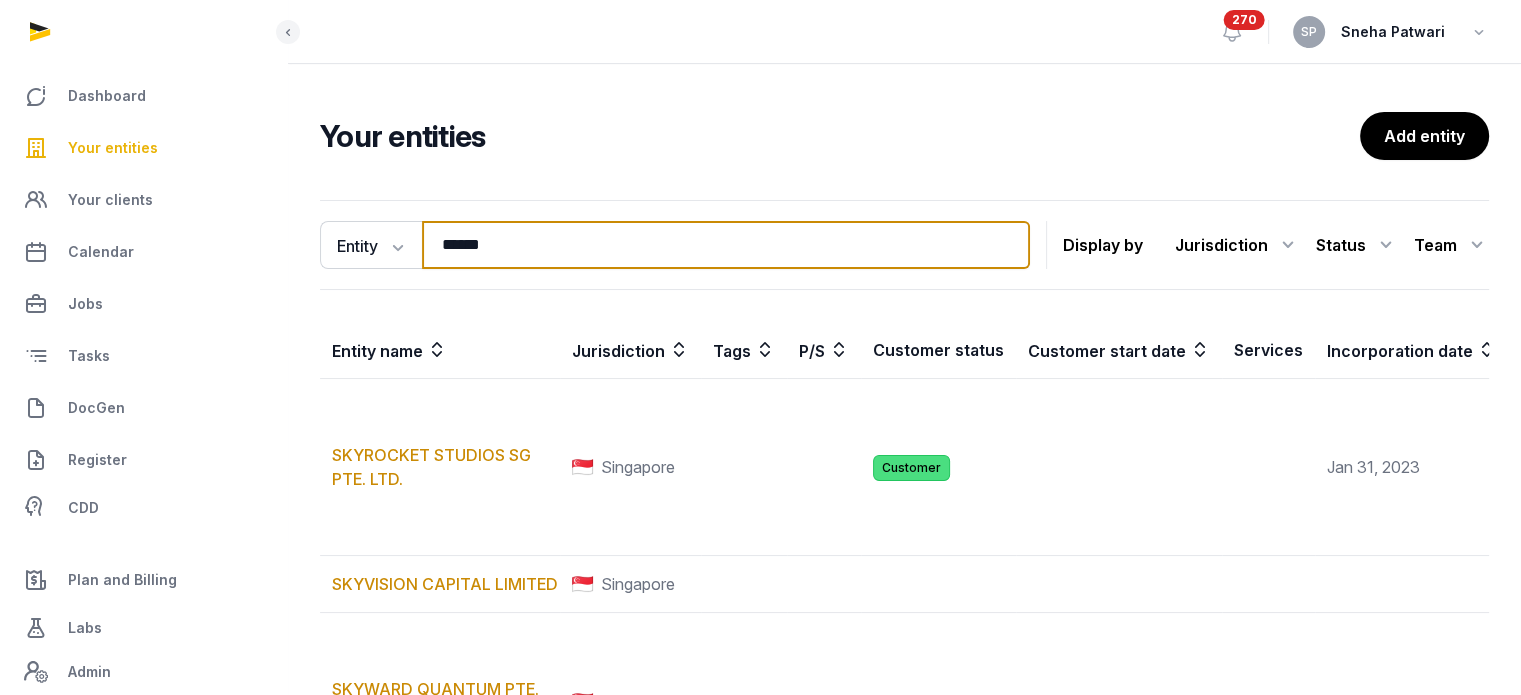 type on "******" 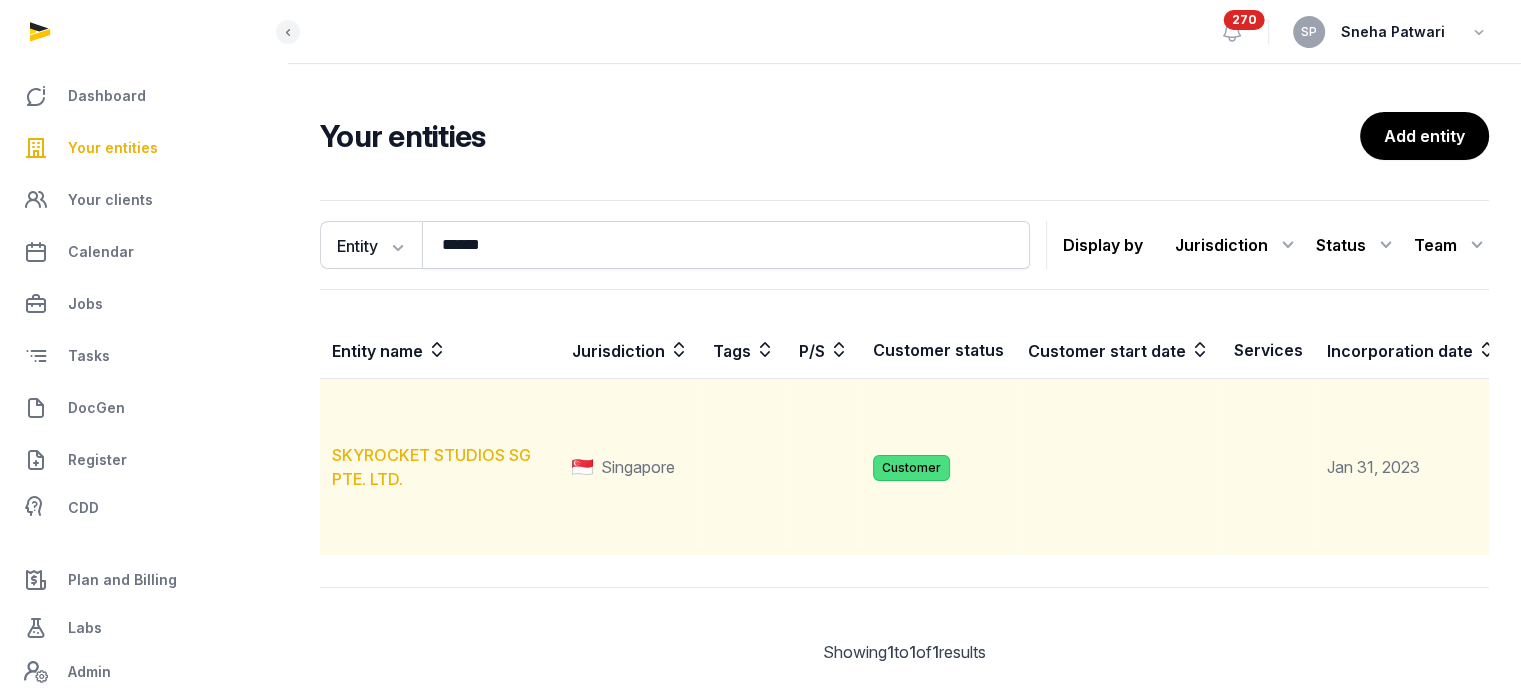 click on "SKYROCKET STUDIOS SG PTE. LTD." at bounding box center (431, 467) 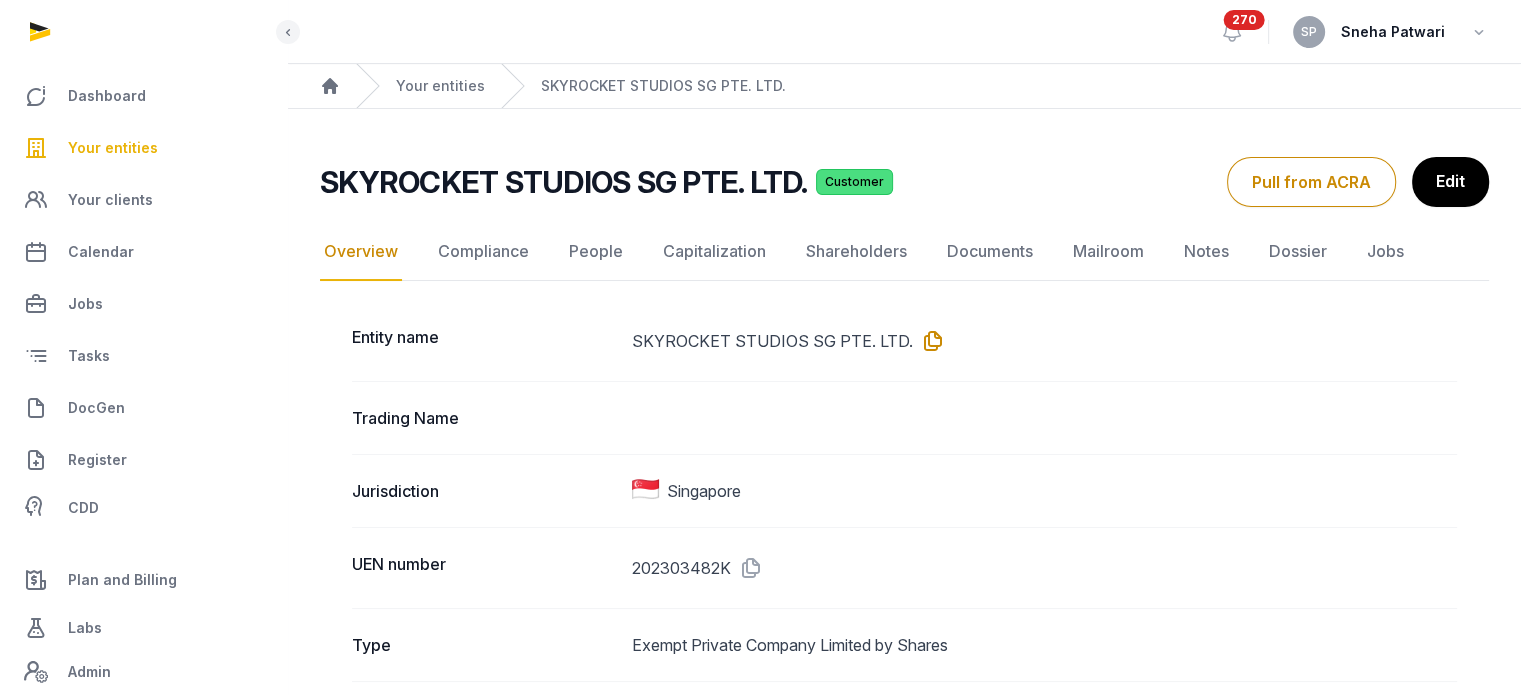 click at bounding box center [929, 341] 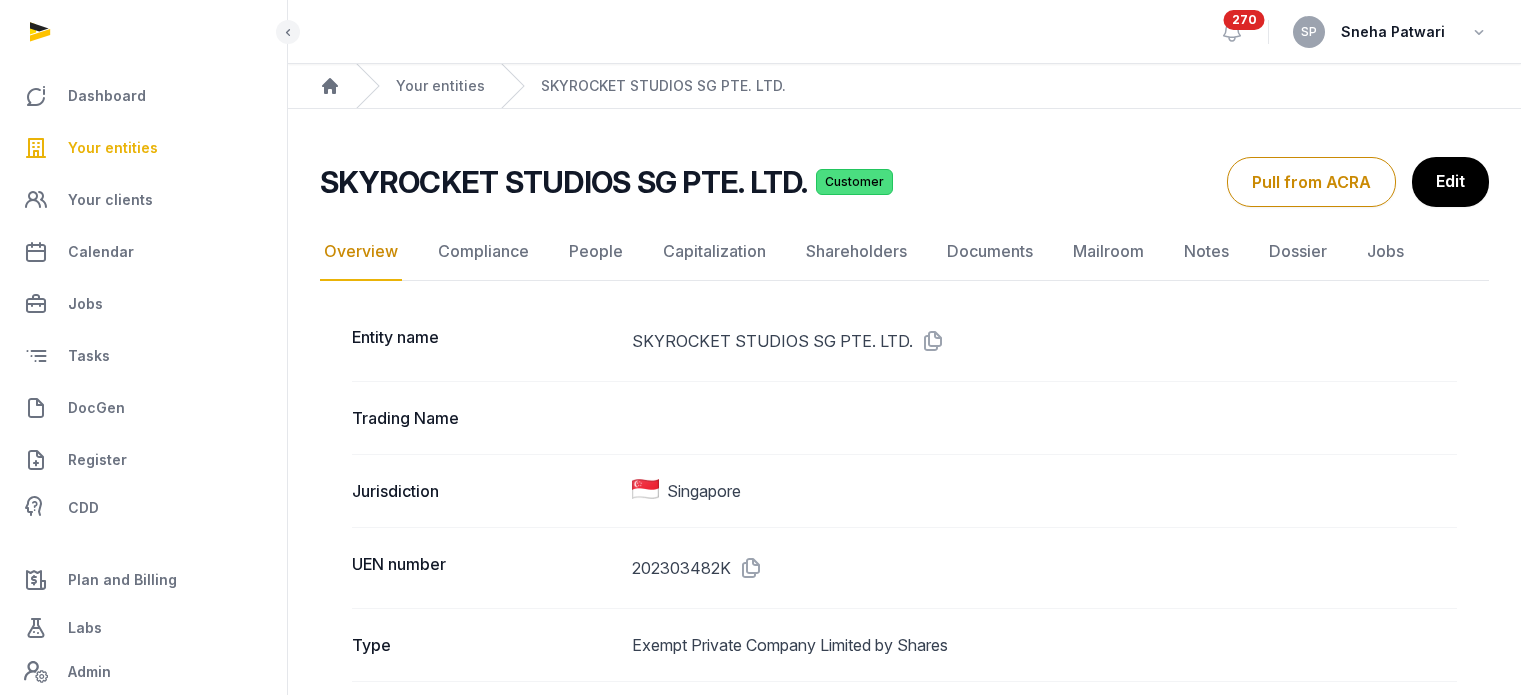 scroll, scrollTop: 0, scrollLeft: 0, axis: both 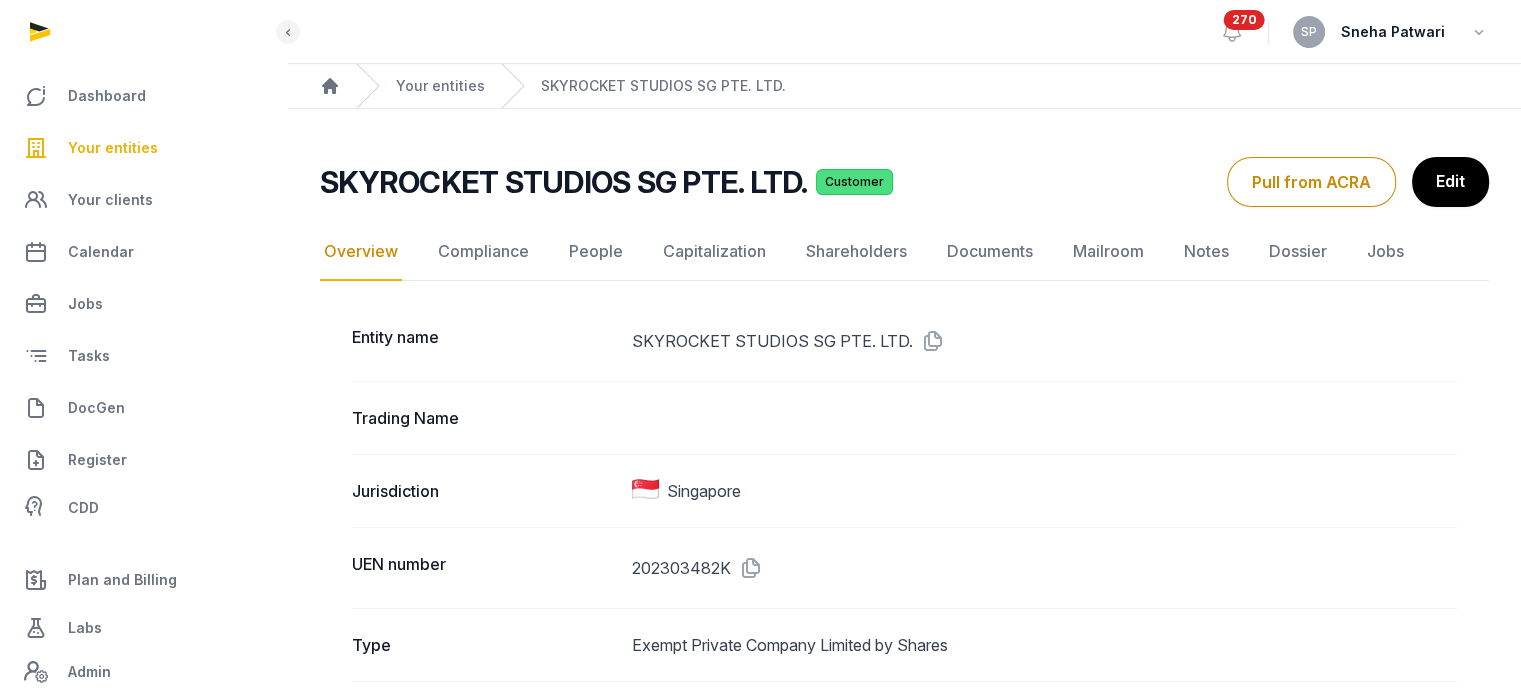 click on "Your entities" at bounding box center [143, 148] 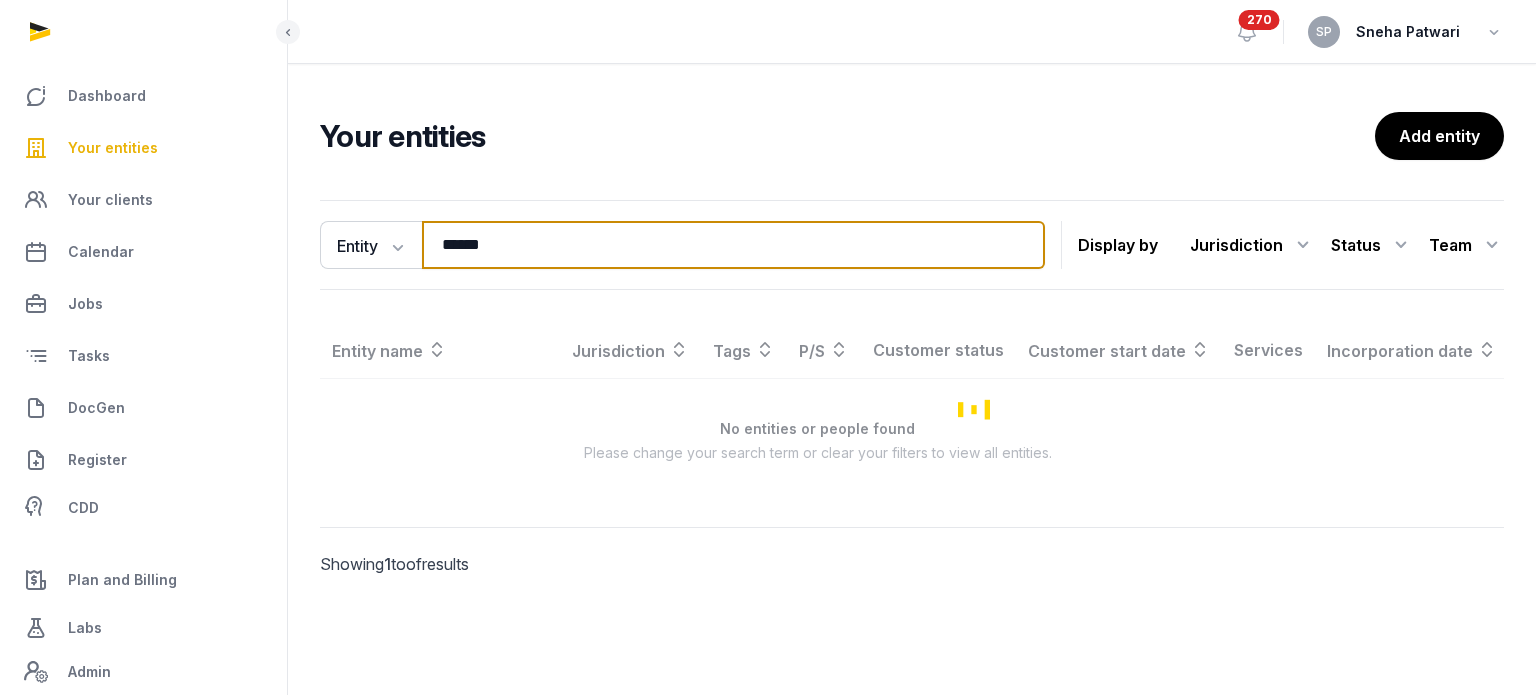 click on "******" at bounding box center (733, 245) 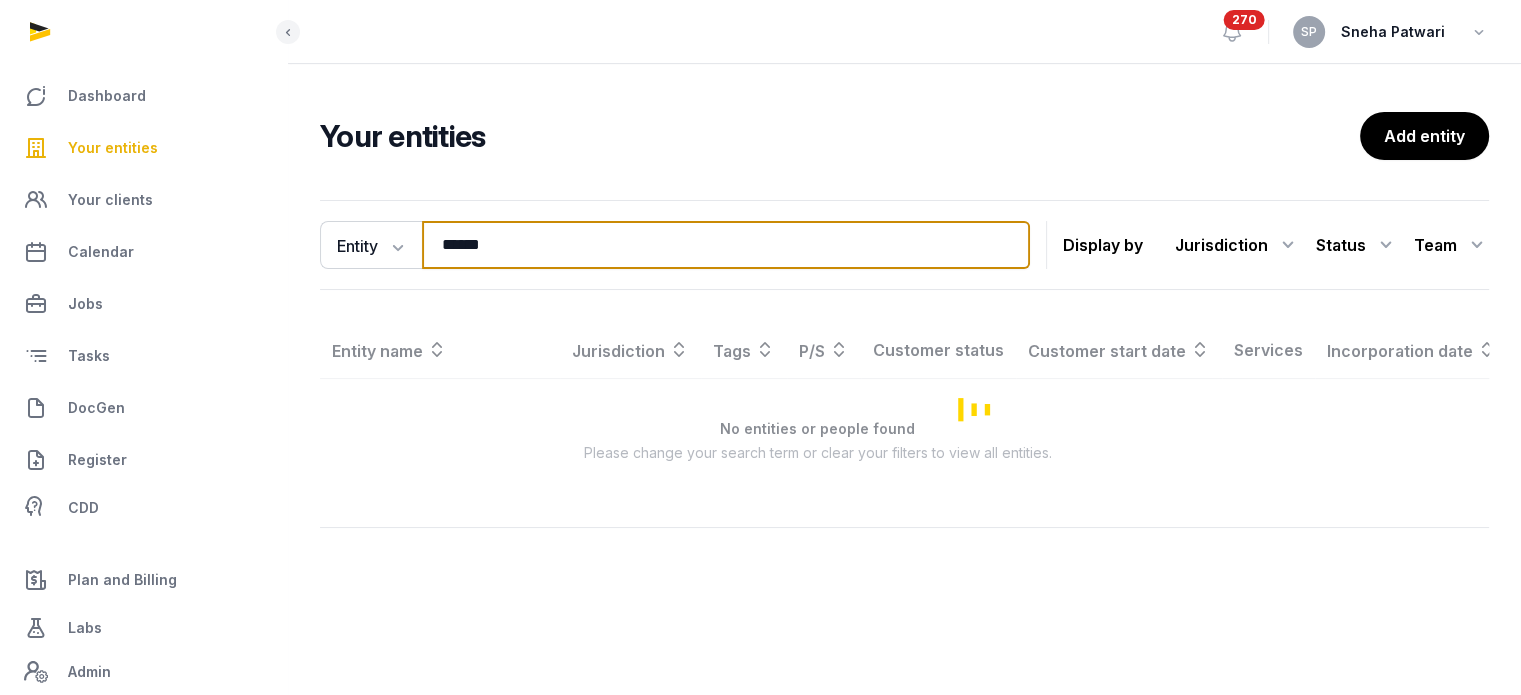 click on "******" at bounding box center (726, 245) 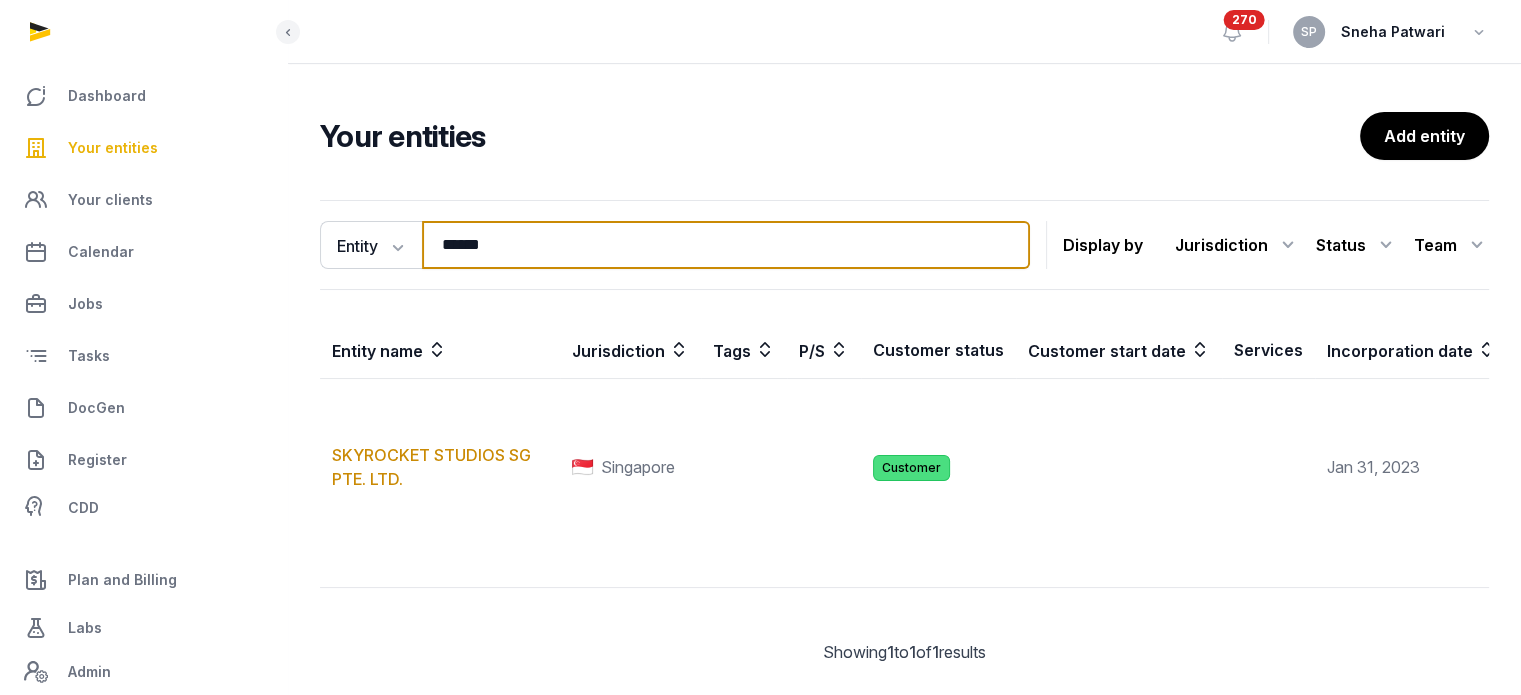 click on "******" at bounding box center (726, 245) 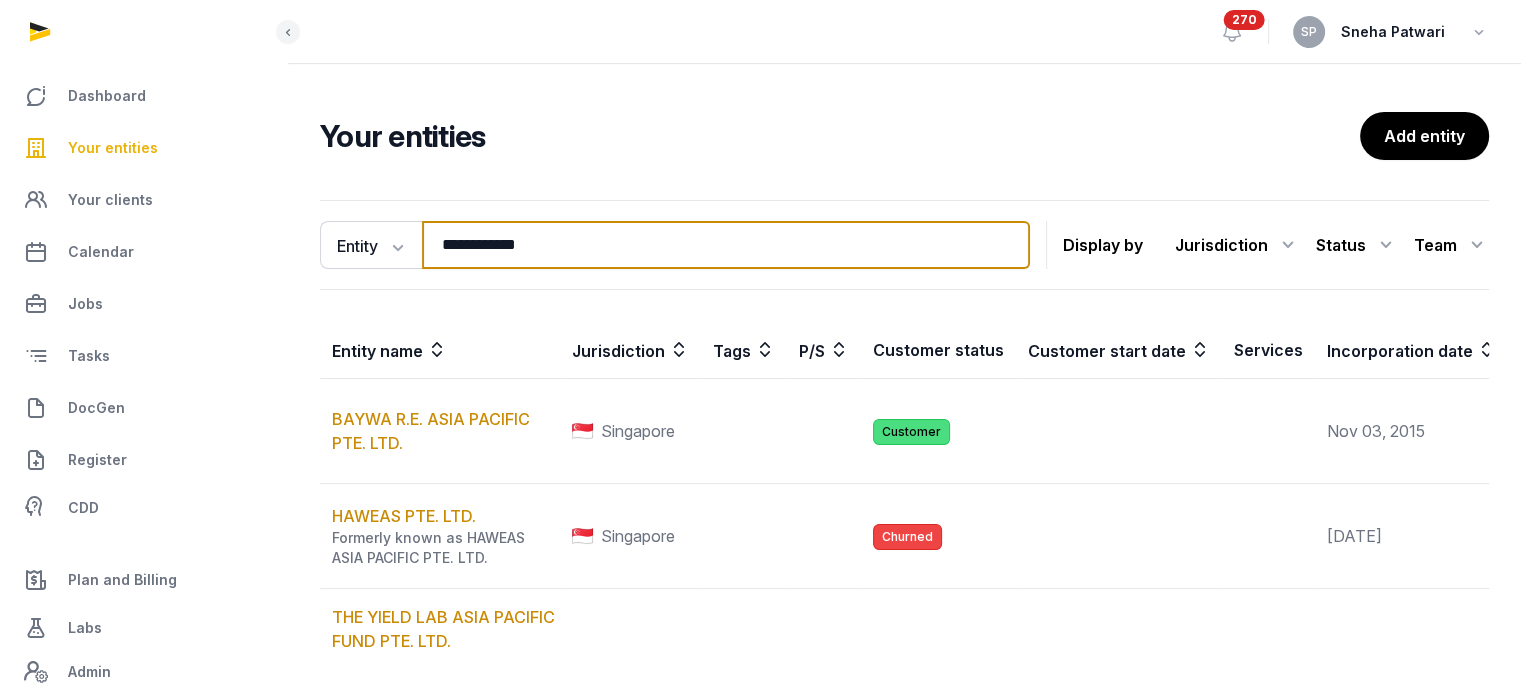 type on "**********" 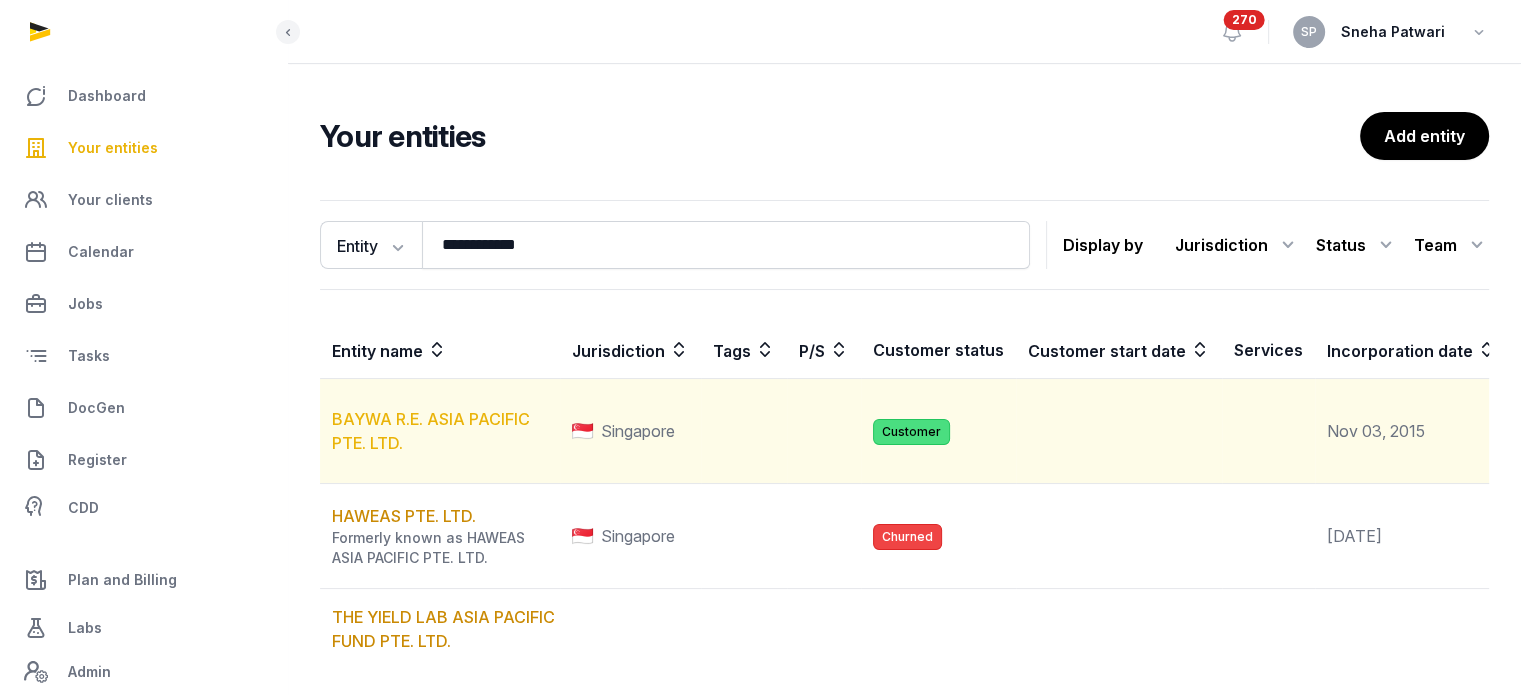 click on "BAYWA R.E. ASIA PACIFIC PTE. LTD." at bounding box center (431, 431) 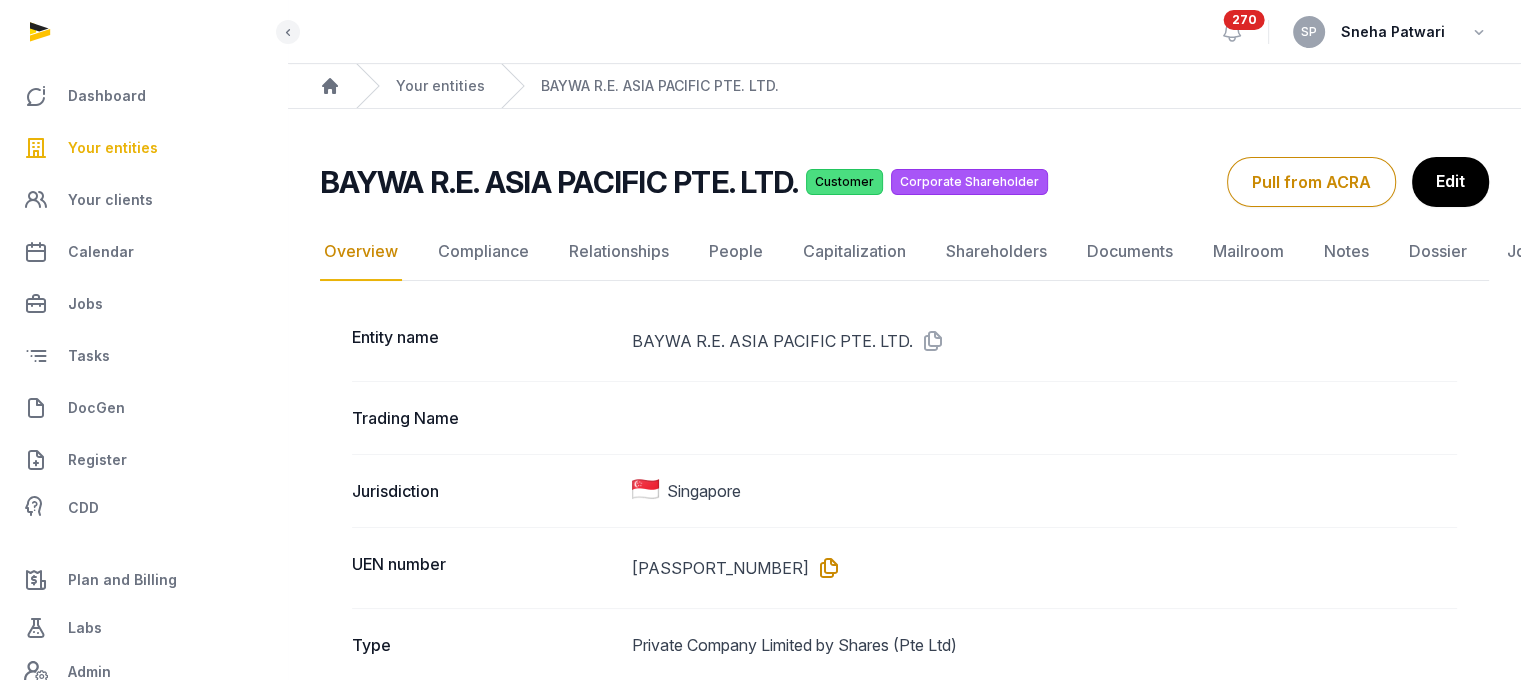 click at bounding box center (825, 568) 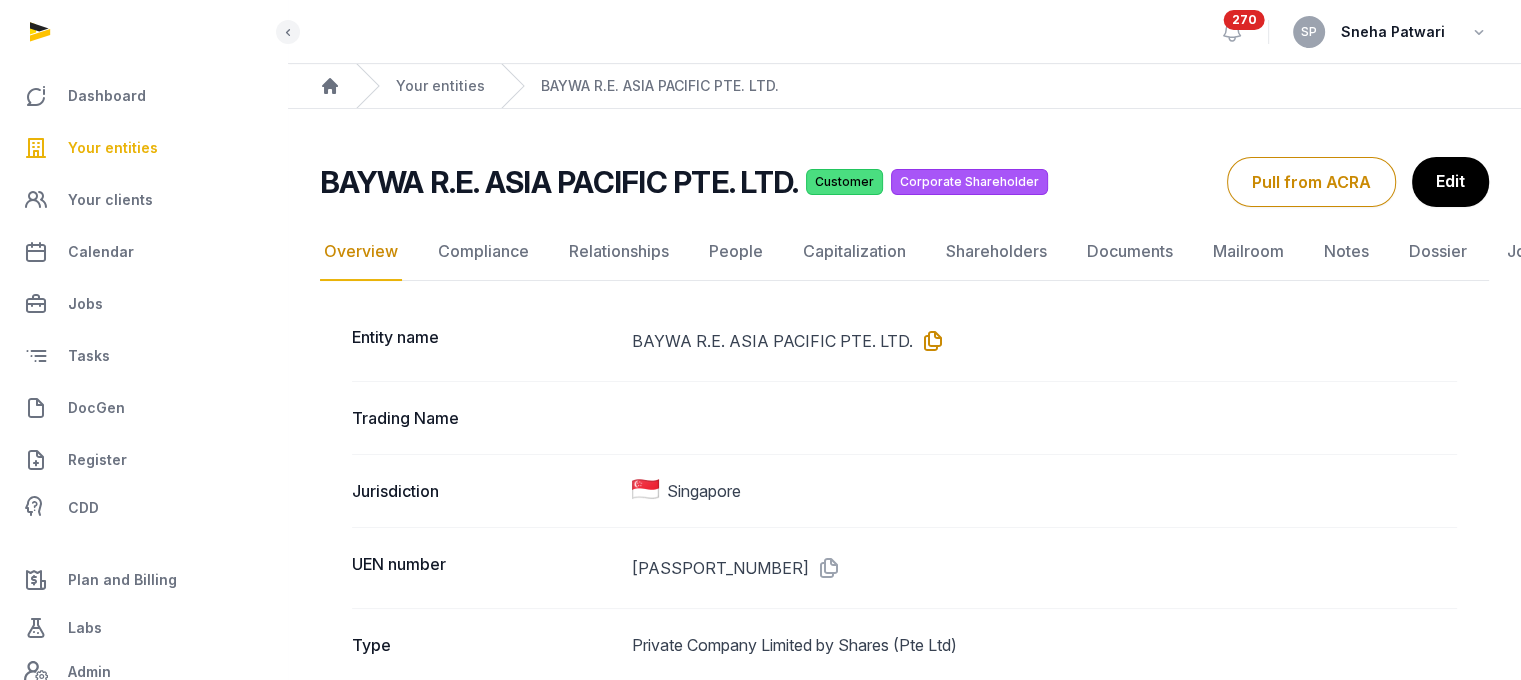 click at bounding box center [929, 341] 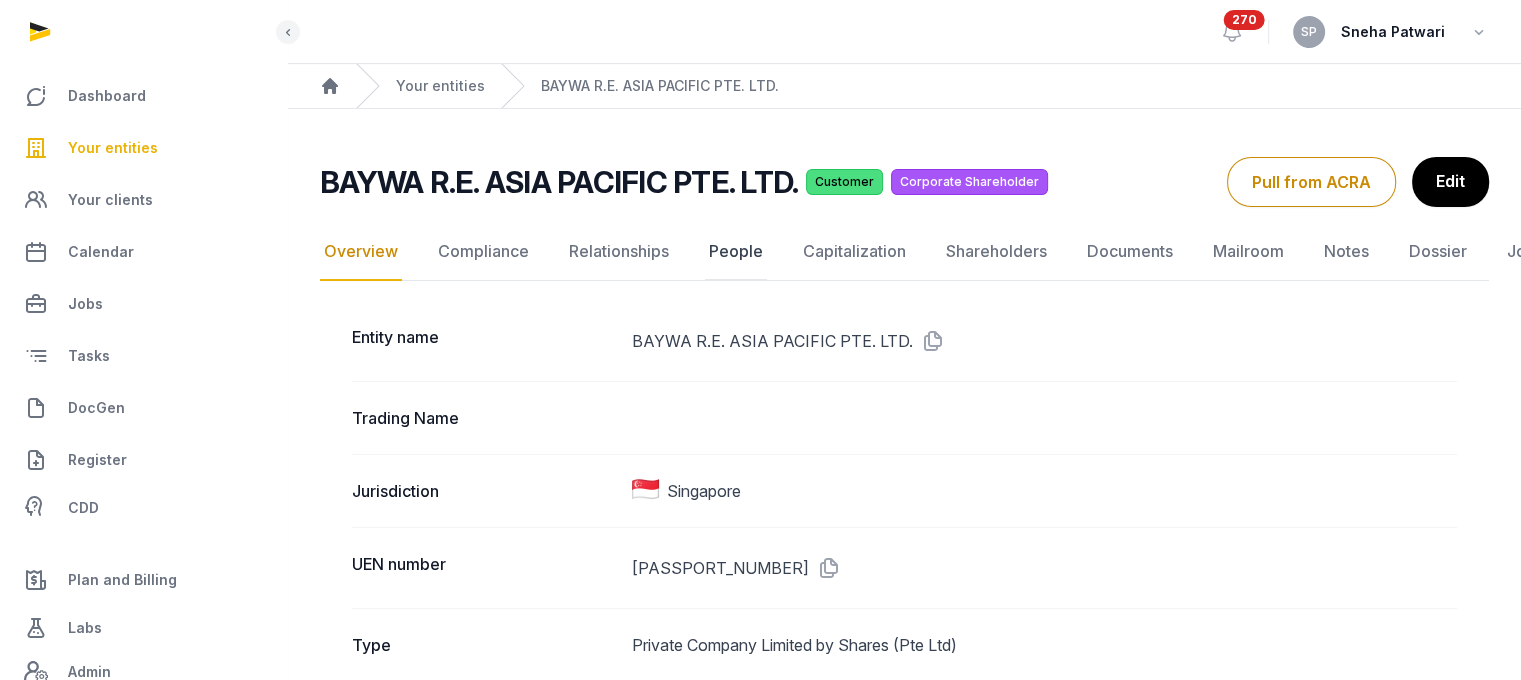 click on "People" 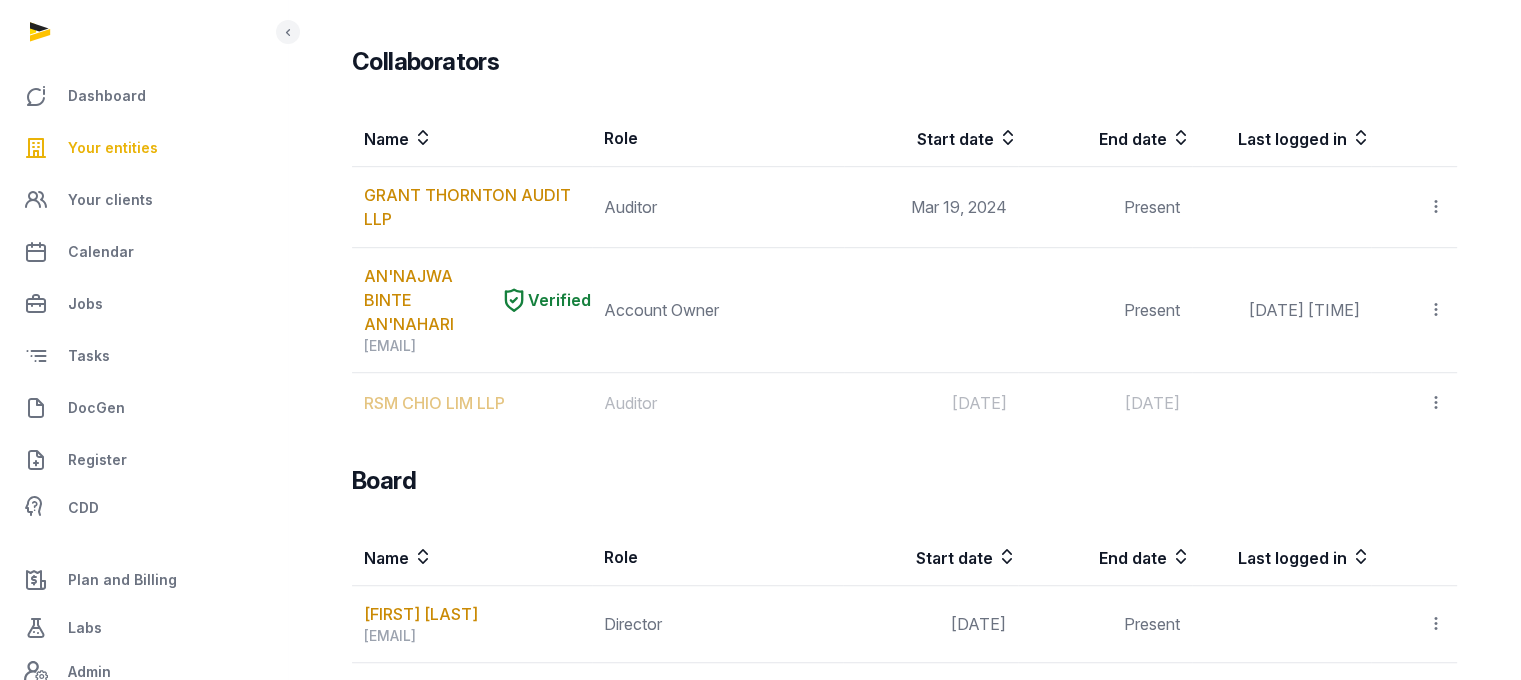 scroll, scrollTop: 1783, scrollLeft: 0, axis: vertical 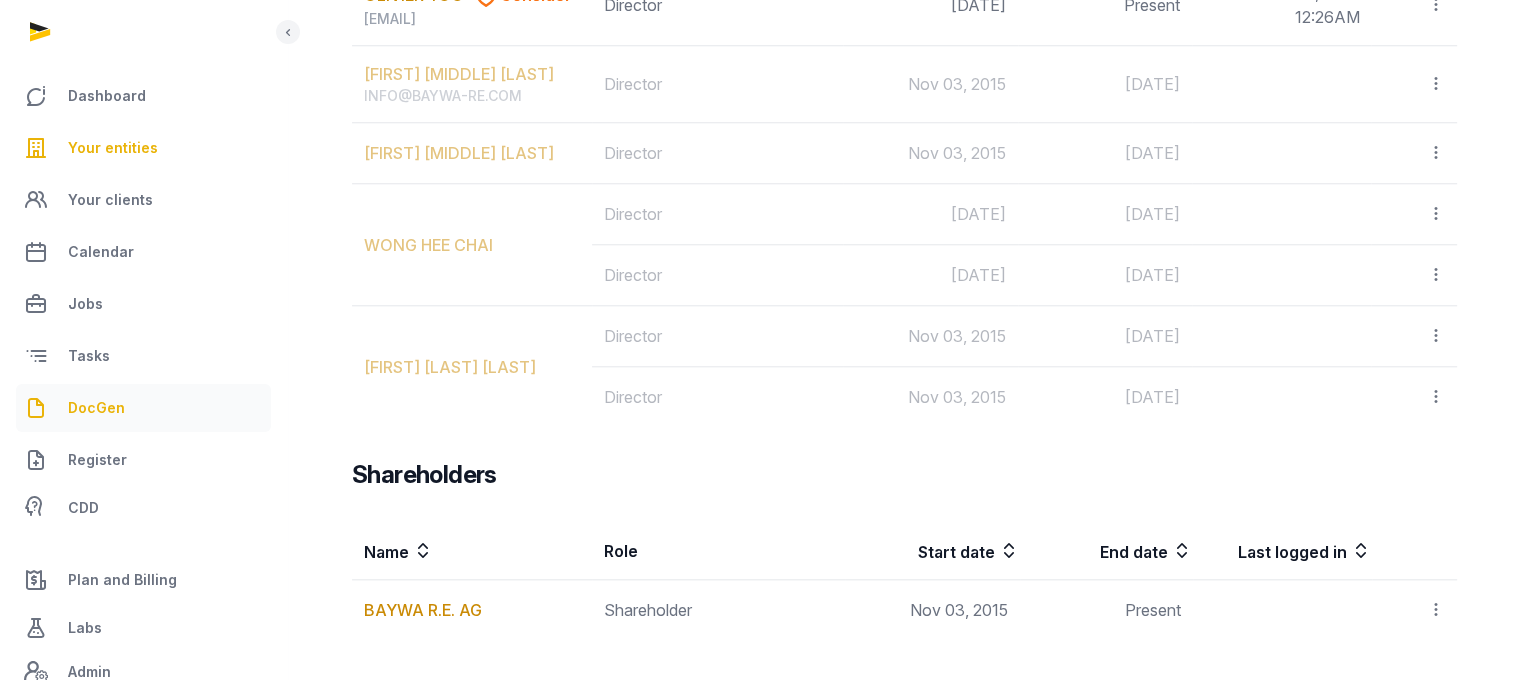 click on "DocGen" at bounding box center [143, 408] 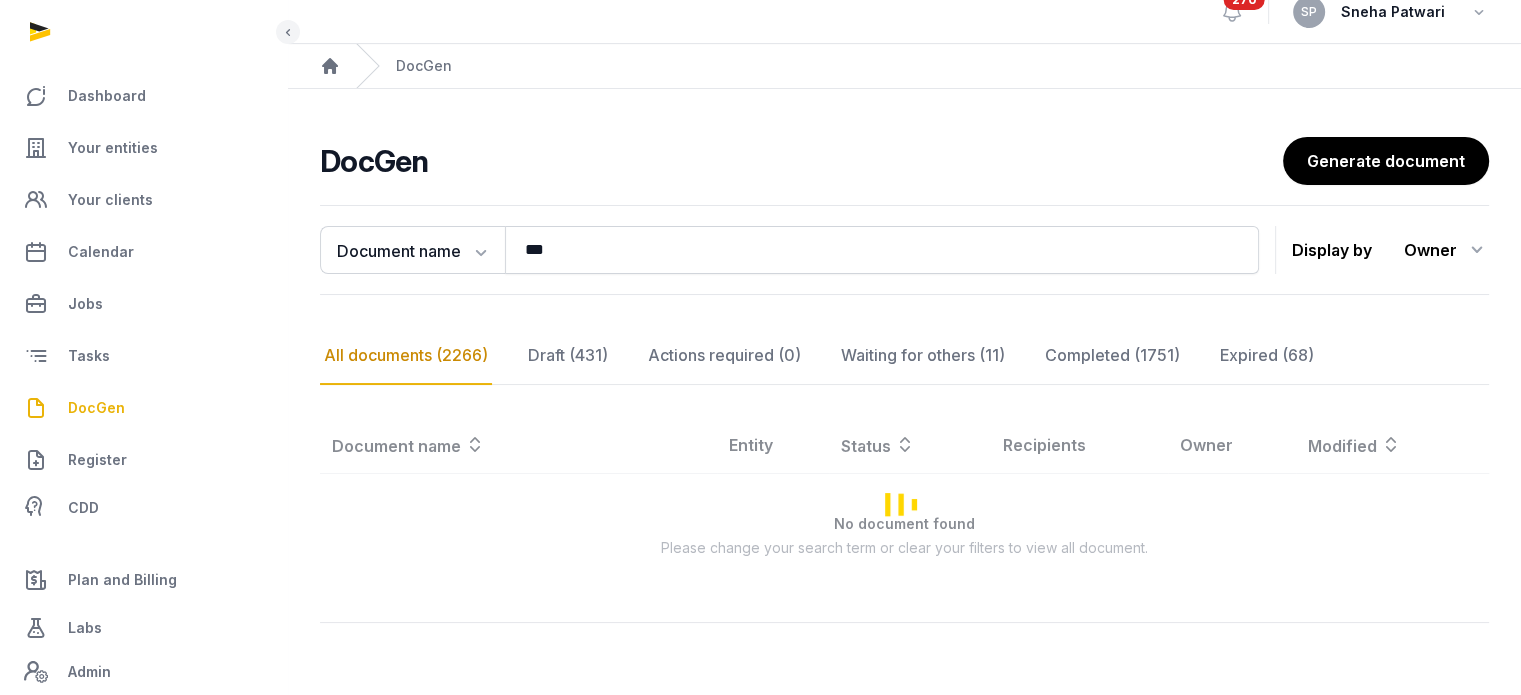 scroll, scrollTop: 360, scrollLeft: 0, axis: vertical 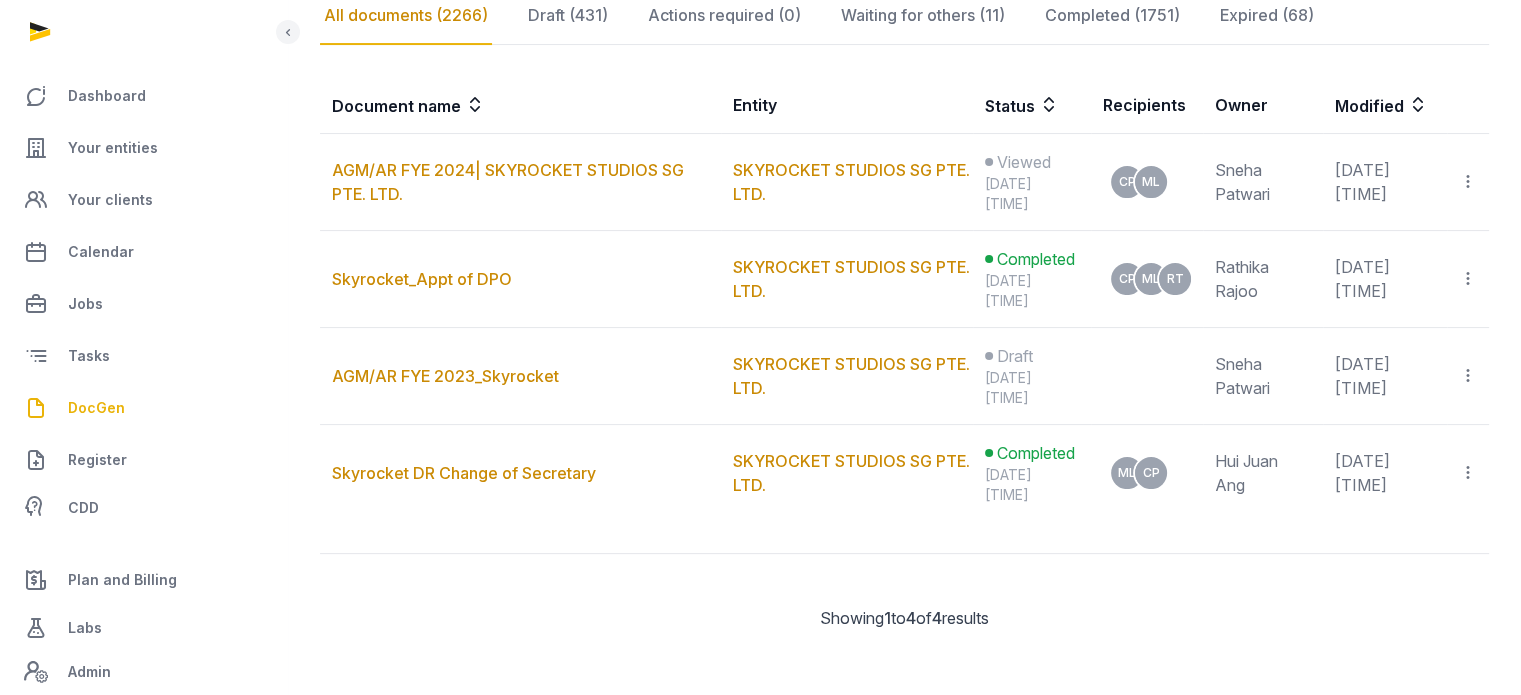 click on "DocGen" at bounding box center [143, 408] 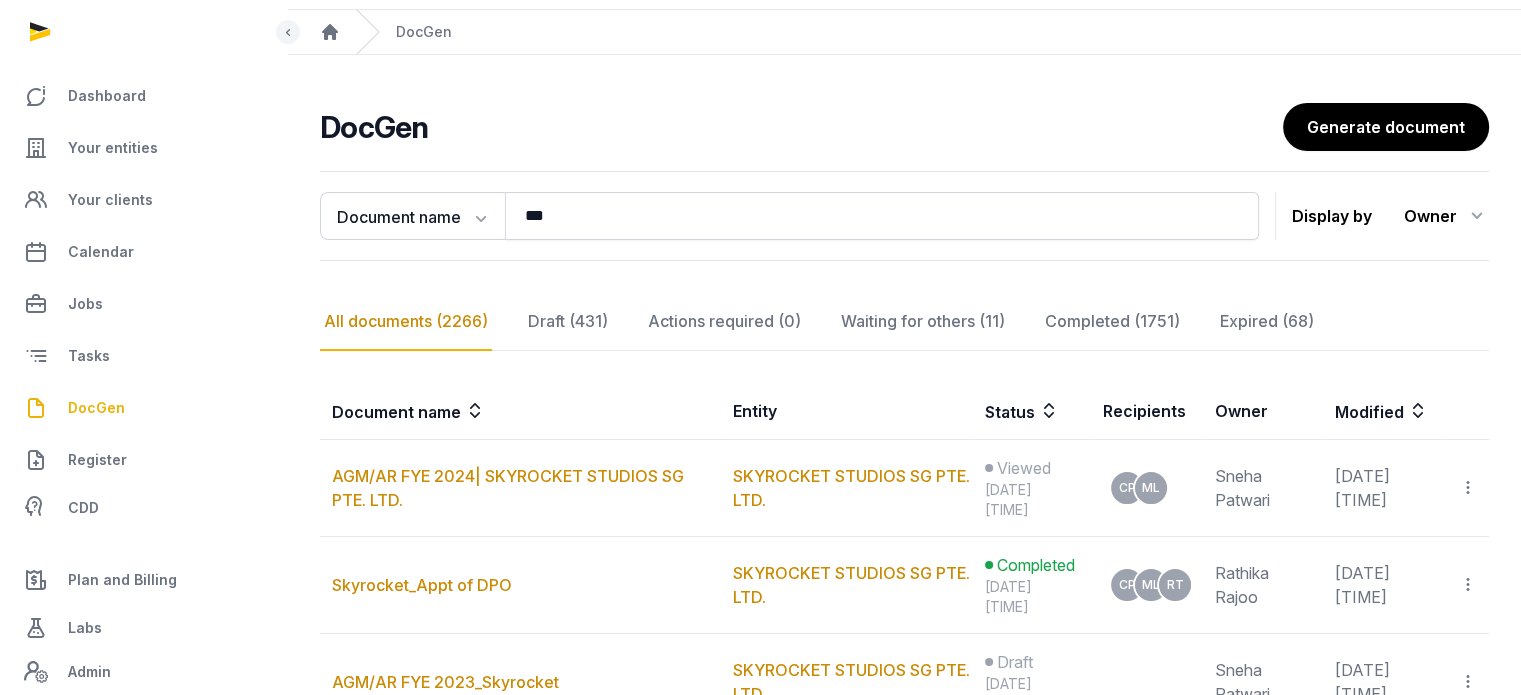 scroll, scrollTop: 52, scrollLeft: 0, axis: vertical 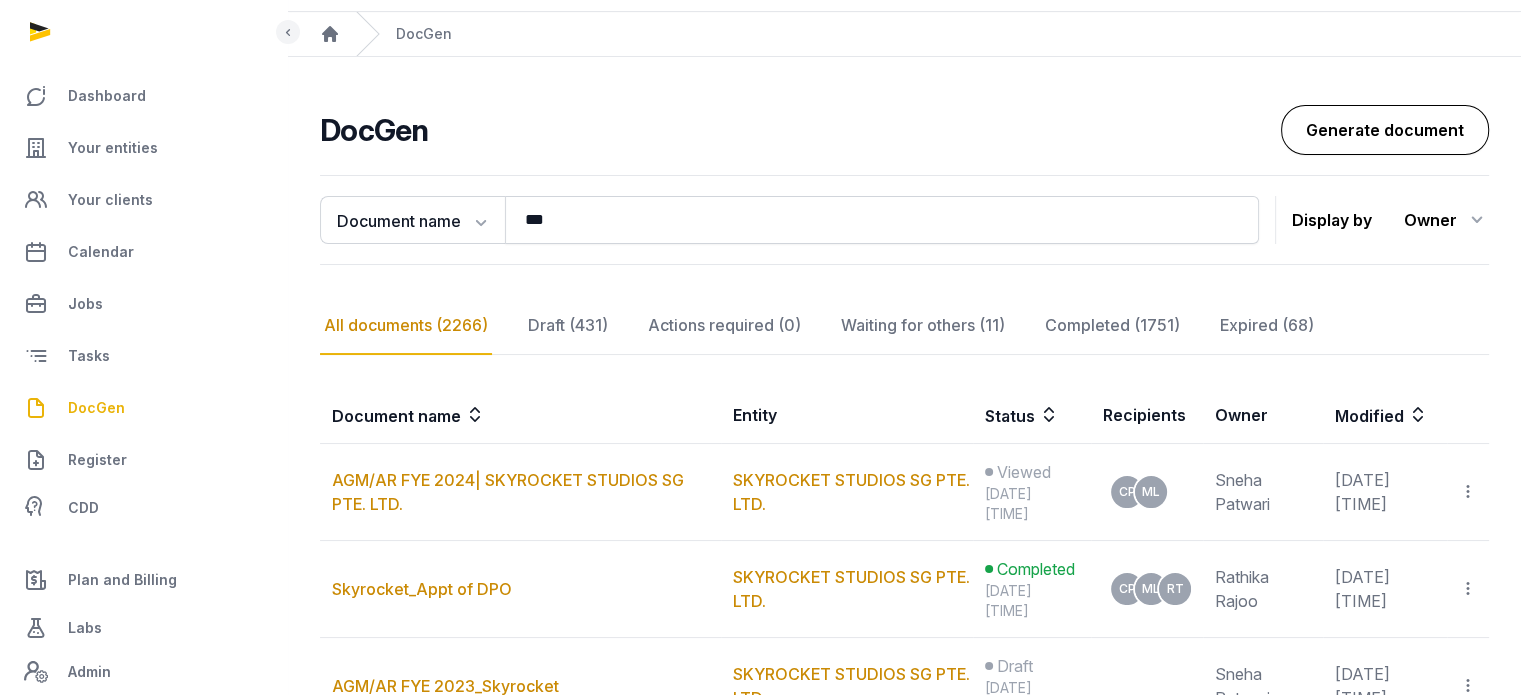 click on "Generate document" at bounding box center (1385, 130) 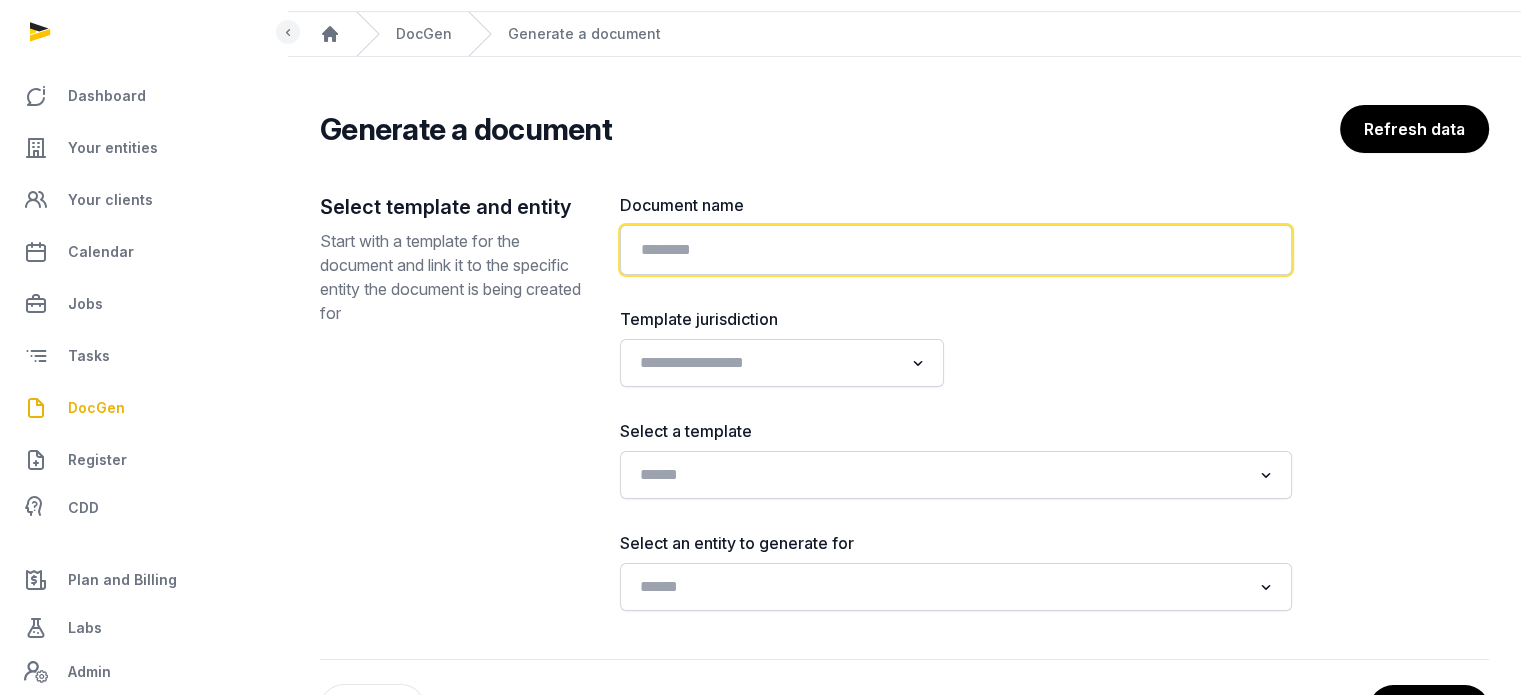 click 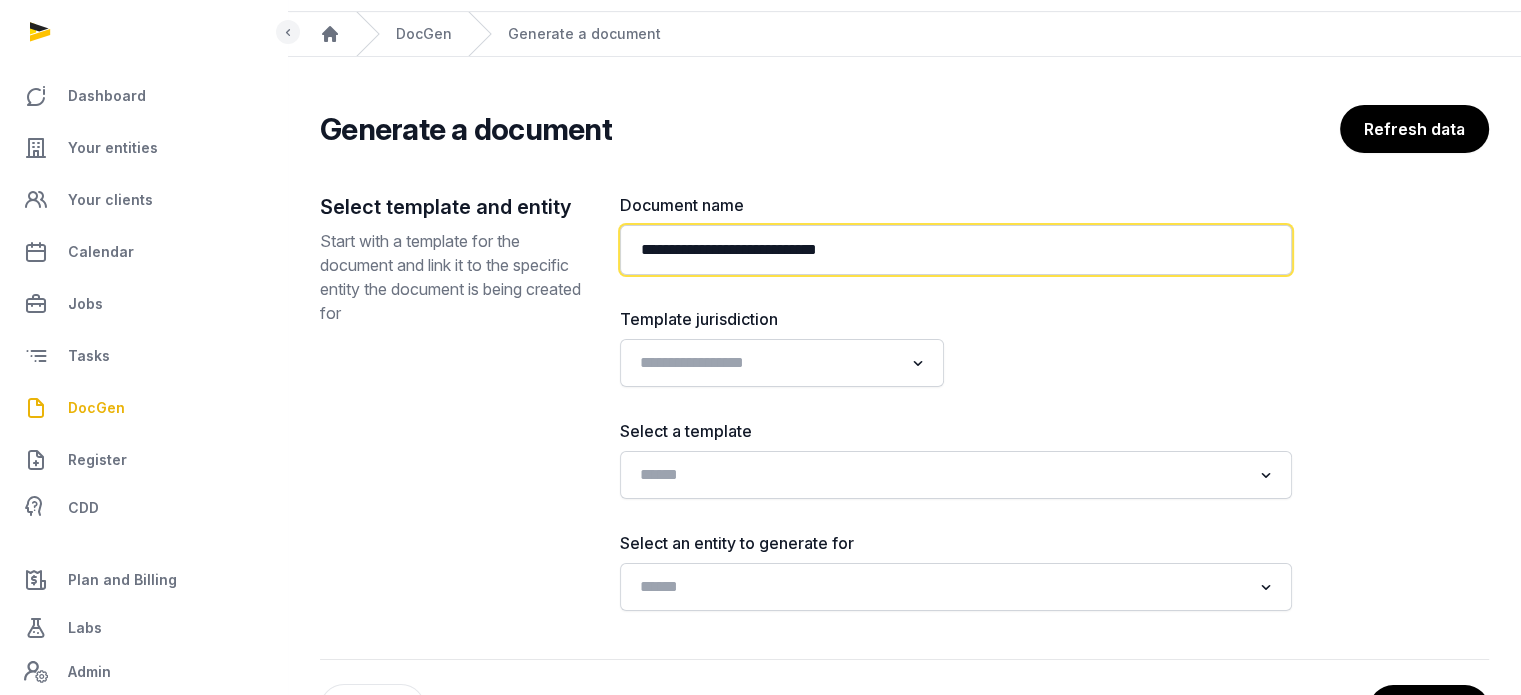 paste on "**********" 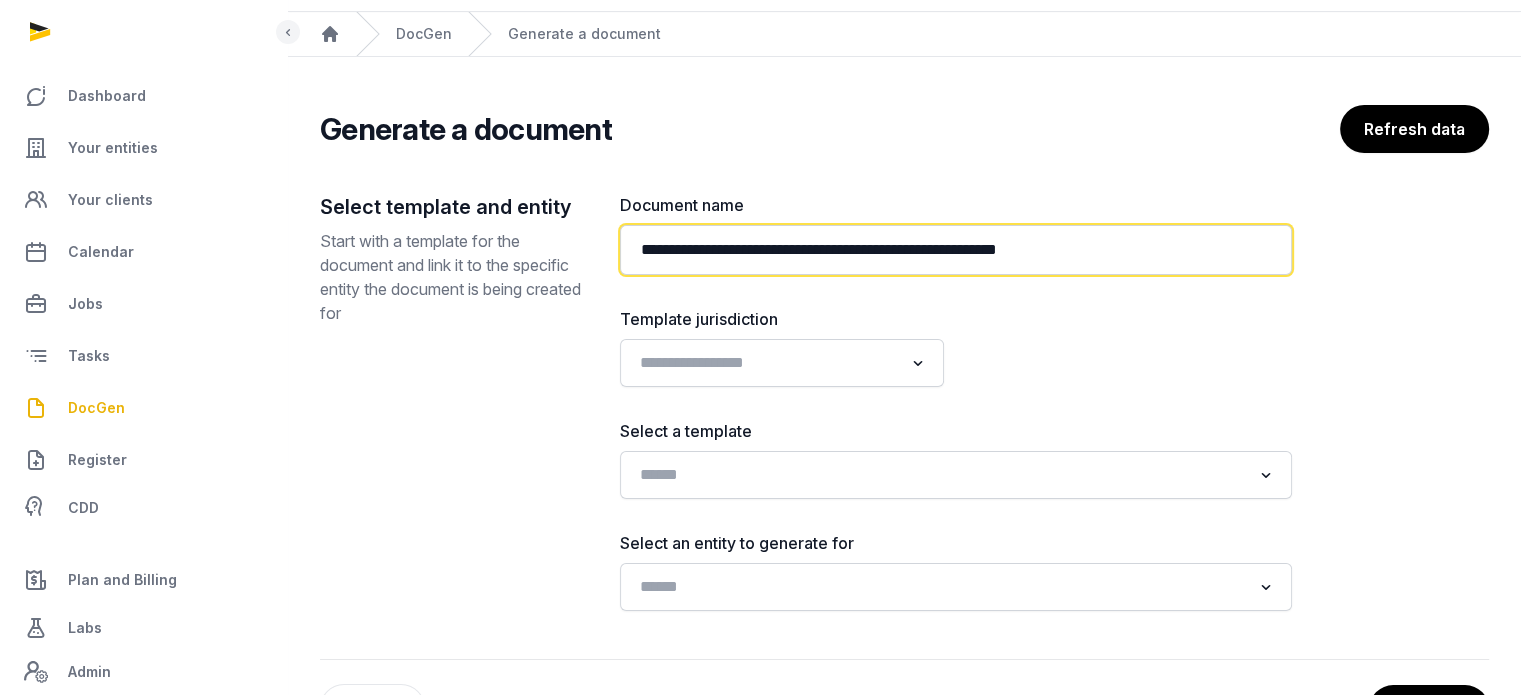 type on "**********" 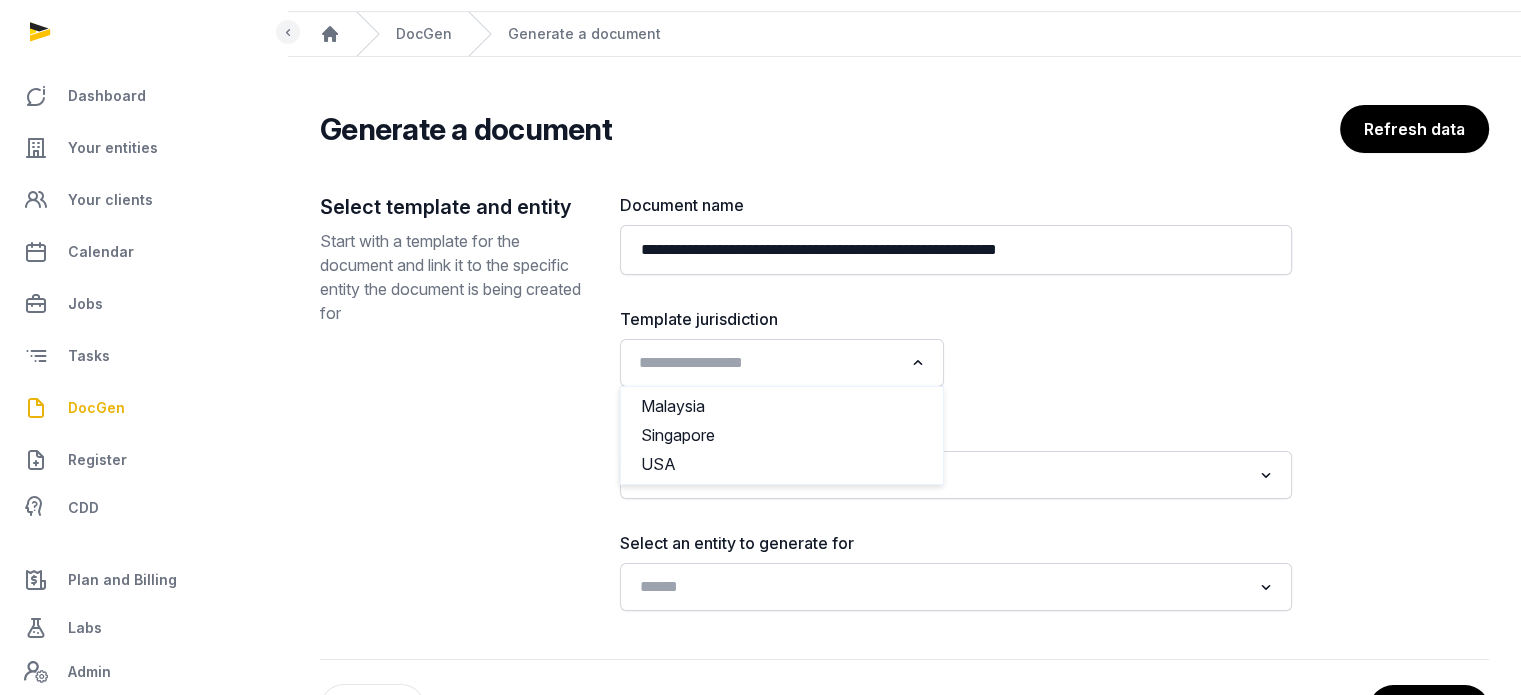 click 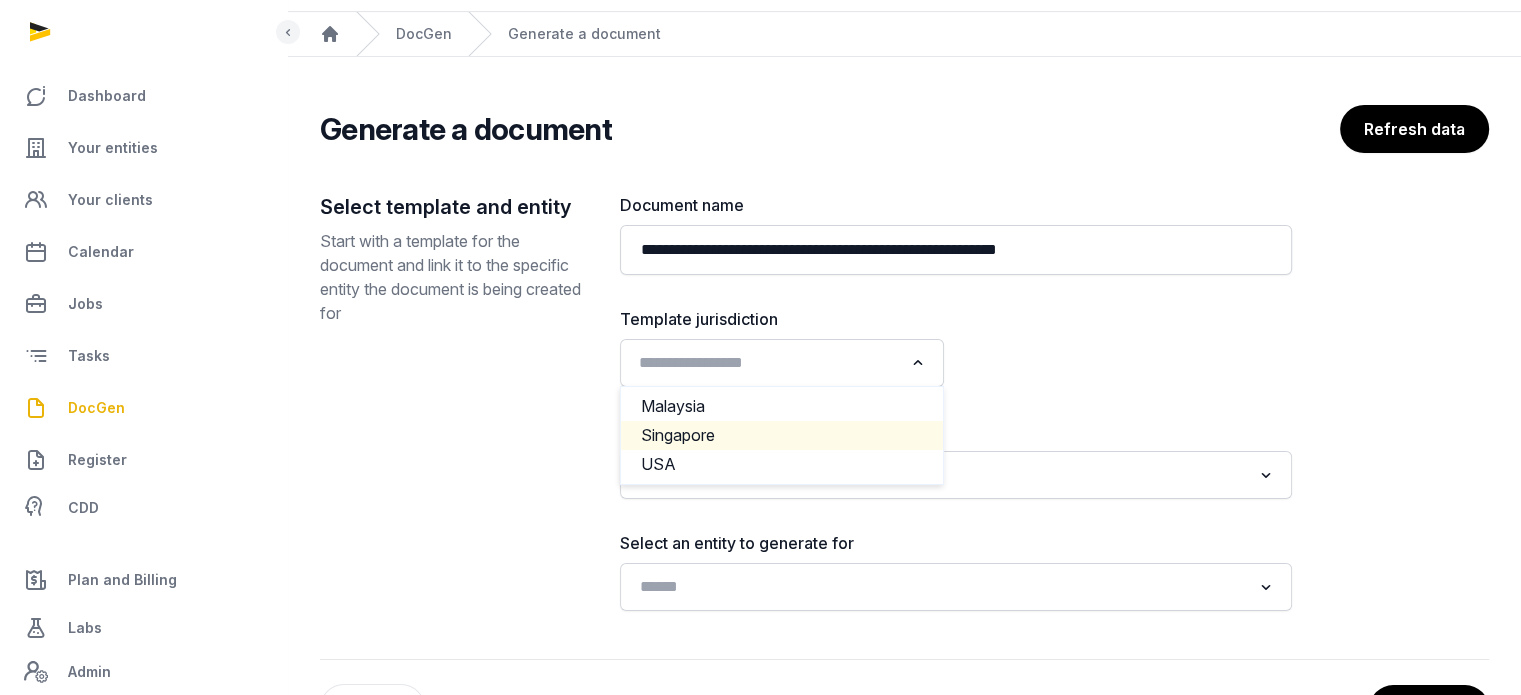 click on "Singapore" 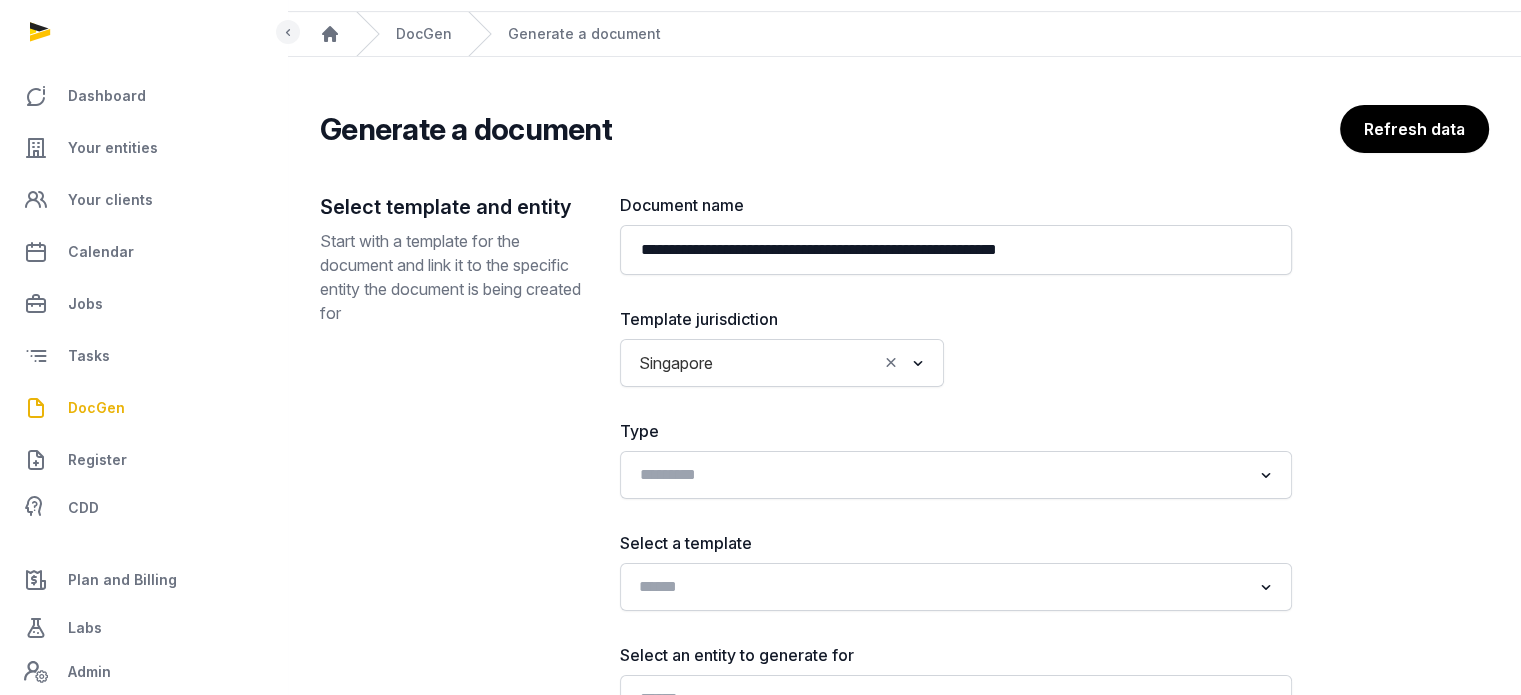 click 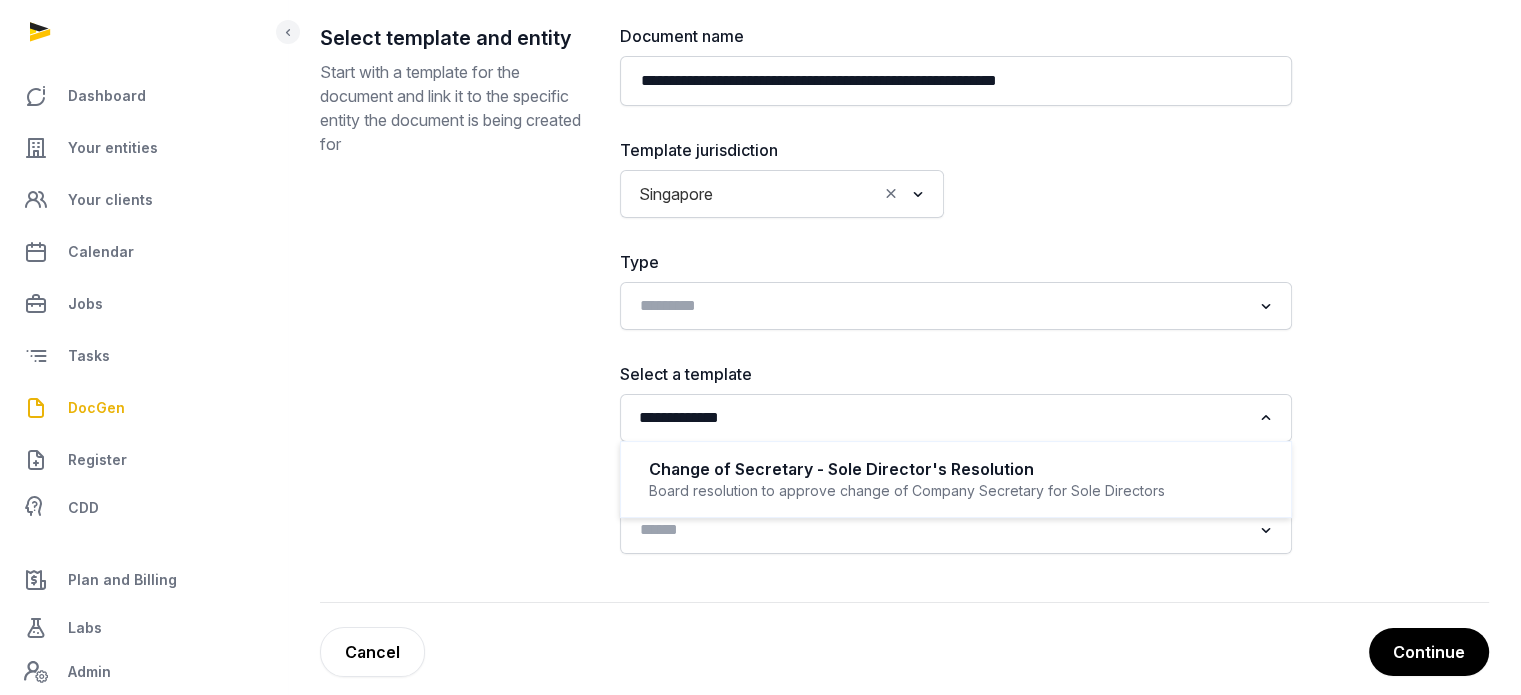 scroll, scrollTop: 241, scrollLeft: 0, axis: vertical 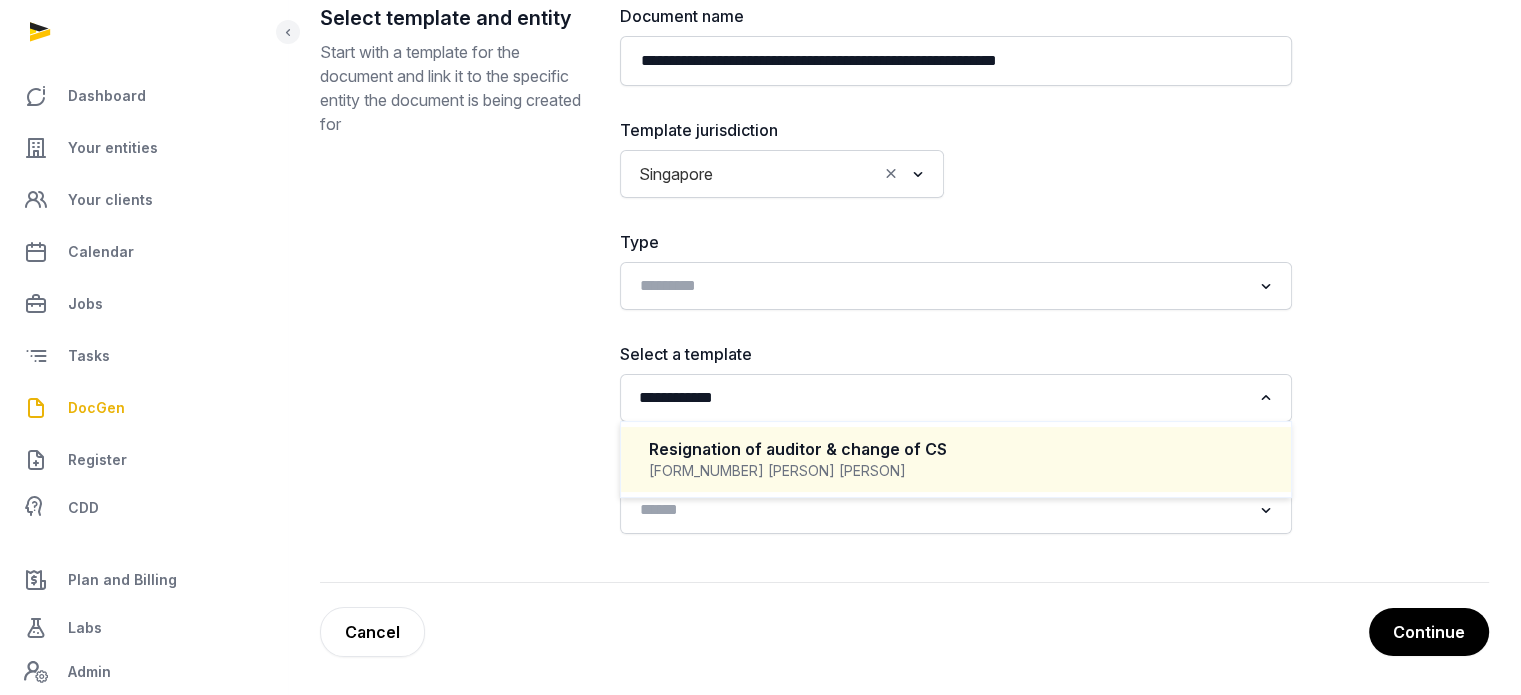 click on "Resignation of auditor & change of CS" at bounding box center (956, 449) 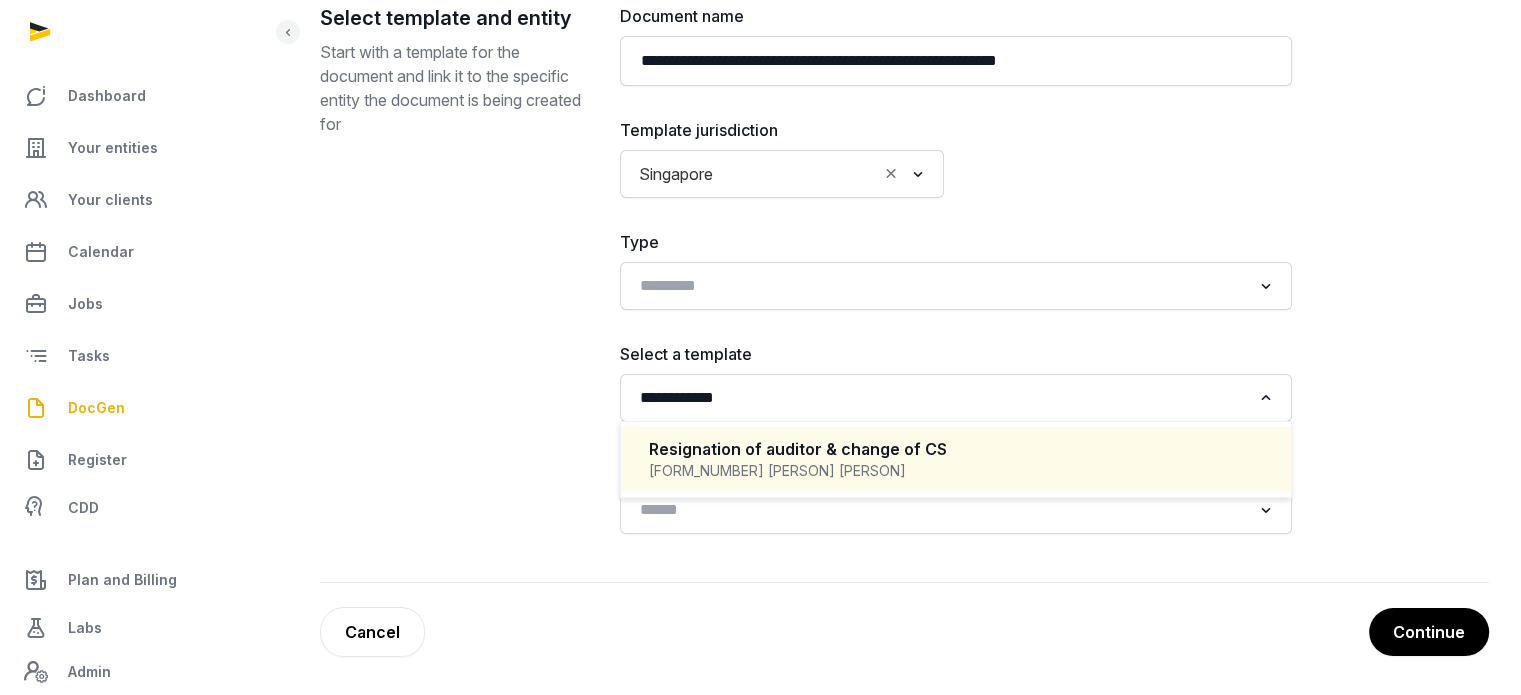 type 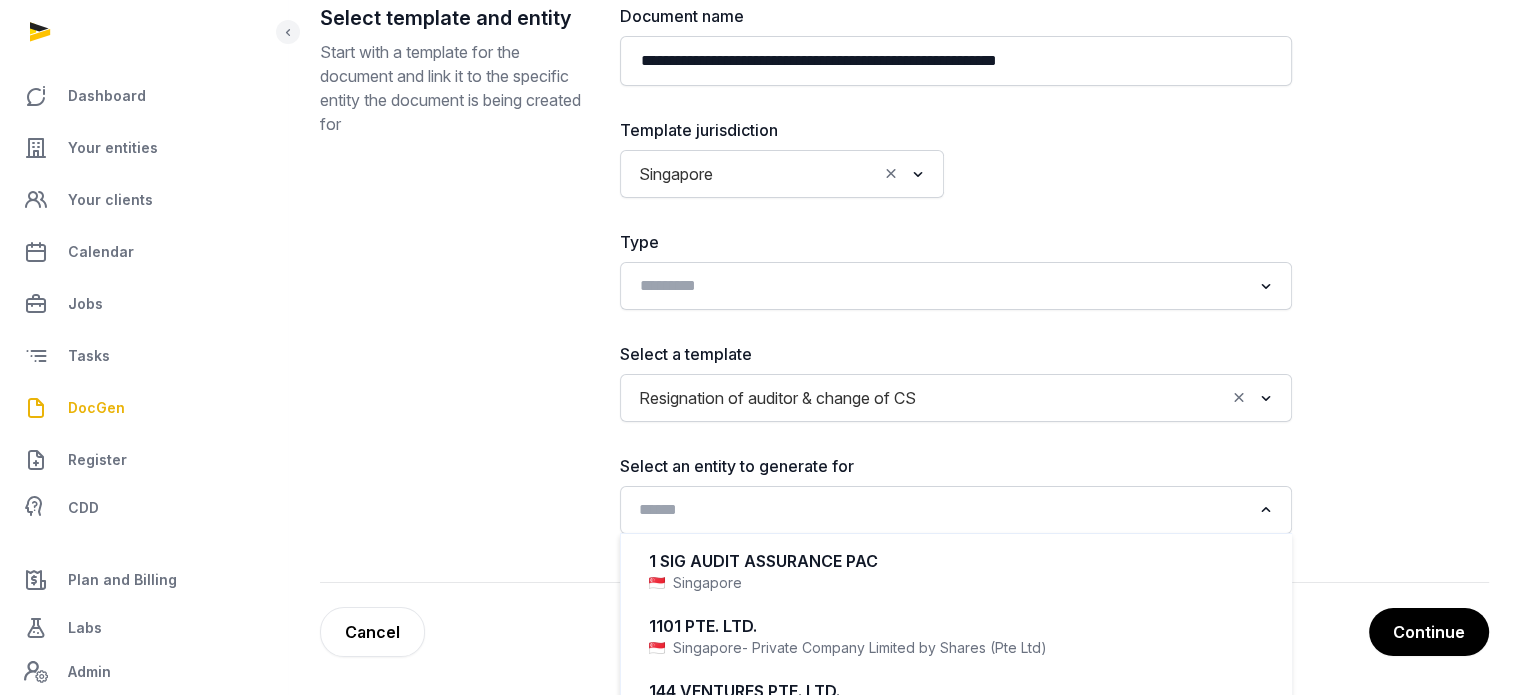 click 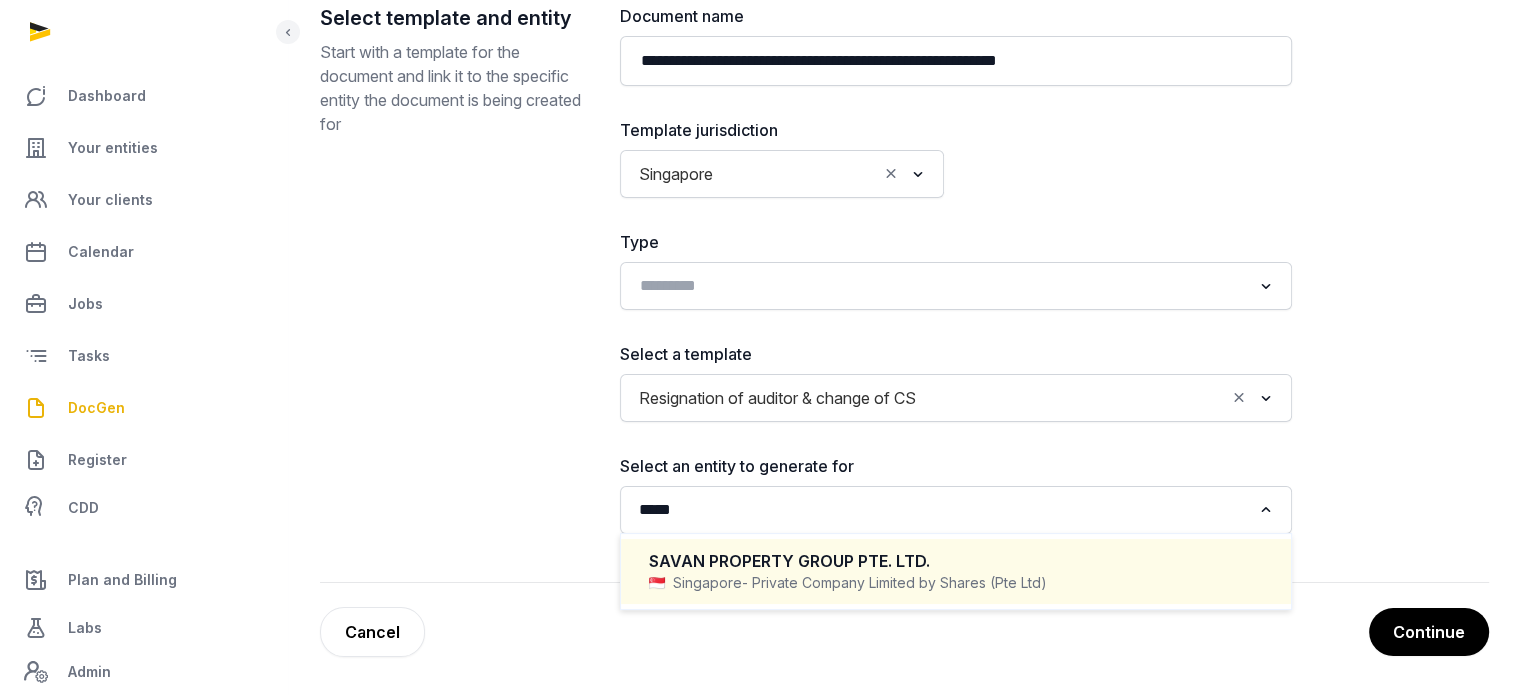 click on "- Private Company Limited by Shares (Pte Ltd)" at bounding box center [894, 583] 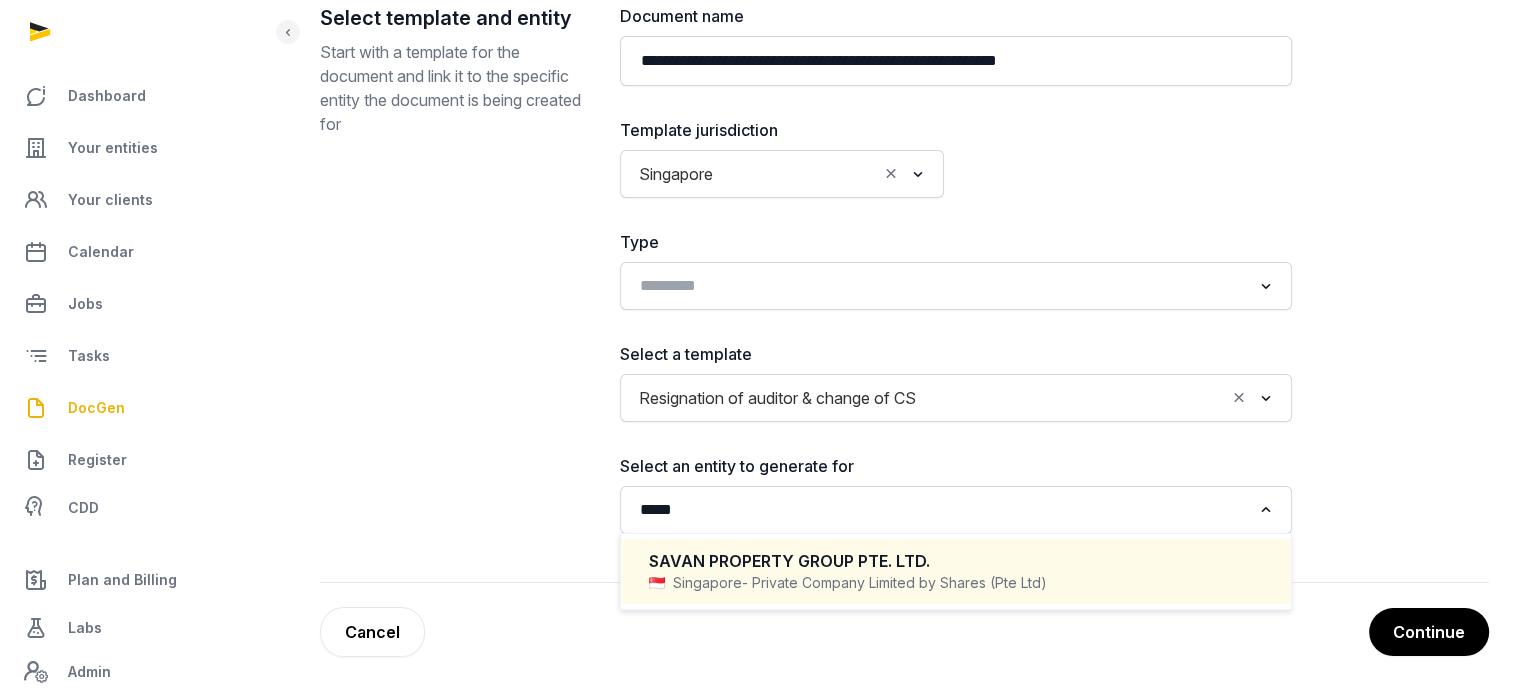 type 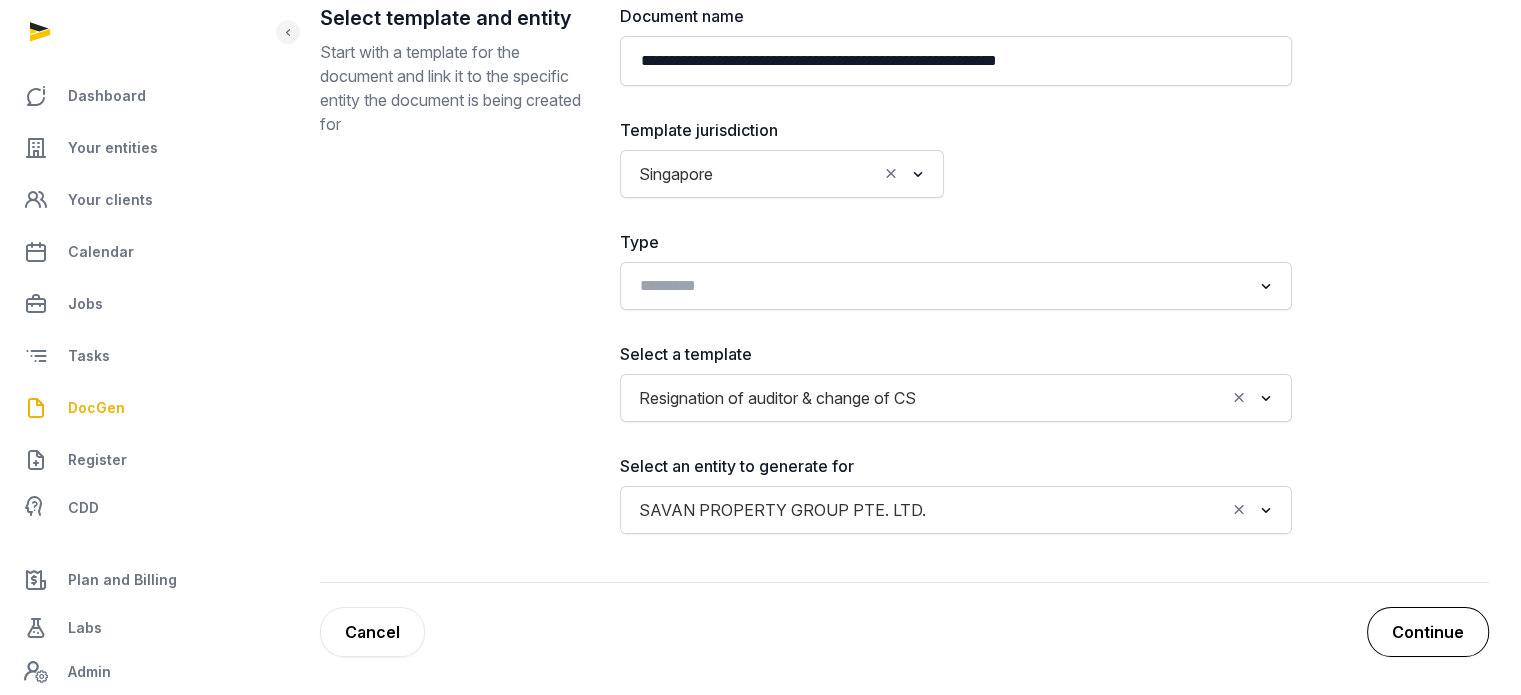 click on "Continue" at bounding box center [1428, 632] 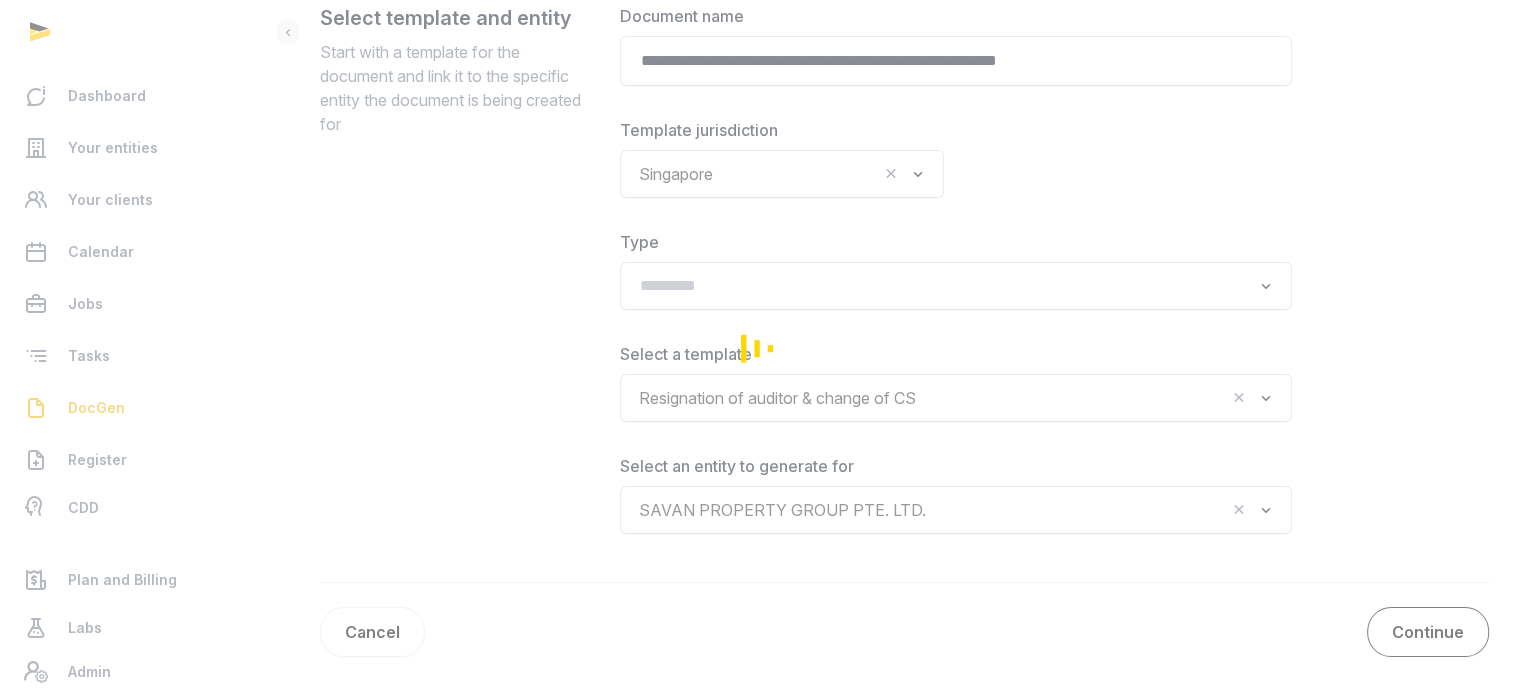 scroll, scrollTop: 232, scrollLeft: 0, axis: vertical 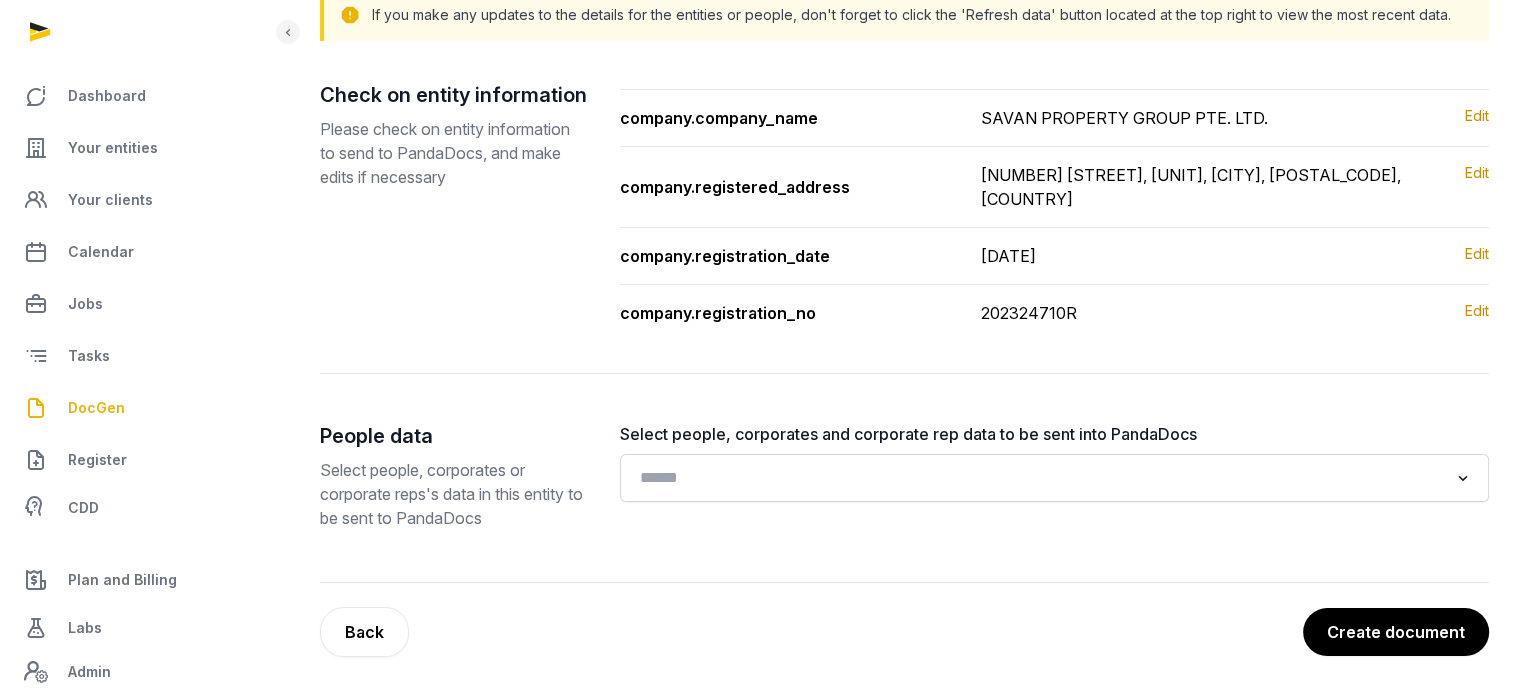 click on "Create document" at bounding box center (1396, 632) 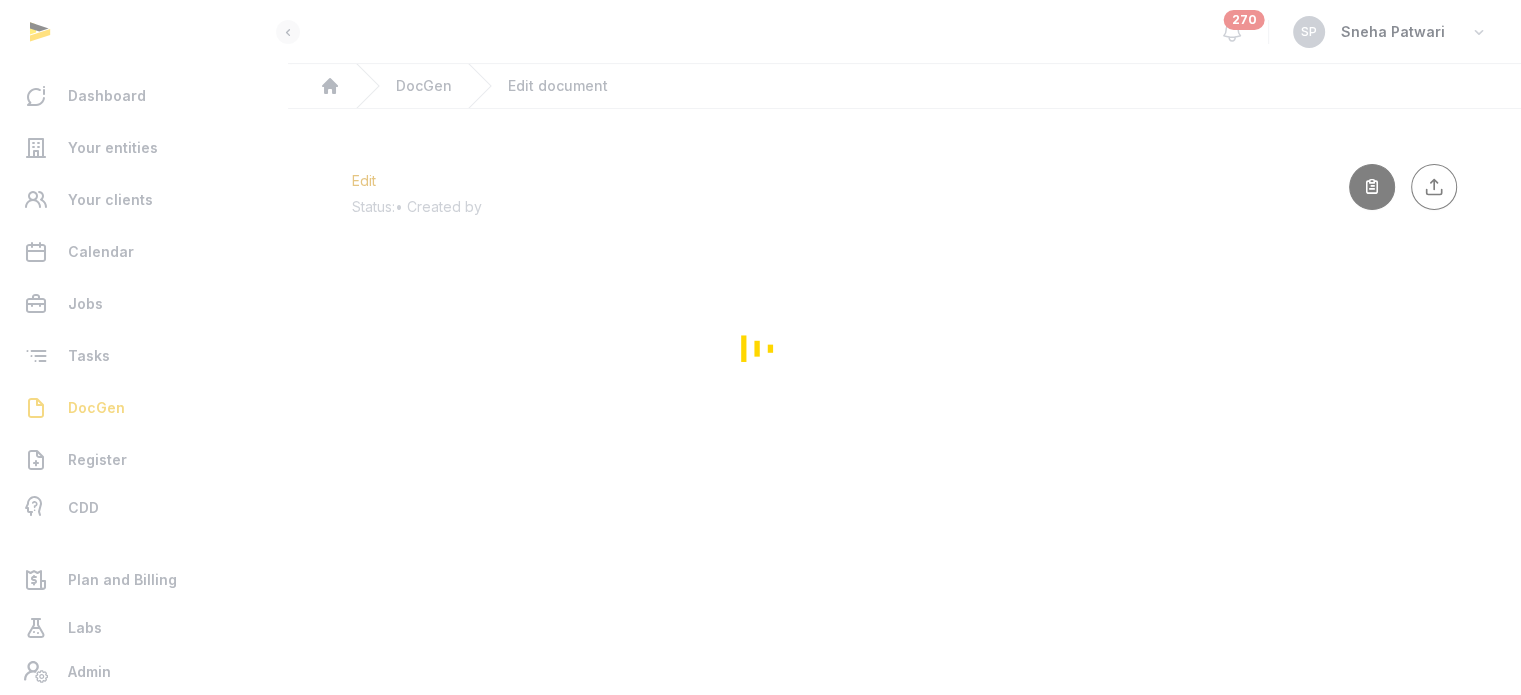 scroll, scrollTop: 0, scrollLeft: 0, axis: both 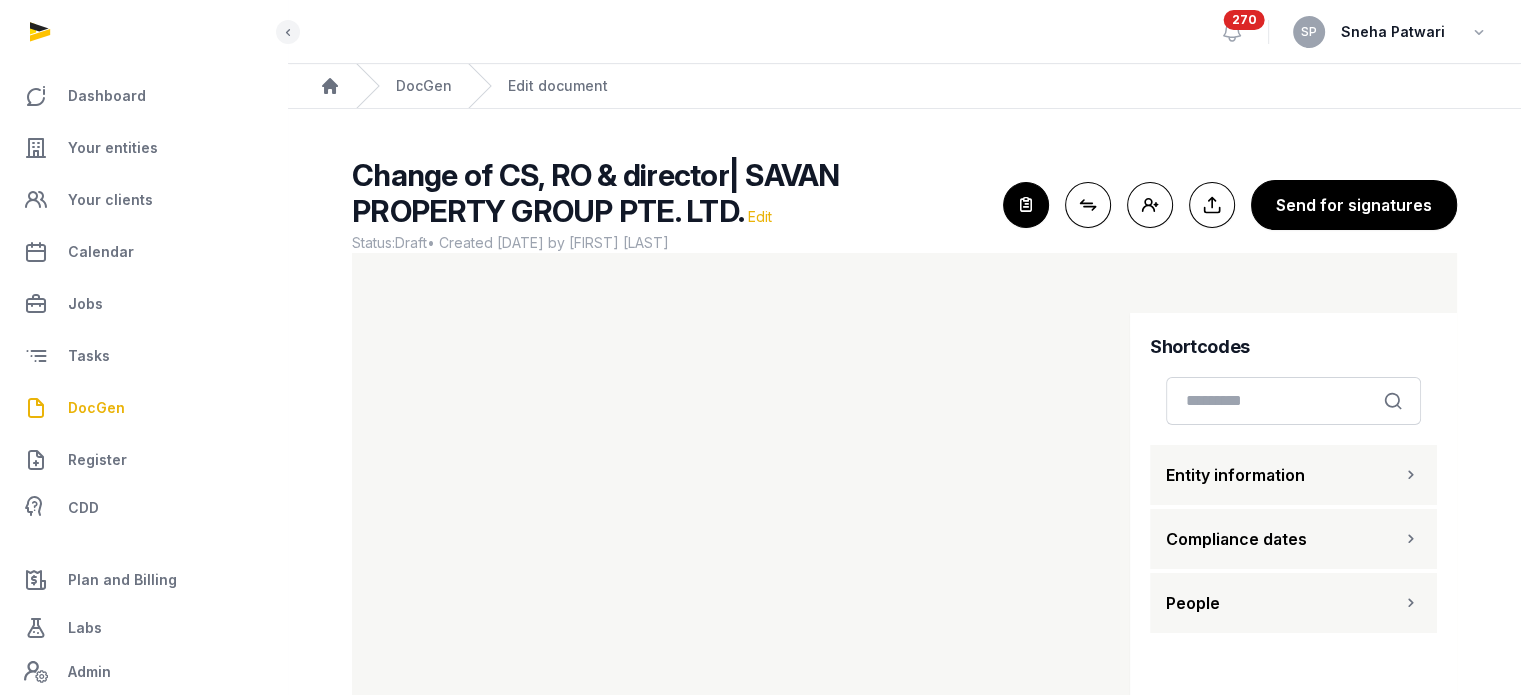 click on "Edit" at bounding box center (760, 216) 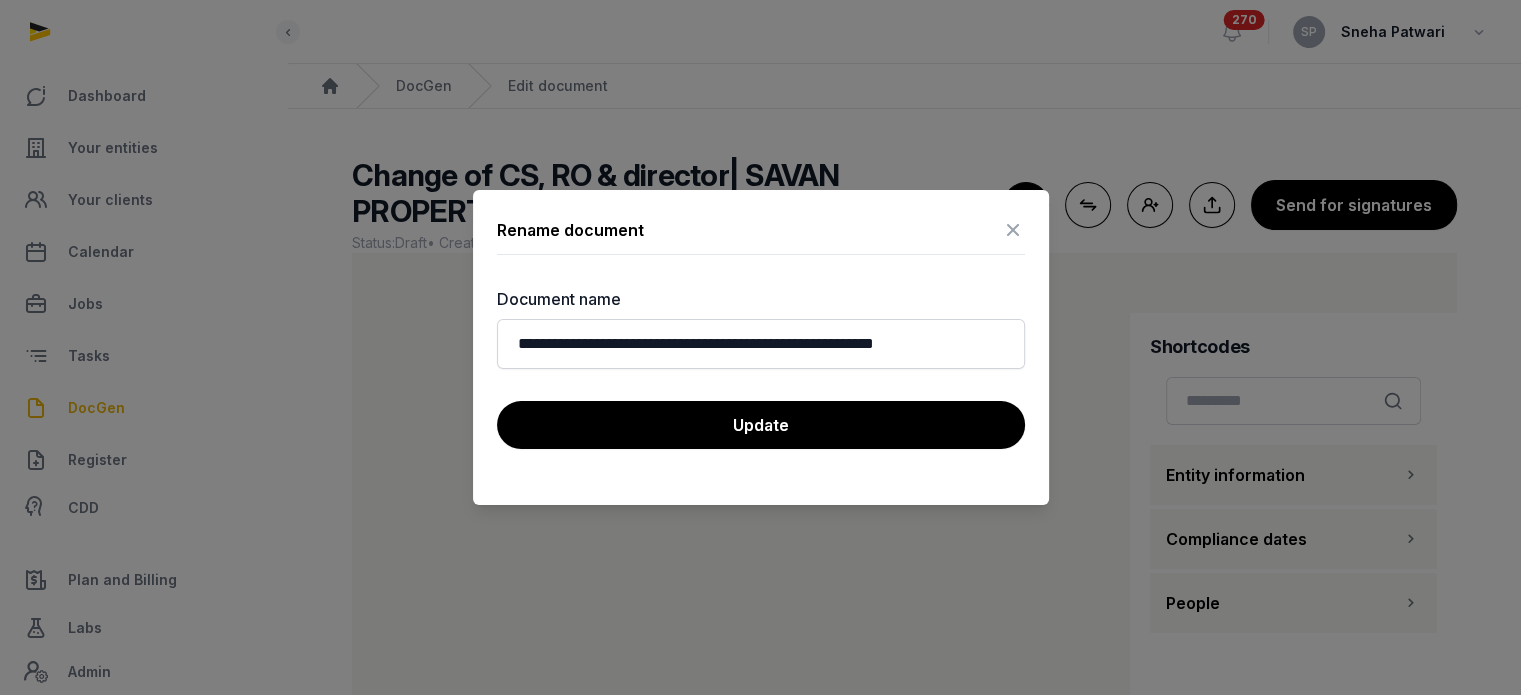 click at bounding box center [1013, 230] 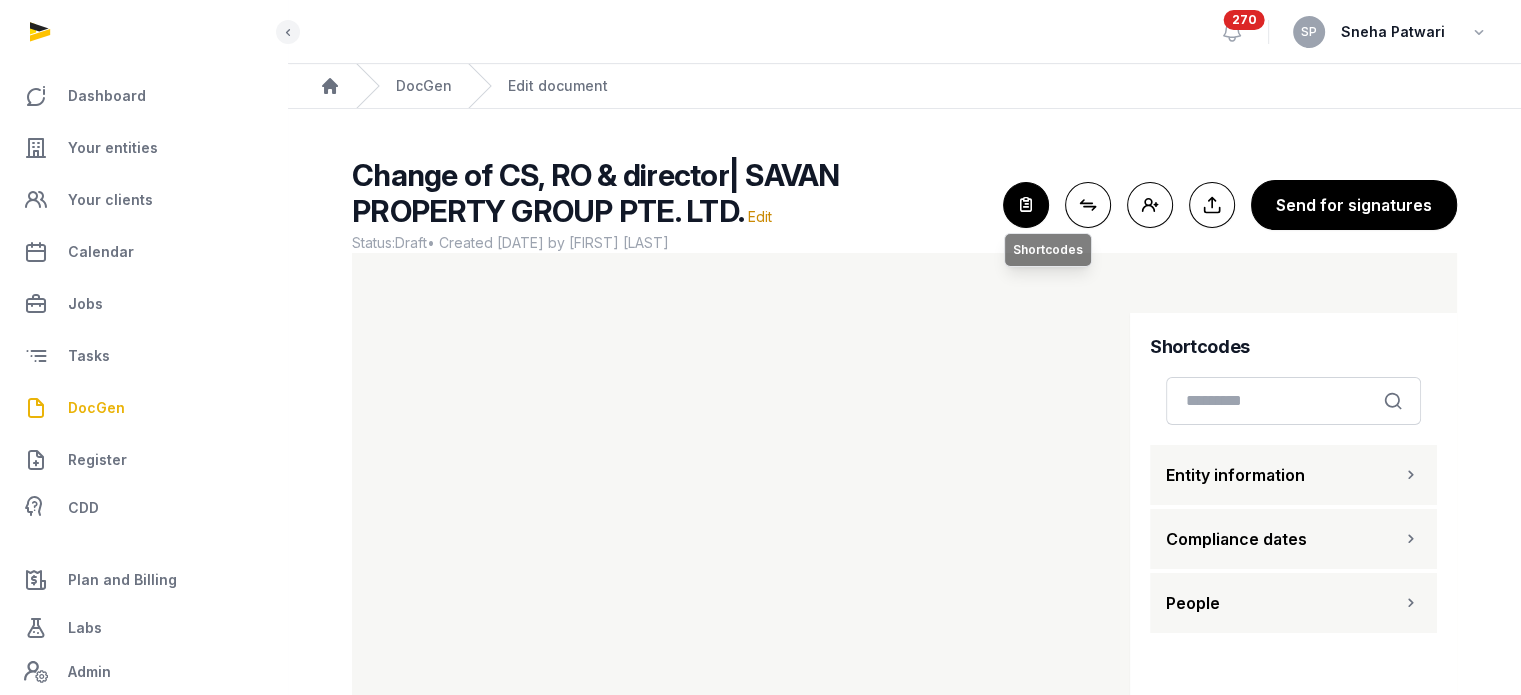click at bounding box center (1026, 205) 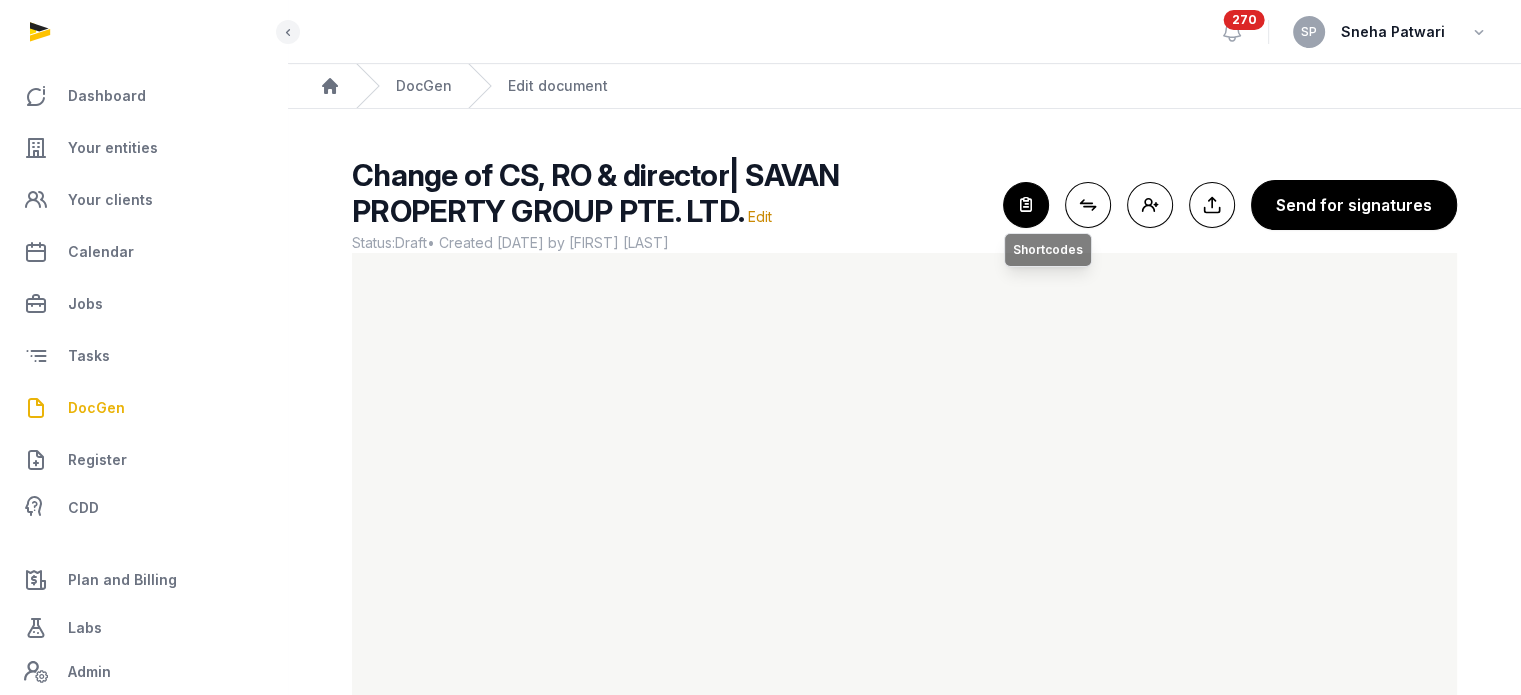 click at bounding box center [1026, 205] 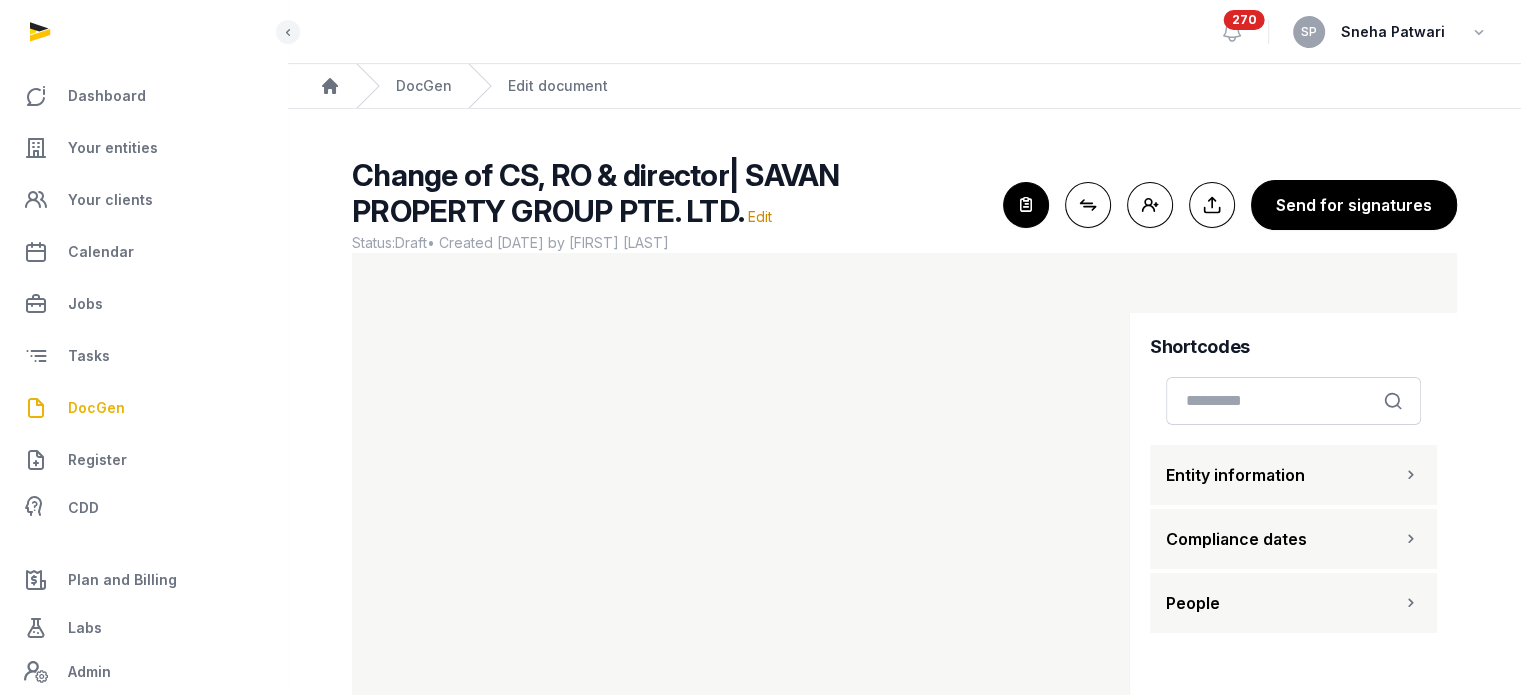 click on "People" at bounding box center [1293, 603] 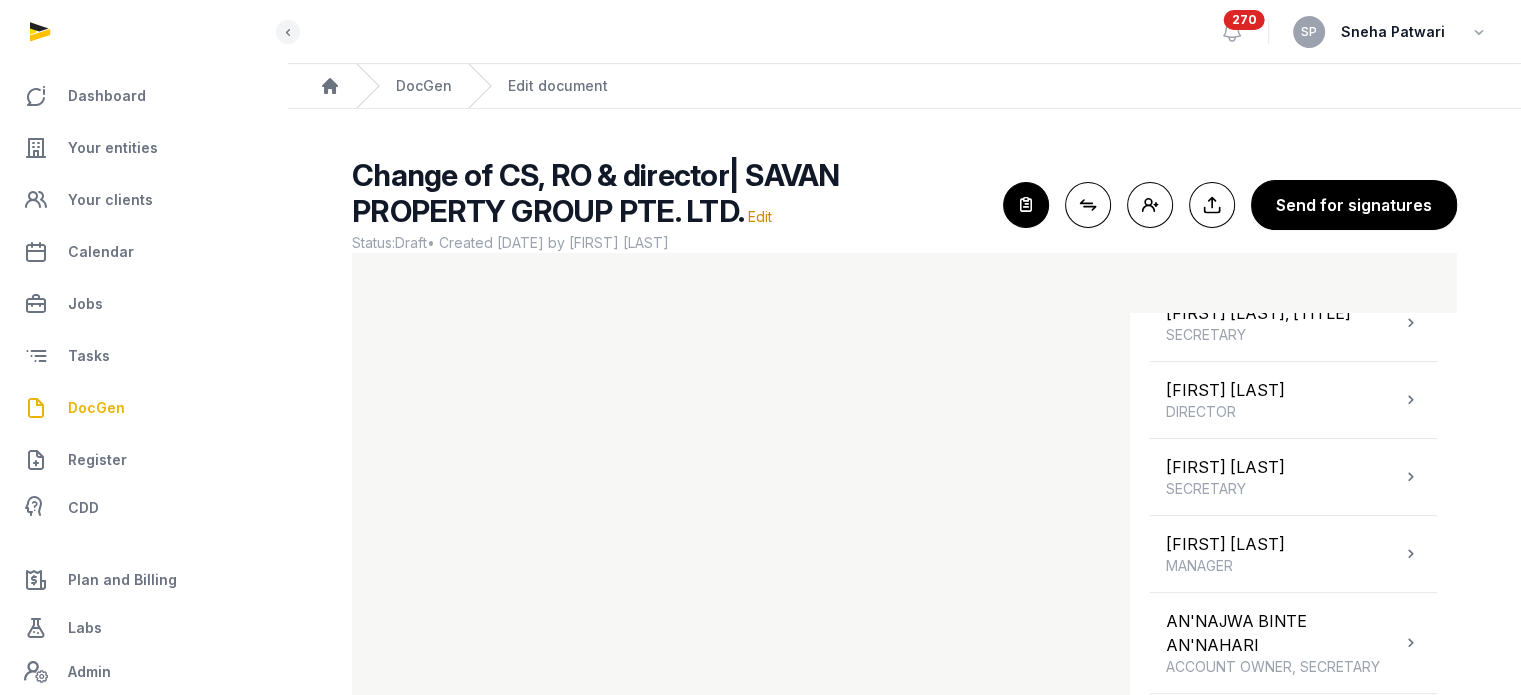 scroll, scrollTop: 476, scrollLeft: 0, axis: vertical 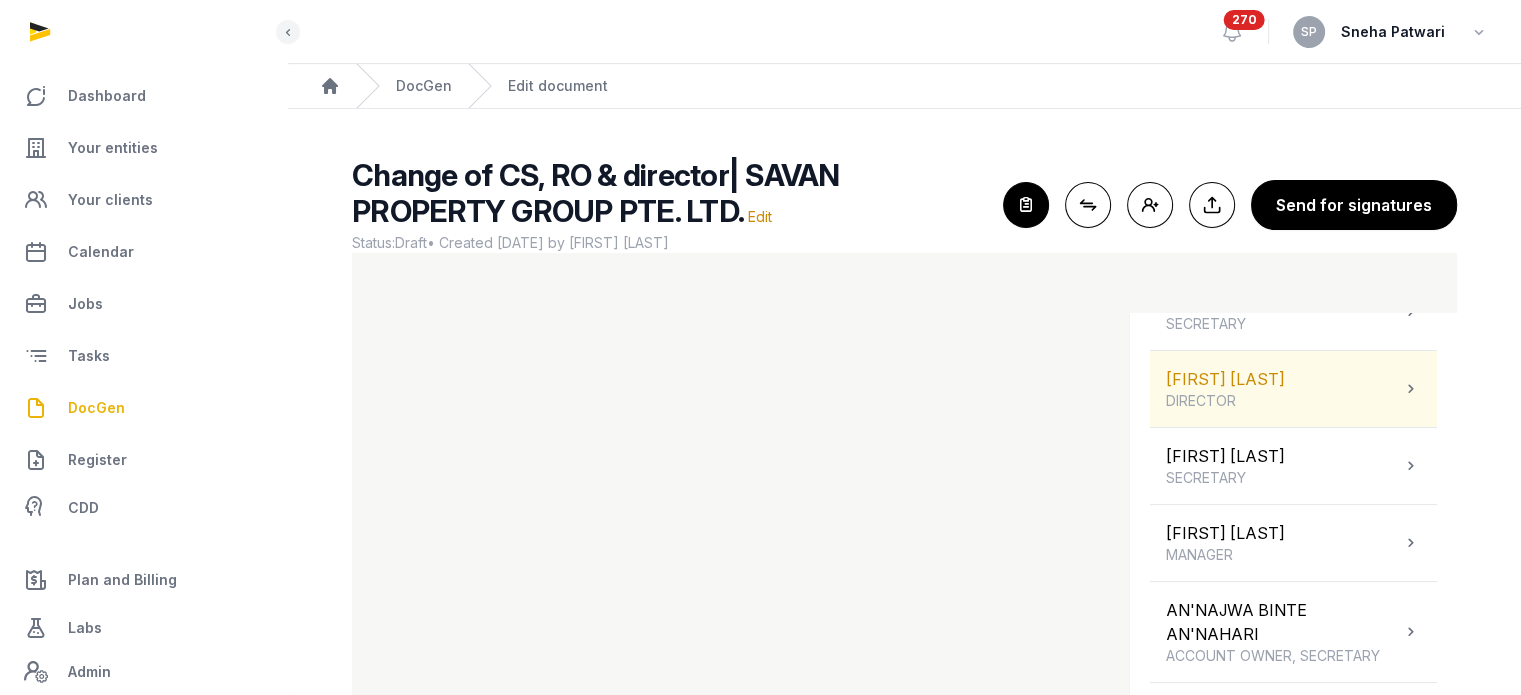 click on "[FIRST] [LAST] [TITLE]" at bounding box center [1293, 389] 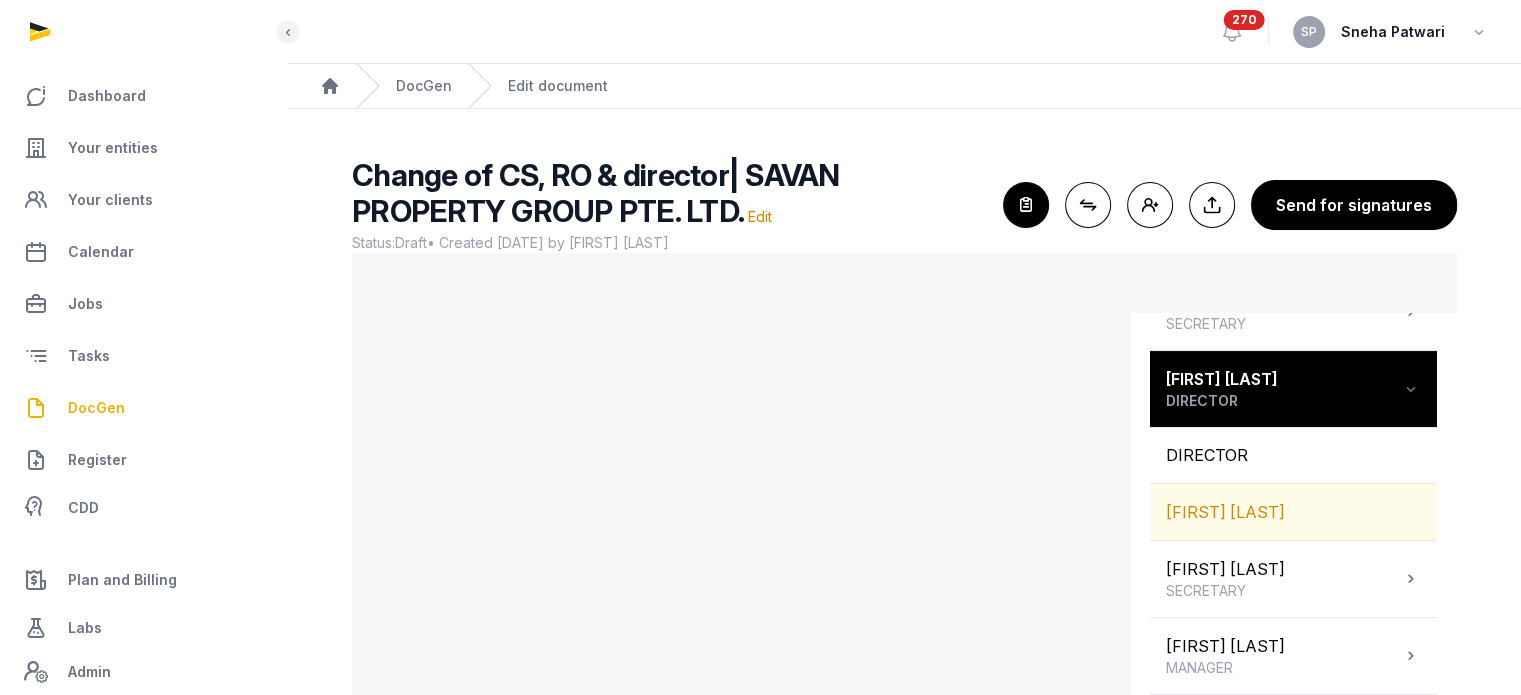 click on "[FIRST] [LAST]" at bounding box center [1293, 512] 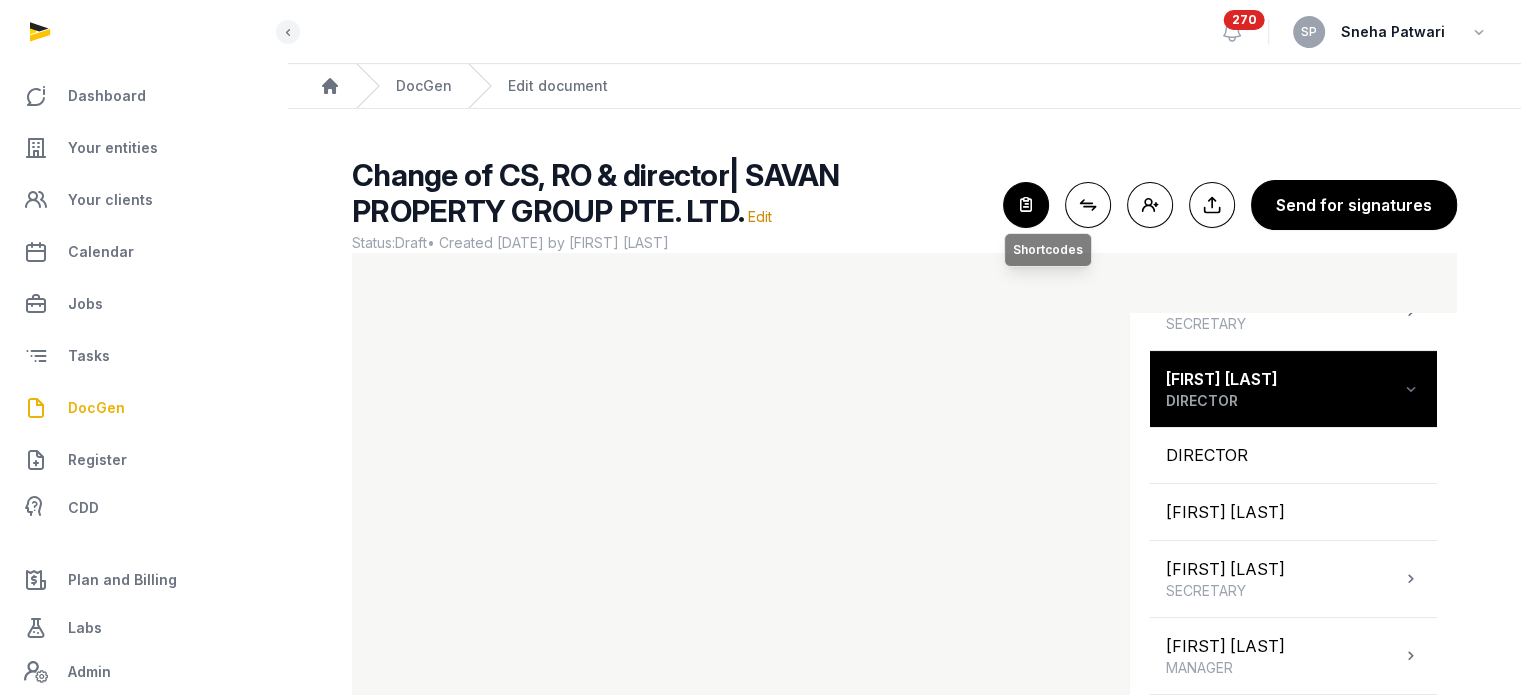 click at bounding box center [1026, 205] 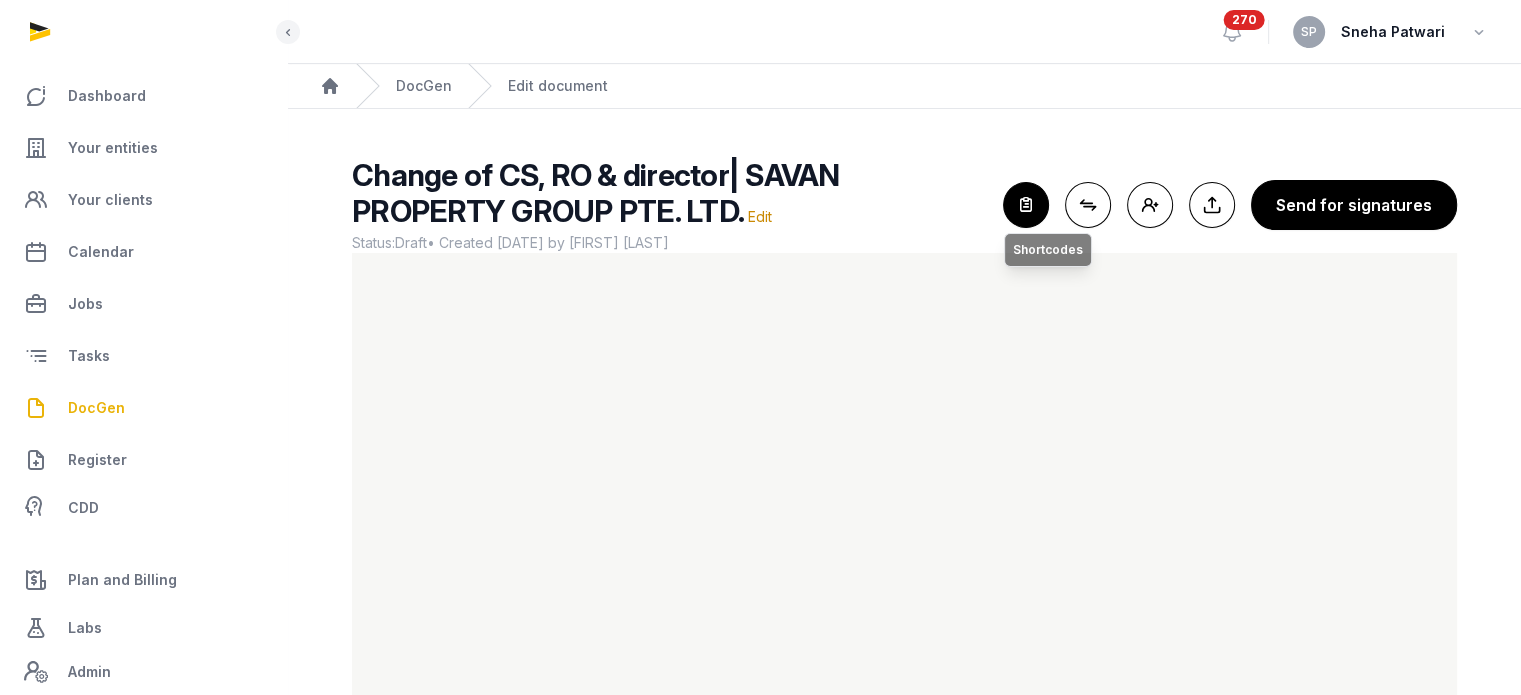 click at bounding box center (1026, 205) 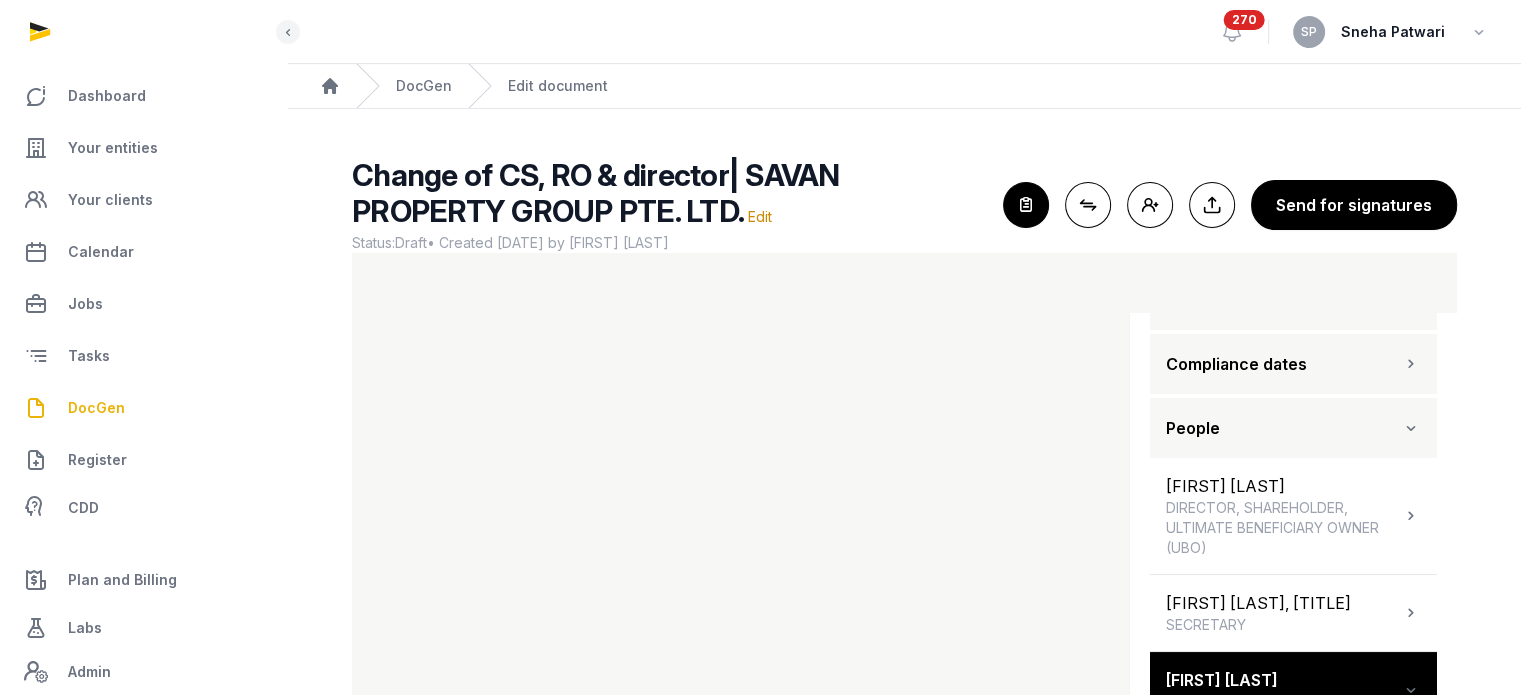 scroll, scrollTop: 172, scrollLeft: 0, axis: vertical 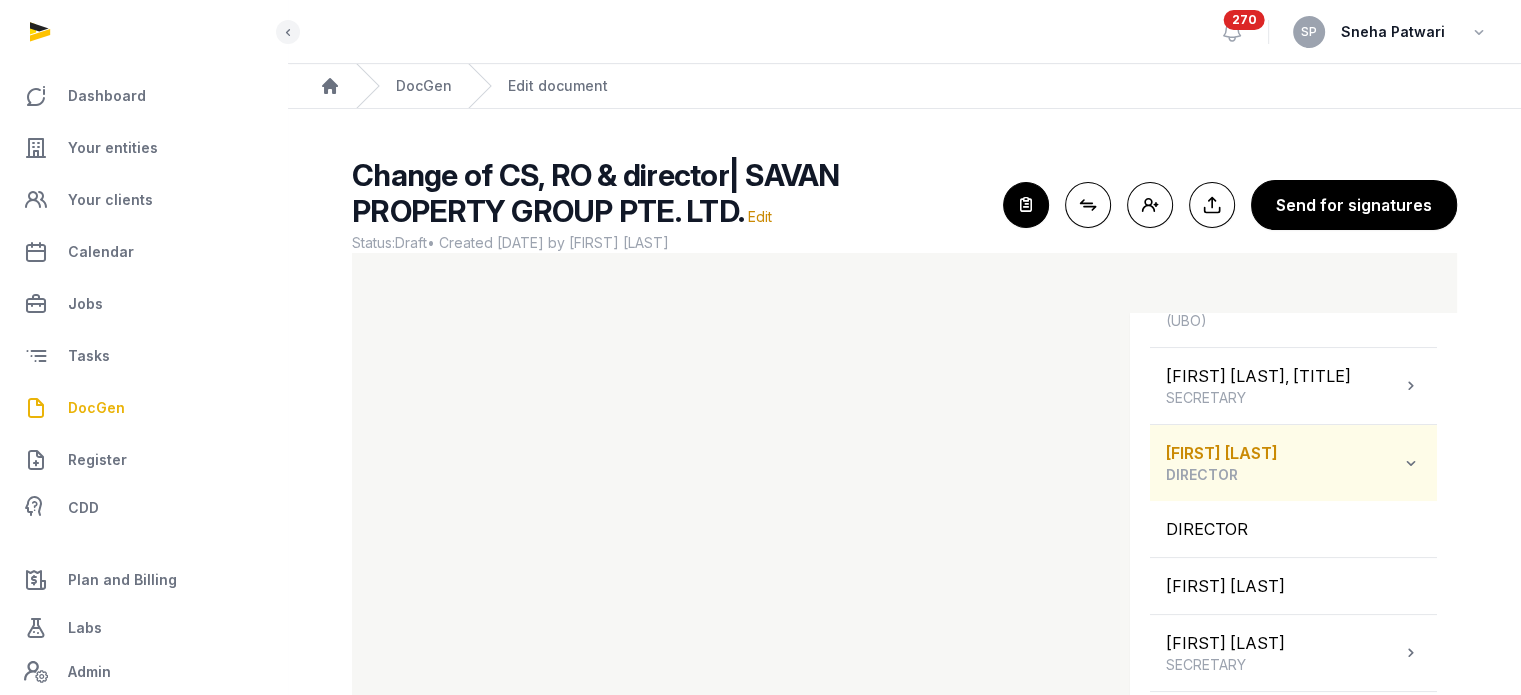 click at bounding box center (1411, 463) 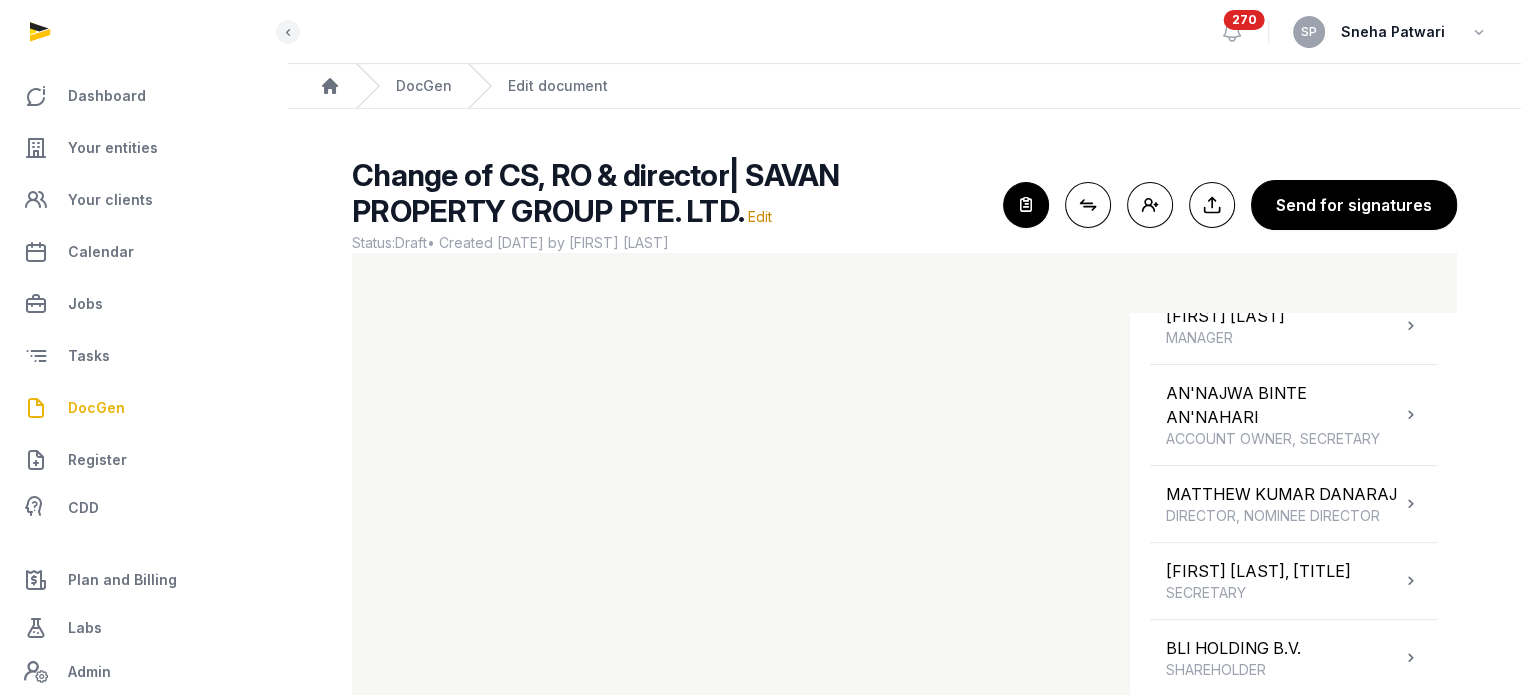 scroll, scrollTop: 700, scrollLeft: 0, axis: vertical 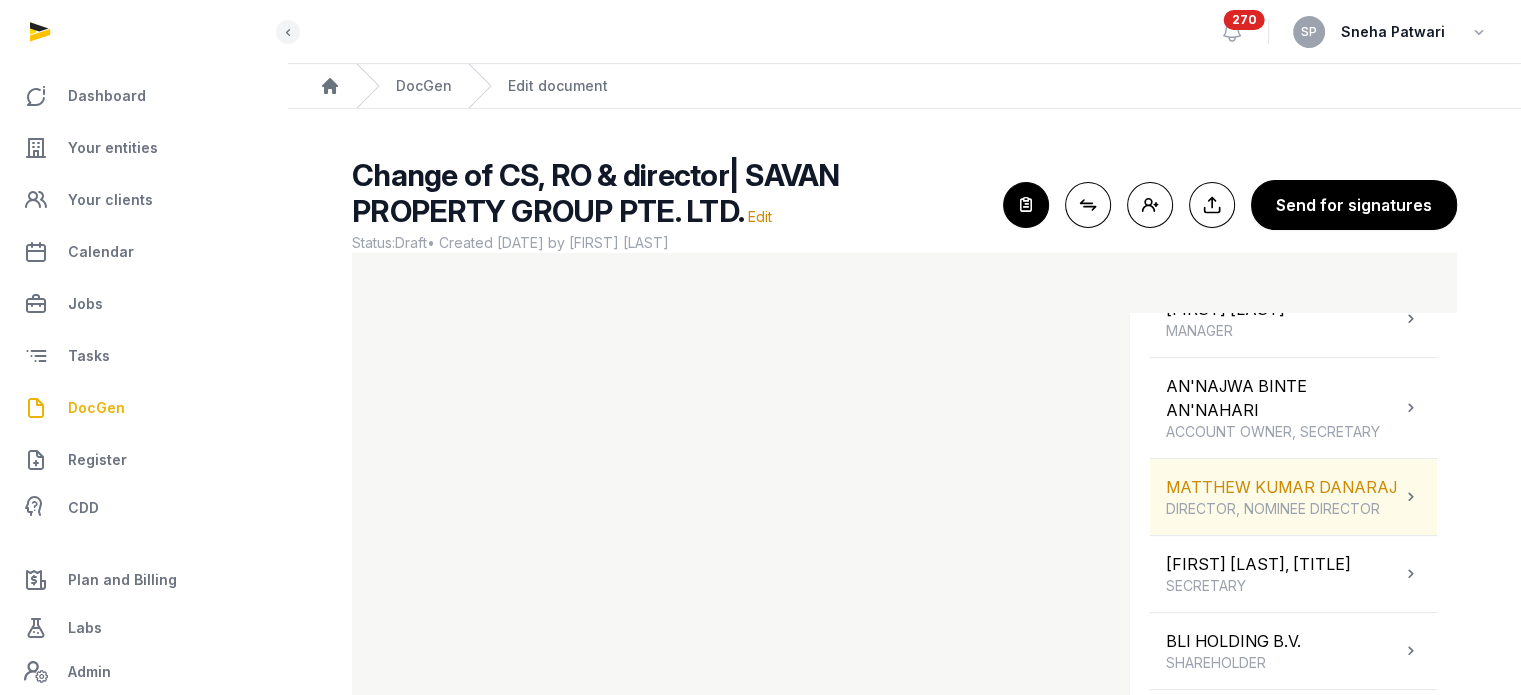 click on "DIRECTOR, NOMINEE DIRECTOR" at bounding box center [1281, 509] 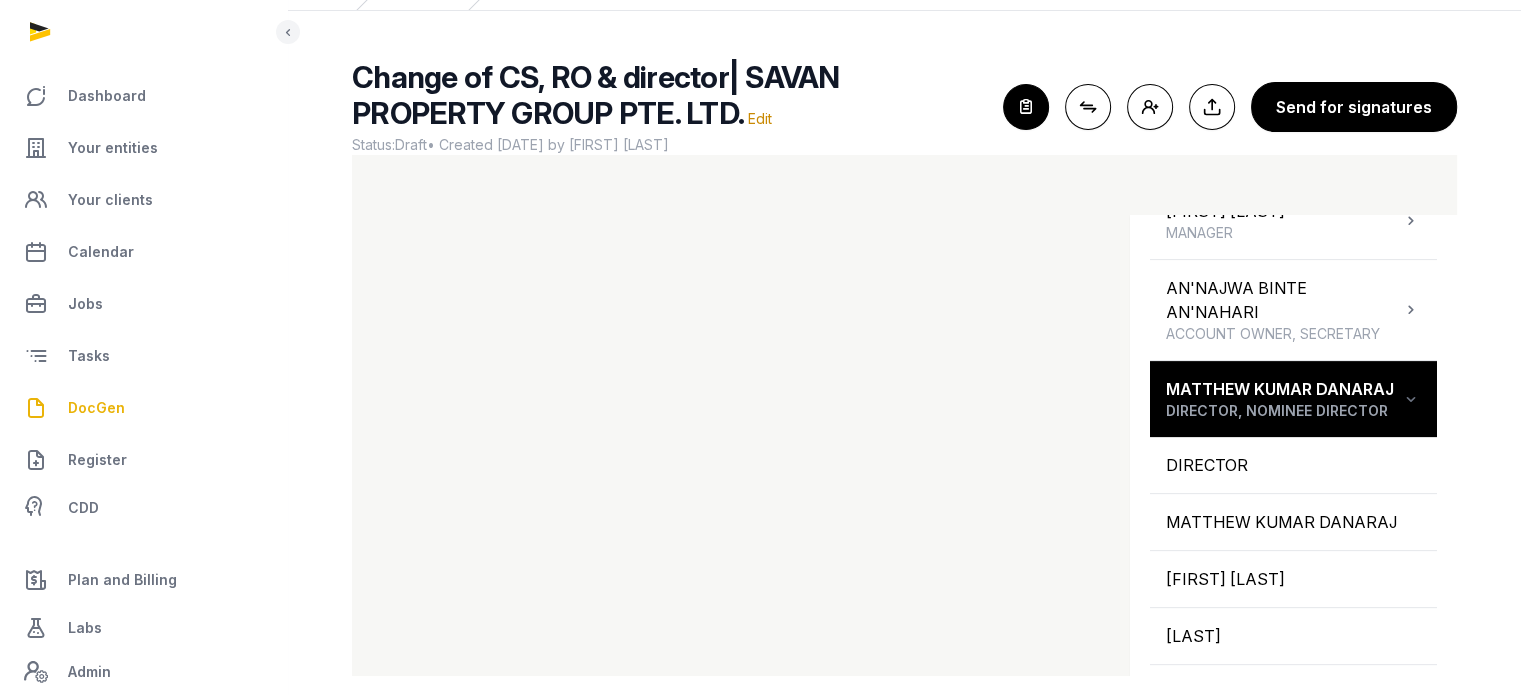 scroll, scrollTop: 119, scrollLeft: 0, axis: vertical 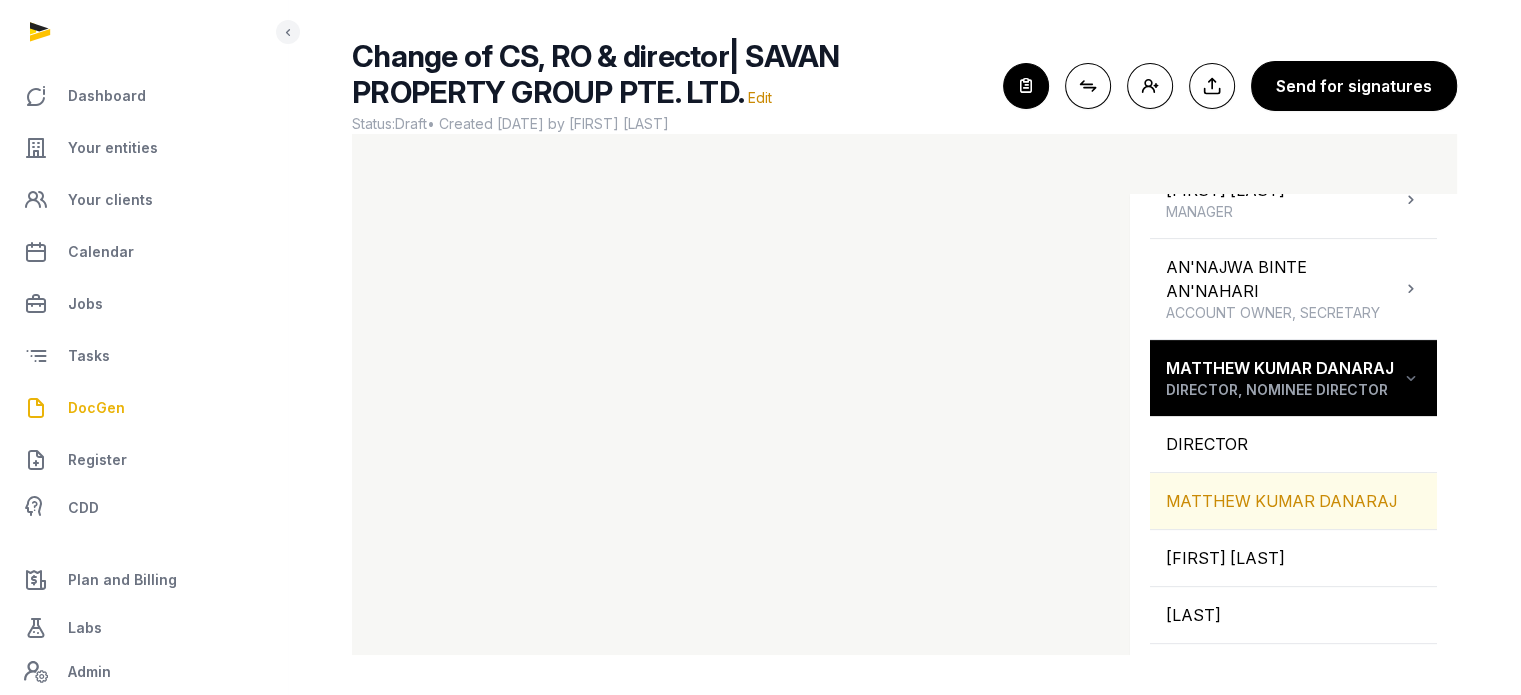 click on "MATTHEW KUMAR DANARAJ" at bounding box center [1293, 501] 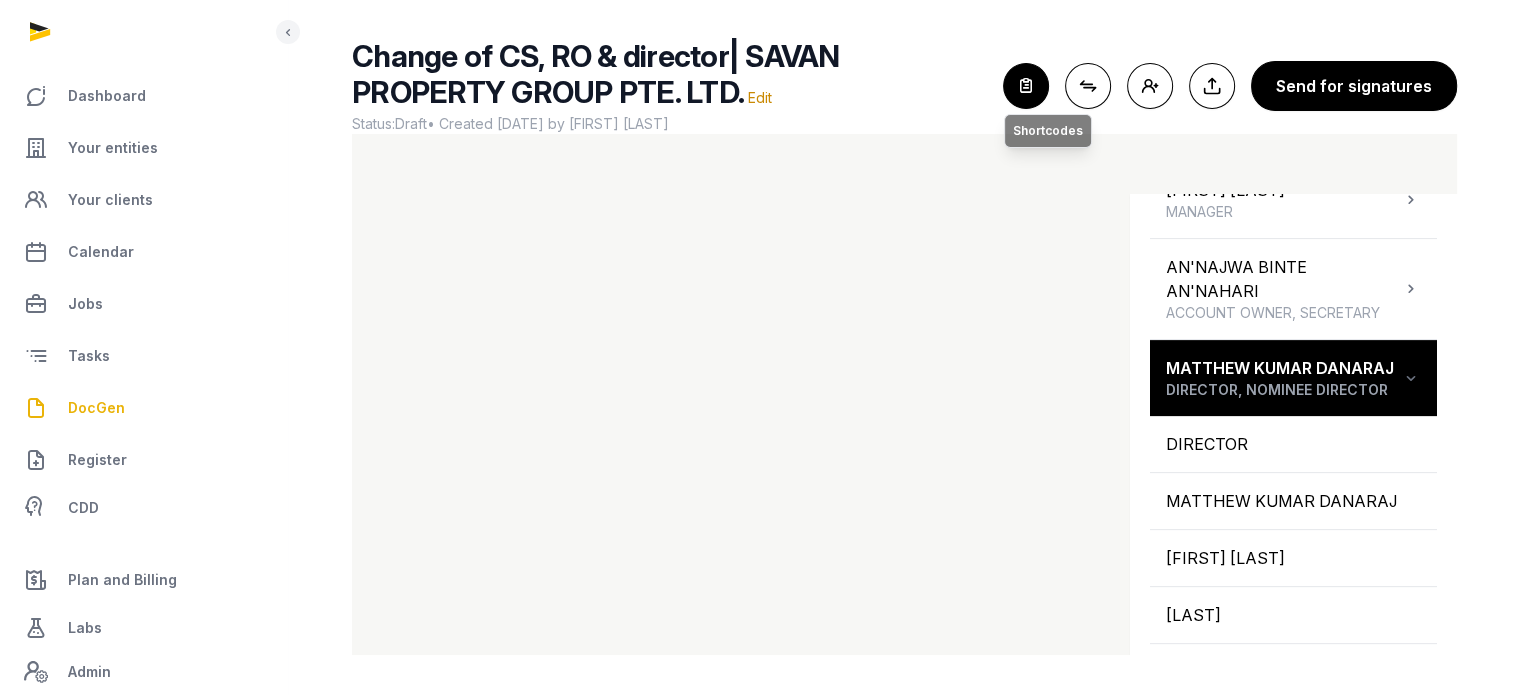 click at bounding box center (1026, 86) 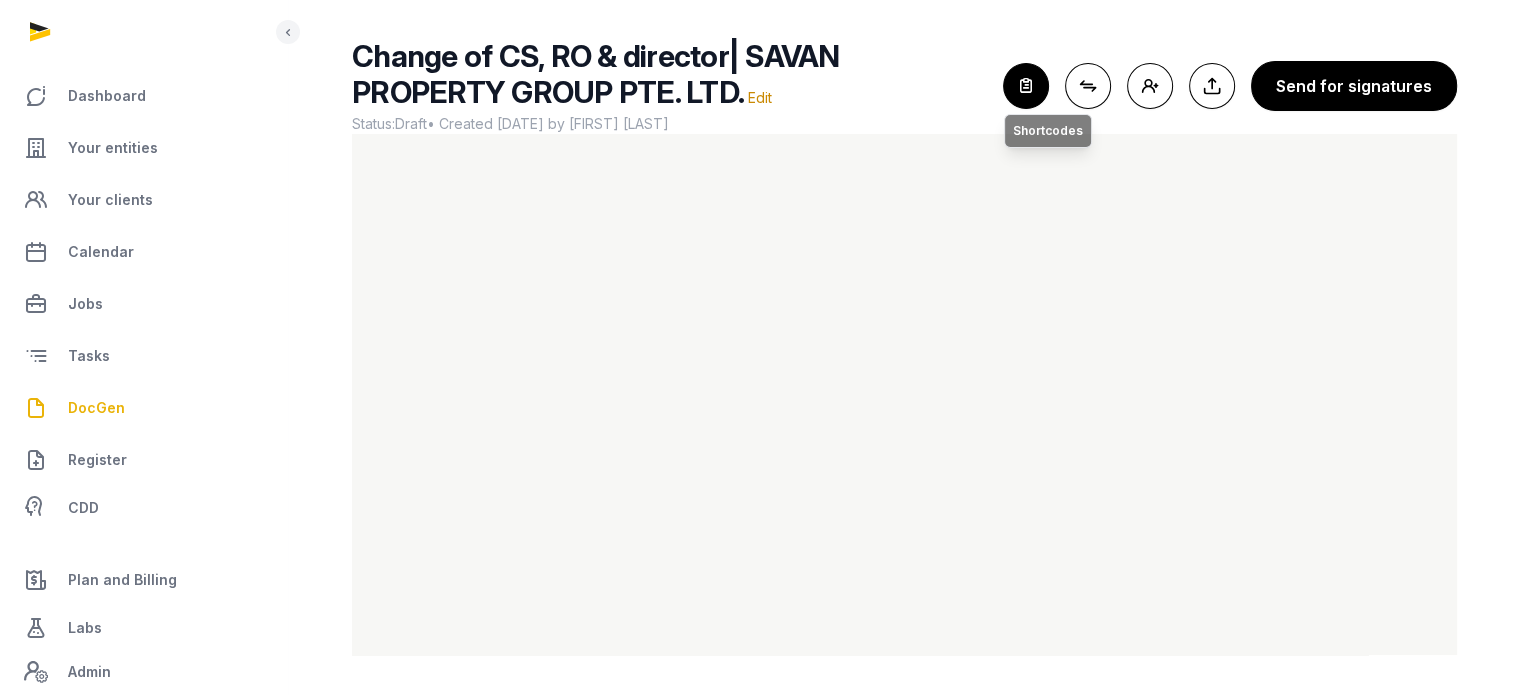 click at bounding box center (1026, 86) 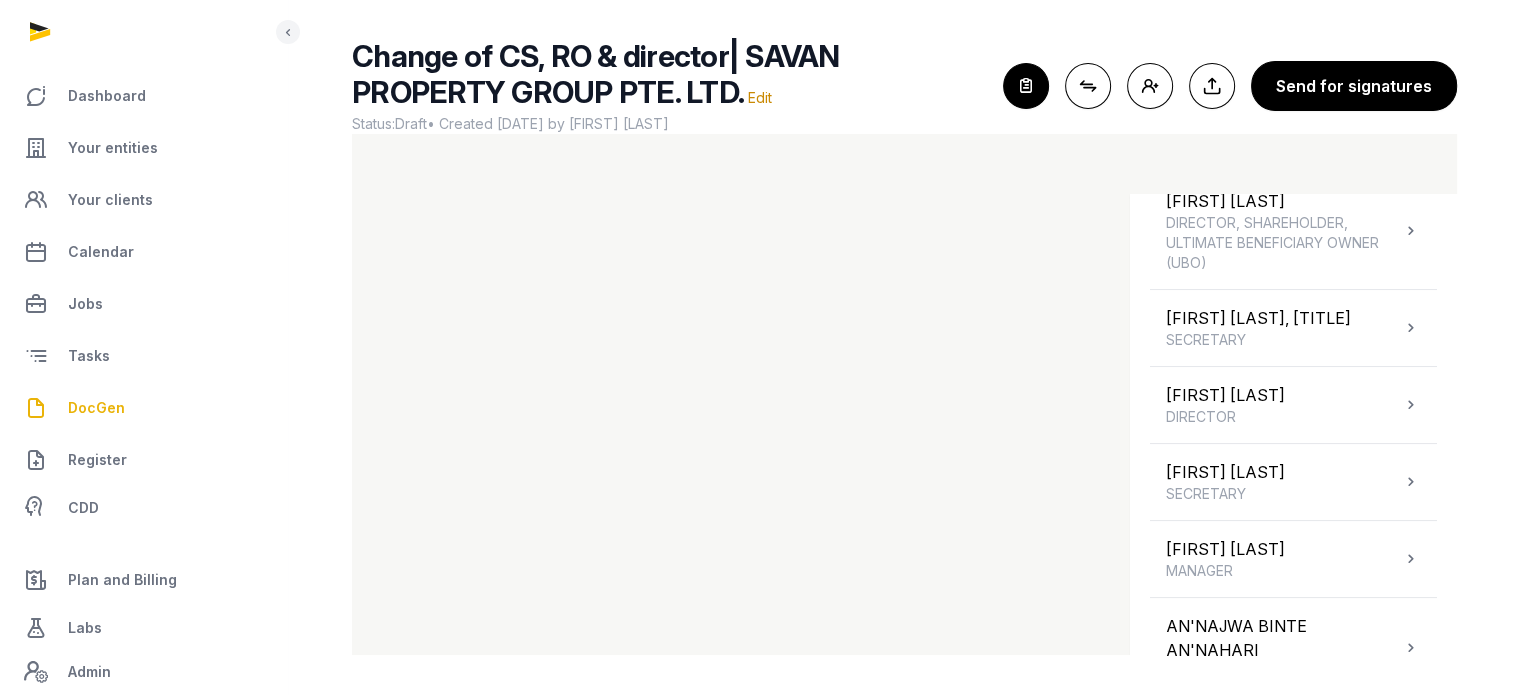 scroll, scrollTop: 344, scrollLeft: 0, axis: vertical 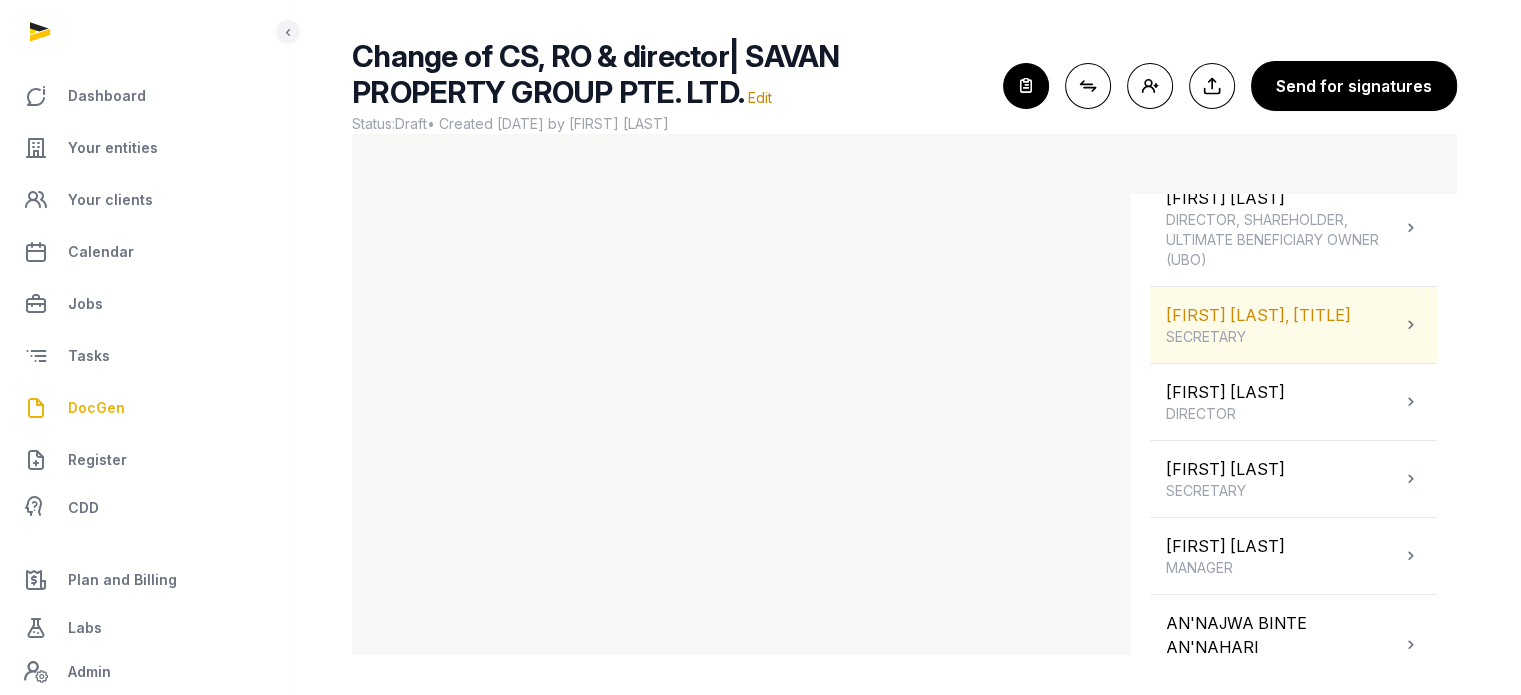 click on "[FIRST] [LAST] [TITLE]" at bounding box center (1258, 325) 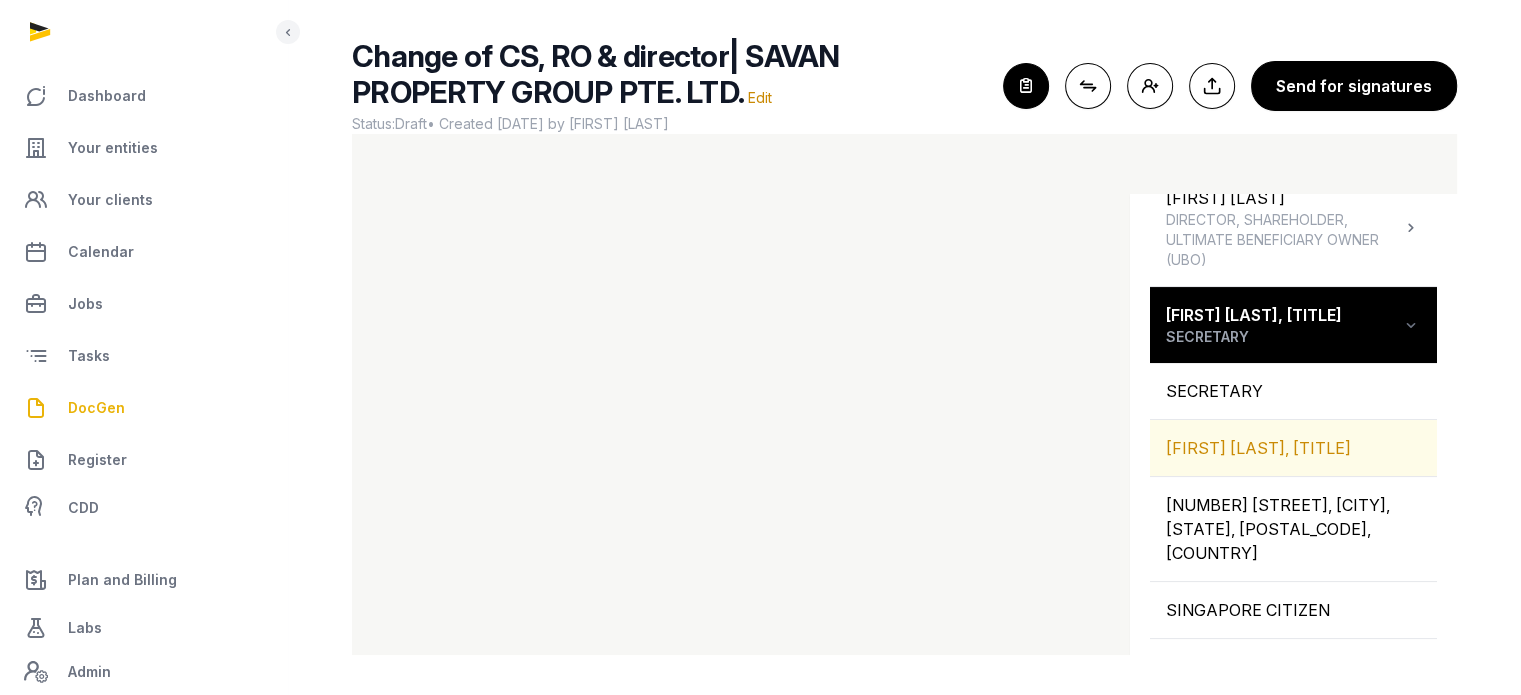 click on "[FIRST] [LAST], [TITLE]" at bounding box center (1293, 448) 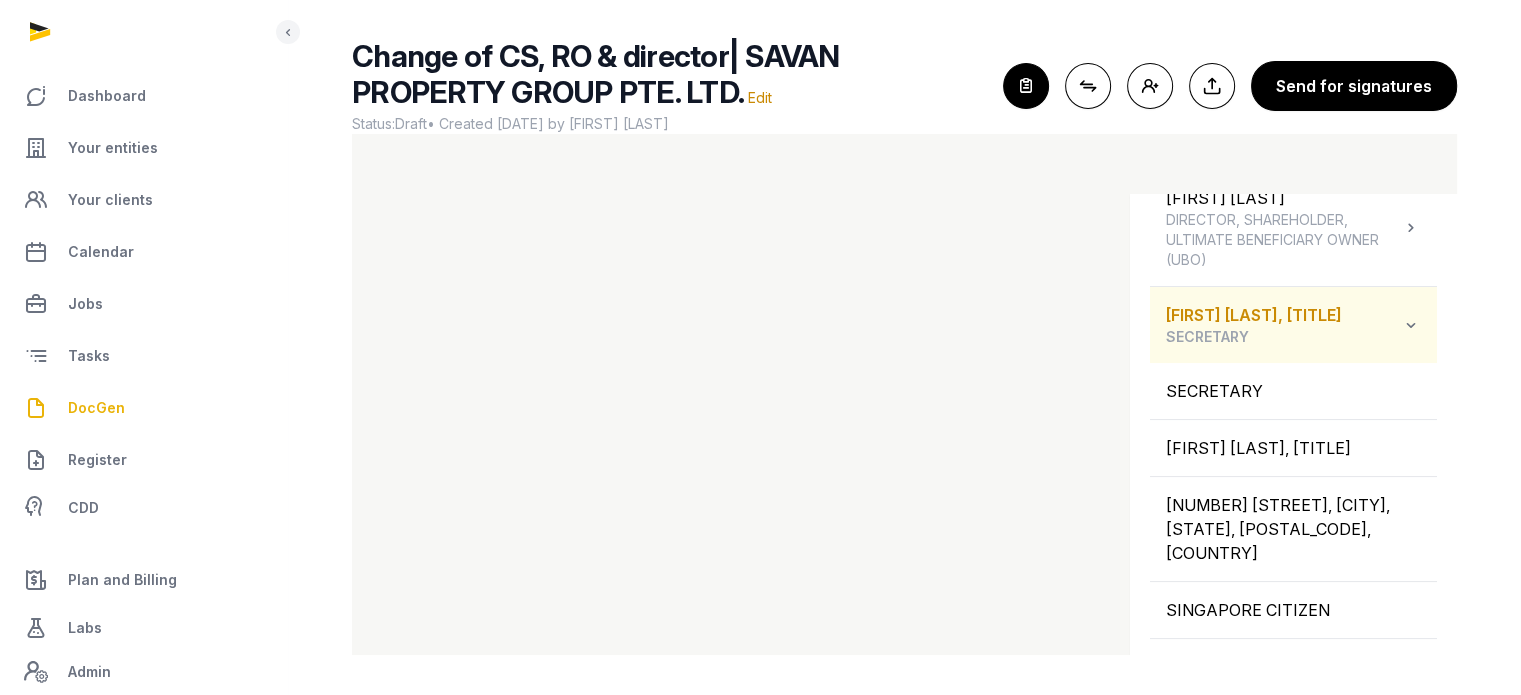 click on "[FIRST] [LAST] [TITLE]" at bounding box center (1293, 325) 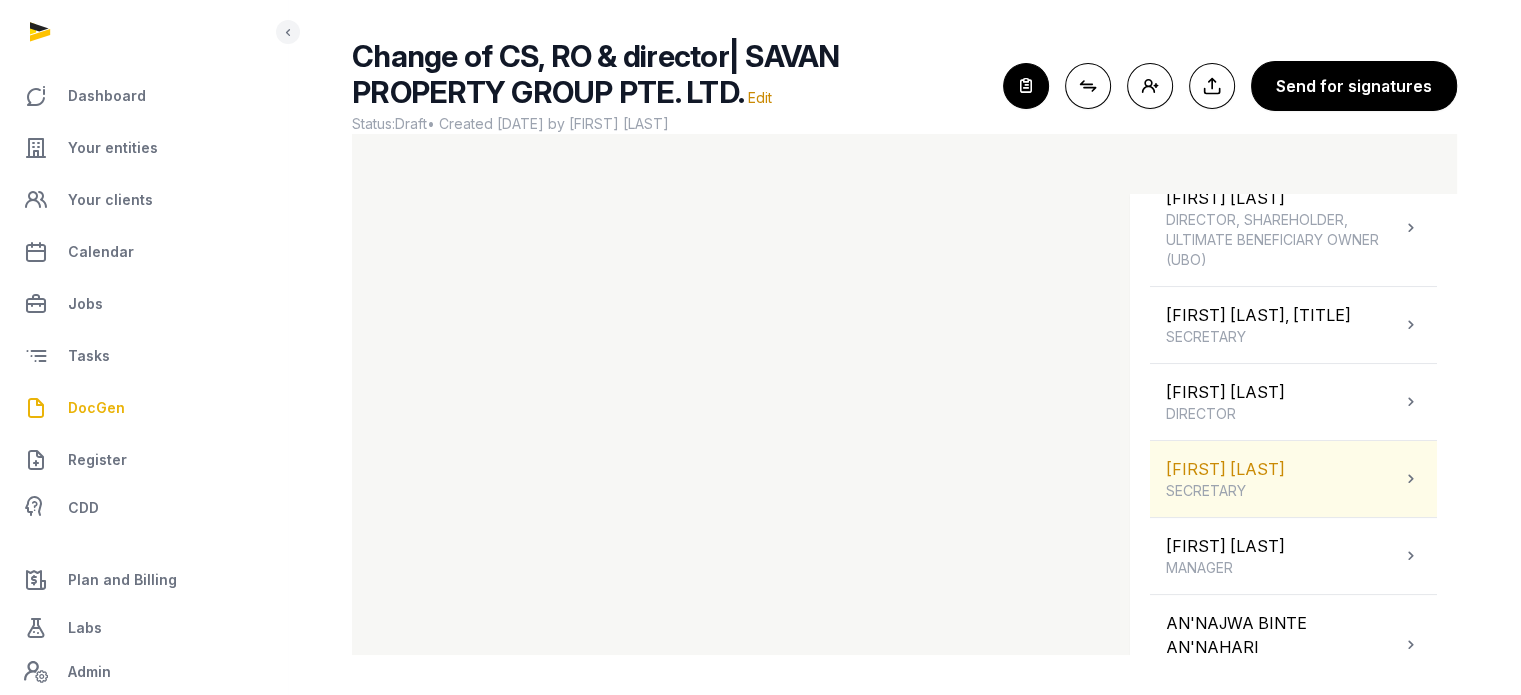 click at bounding box center (1411, 479) 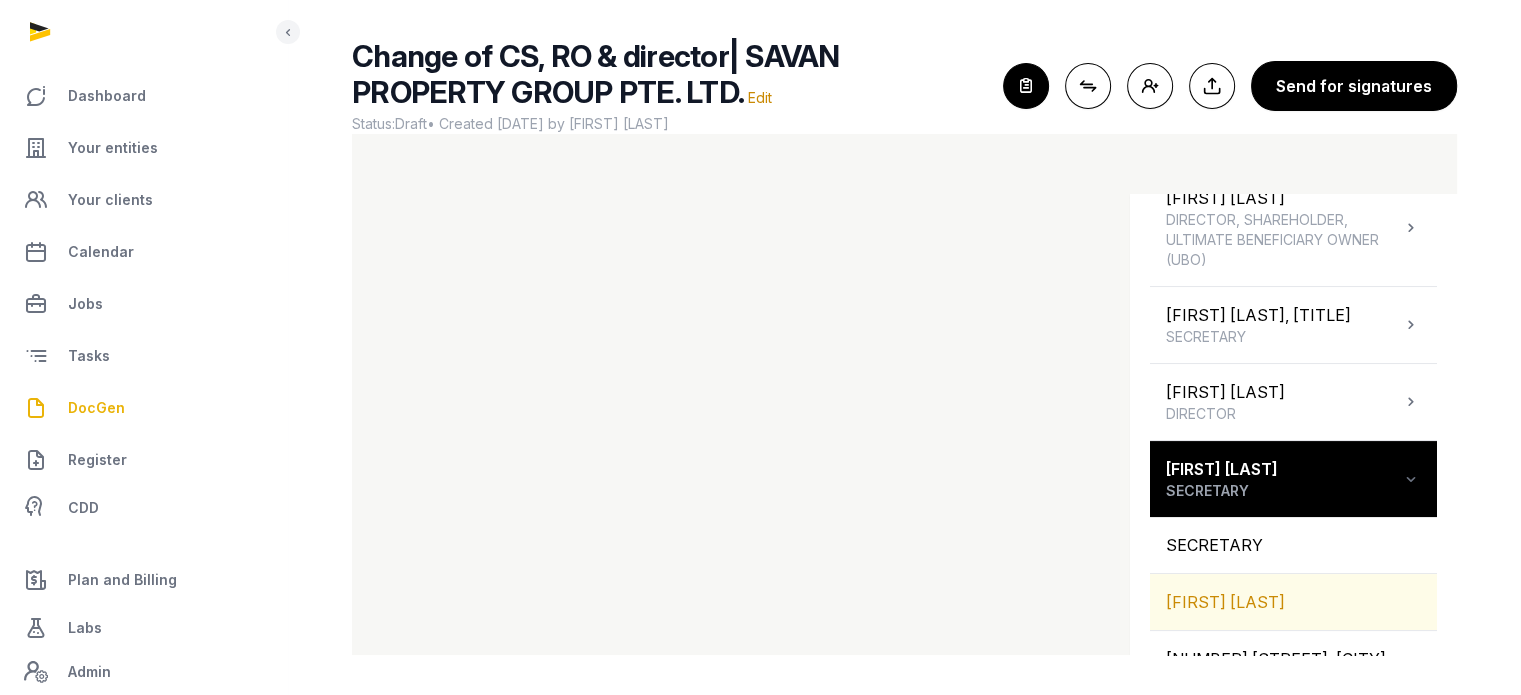 click on "[FIRST] [LAST]" at bounding box center [1293, 602] 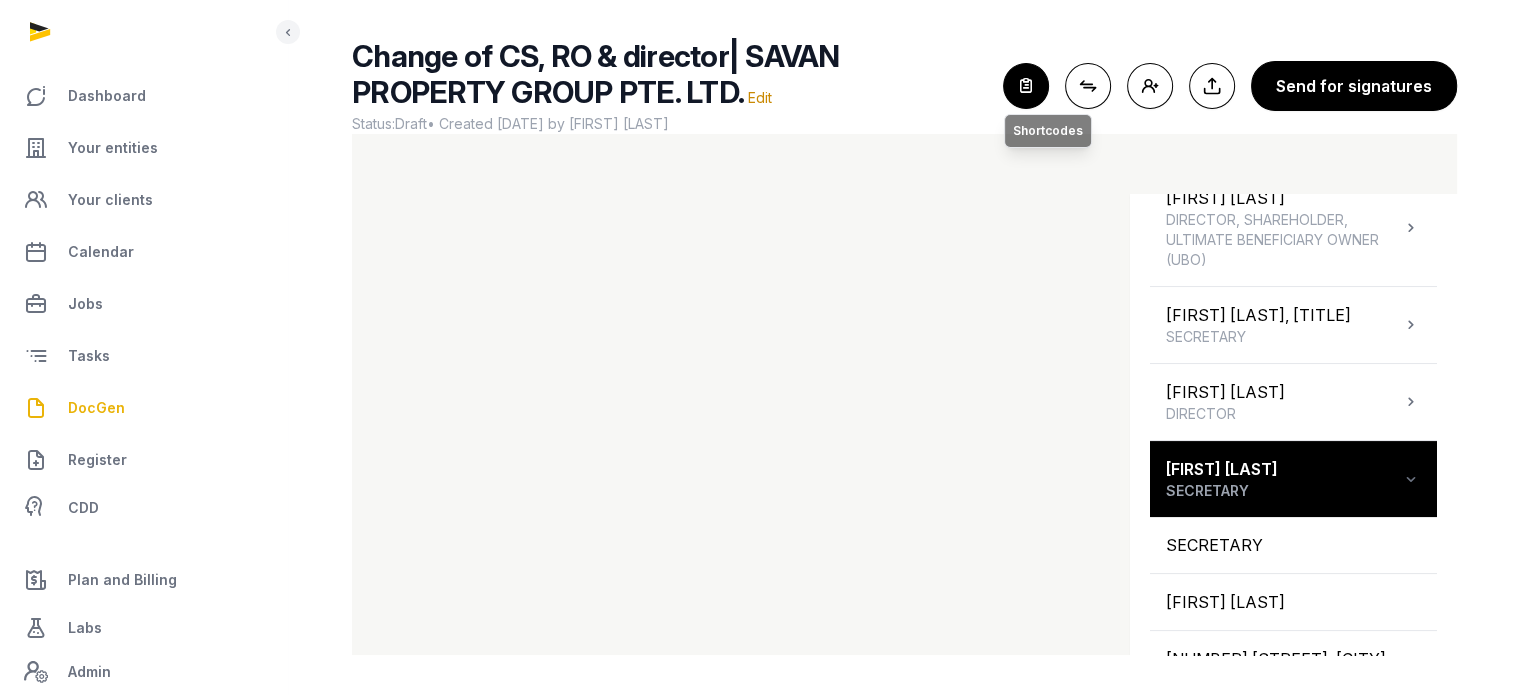 click at bounding box center [1026, 86] 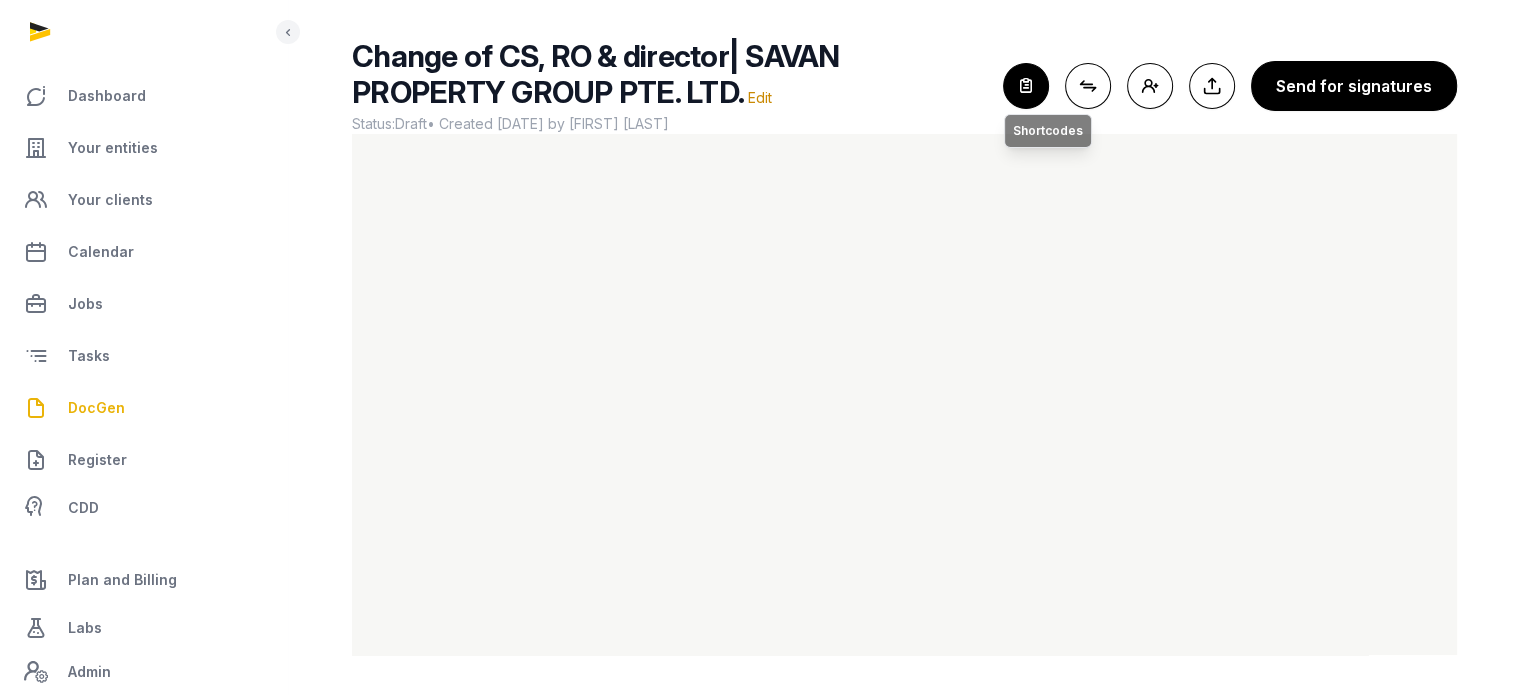 click at bounding box center [1026, 86] 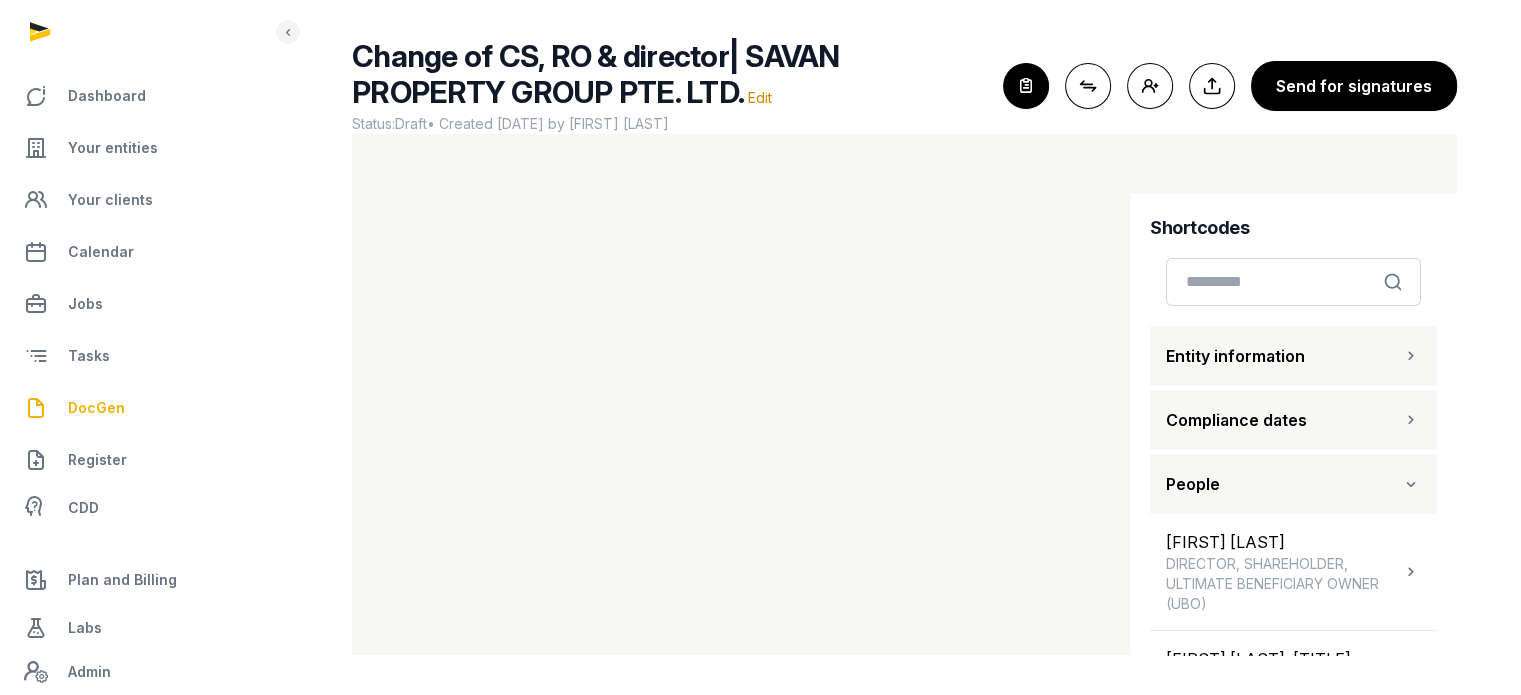 click at bounding box center [1411, 484] 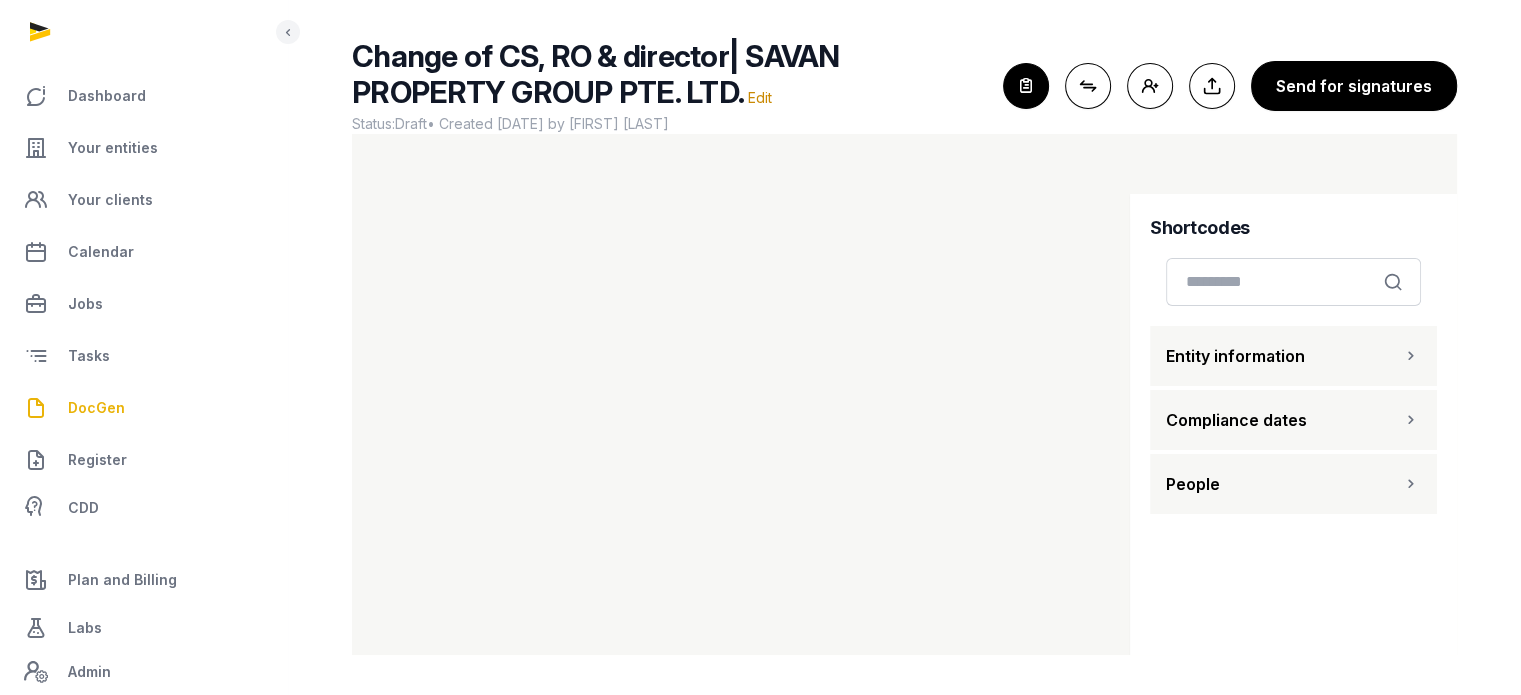 click on "People" at bounding box center (1293, 484) 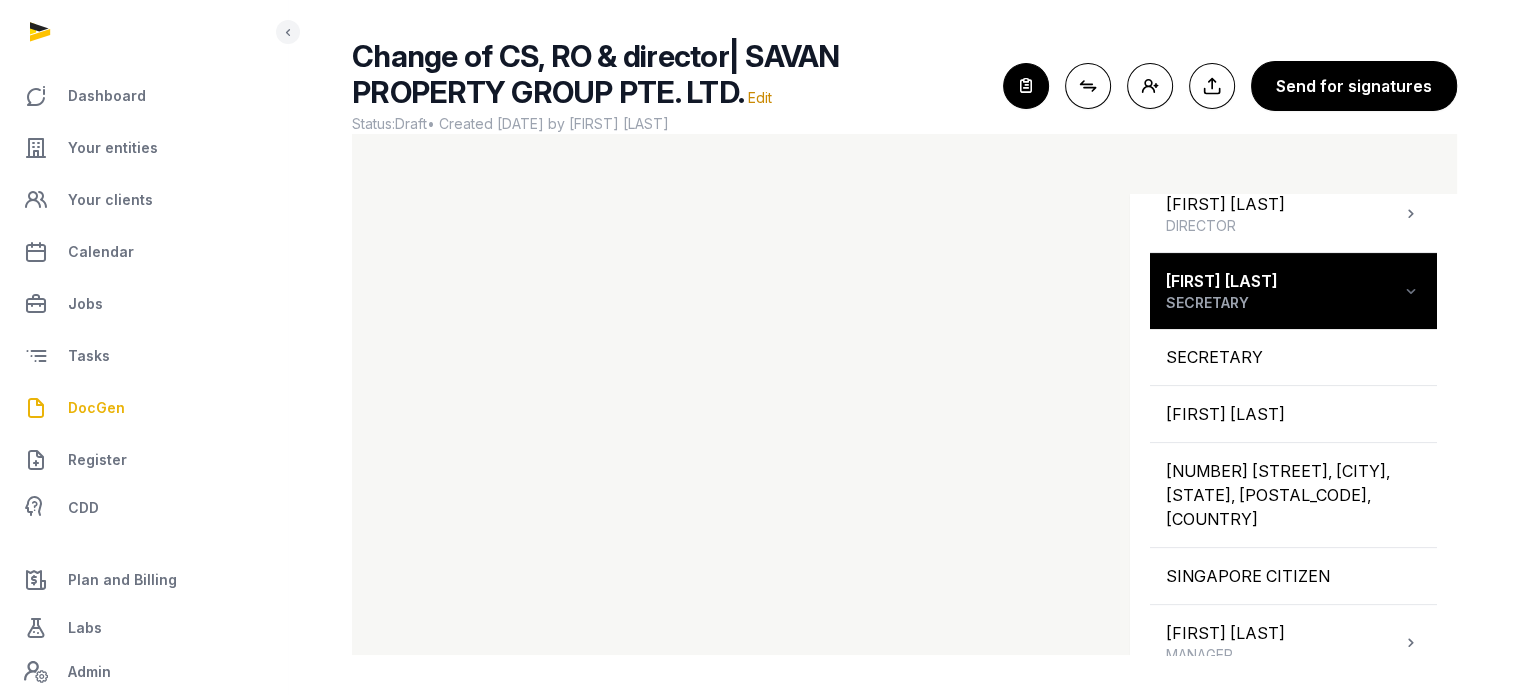 scroll, scrollTop: 539, scrollLeft: 0, axis: vertical 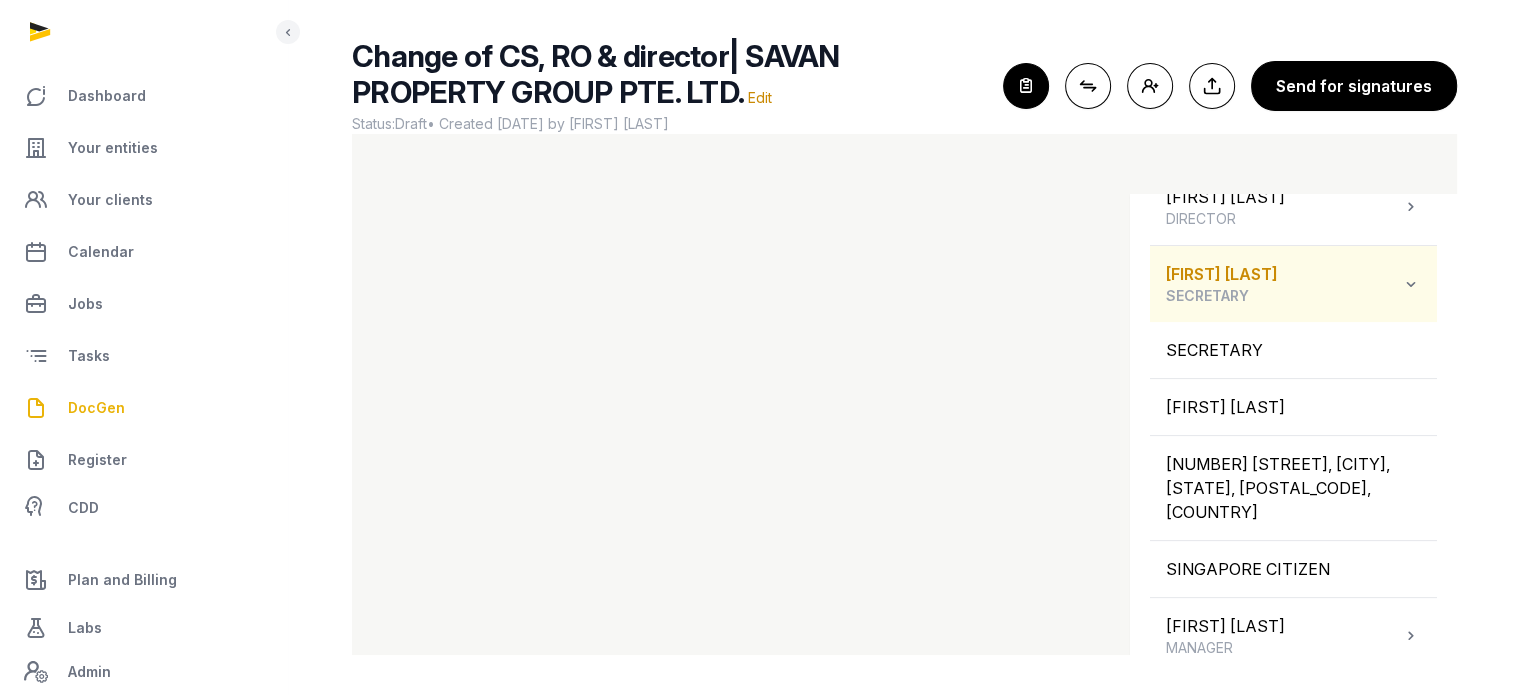 click at bounding box center (1411, 284) 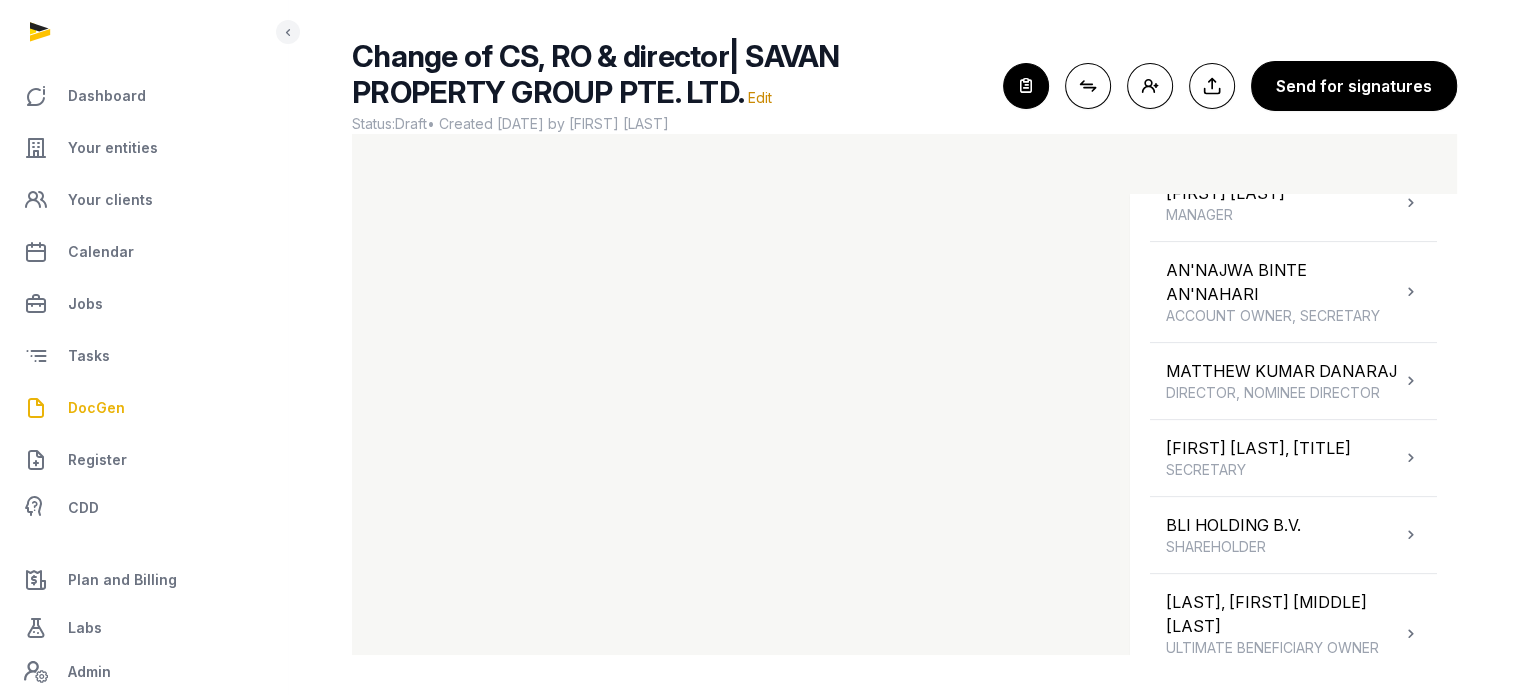 scroll, scrollTop: 704, scrollLeft: 0, axis: vertical 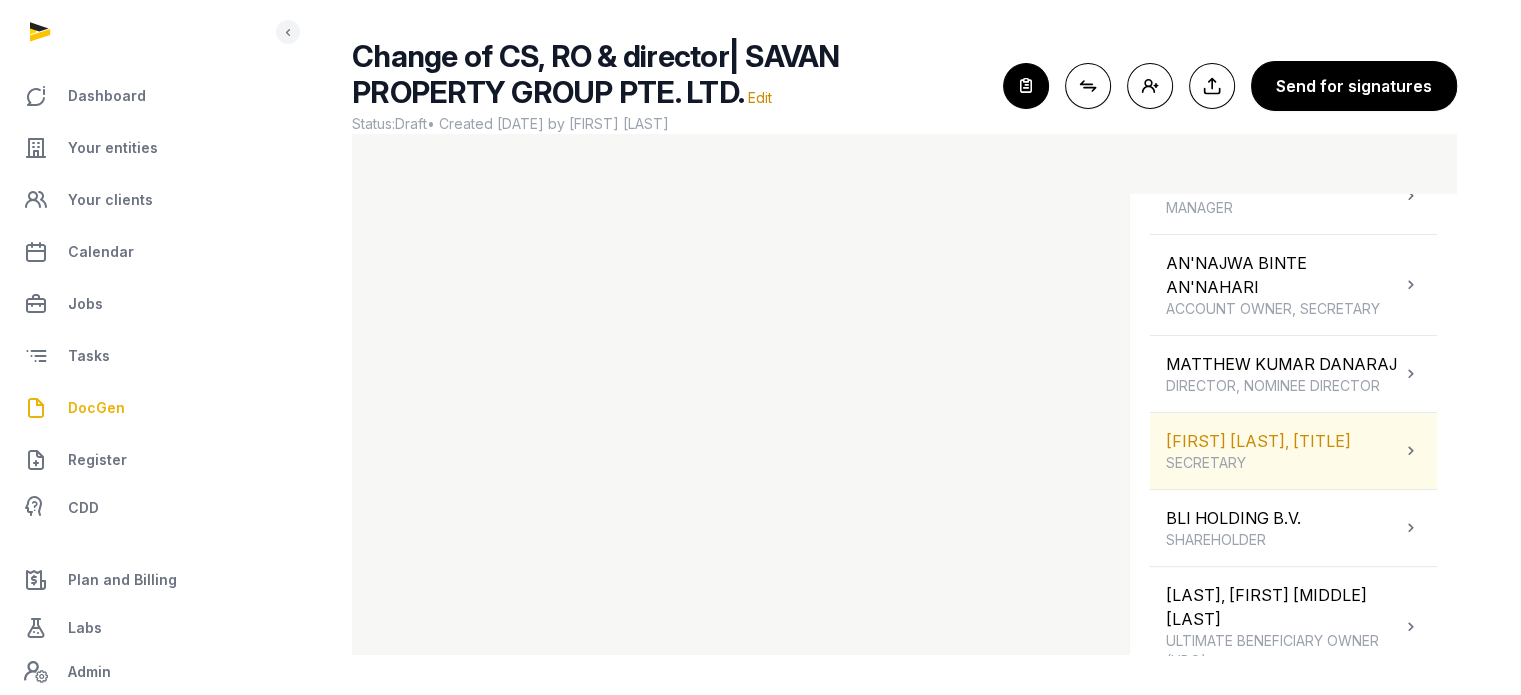 click at bounding box center [1411, 451] 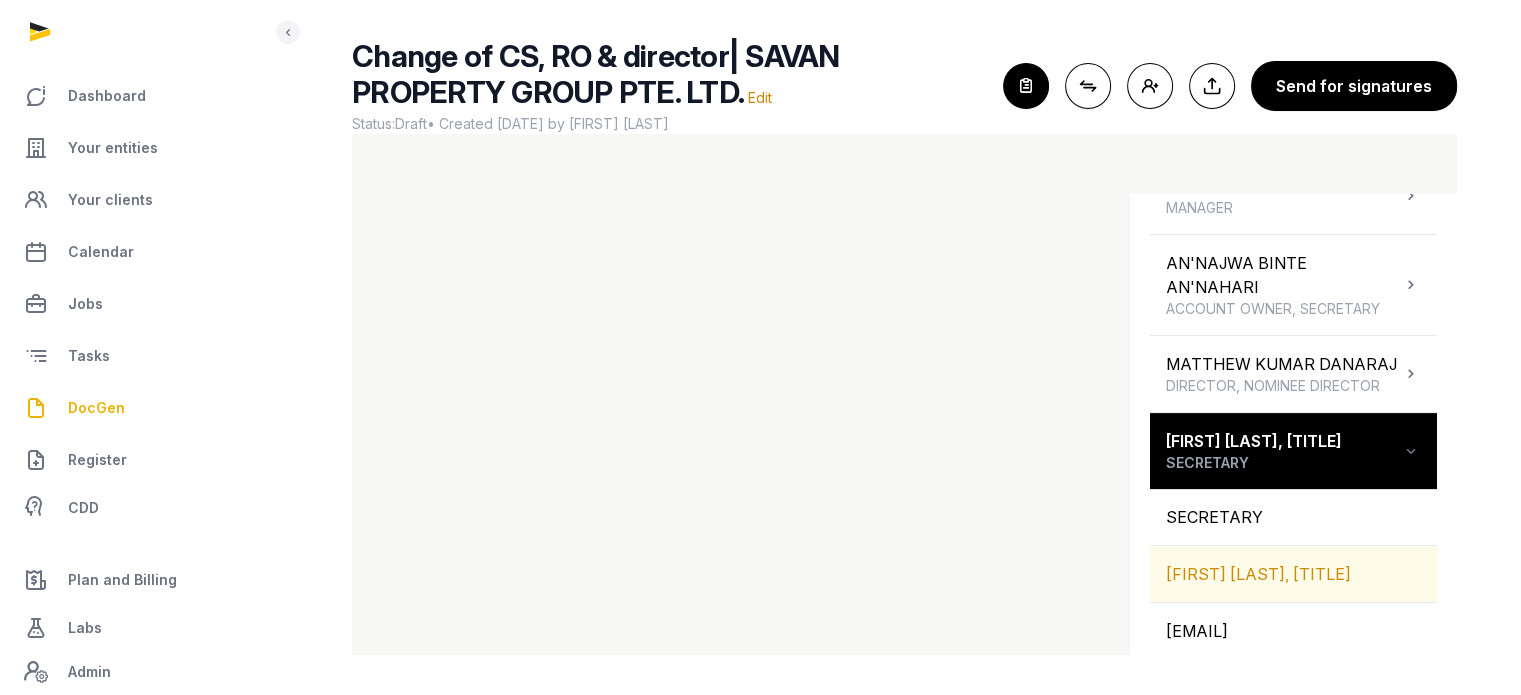 click on "[FIRST] [LAST], [TITLE]" at bounding box center (1293, 574) 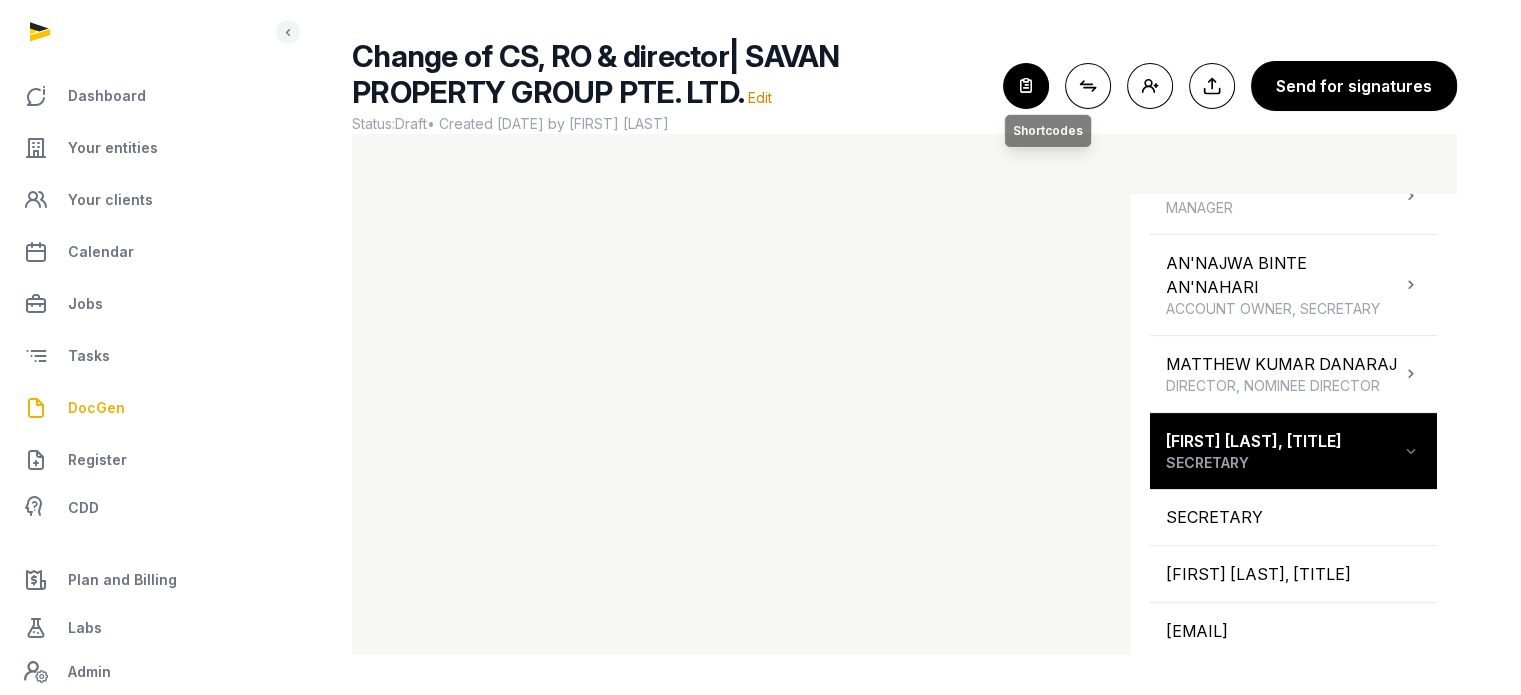 click at bounding box center (1026, 86) 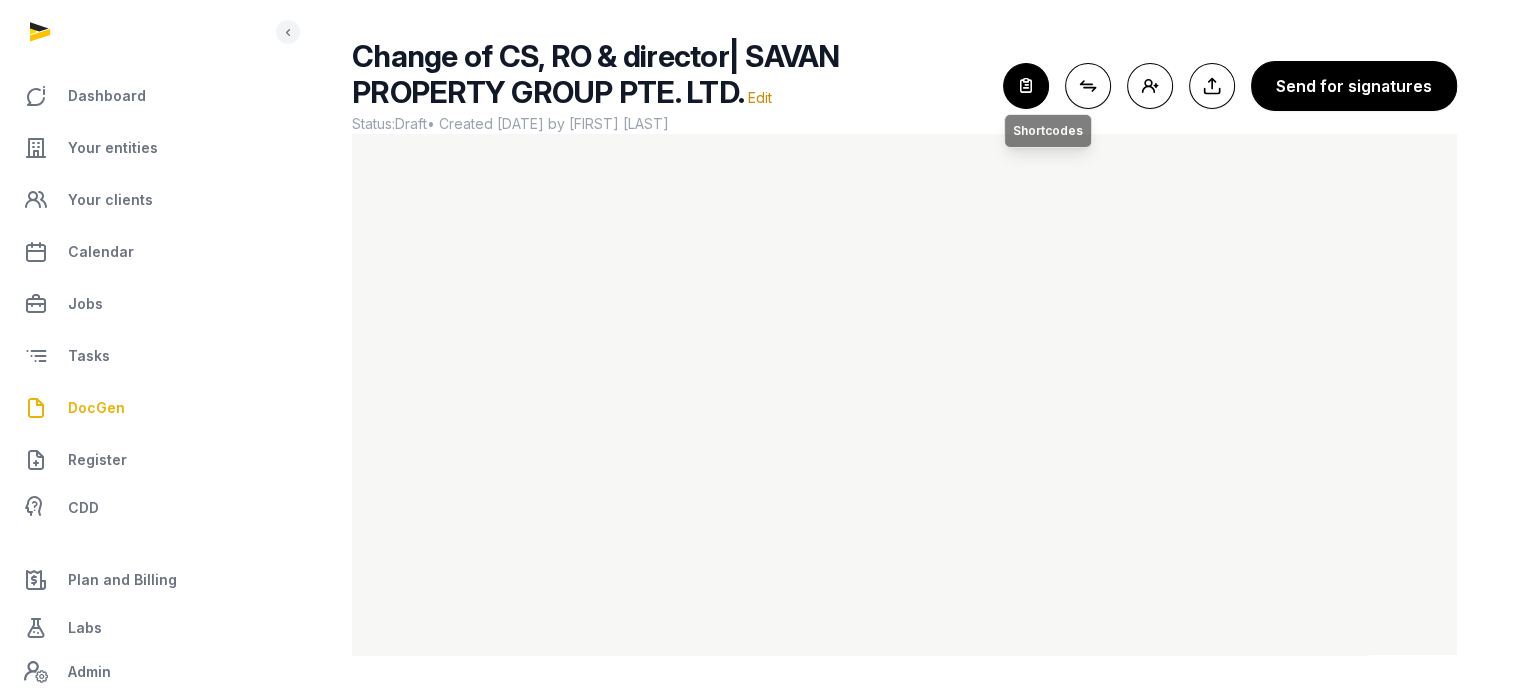 click at bounding box center [1026, 86] 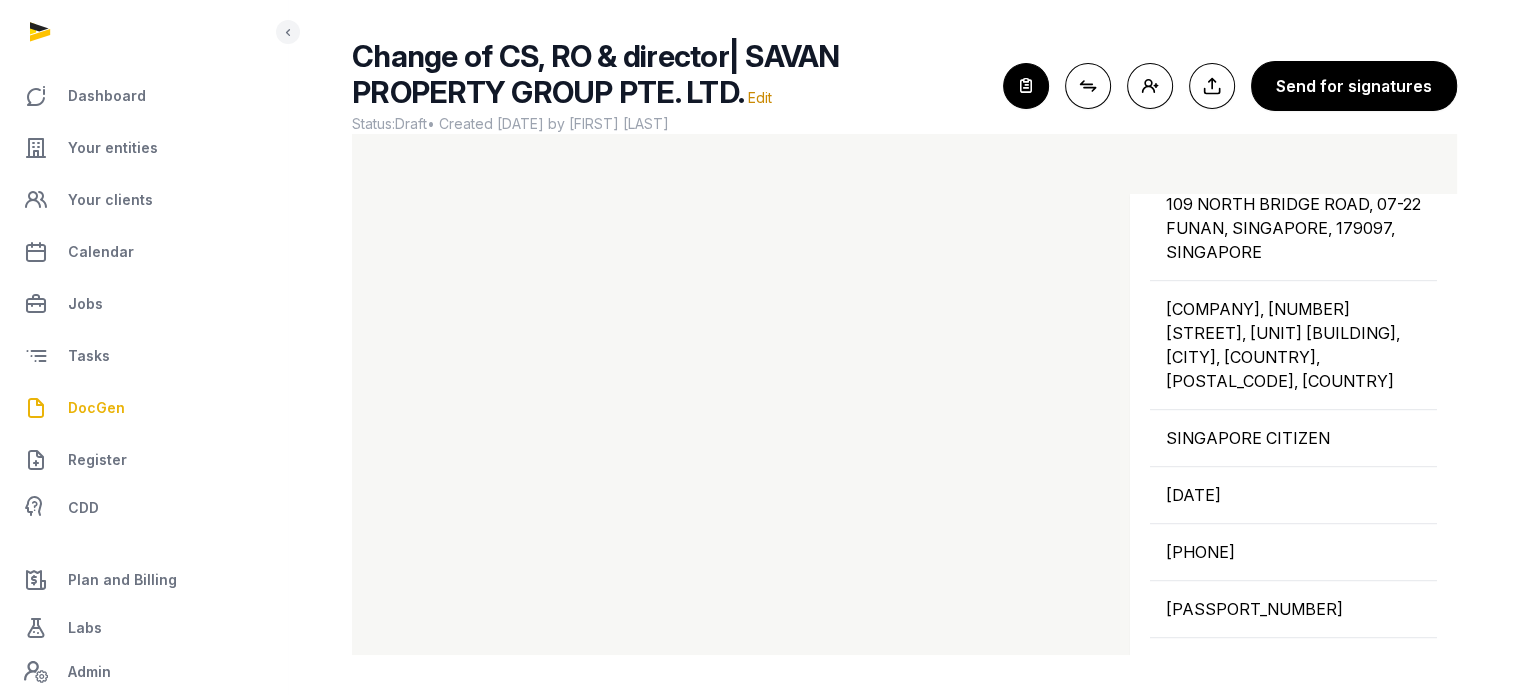 scroll, scrollTop: 1332, scrollLeft: 0, axis: vertical 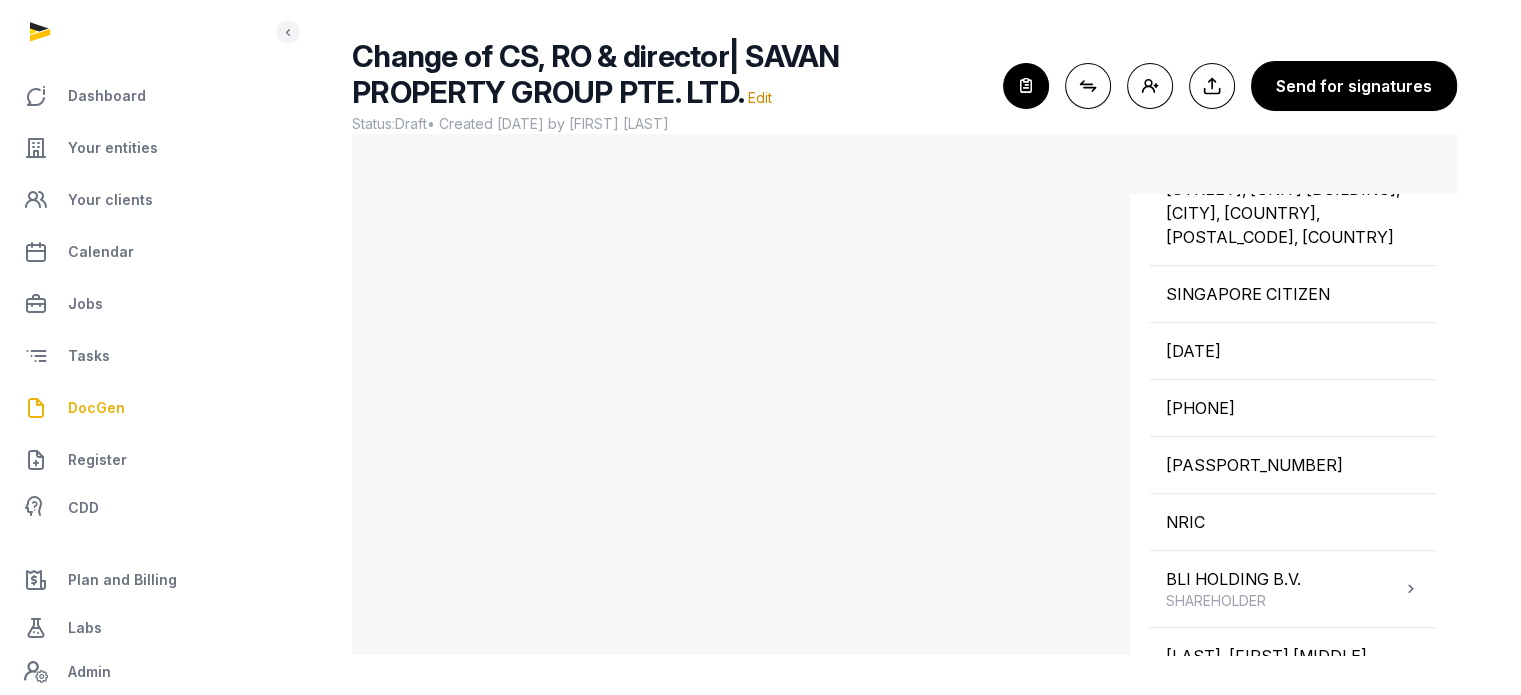 click on "Dashboard Your entities Your clients Calendar Jobs Tasks DocGen Register CDD Plan and Billing Labs Admin Settings Open sidebar 270 SP [FIRST] [LAST] Home DocGen Edit document Change of CS, RO & director| SAVAN PROPERTY GROUP PTE. LTD. Edit Status: Draft • Created [DATE] by [FIRST] [LAST] For optimal experience, please use a desktop computer to generate documents for the best user experience. Close shortcodes Connect shortcodes Add people Export to Documents Send for signatures Shortcodes Search Entity information Compliance dates People [FIRST] [LAST] [TITLE], [TITLE], [TITLE] [FIRST] [LAST] [TITLE] [FIRST] [LAST] [TITLE] [FIRST] [LAST] [TITLE], [TITLE] [FIRST] [LAST] [TITLE] [TITLE] [FIRST] [LAST] [TITLE] [TITLE] [FIRST] [LAST] [EMAIL] [NUMBER] [STREET], [UNIT] [BUILDING], [CITY], [POSTAL_CODE], [COUNTRY] [COUNTRY]" at bounding box center [760, 288] 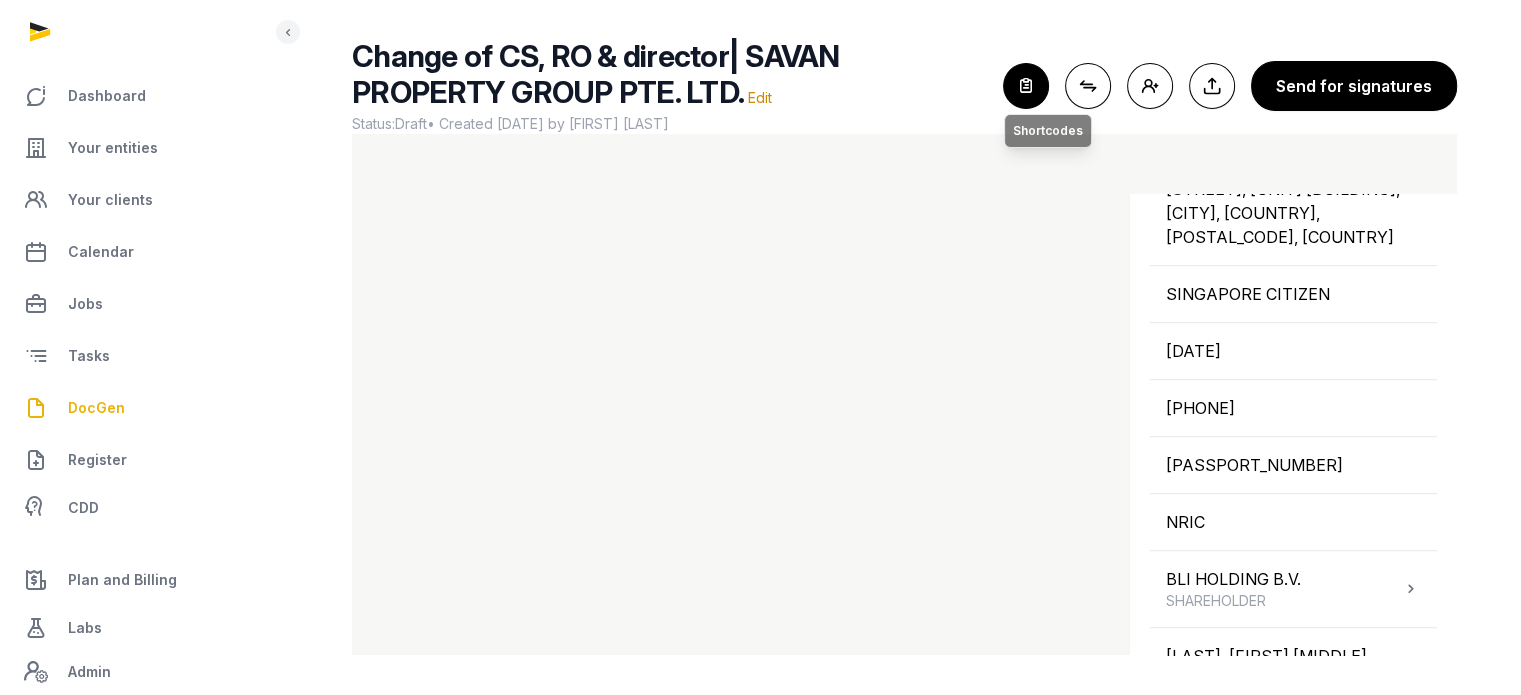 click at bounding box center (1026, 86) 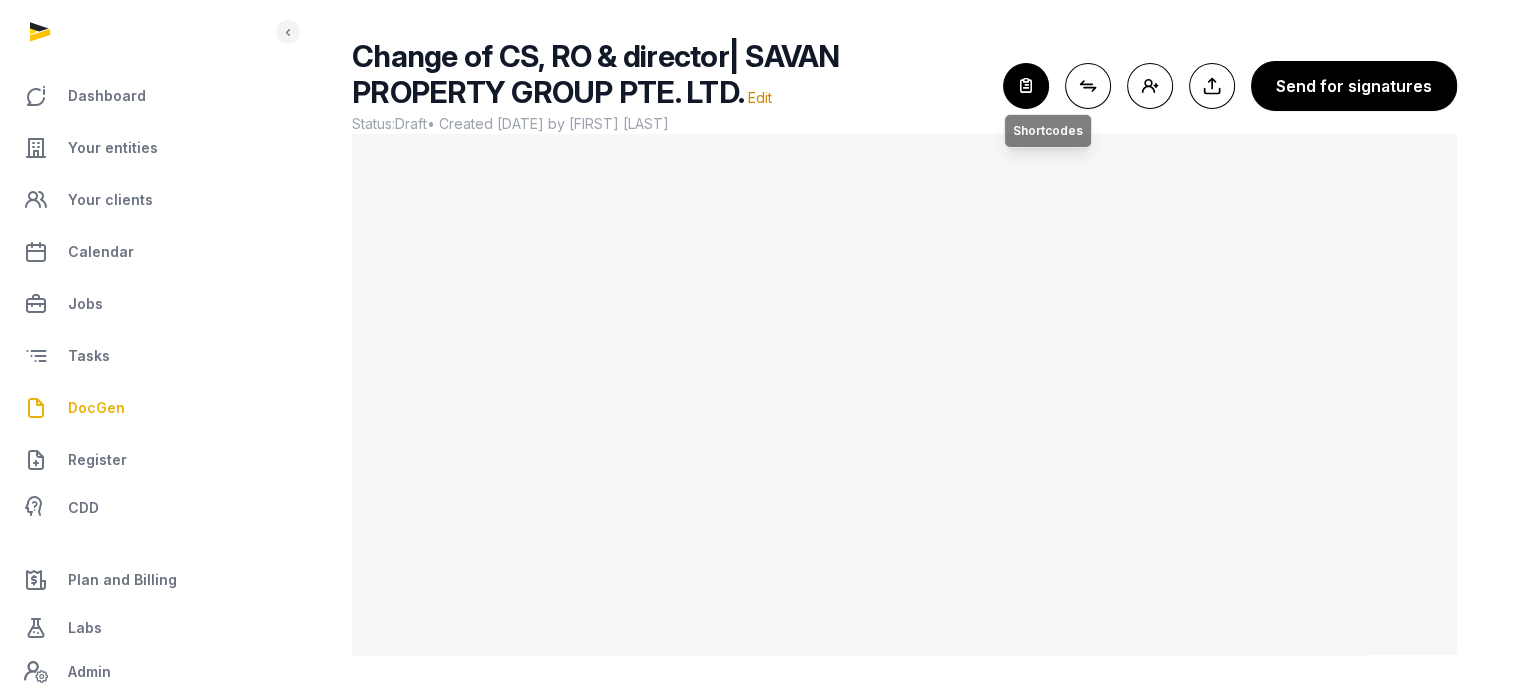 click at bounding box center (1026, 86) 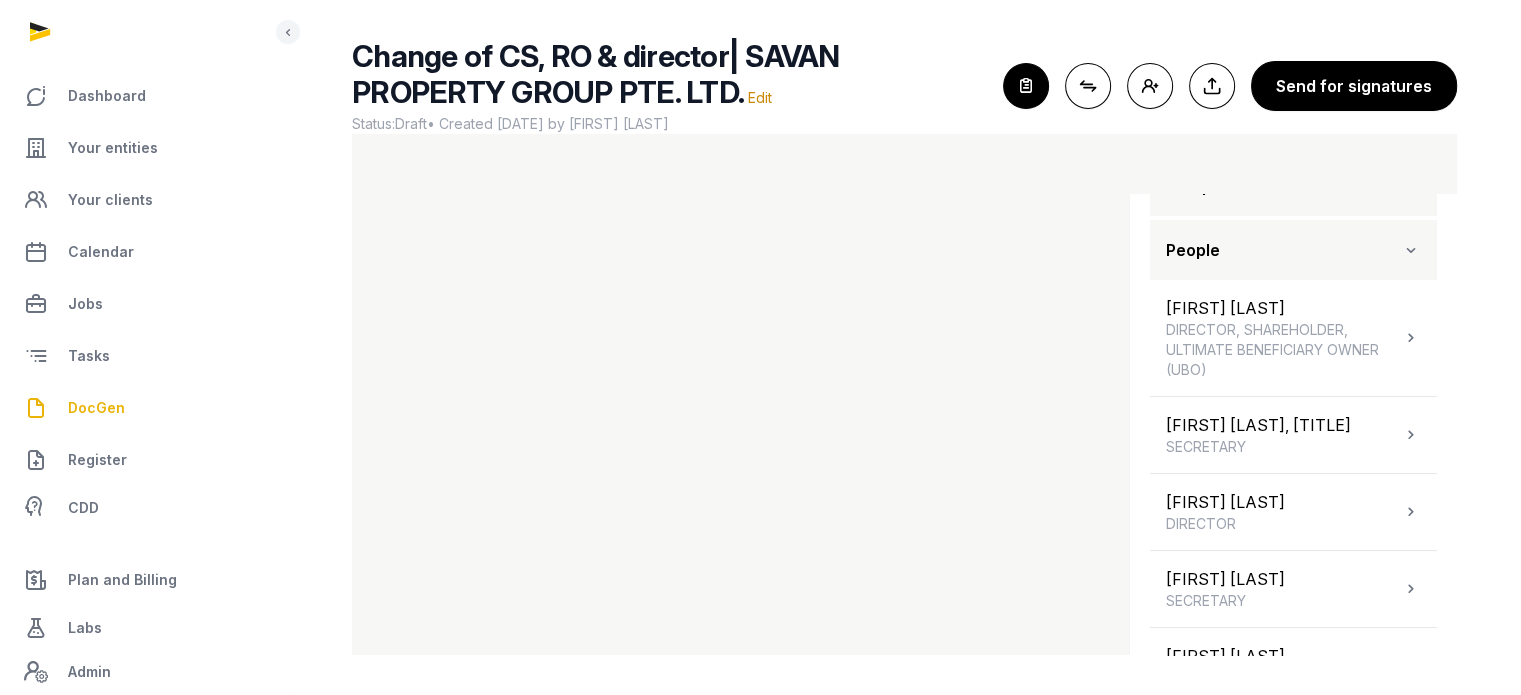 scroll, scrollTop: 241, scrollLeft: 0, axis: vertical 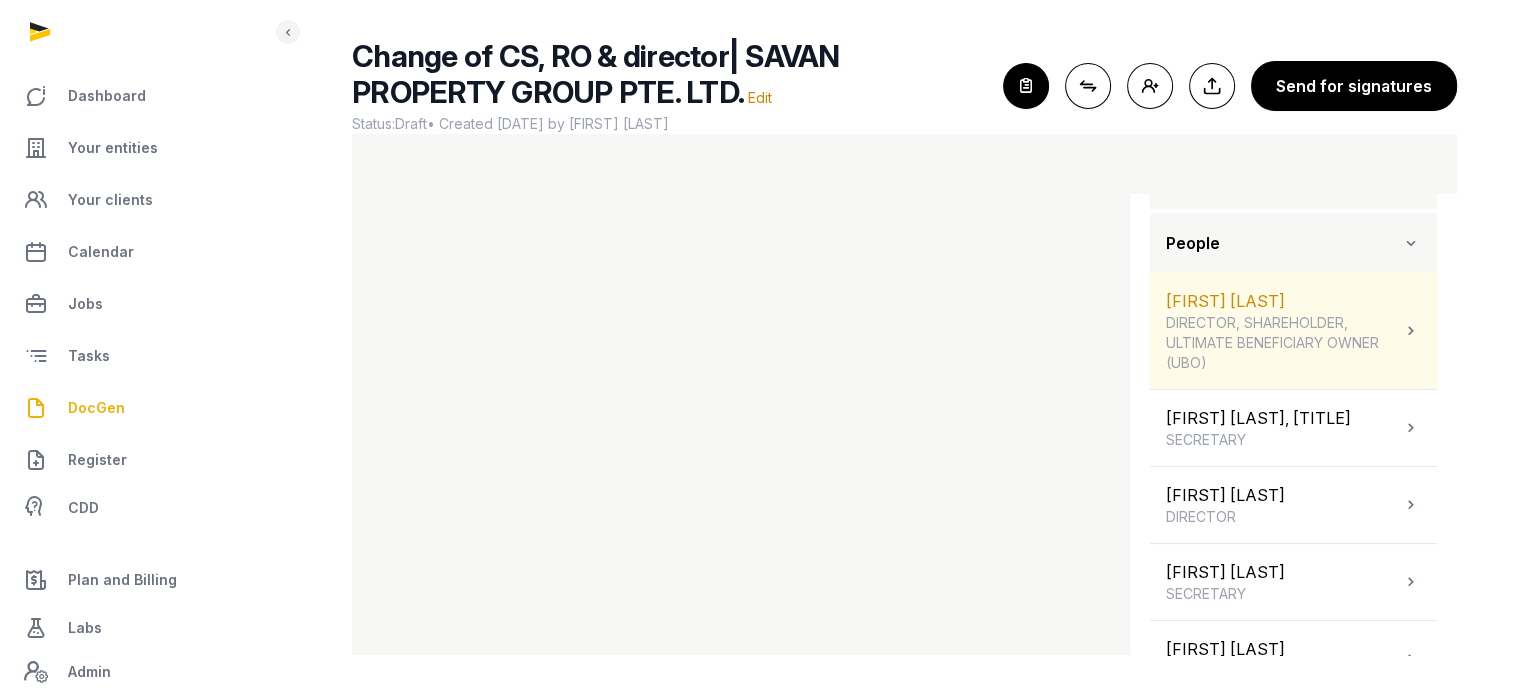 click on "[FIRST] [LAST] [TITLE], [TITLE], [TITLE]" at bounding box center [1293, 331] 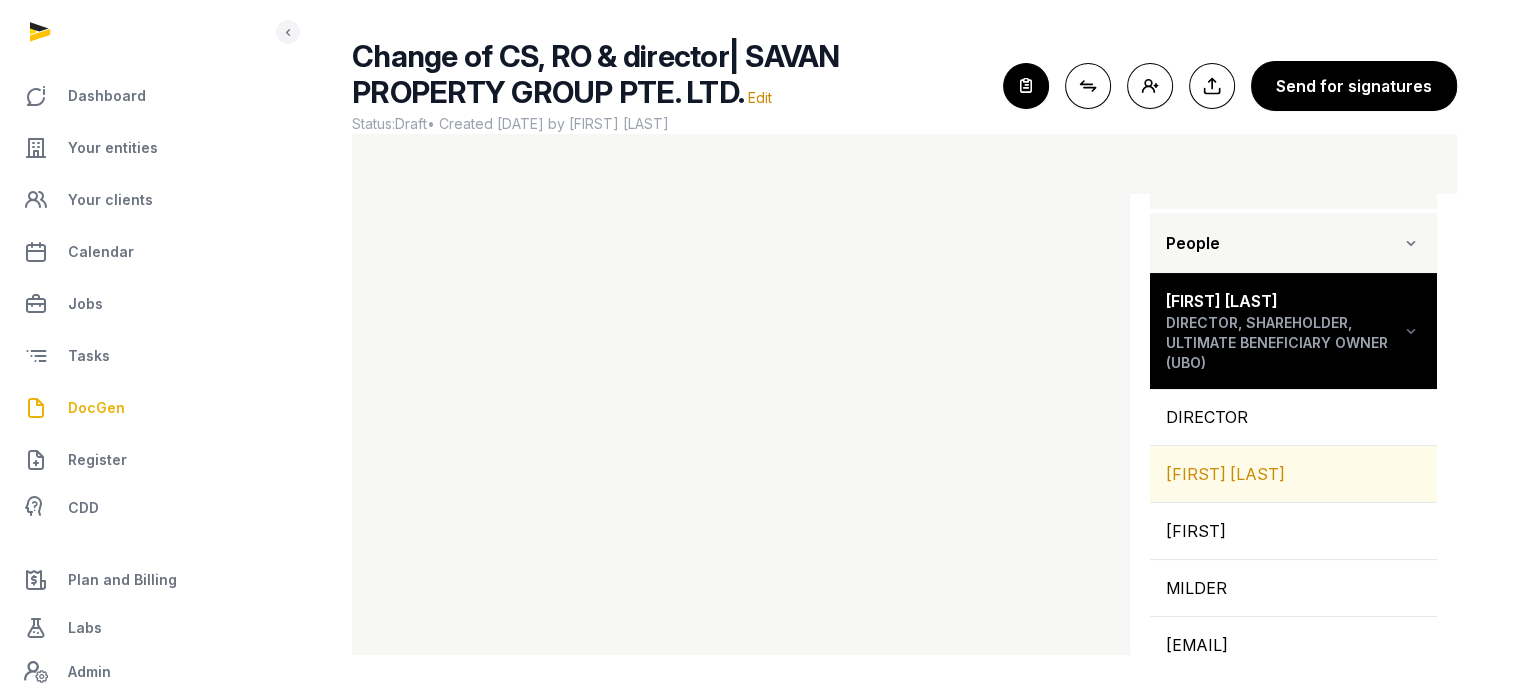 click on "[FIRST] [LAST]" at bounding box center (1293, 474) 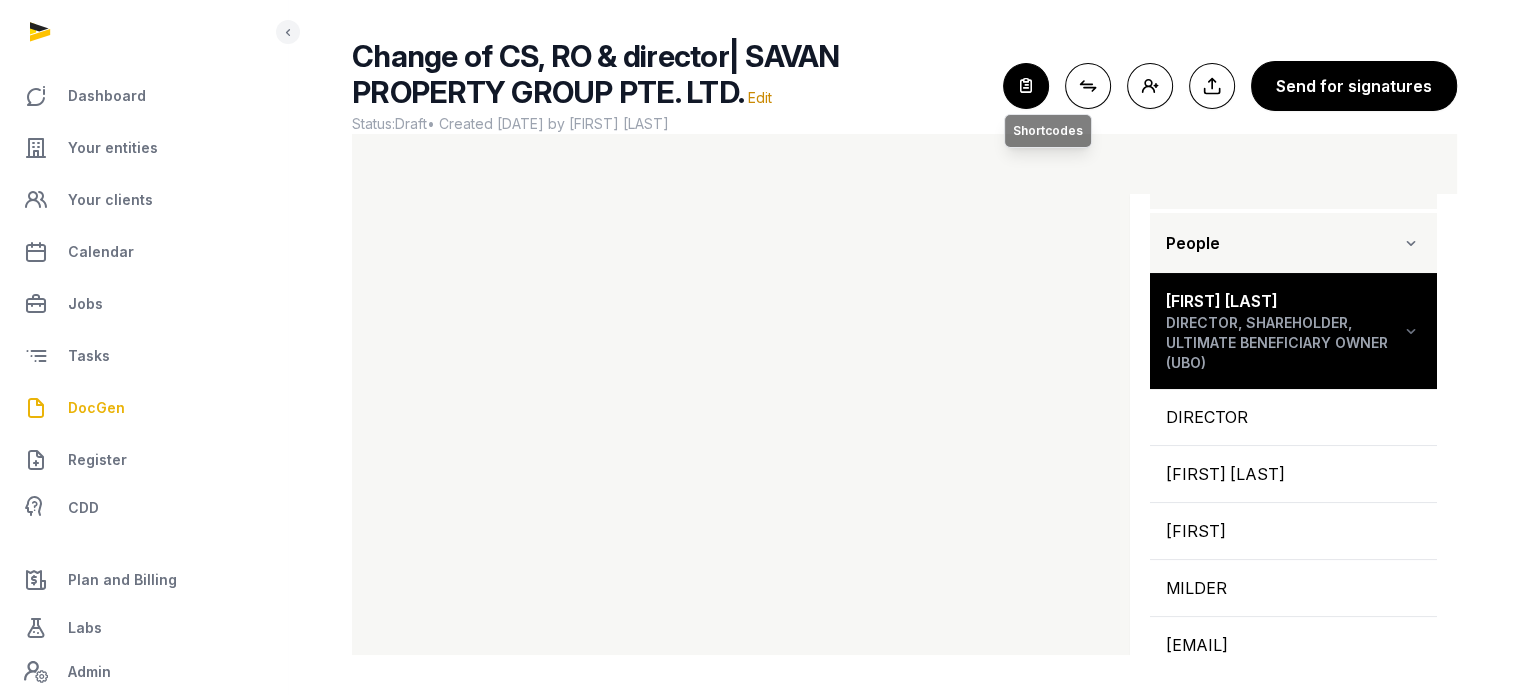 click at bounding box center [1026, 86] 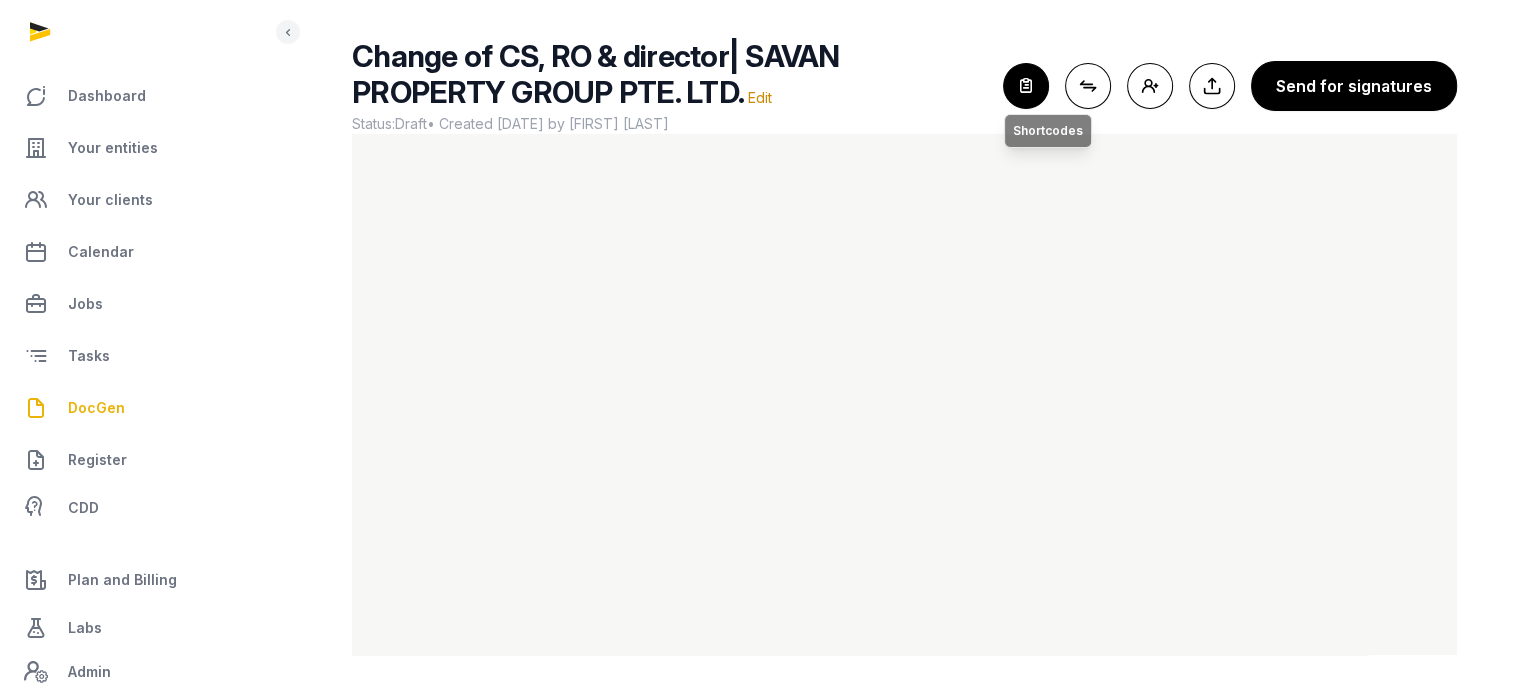 click at bounding box center [1026, 86] 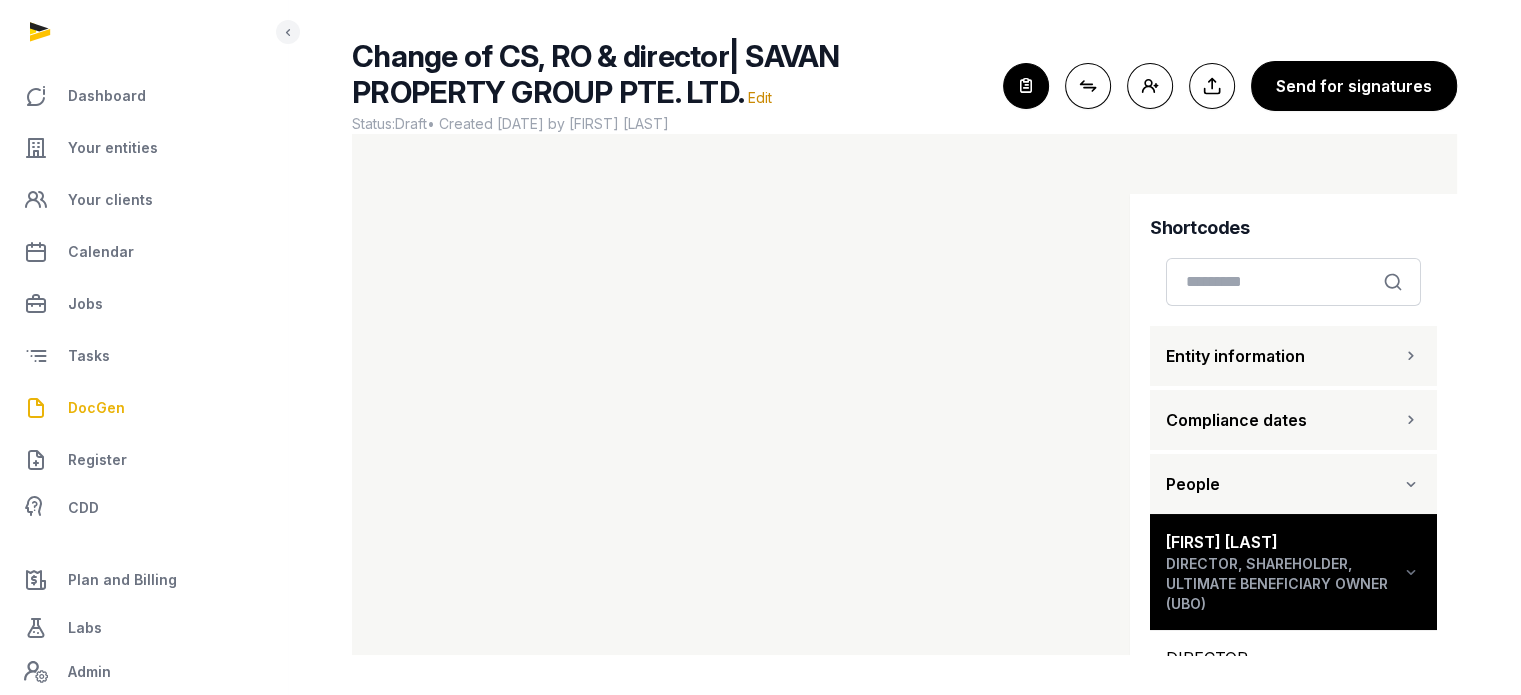 click on "Entity information" at bounding box center [1293, 356] 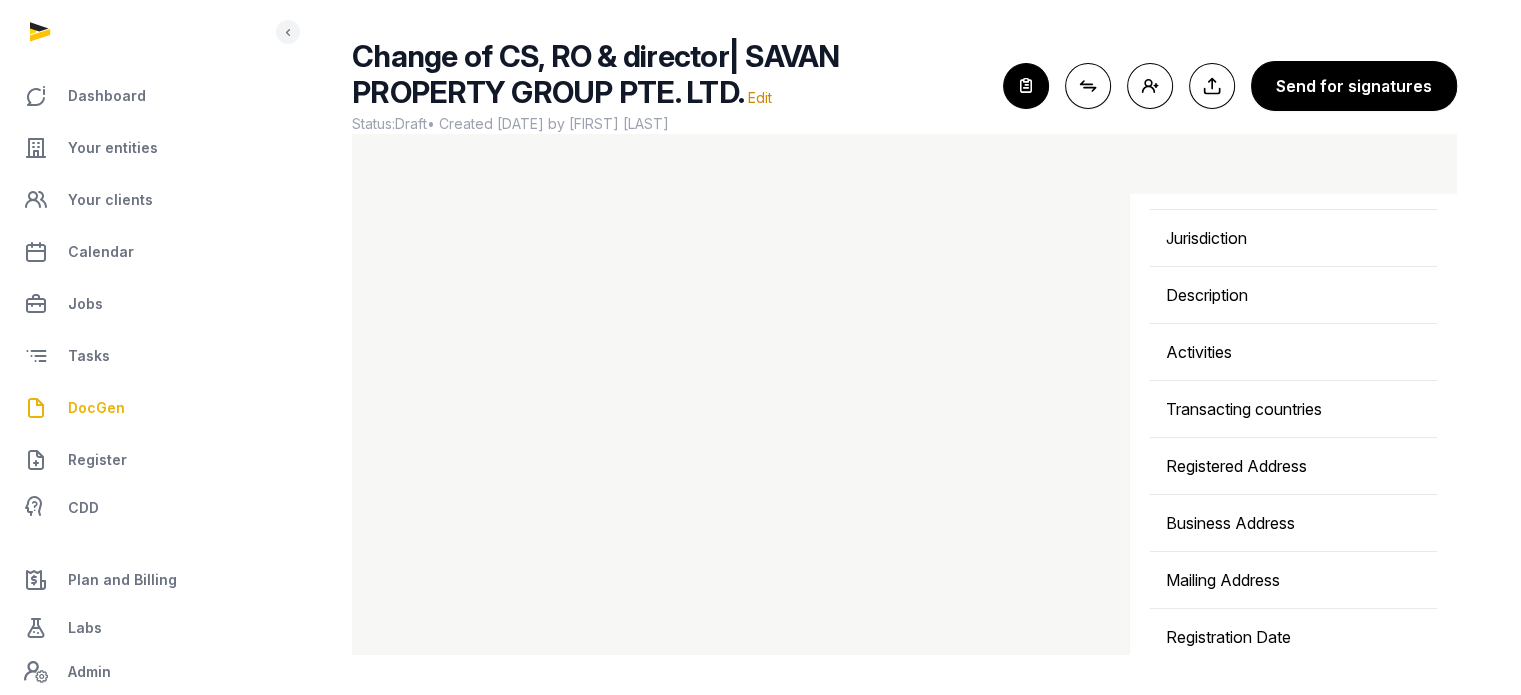 scroll, scrollTop: 472, scrollLeft: 0, axis: vertical 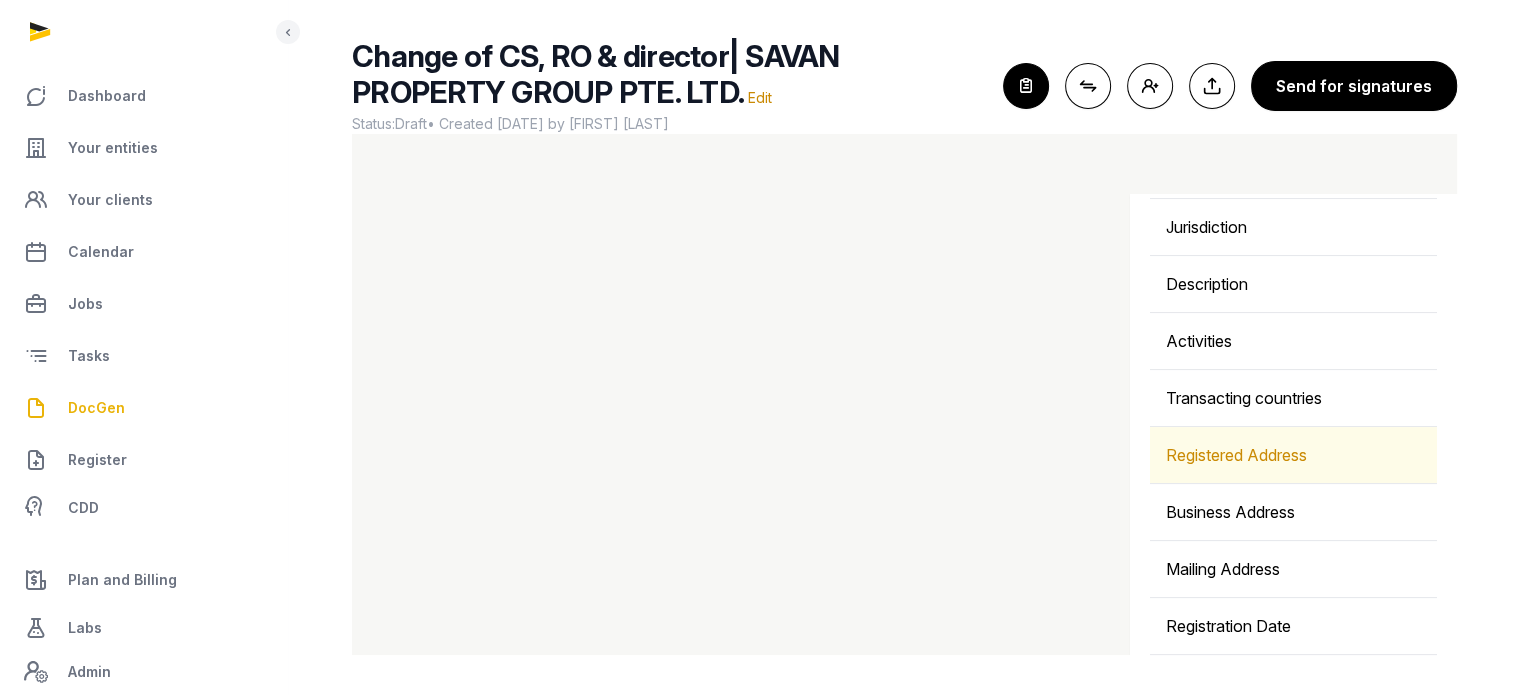 click on "Registered Address" at bounding box center [1293, 455] 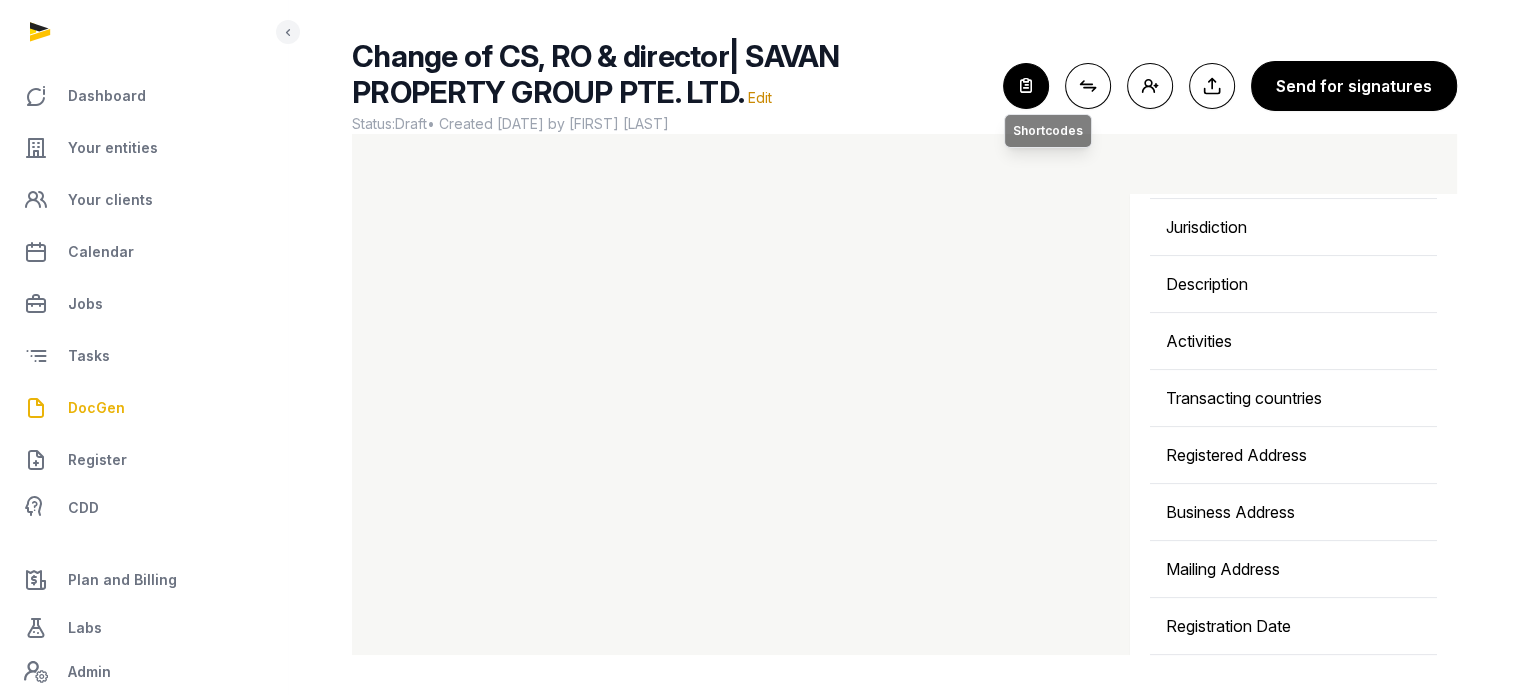 click at bounding box center (1026, 86) 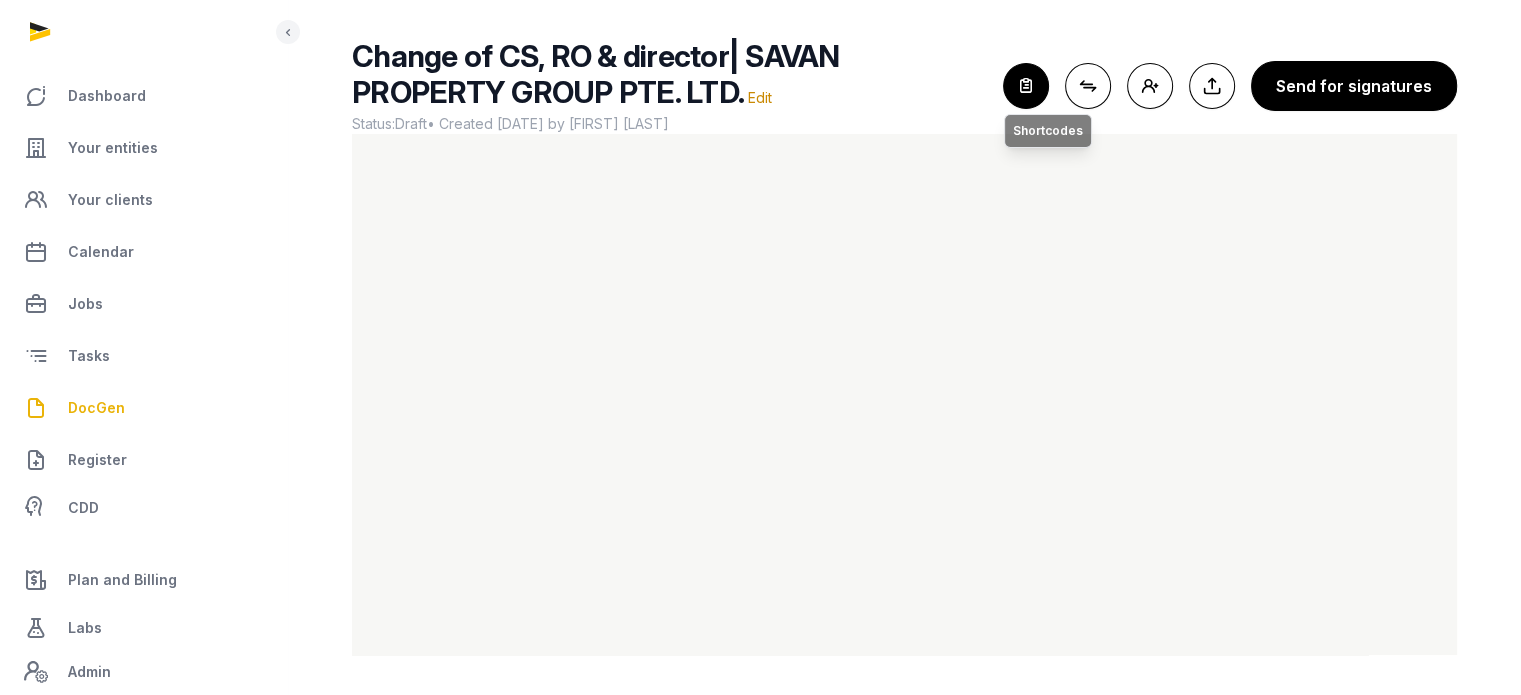 click at bounding box center (1026, 86) 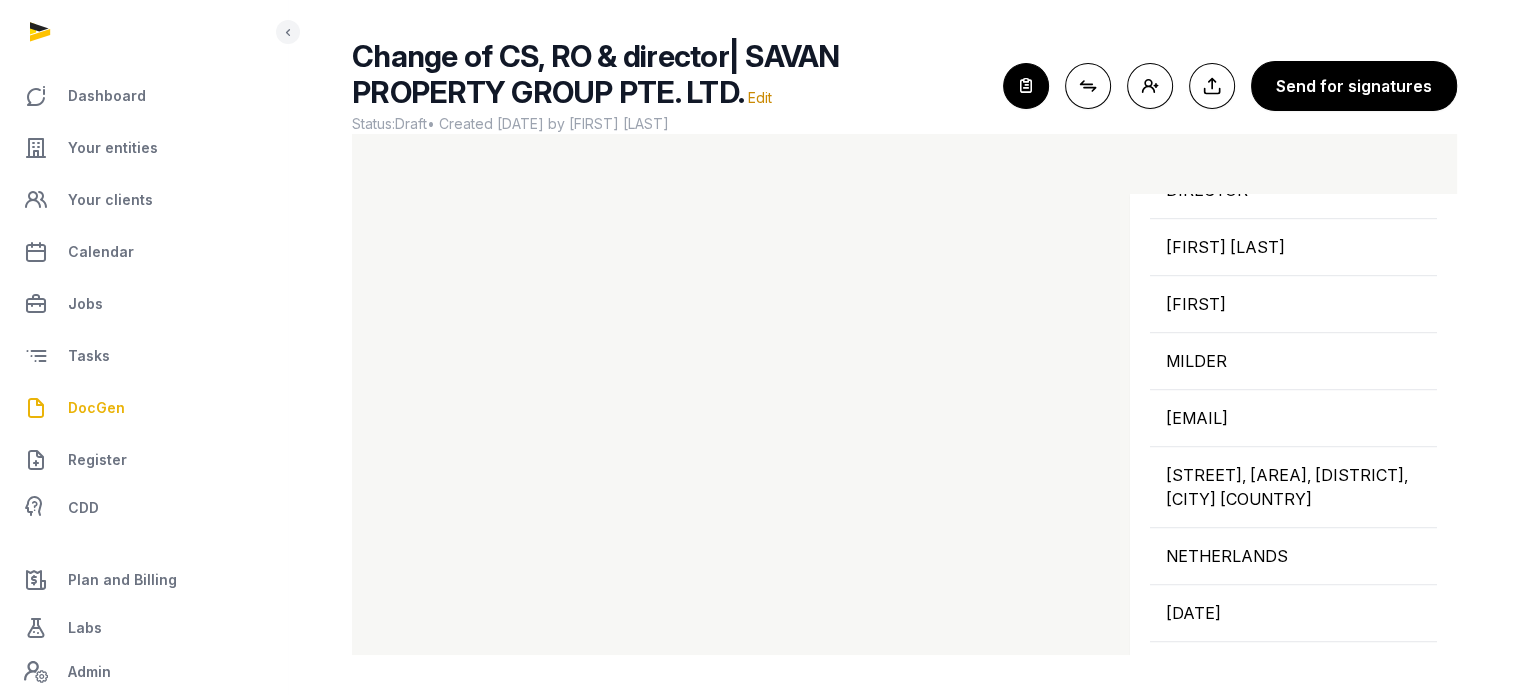 scroll, scrollTop: 1366, scrollLeft: 0, axis: vertical 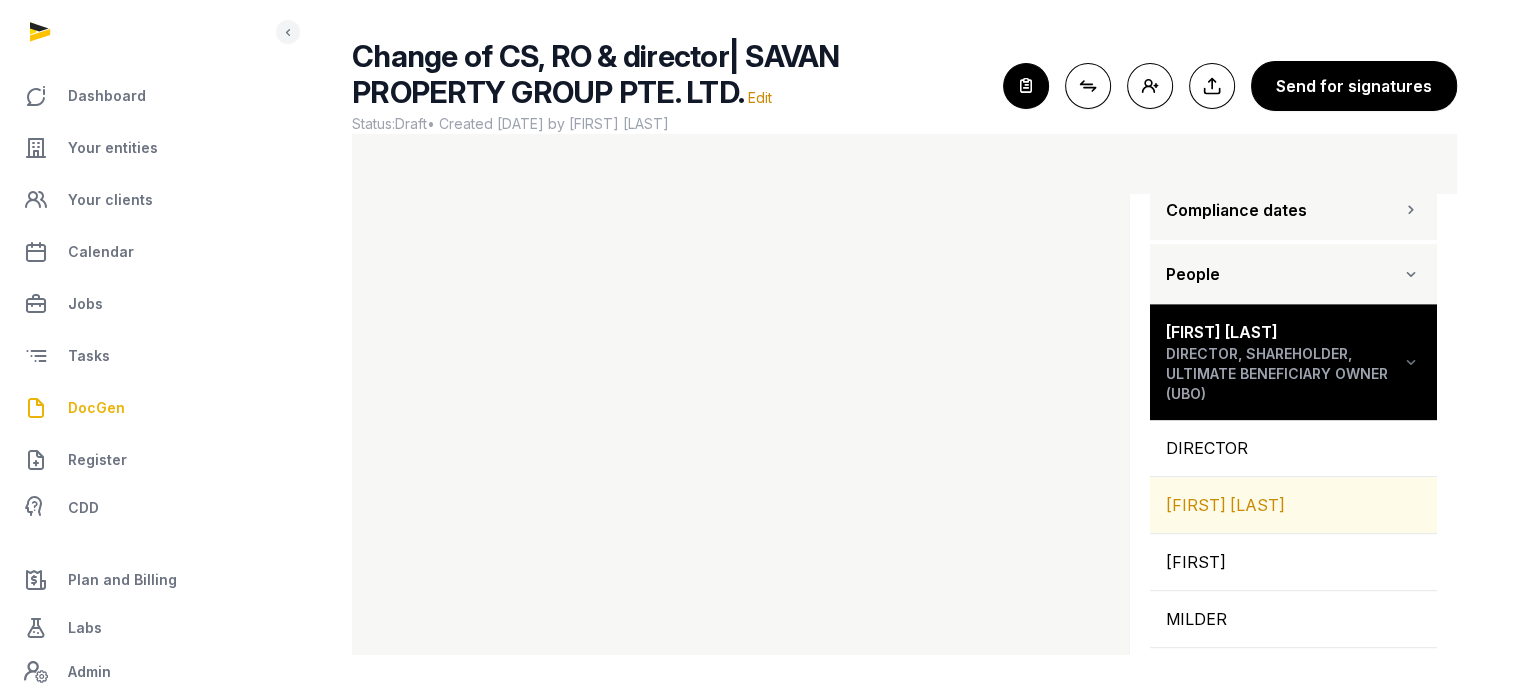 click on "[FIRST] [LAST]" at bounding box center (1293, 505) 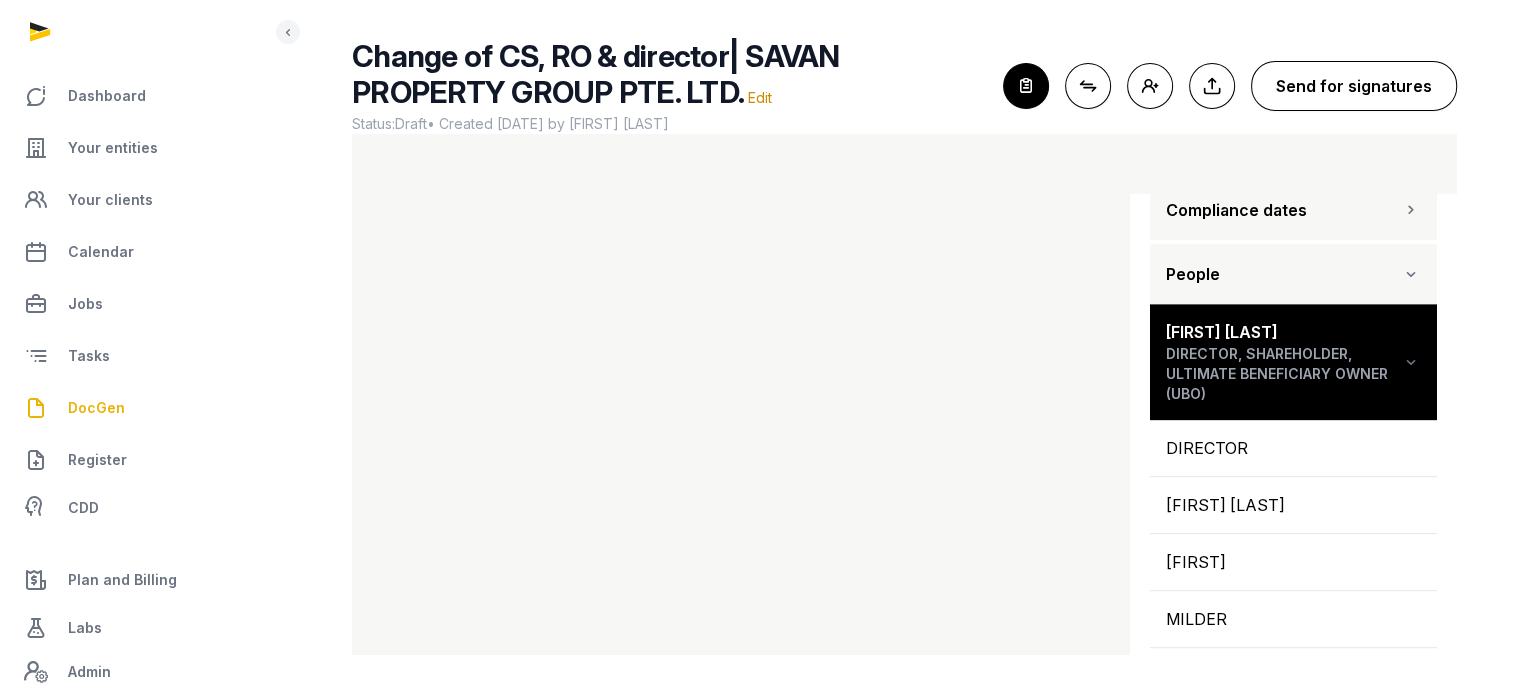 click on "Send for signatures" at bounding box center [1354, 86] 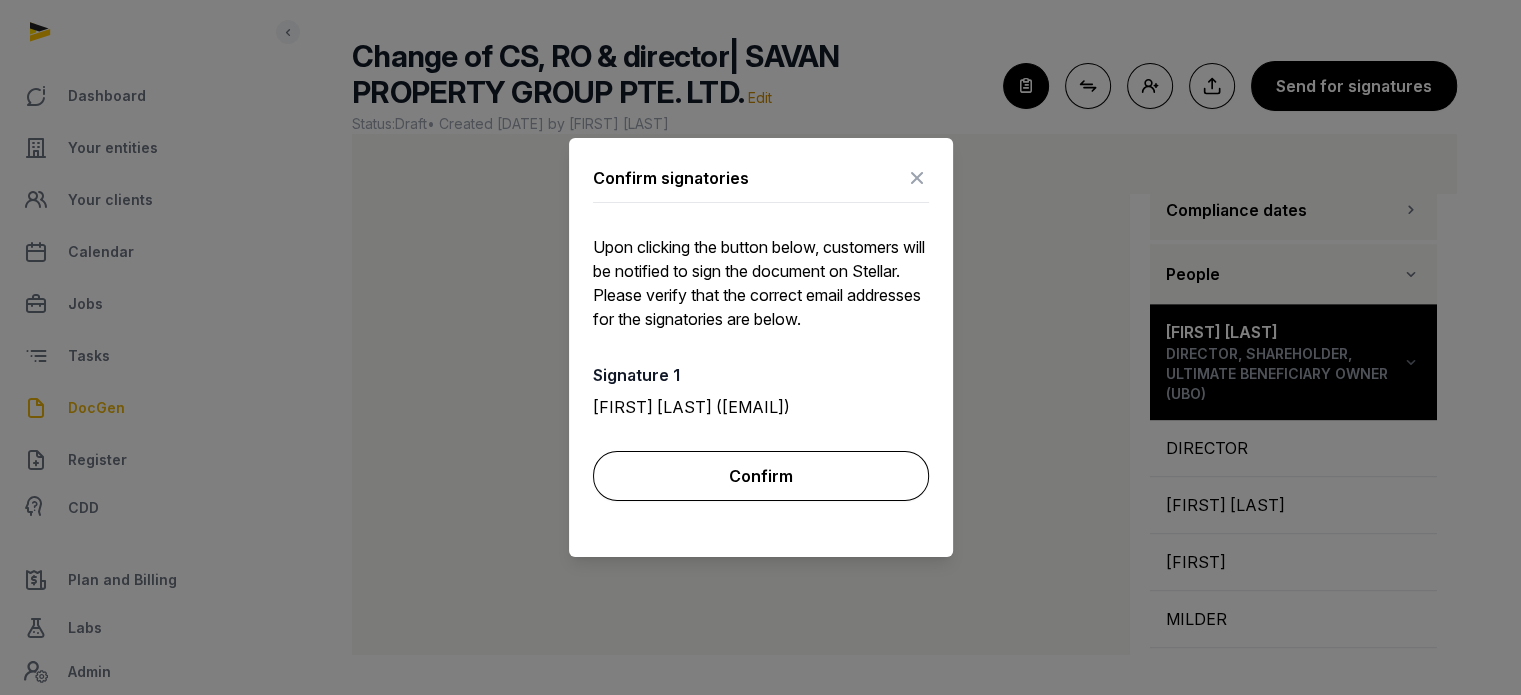 click on "Confirm" at bounding box center (761, 476) 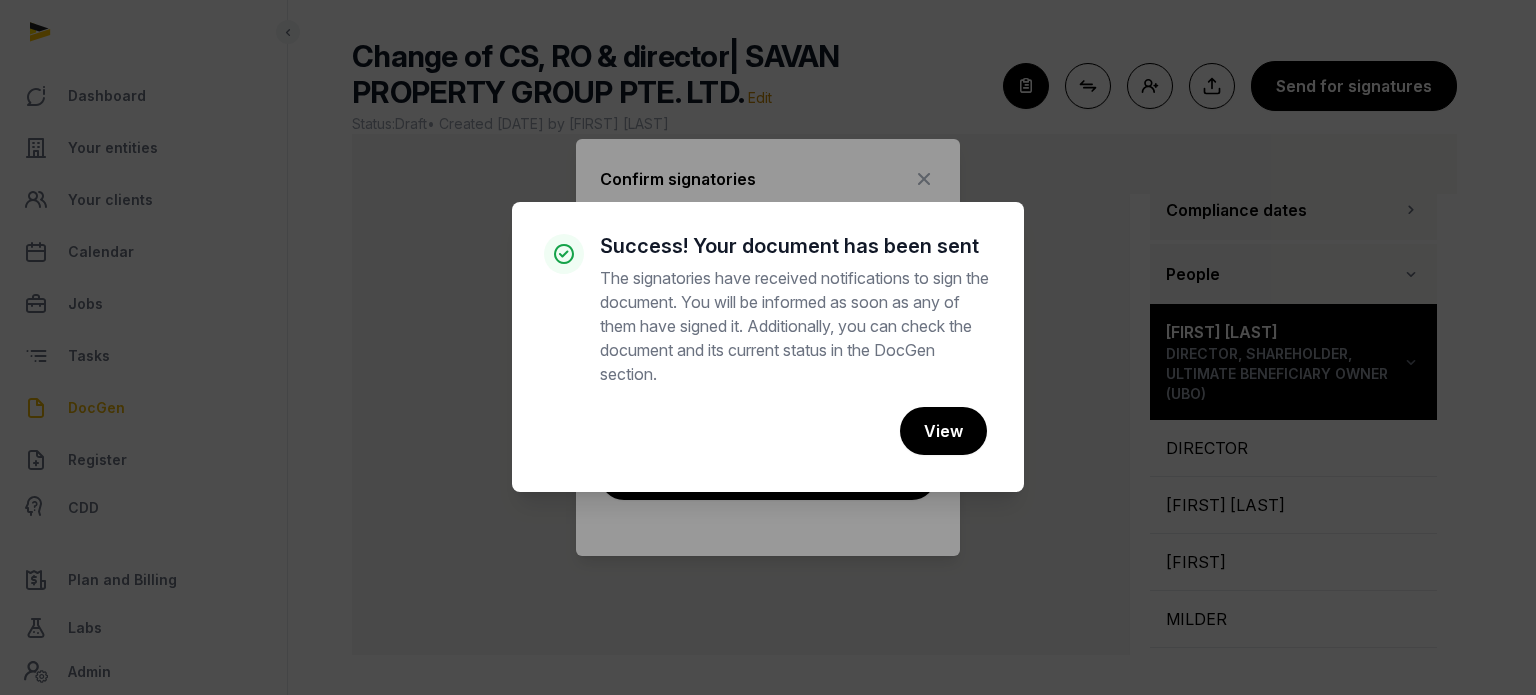 click on "×
Success! Your document has been sent
The signatories have received notifications to sign the document. You will be informed as soon as any of them have signed it. Additionally, you can check the document and its current status in the DocGen section.
Cancel No View" at bounding box center (768, 347) 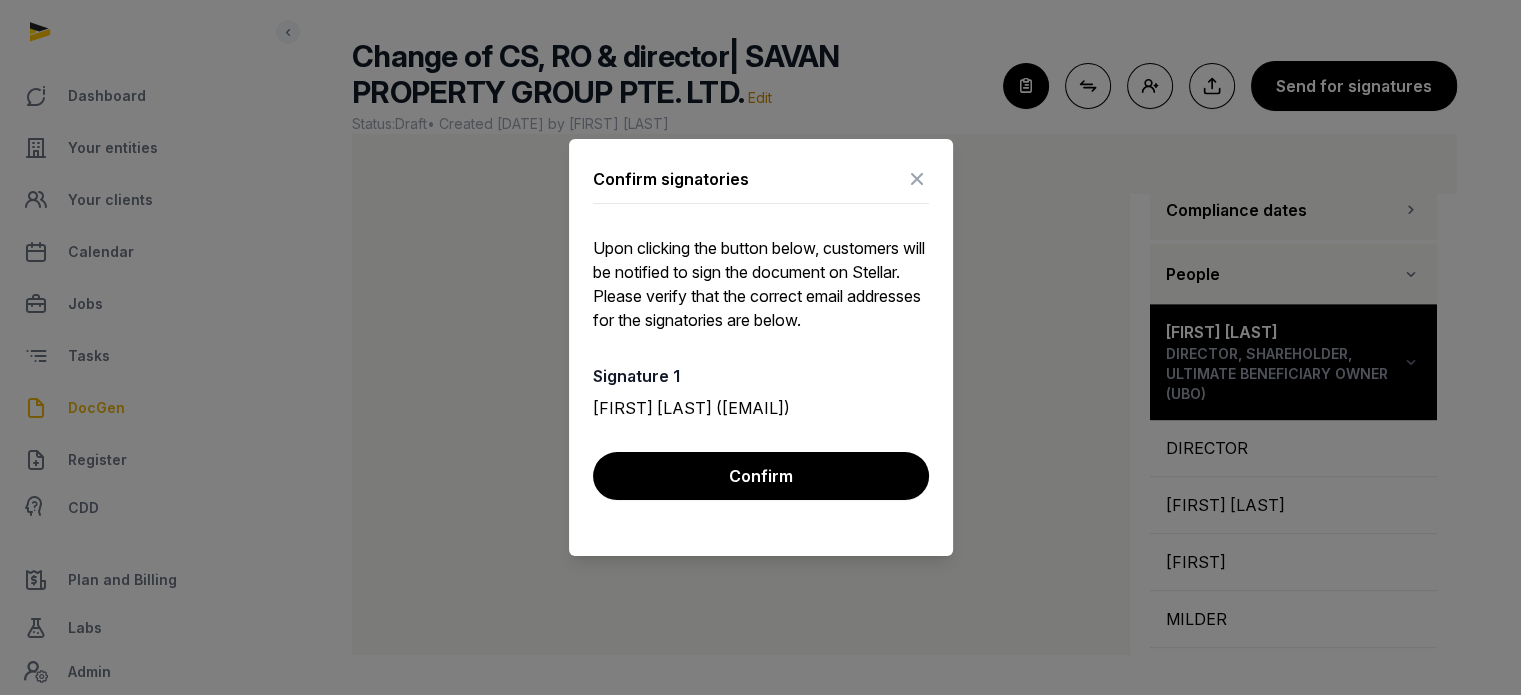 click at bounding box center (917, 179) 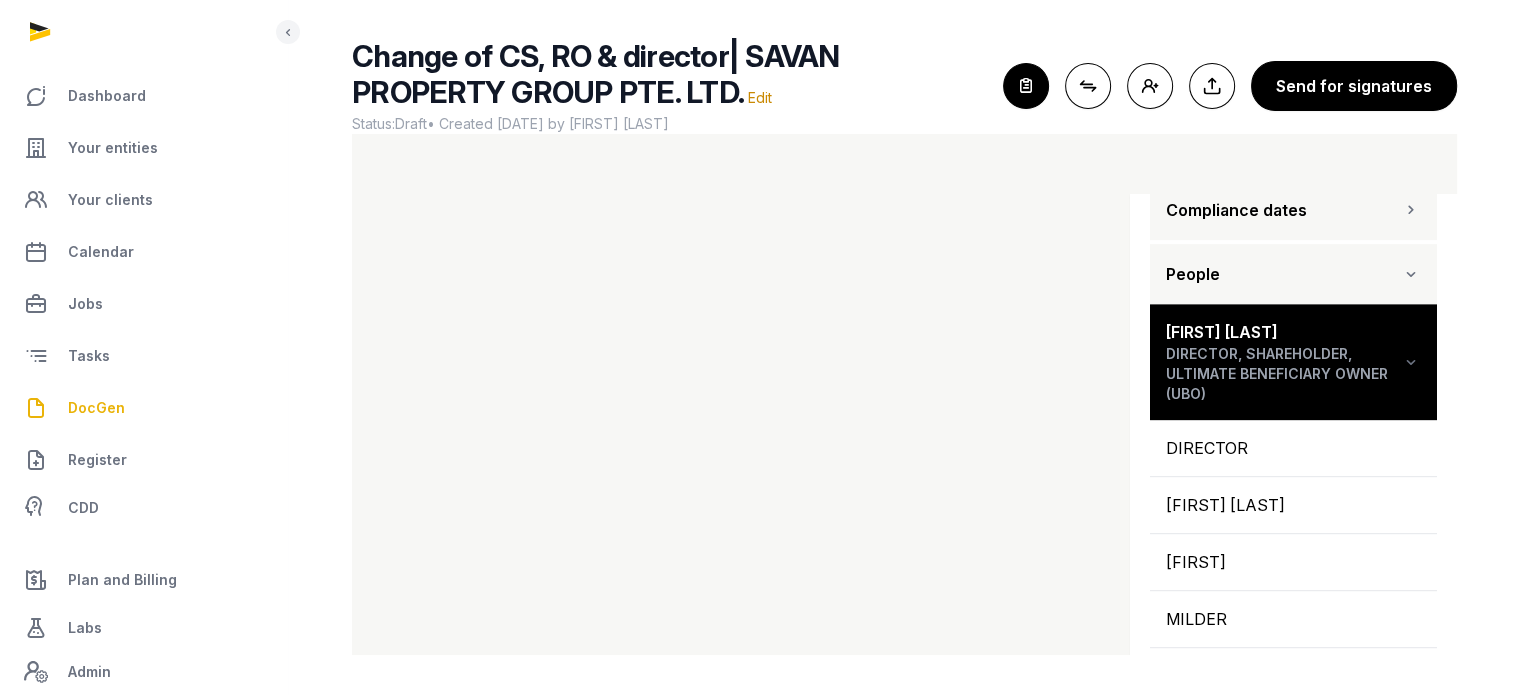 click on "DocGen" at bounding box center (96, 408) 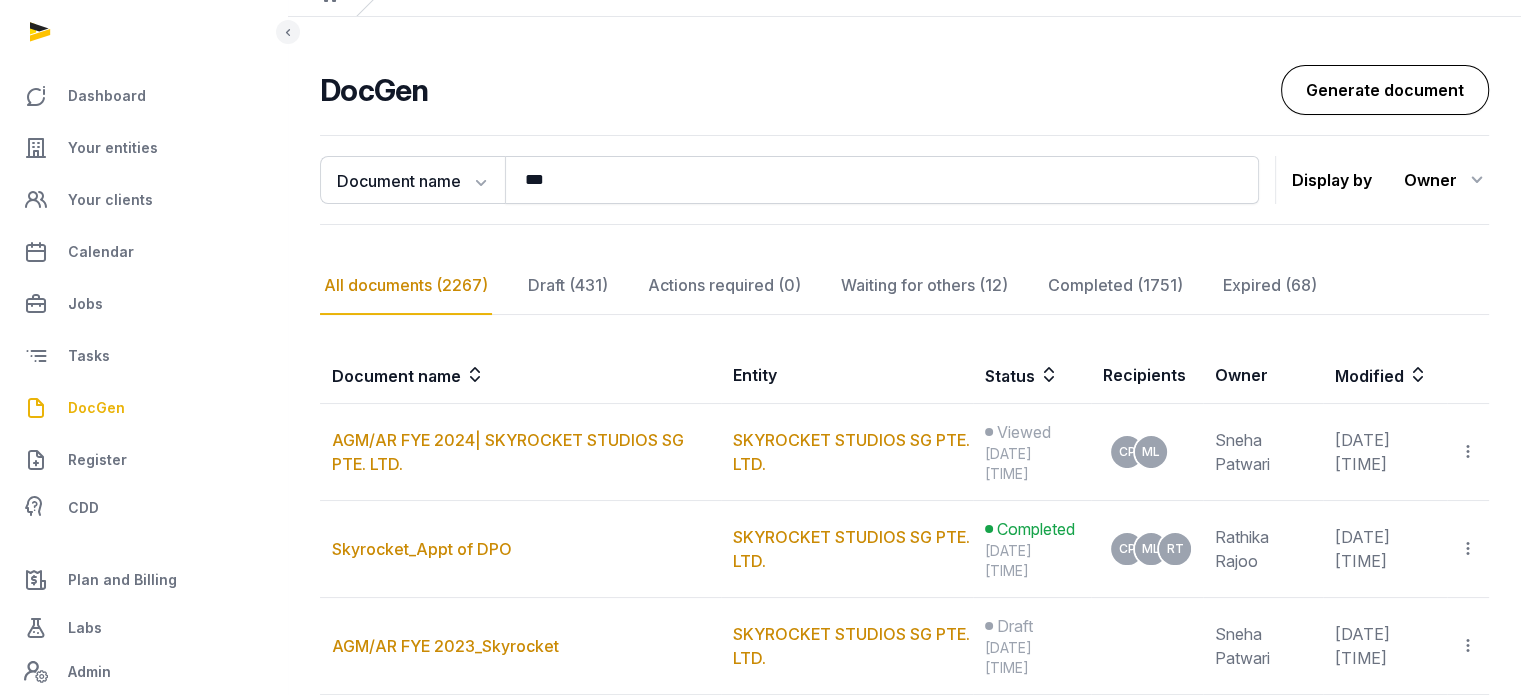 scroll, scrollTop: 119, scrollLeft: 0, axis: vertical 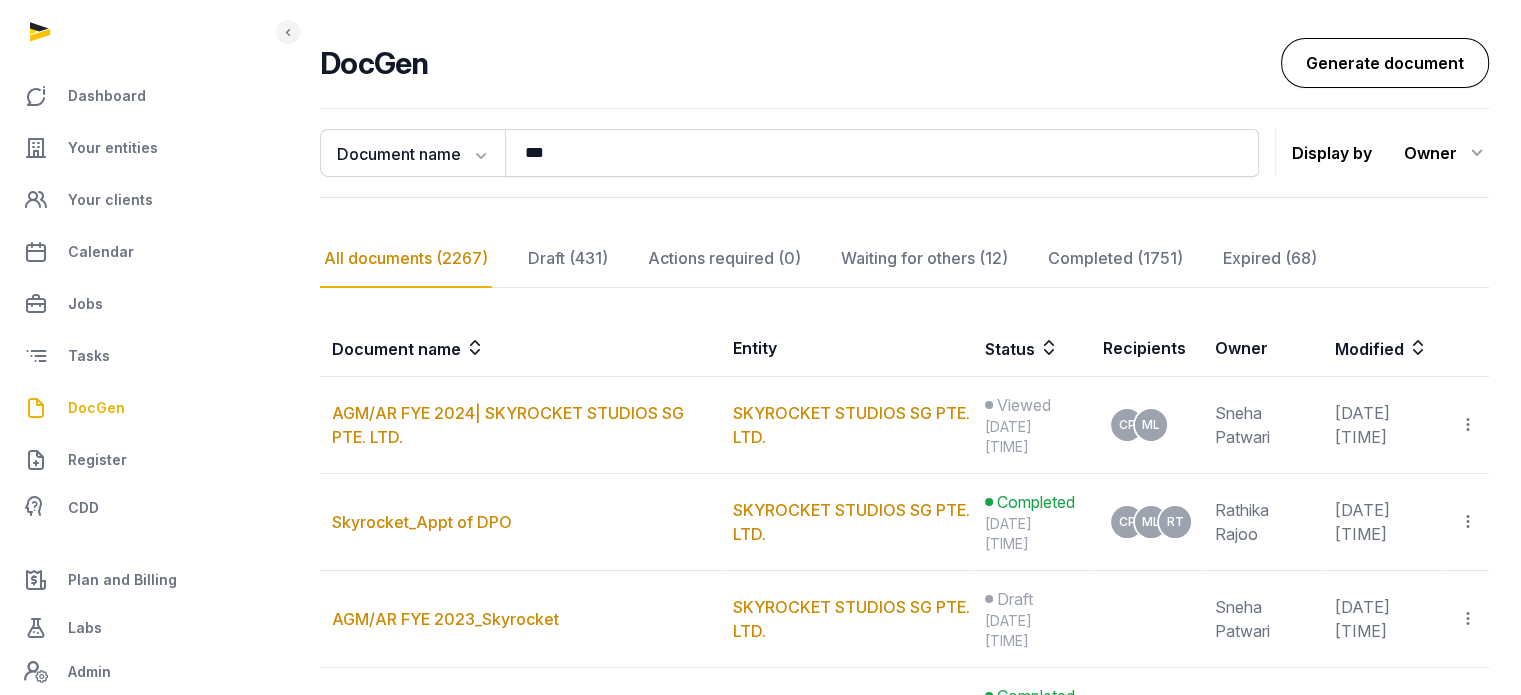click on "Generate document" at bounding box center [1385, 63] 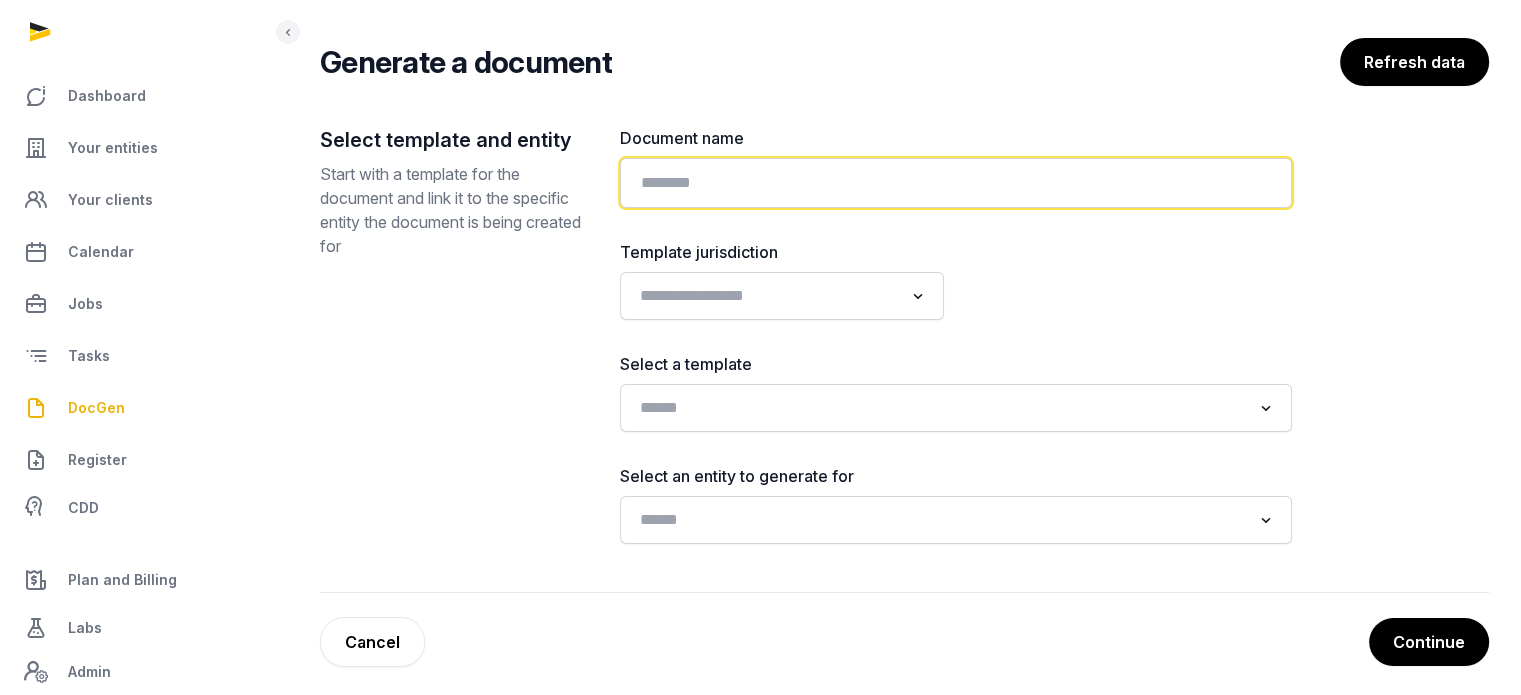 click 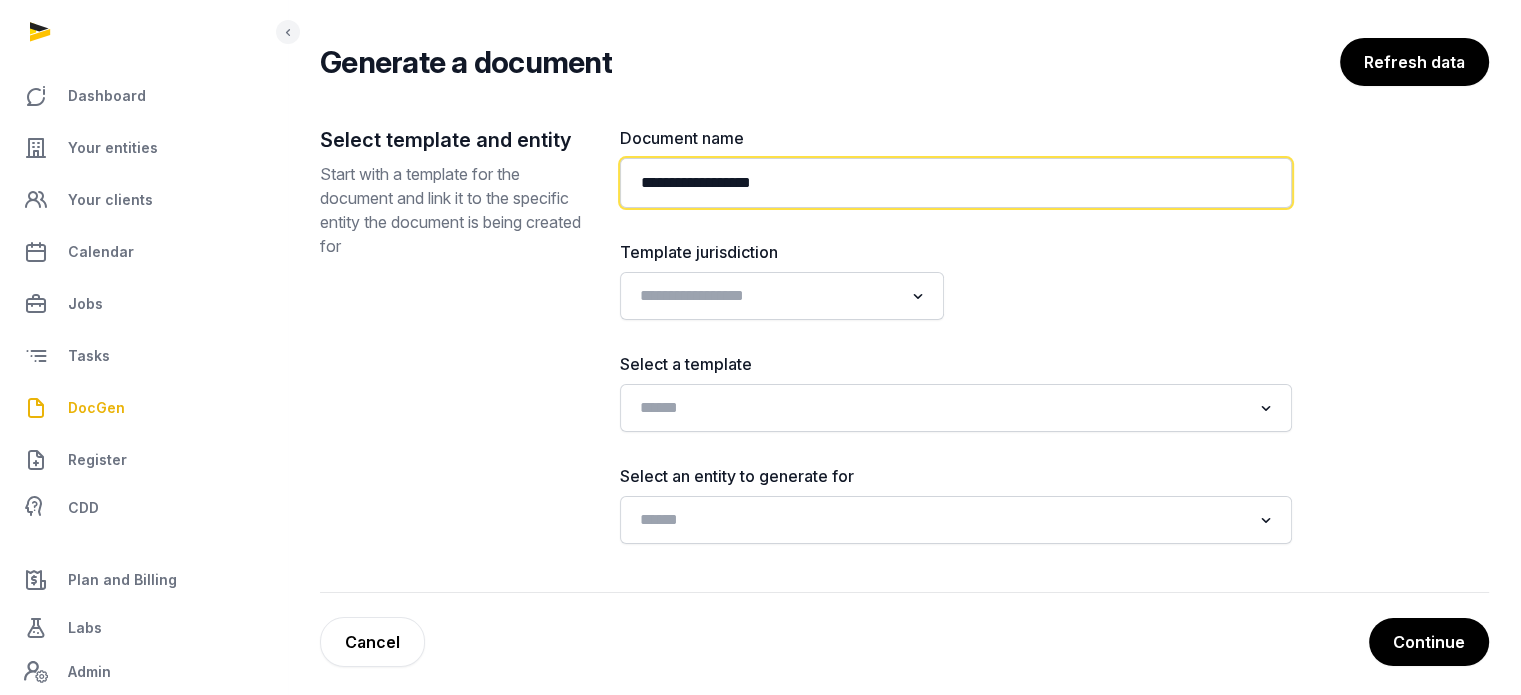paste on "**********" 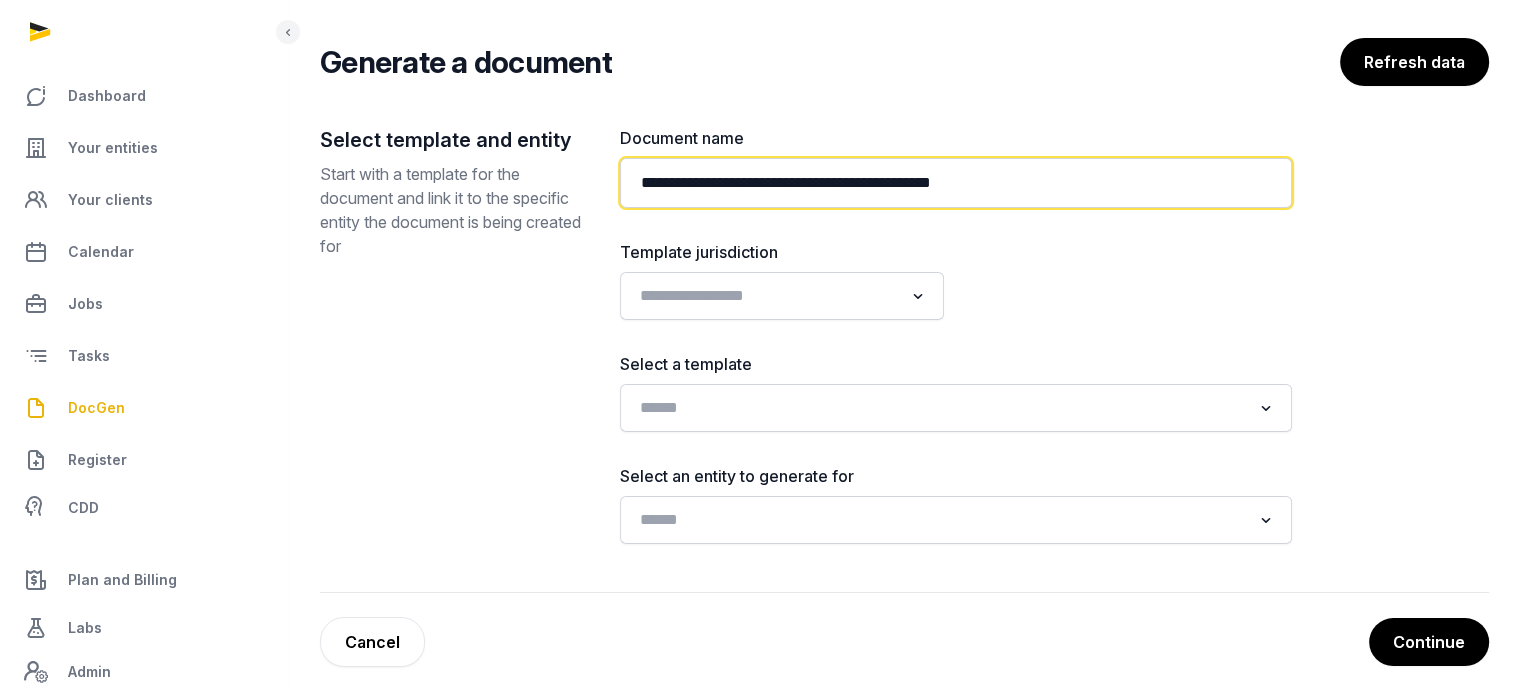 type on "**********" 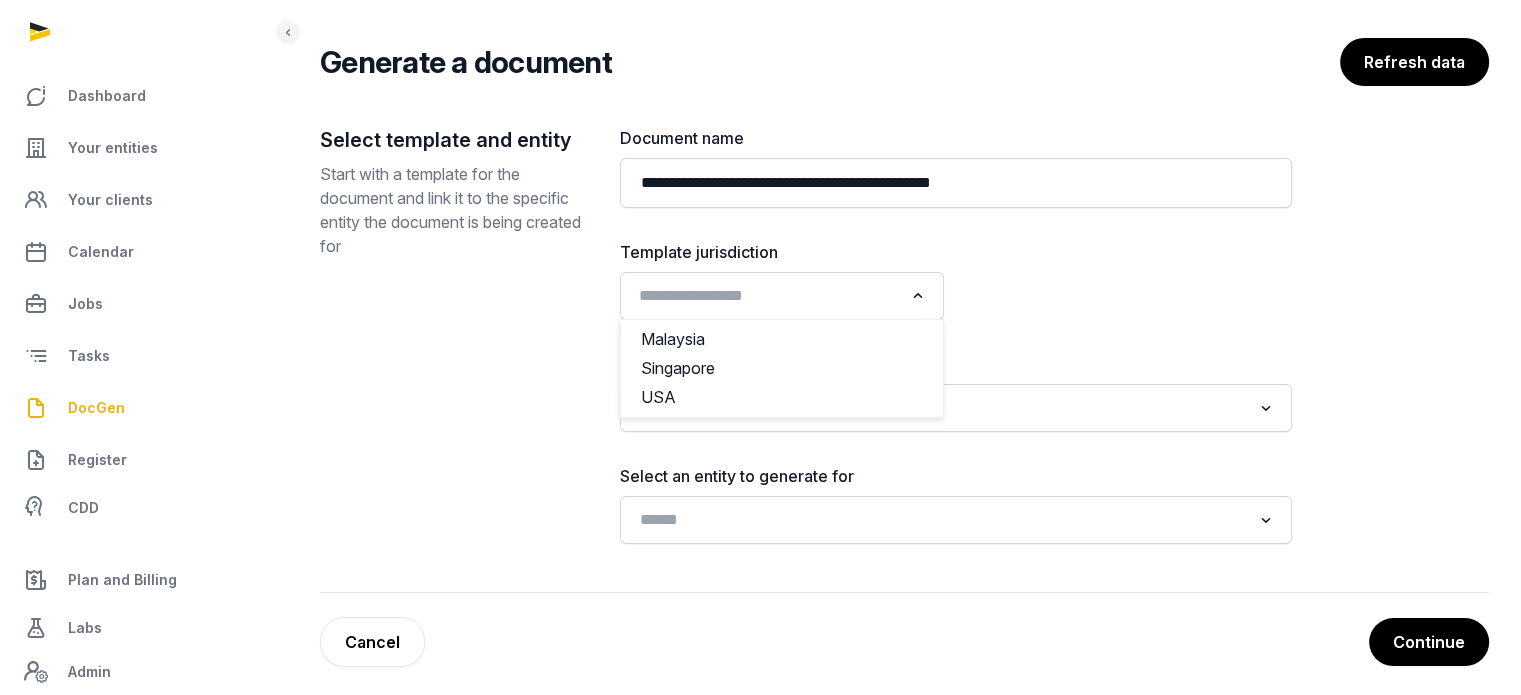 click 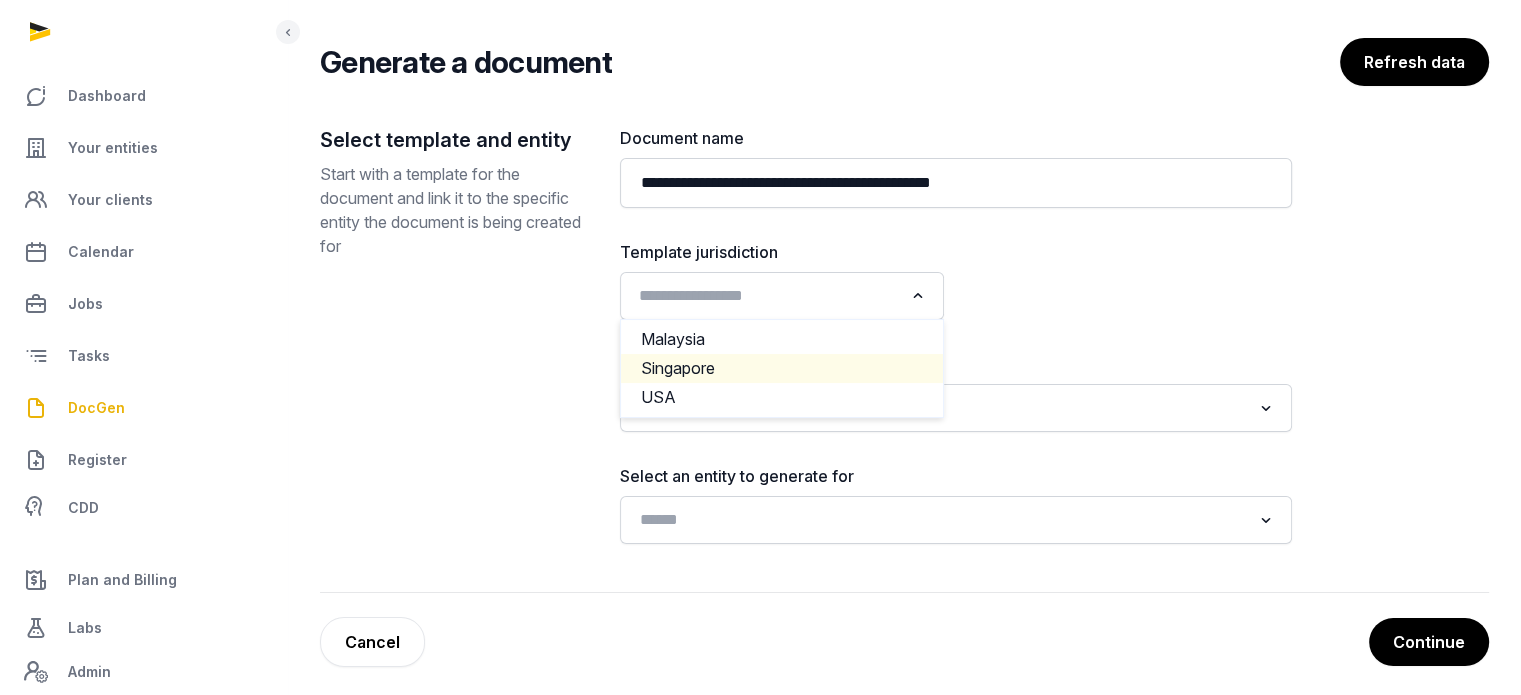 click on "Singapore" 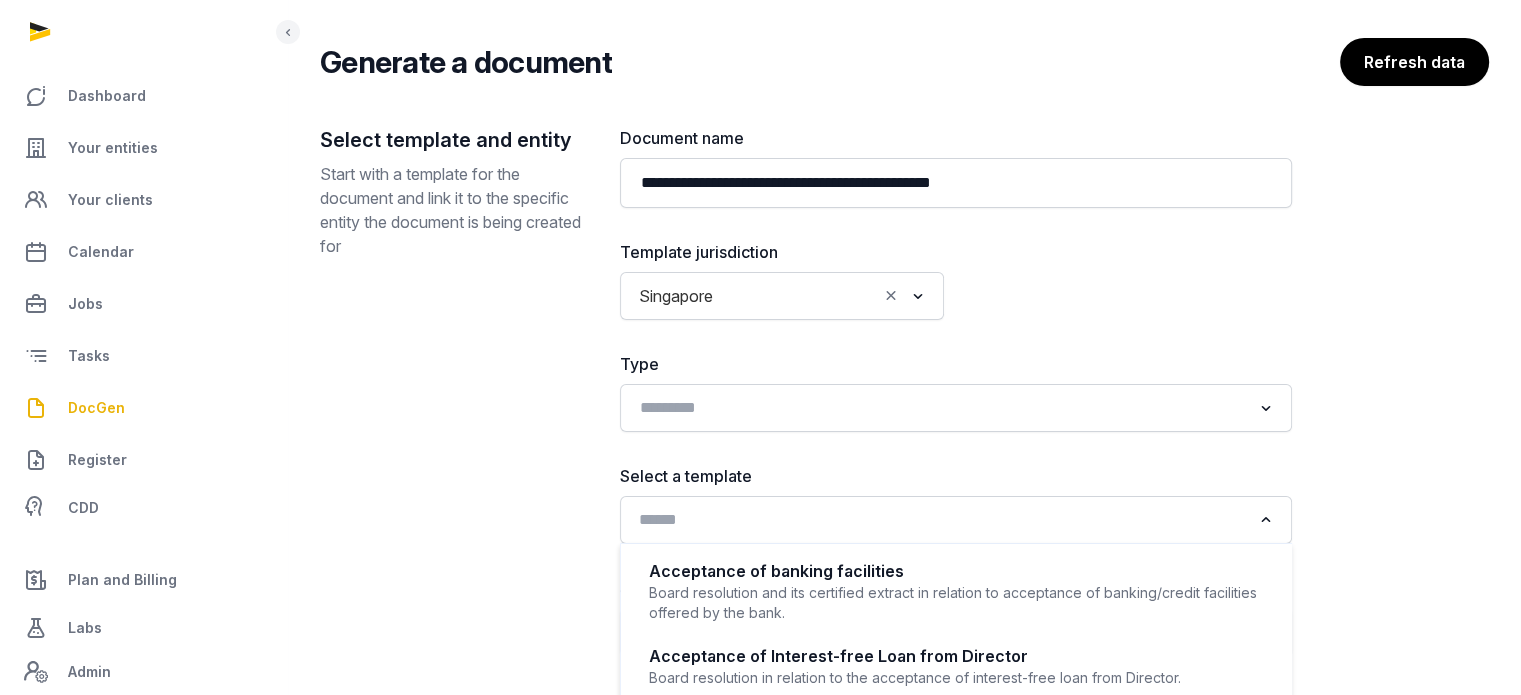 click 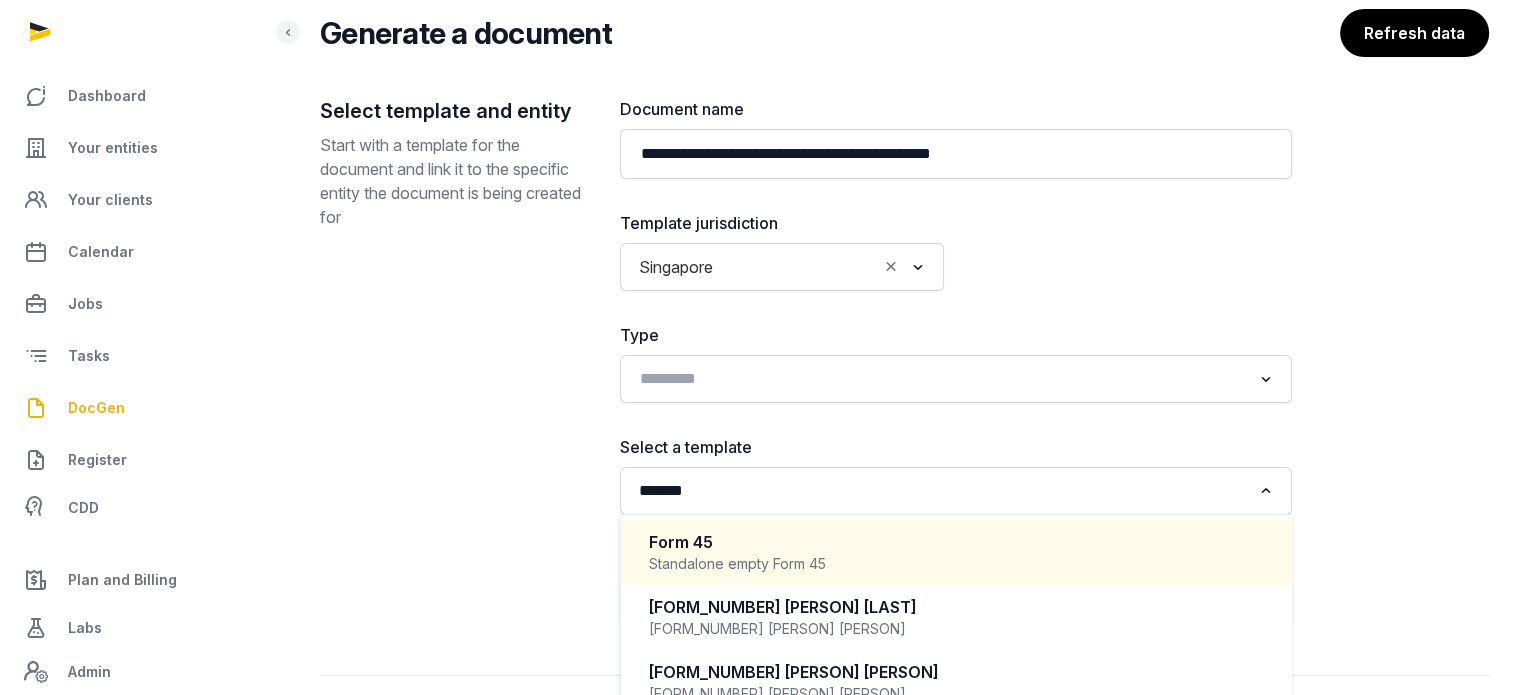 scroll, scrollTop: 316, scrollLeft: 0, axis: vertical 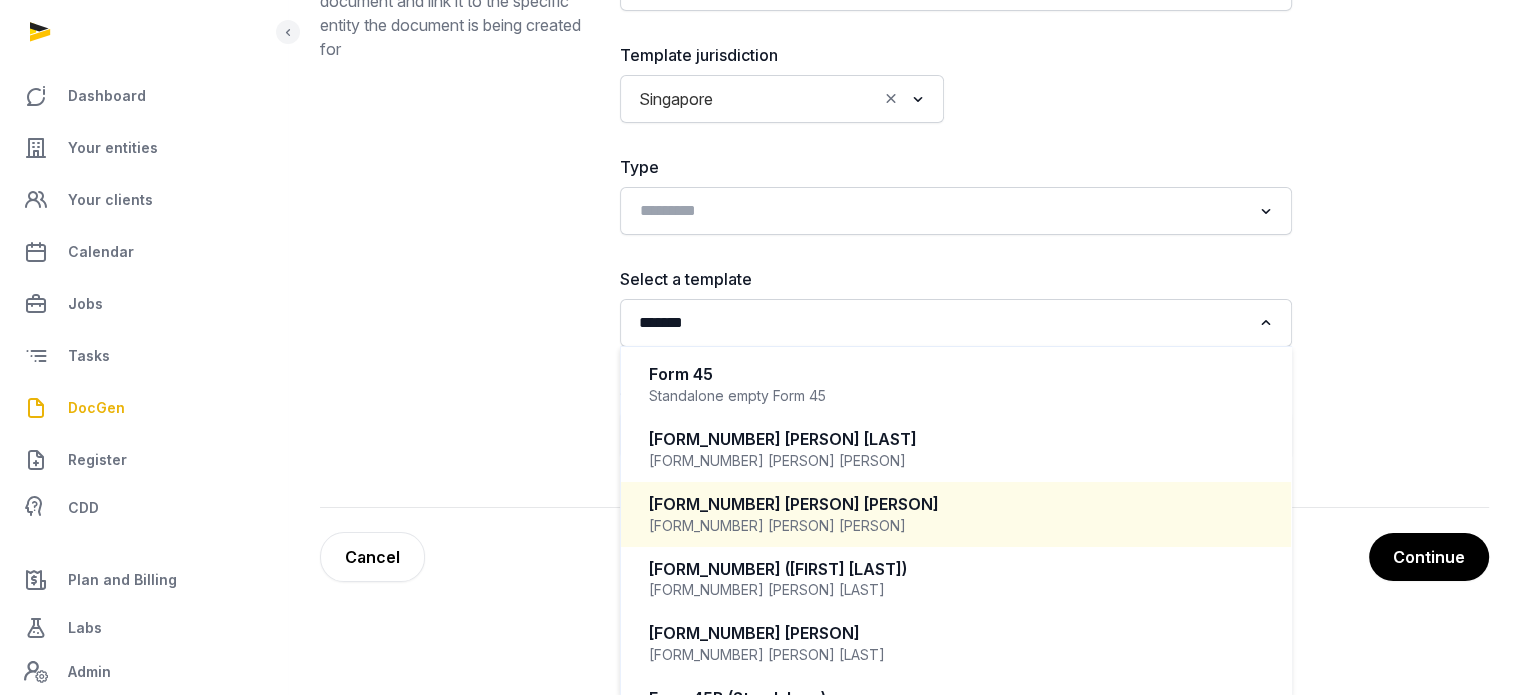 click on "[FORM_NUMBER] [PERSON] [PERSON]" at bounding box center [956, 526] 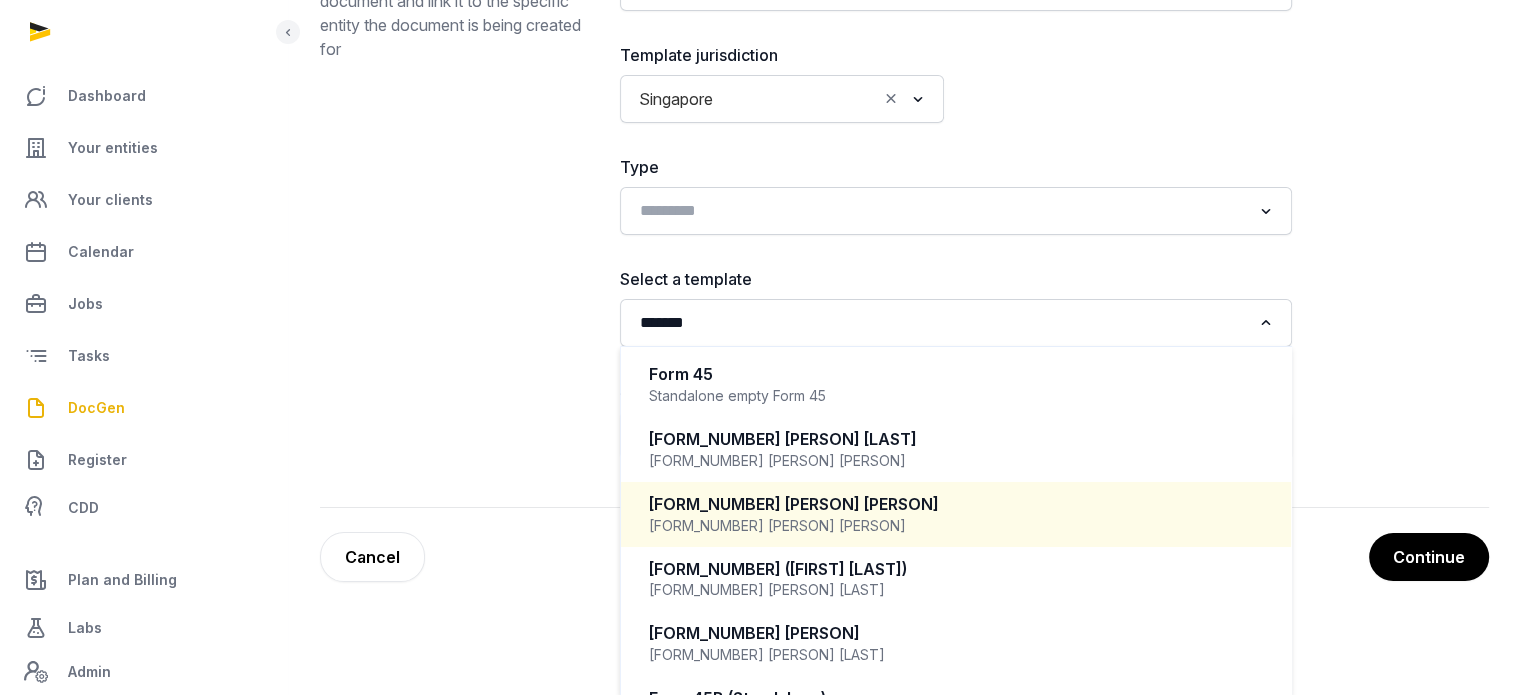 type 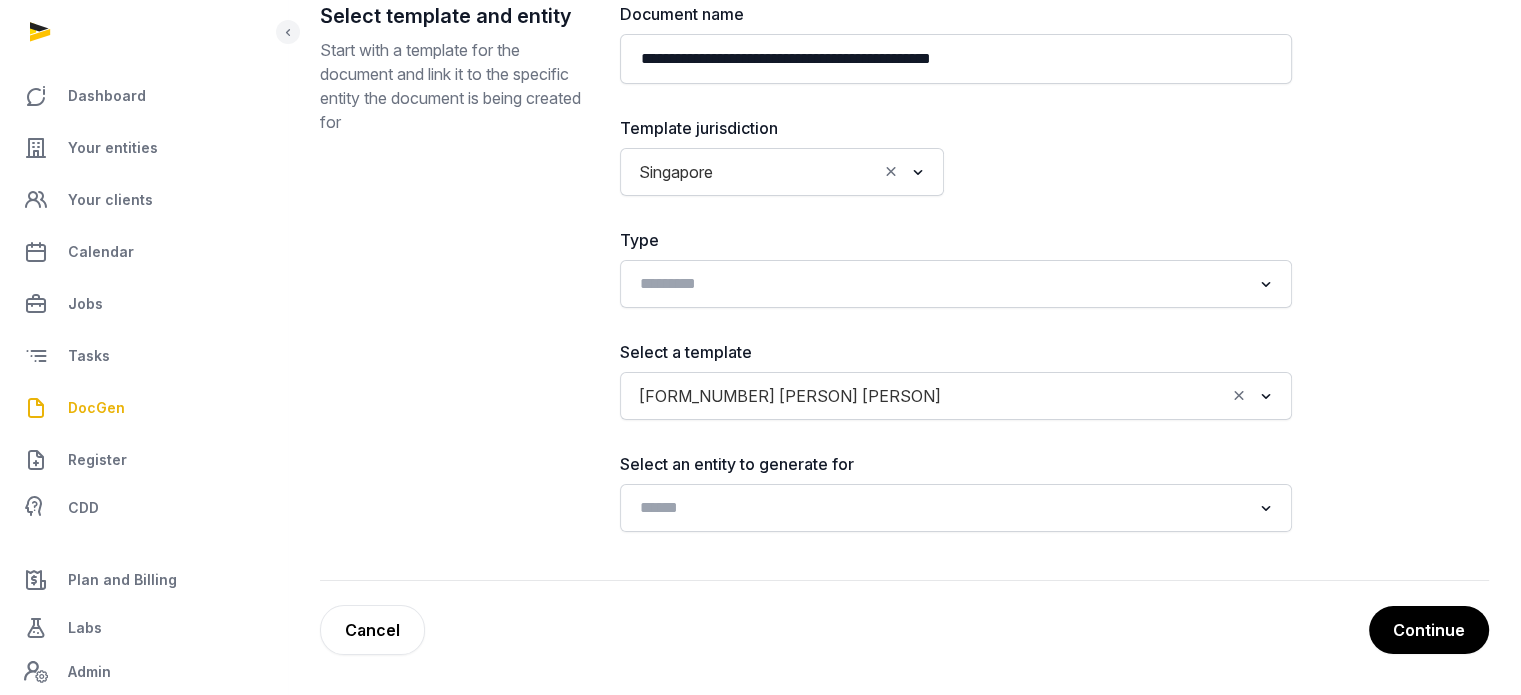 scroll, scrollTop: 241, scrollLeft: 0, axis: vertical 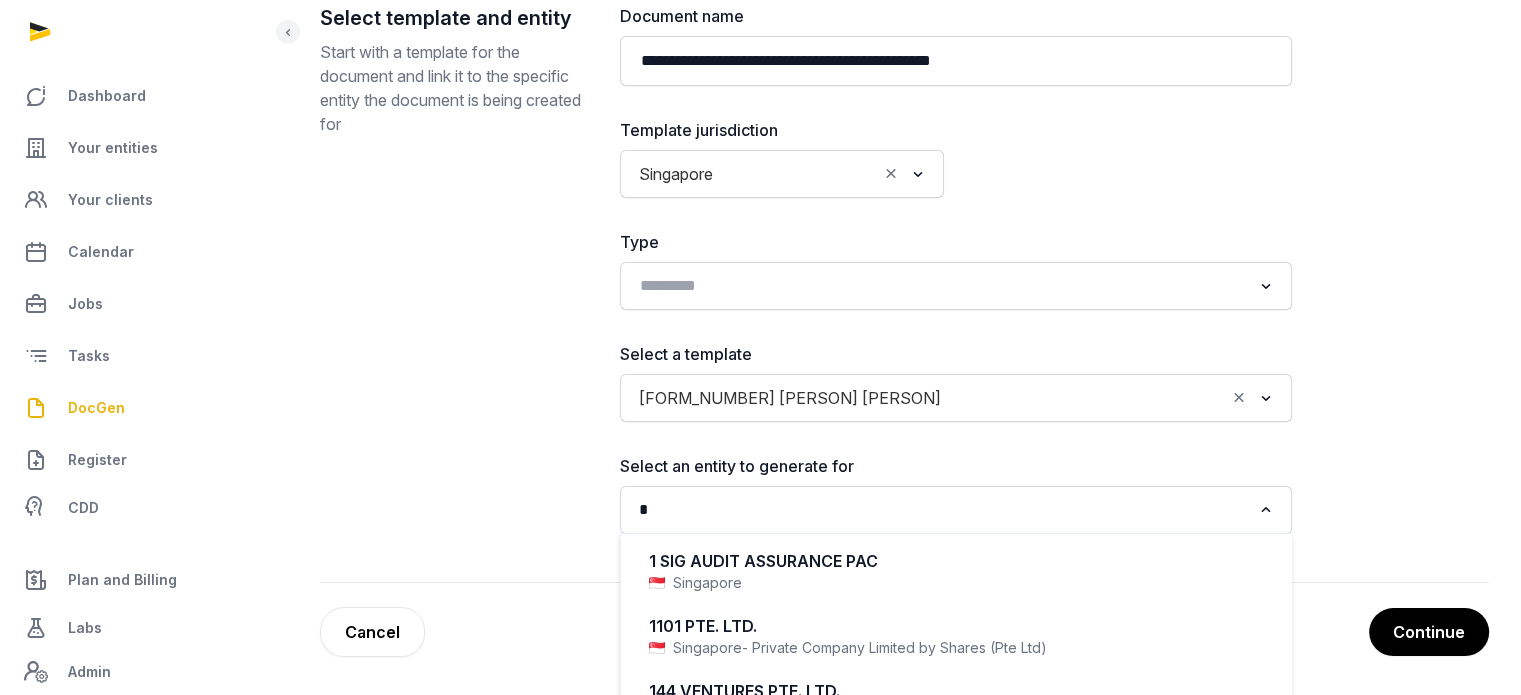 click on "*" 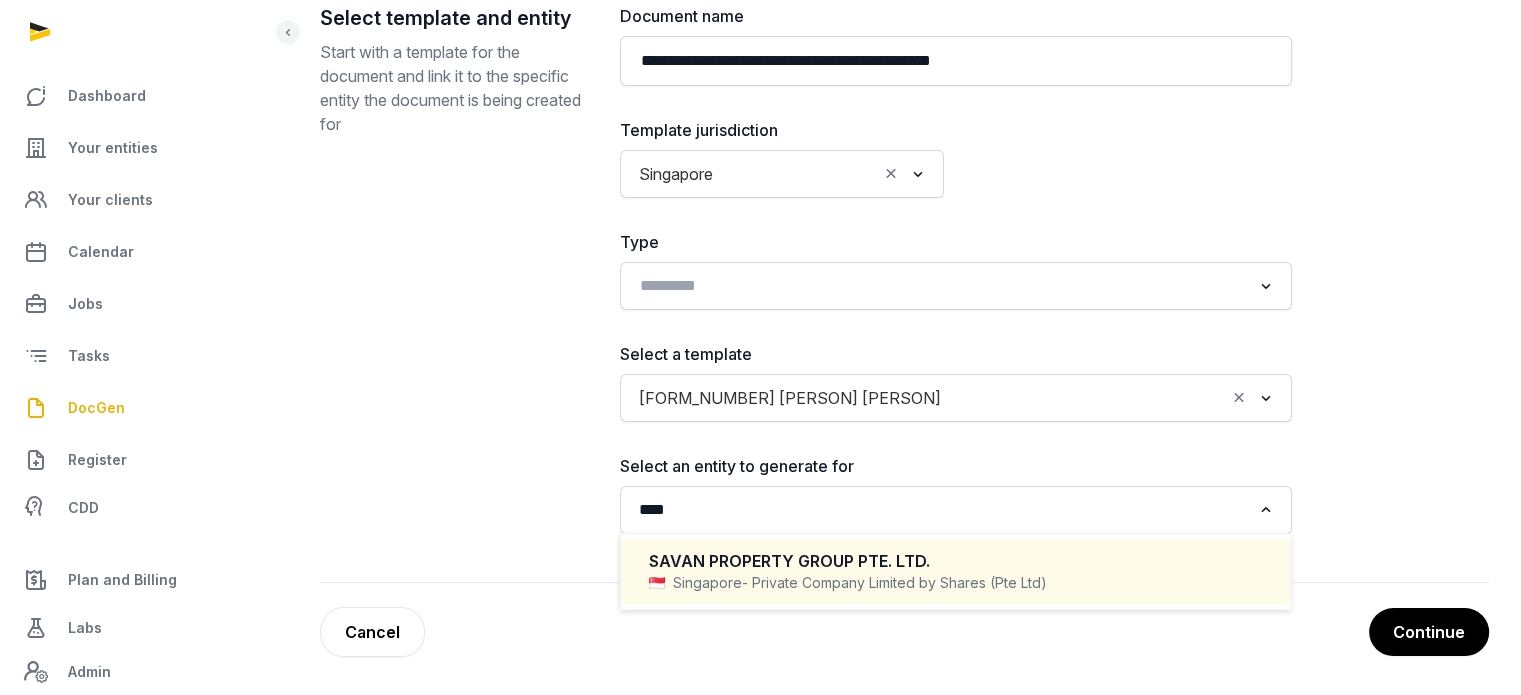 click on "- Private Company Limited by Shares (Pte Ltd)" at bounding box center [894, 583] 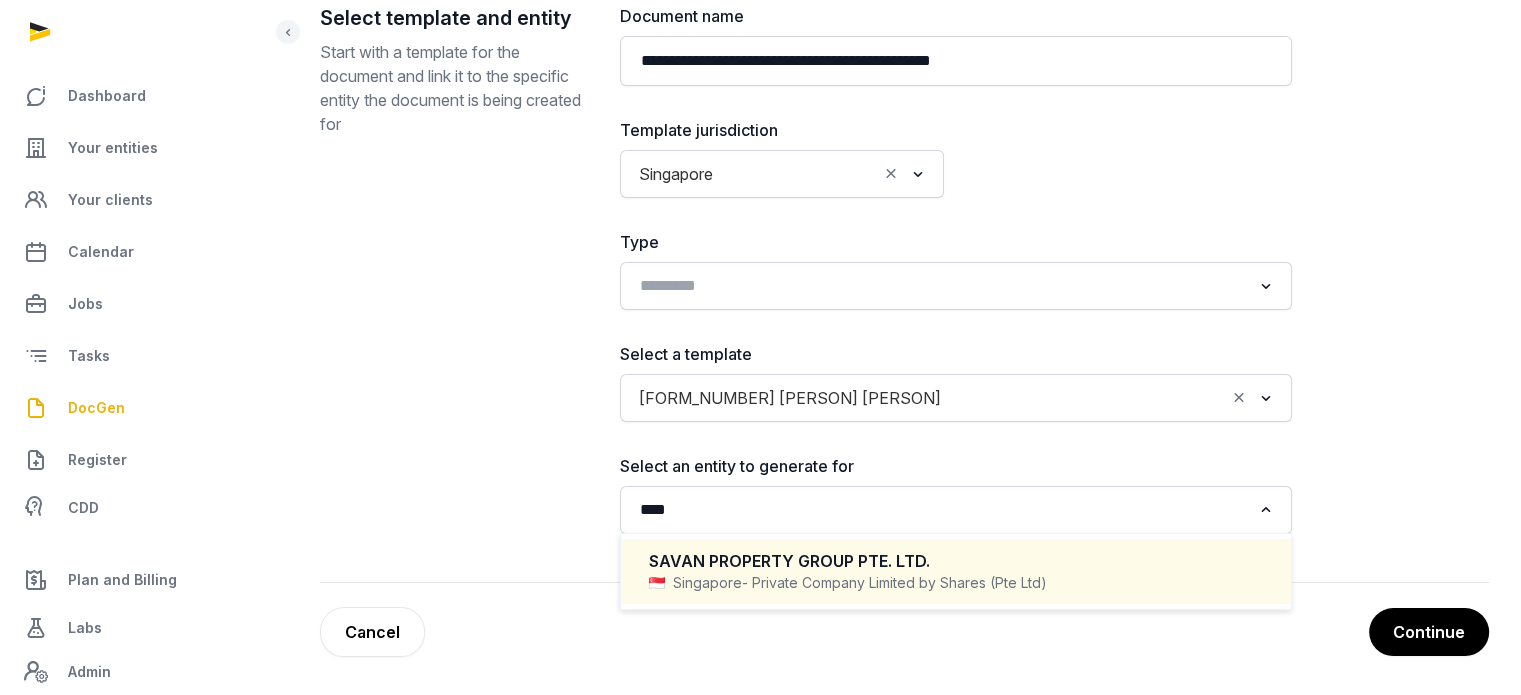 type 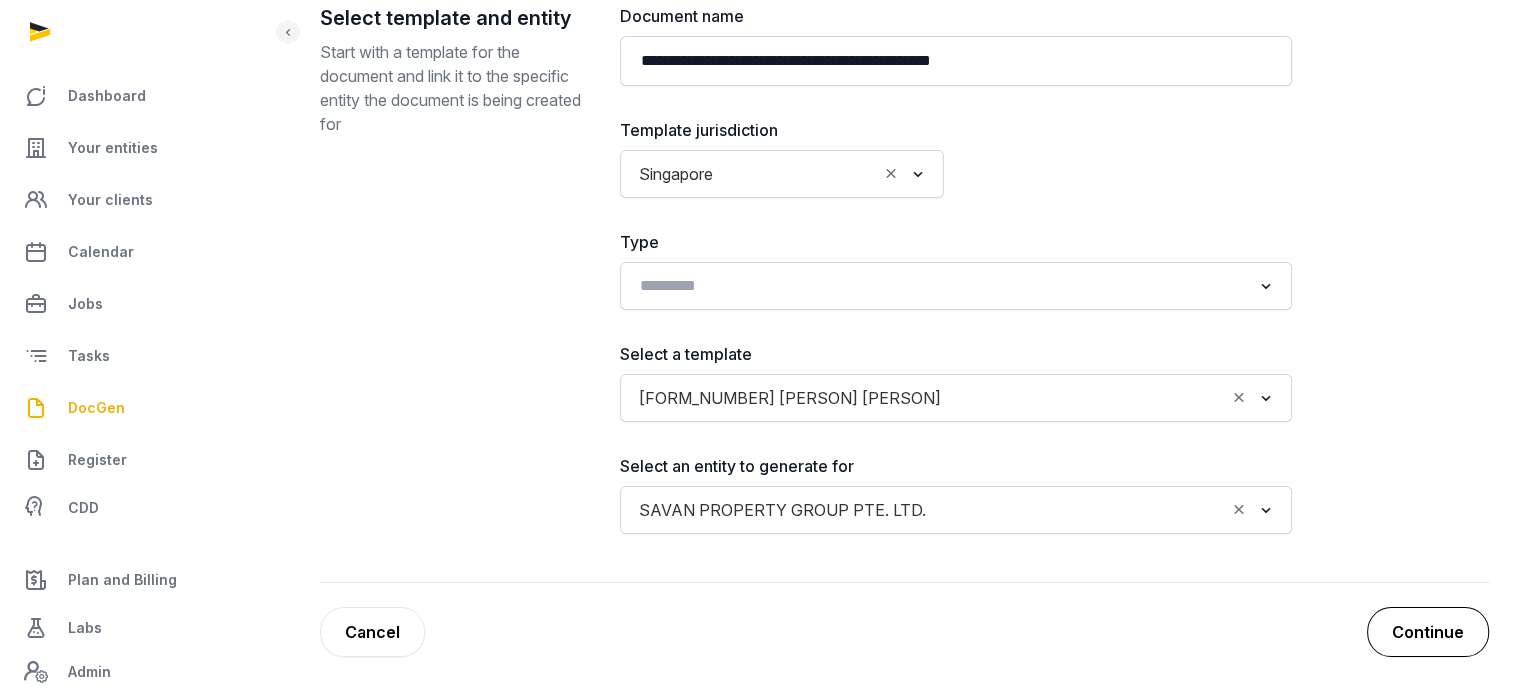 click on "Continue" at bounding box center [1428, 632] 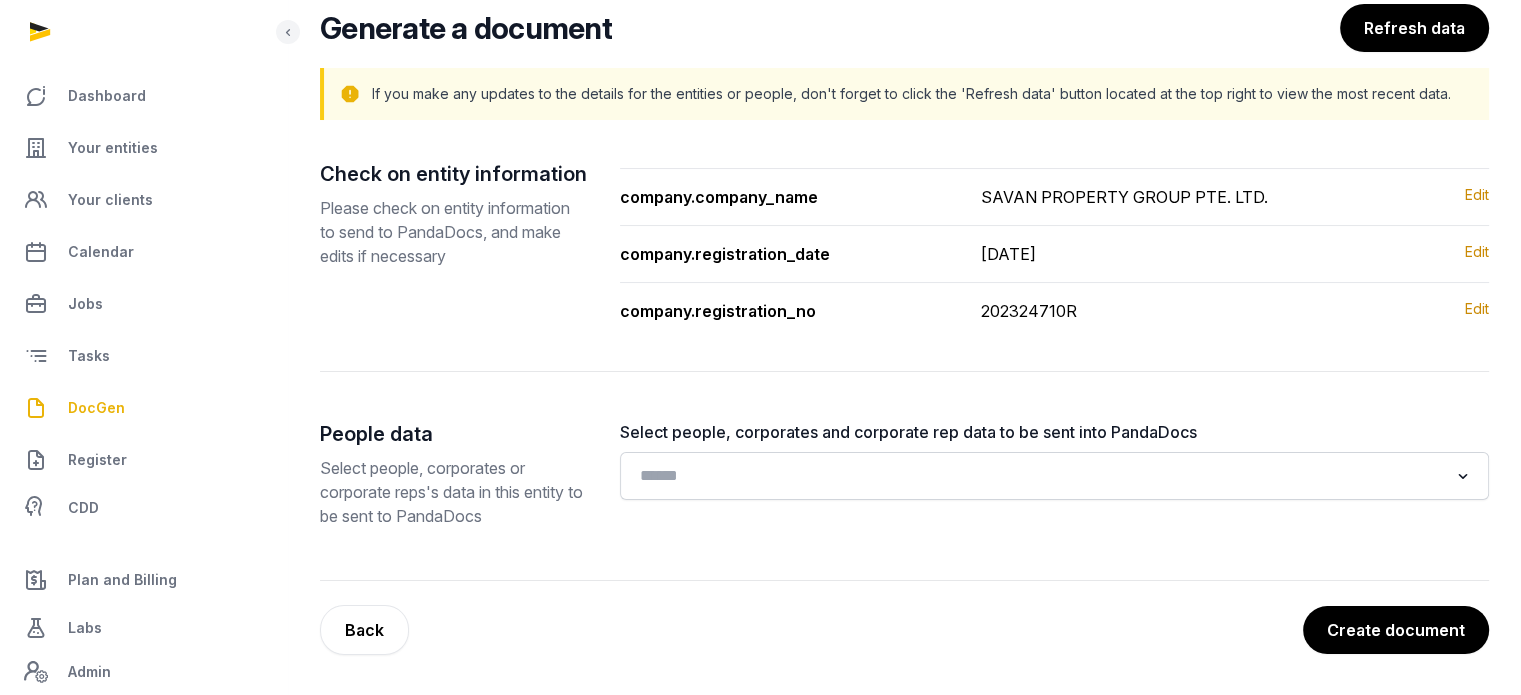 scroll, scrollTop: 151, scrollLeft: 0, axis: vertical 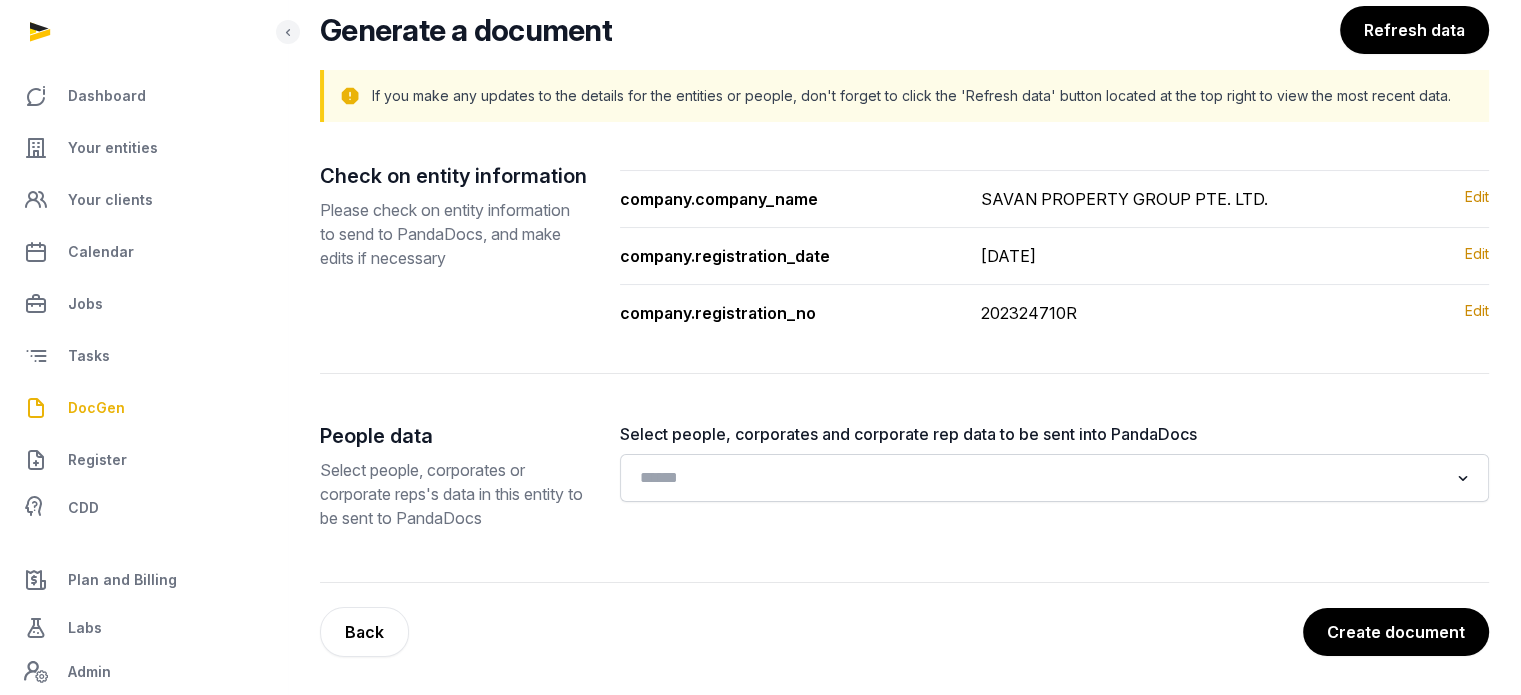 click on "Create document" at bounding box center (1396, 632) 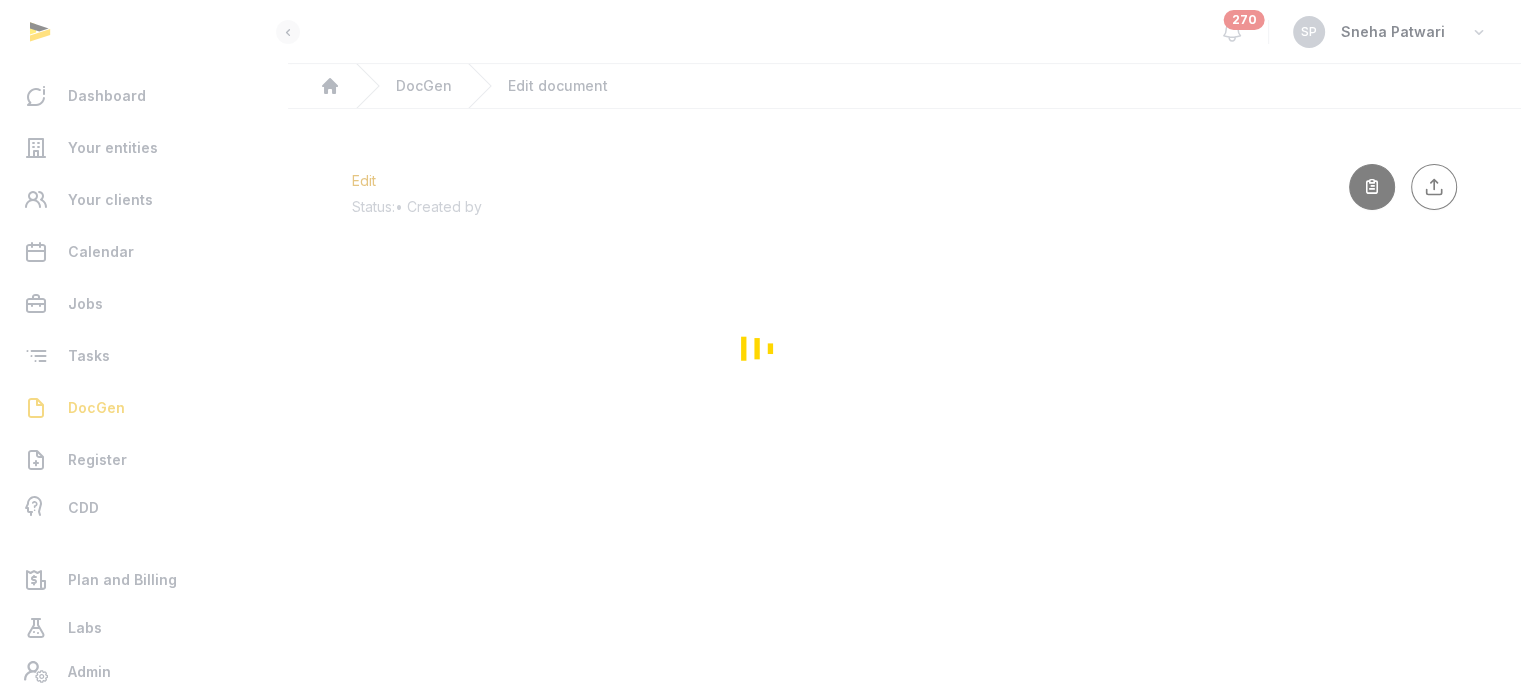 scroll, scrollTop: 0, scrollLeft: 0, axis: both 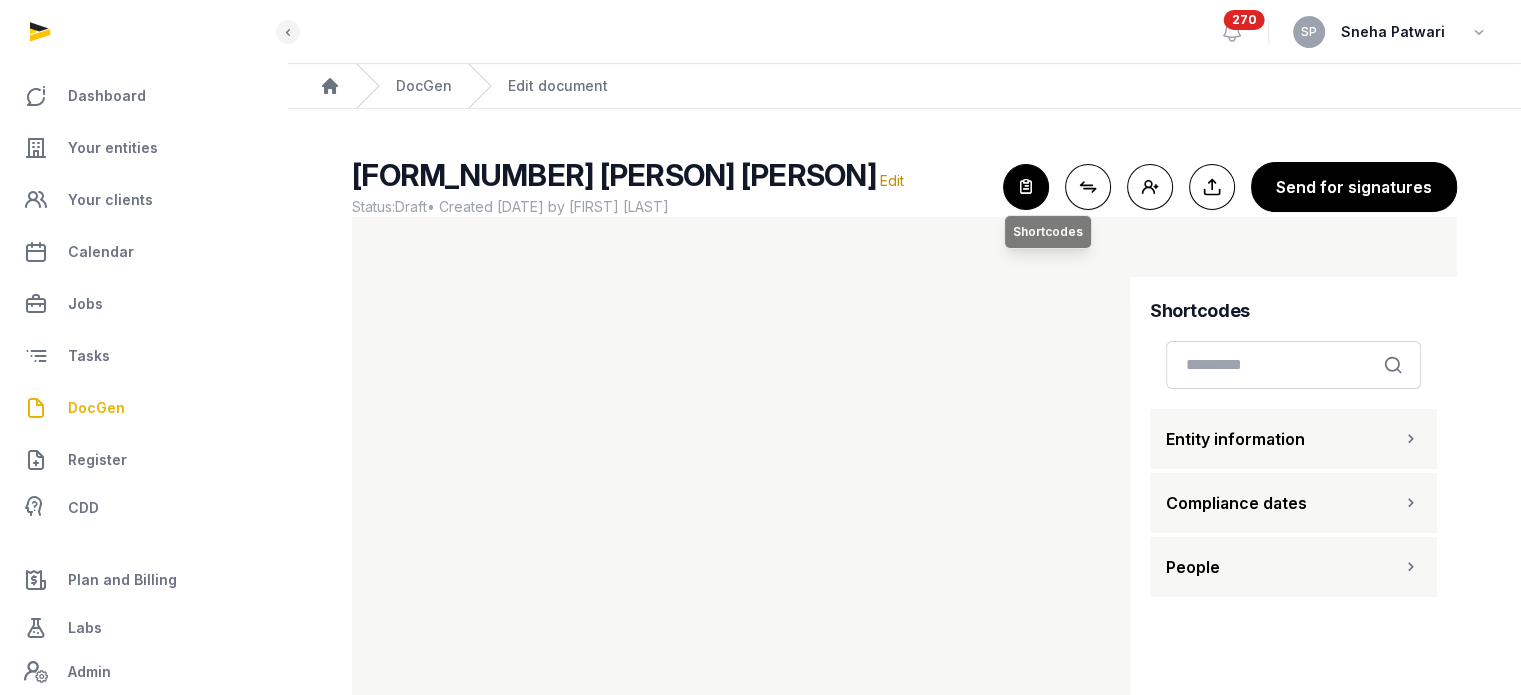 click at bounding box center [1026, 187] 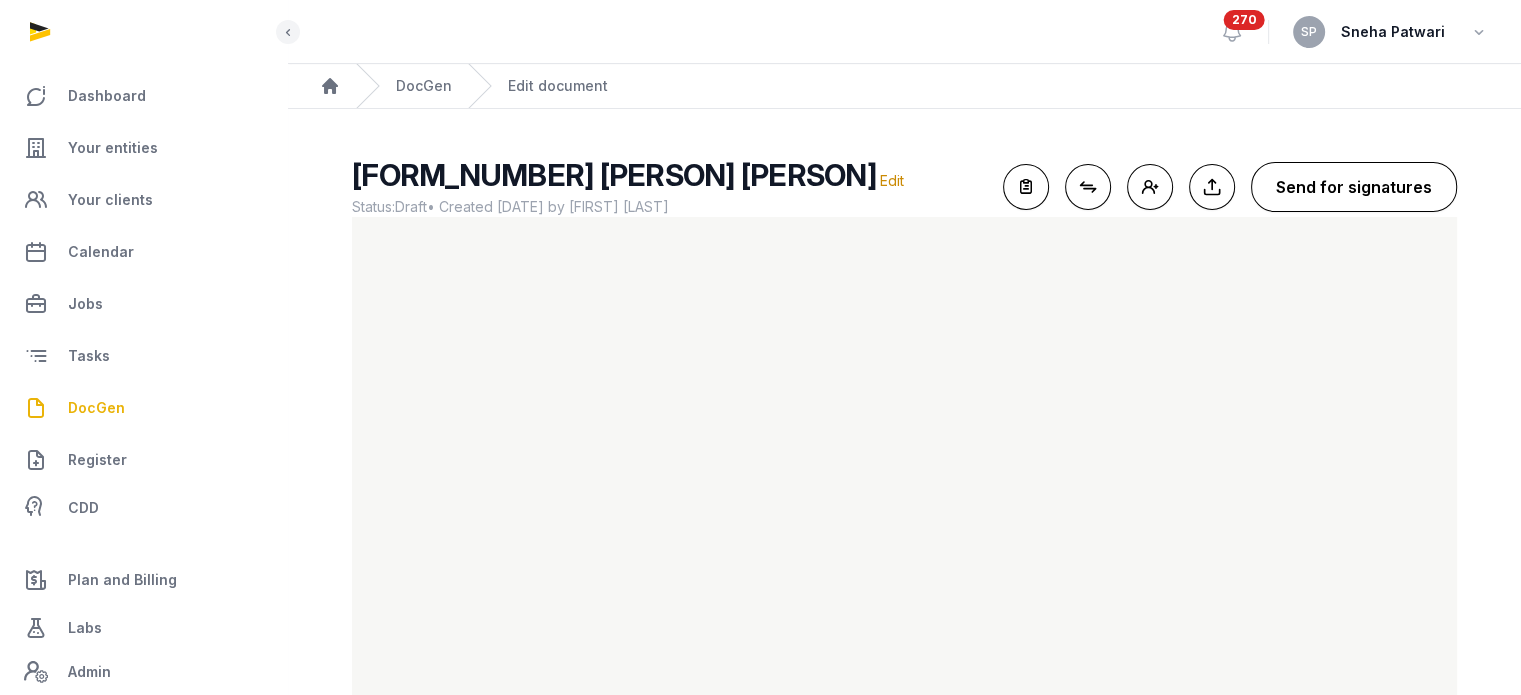 click on "Send for signatures" at bounding box center [1354, 187] 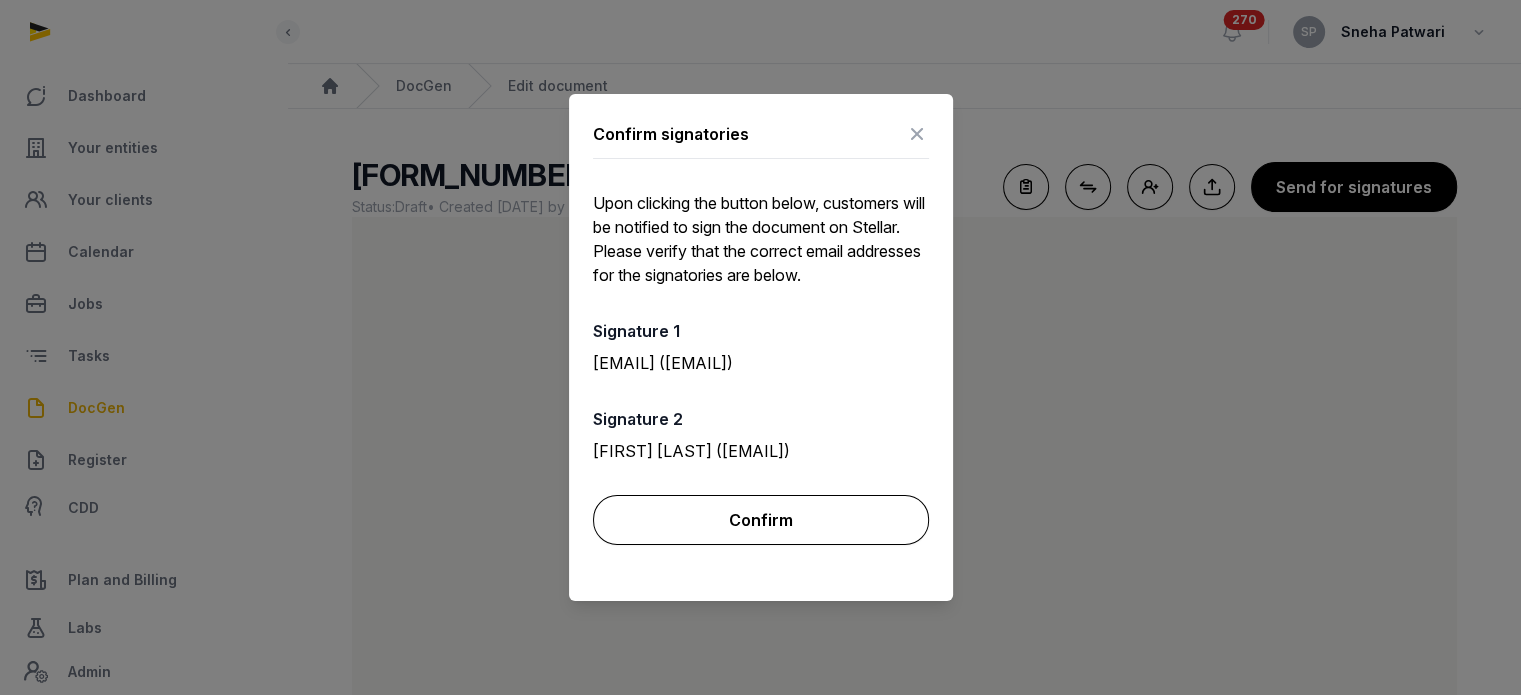 click on "Confirm" at bounding box center (761, 520) 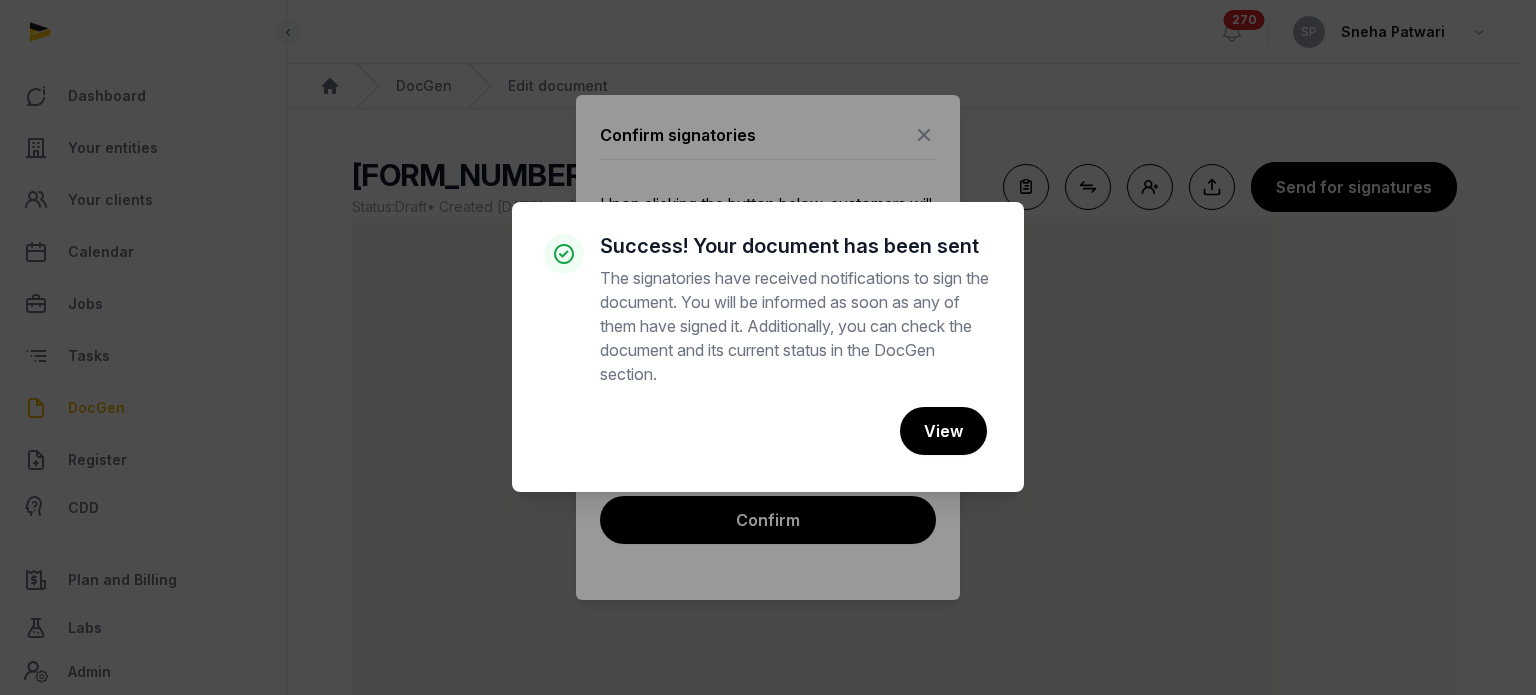 click on "×
Success! Your document has been sent
The signatories have received notifications to sign the document. You will be informed as soon as any of them have signed it. Additionally, you can check the document and its current status in the DocGen section.
Cancel No View" at bounding box center [768, 347] 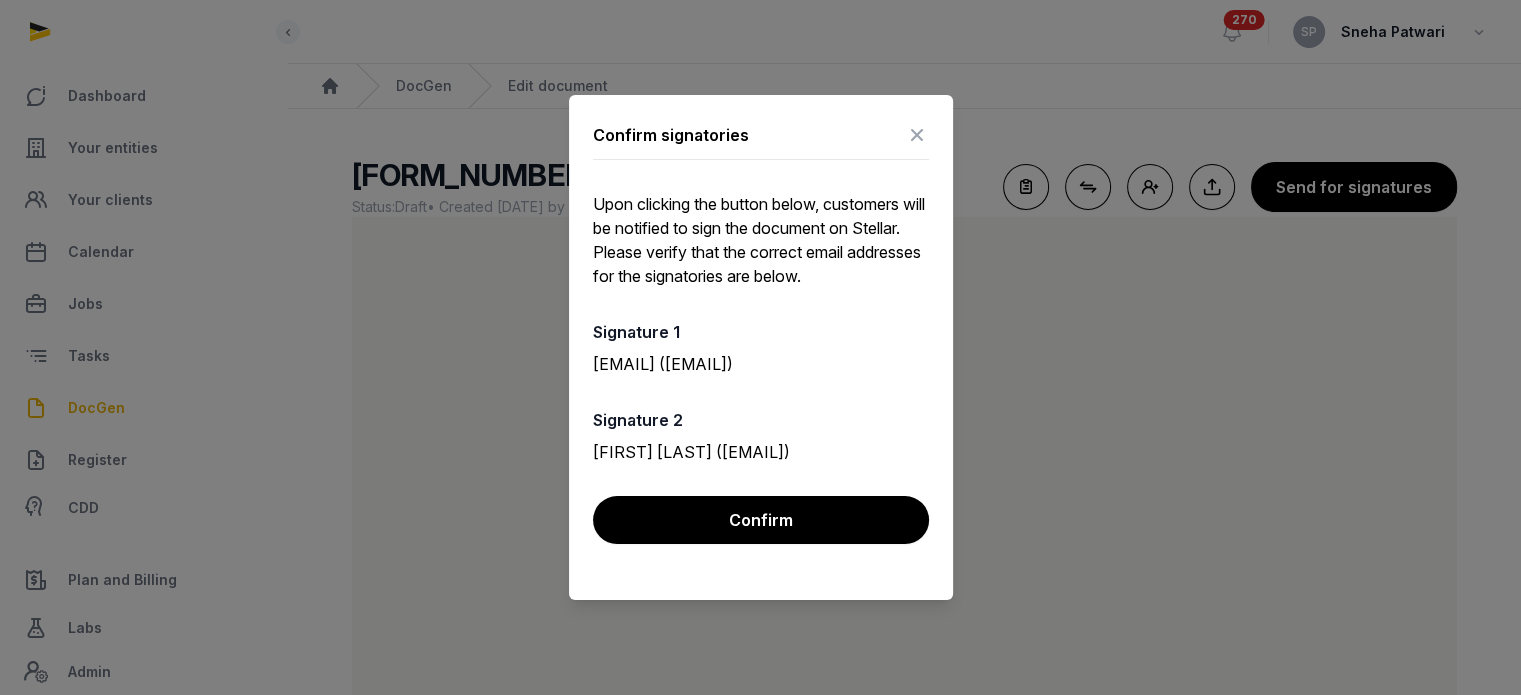 click at bounding box center [917, 135] 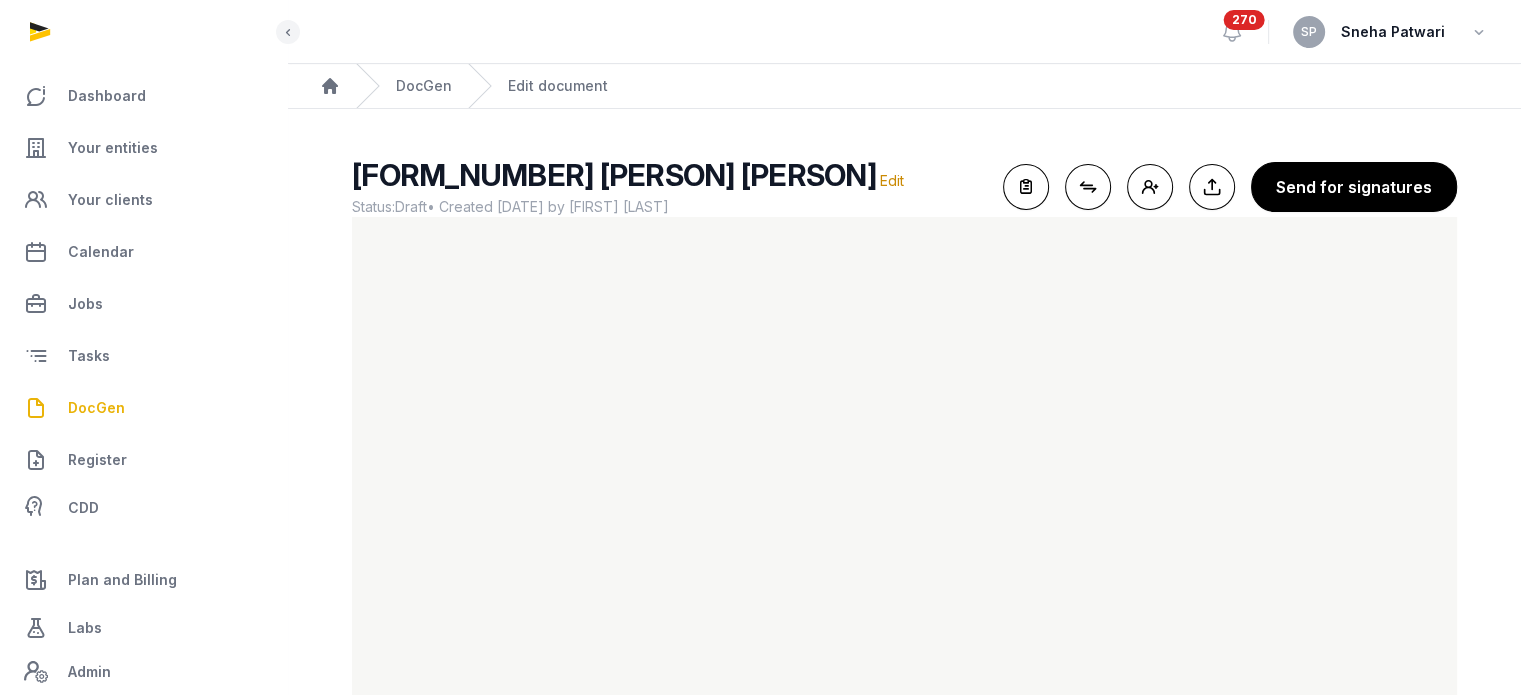 click on "DocGen" at bounding box center (96, 408) 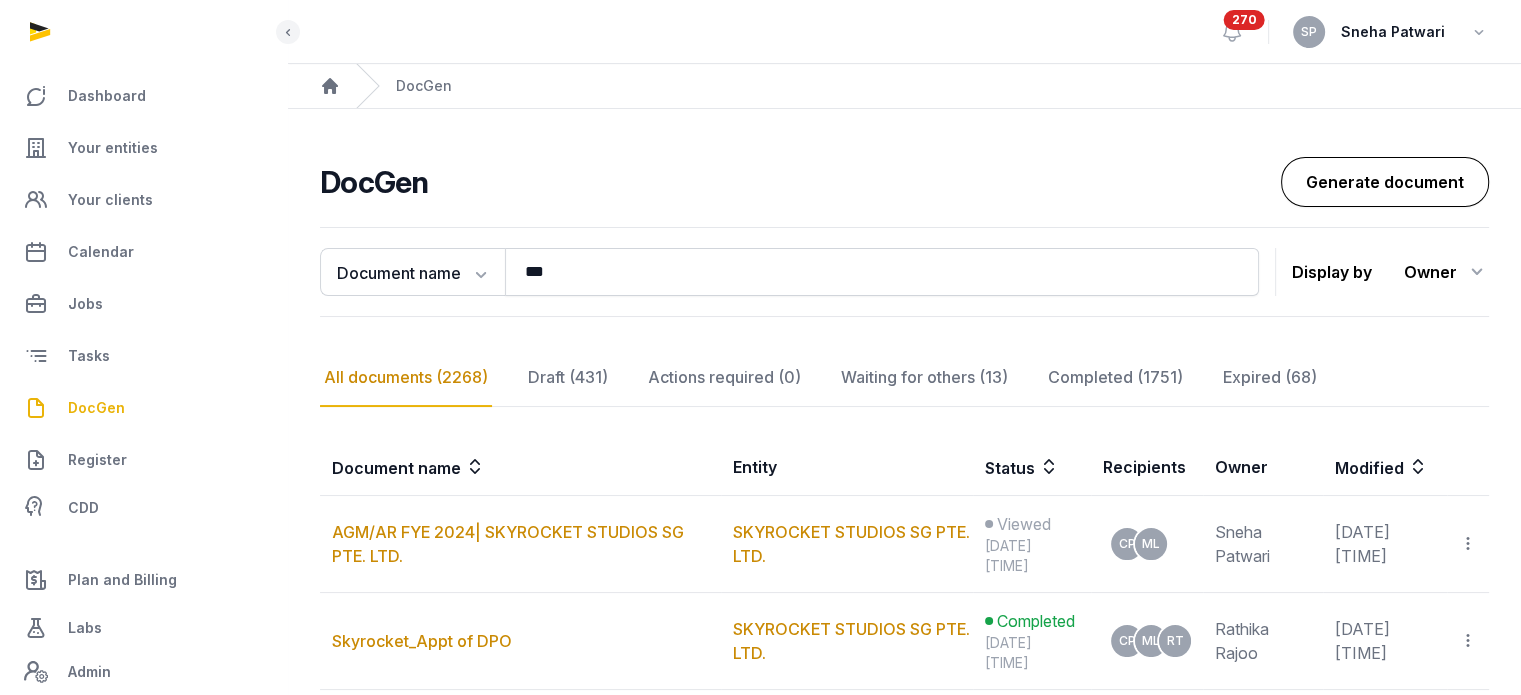 click on "Generate document" at bounding box center (1385, 182) 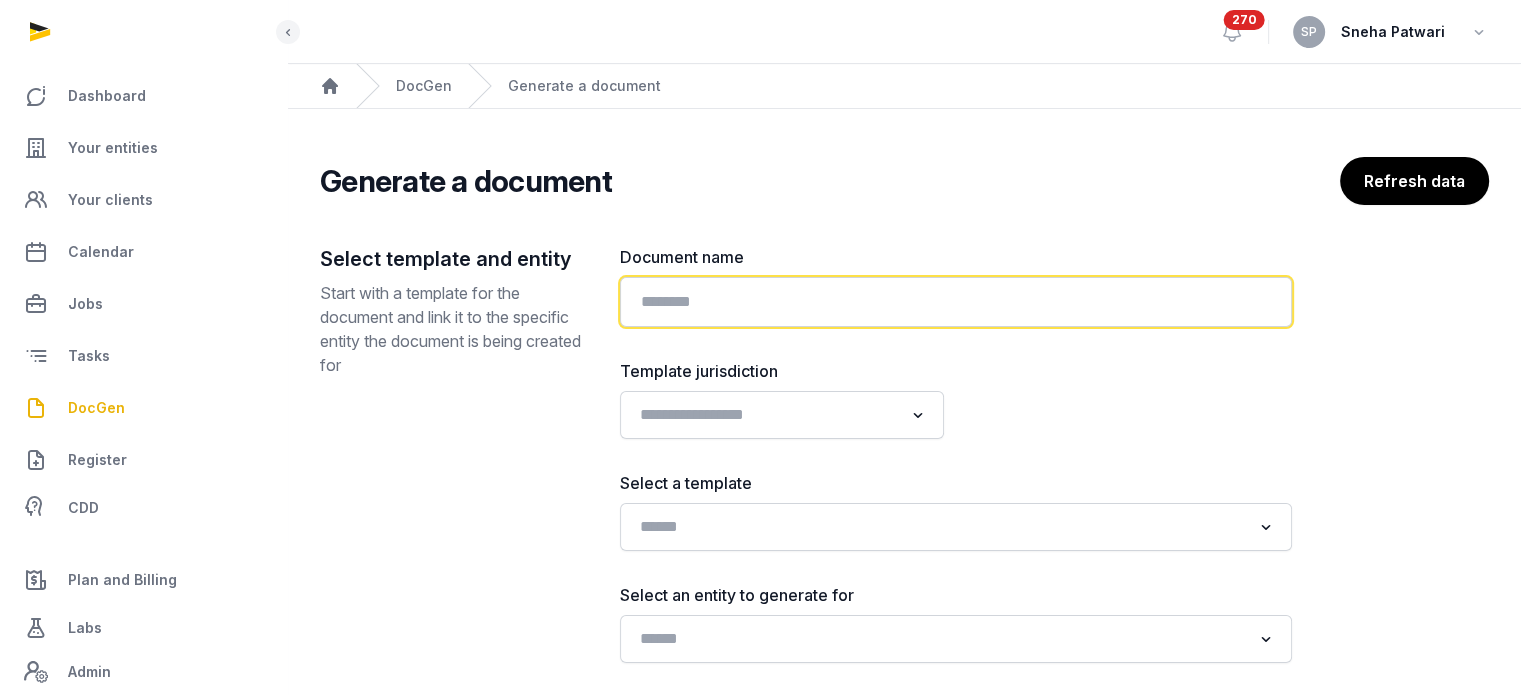 click 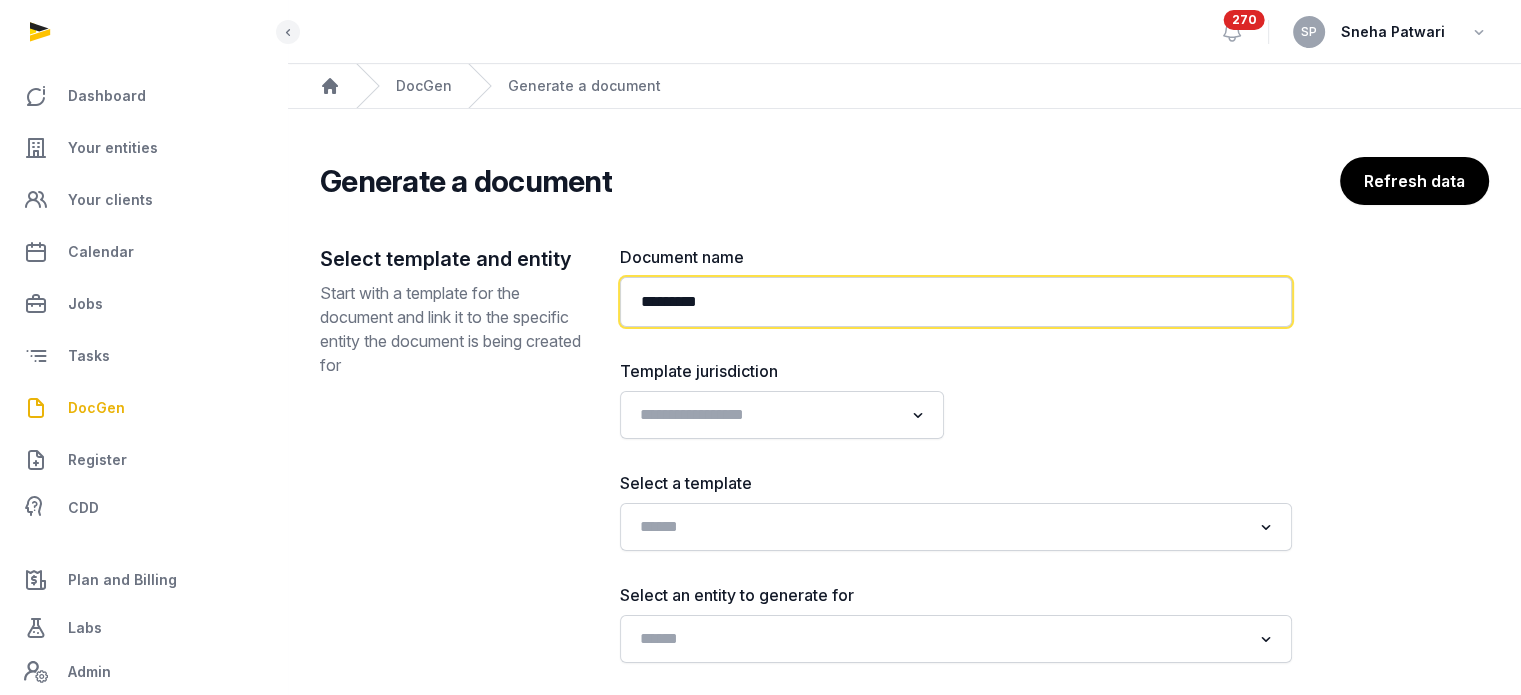 paste on "**********" 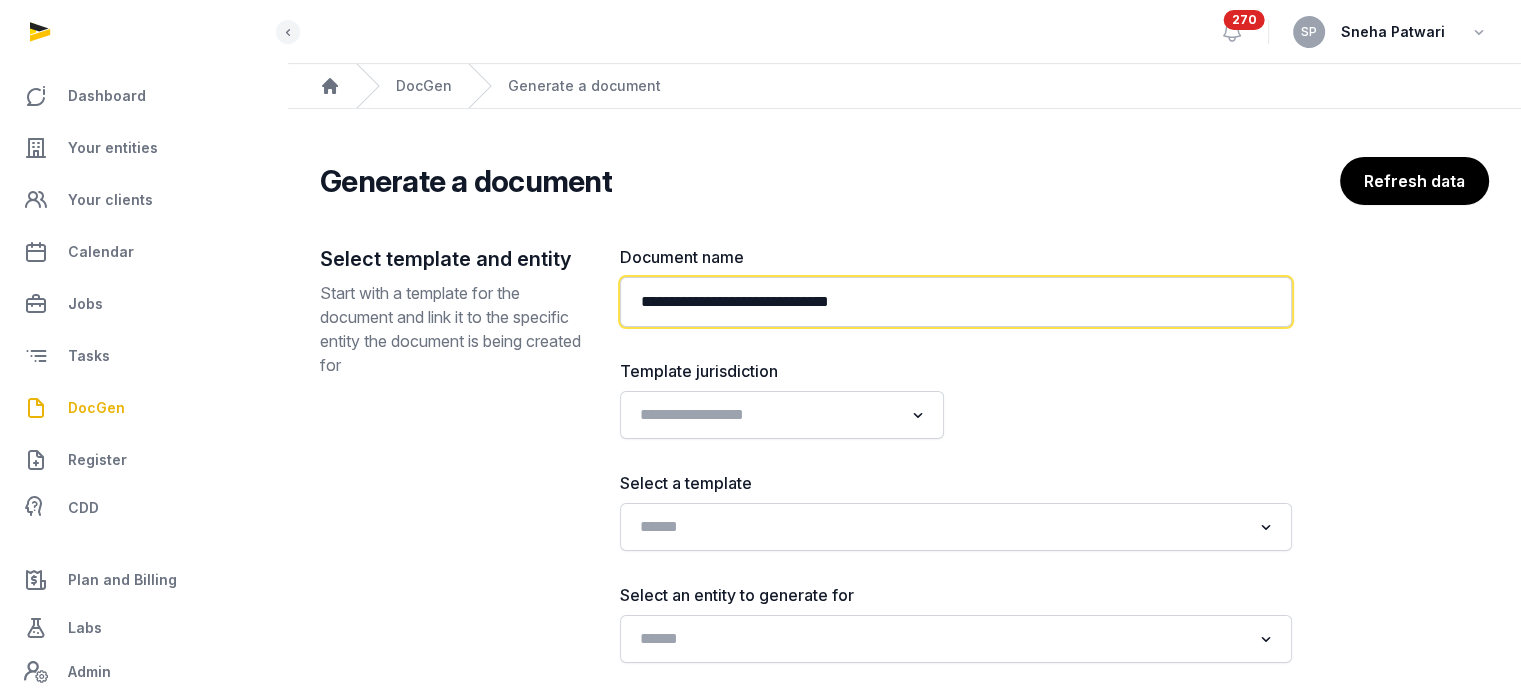 paste on "**********" 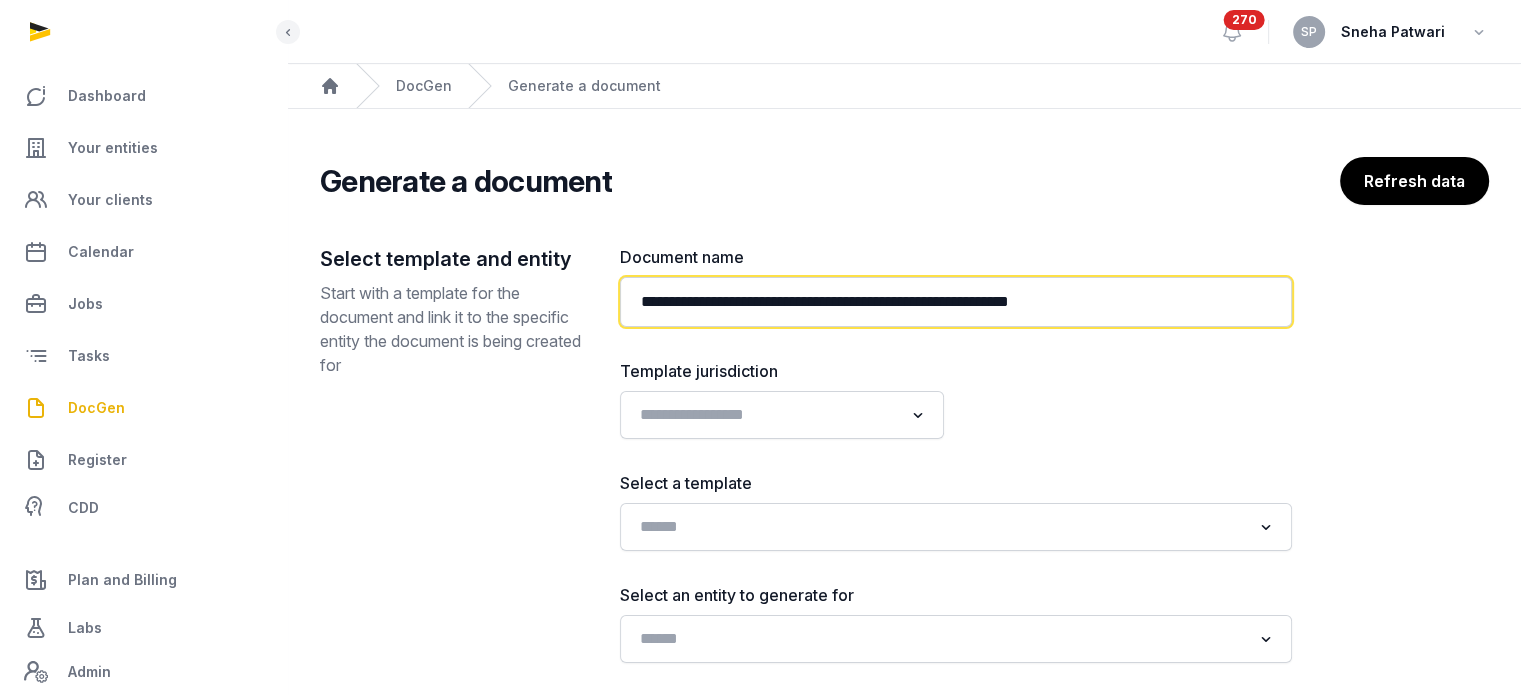 type on "**********" 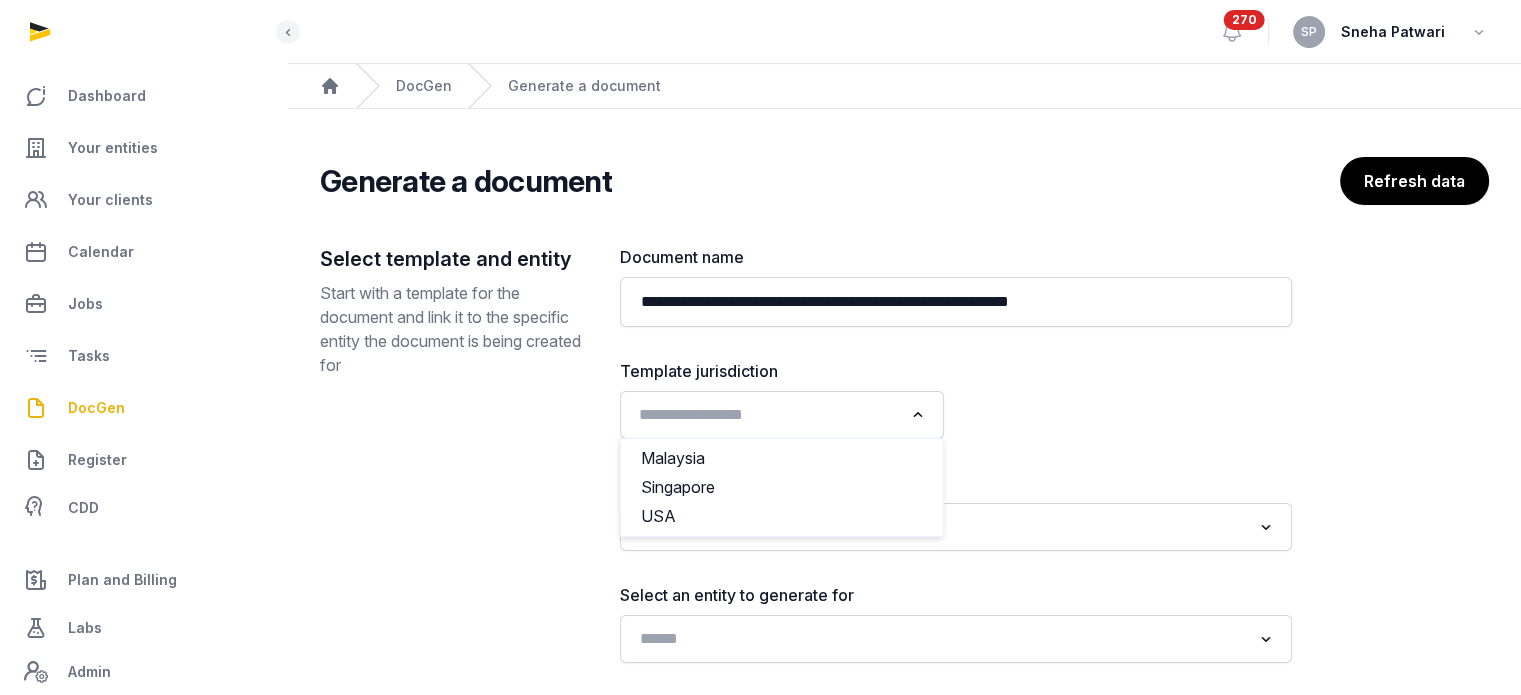 click 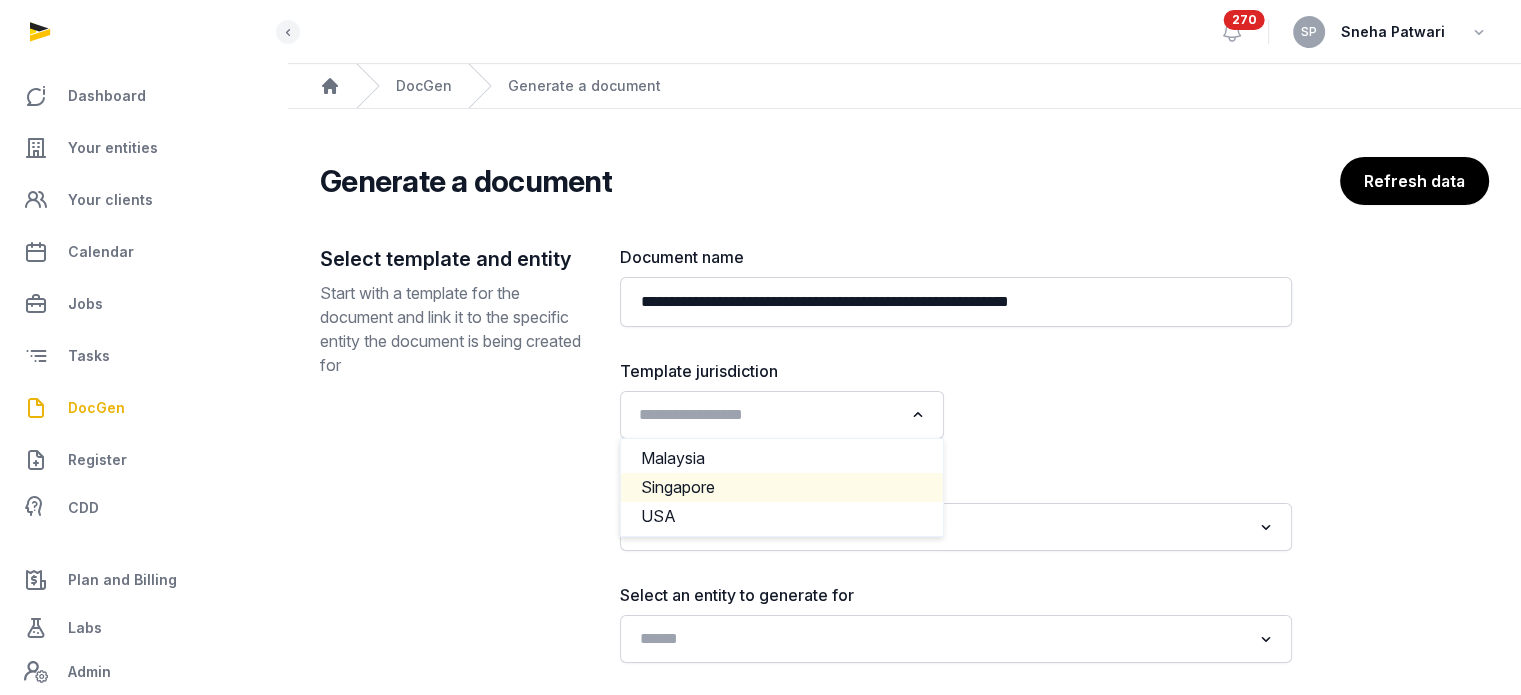 click on "Singapore" 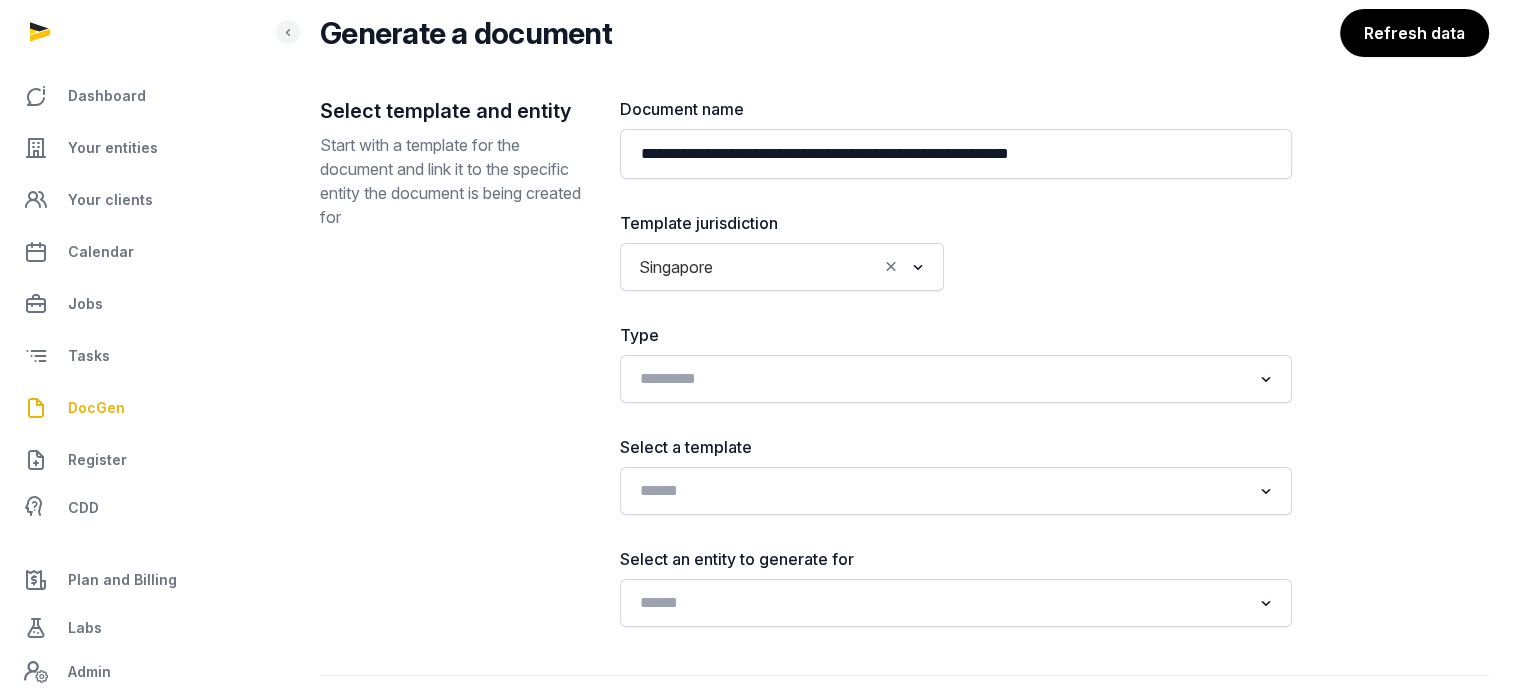 scroll, scrollTop: 241, scrollLeft: 0, axis: vertical 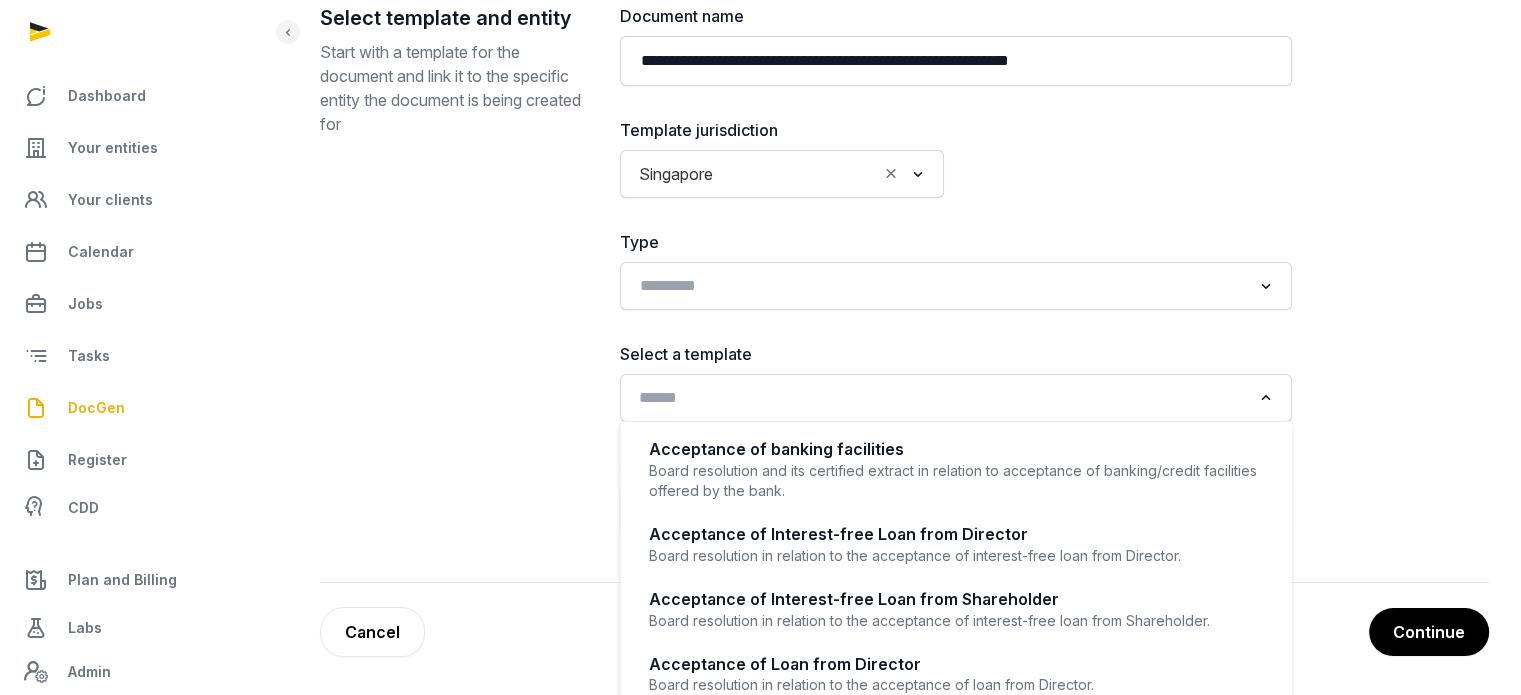 click 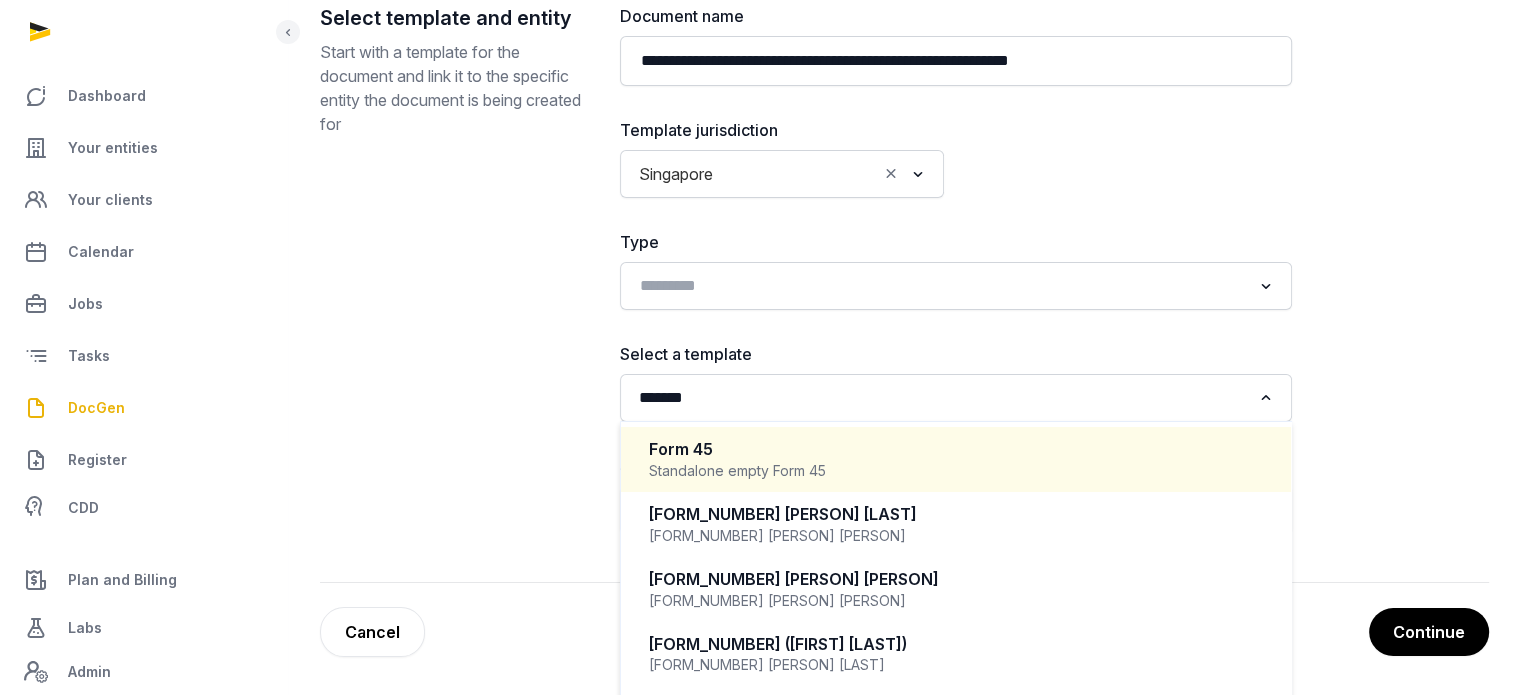 click on "Standalone empty Form 45" at bounding box center [956, 471] 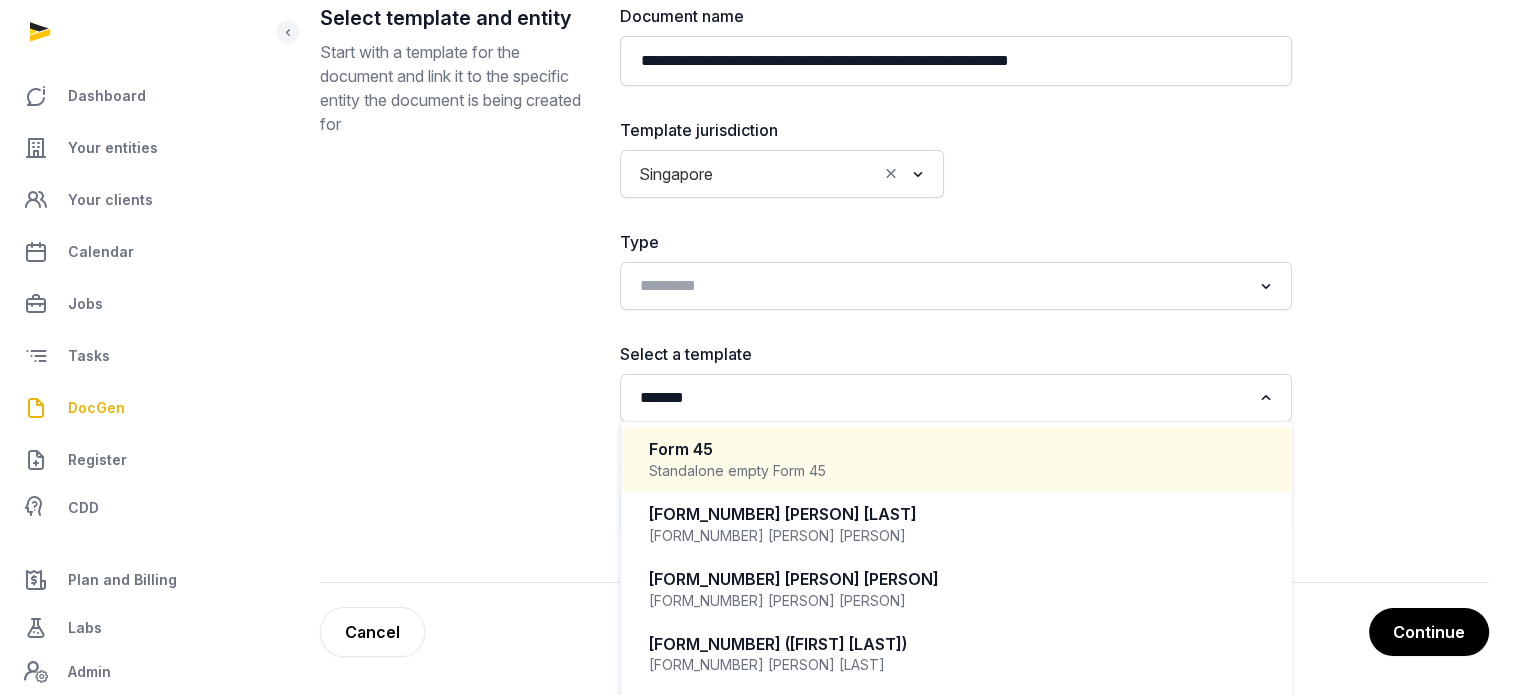 type 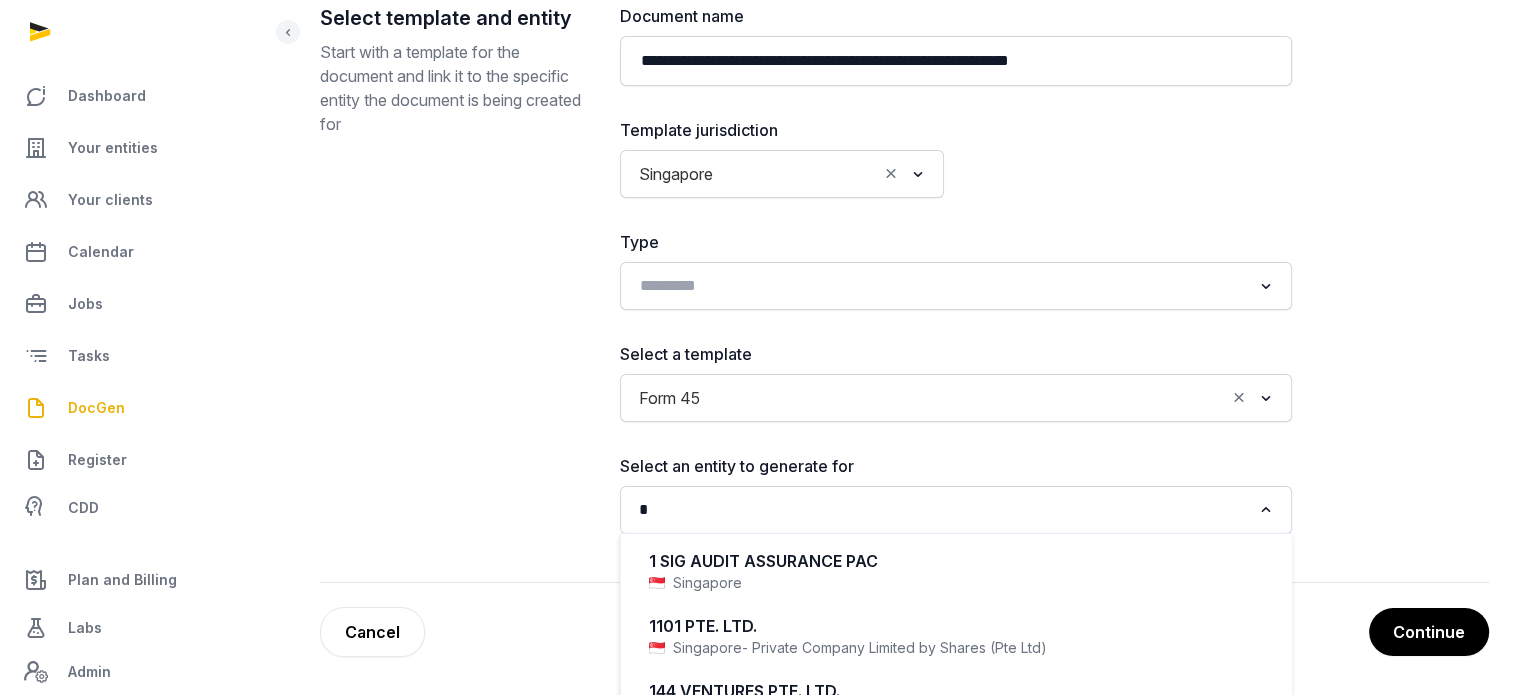 click on "*" 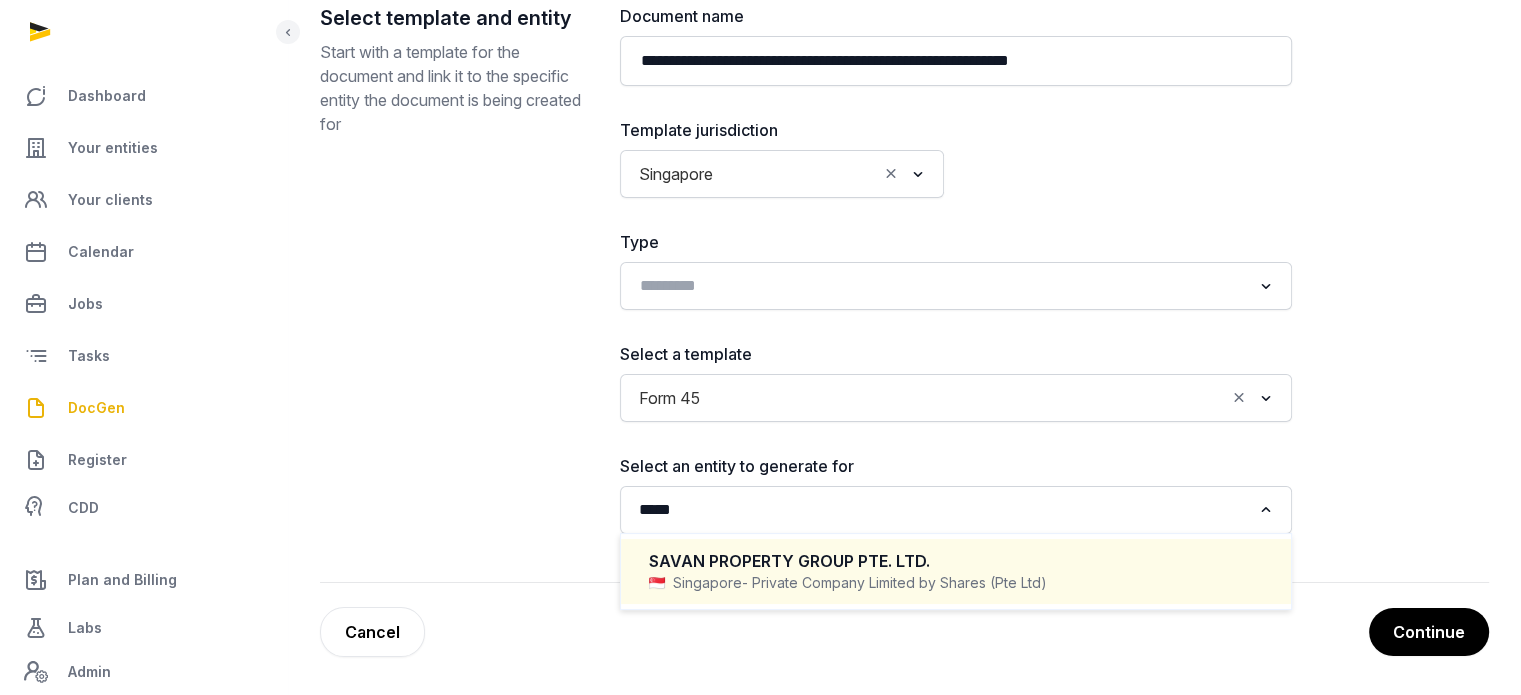 click on "SAVAN PROPERTY GROUP PTE. LTD." at bounding box center [956, 561] 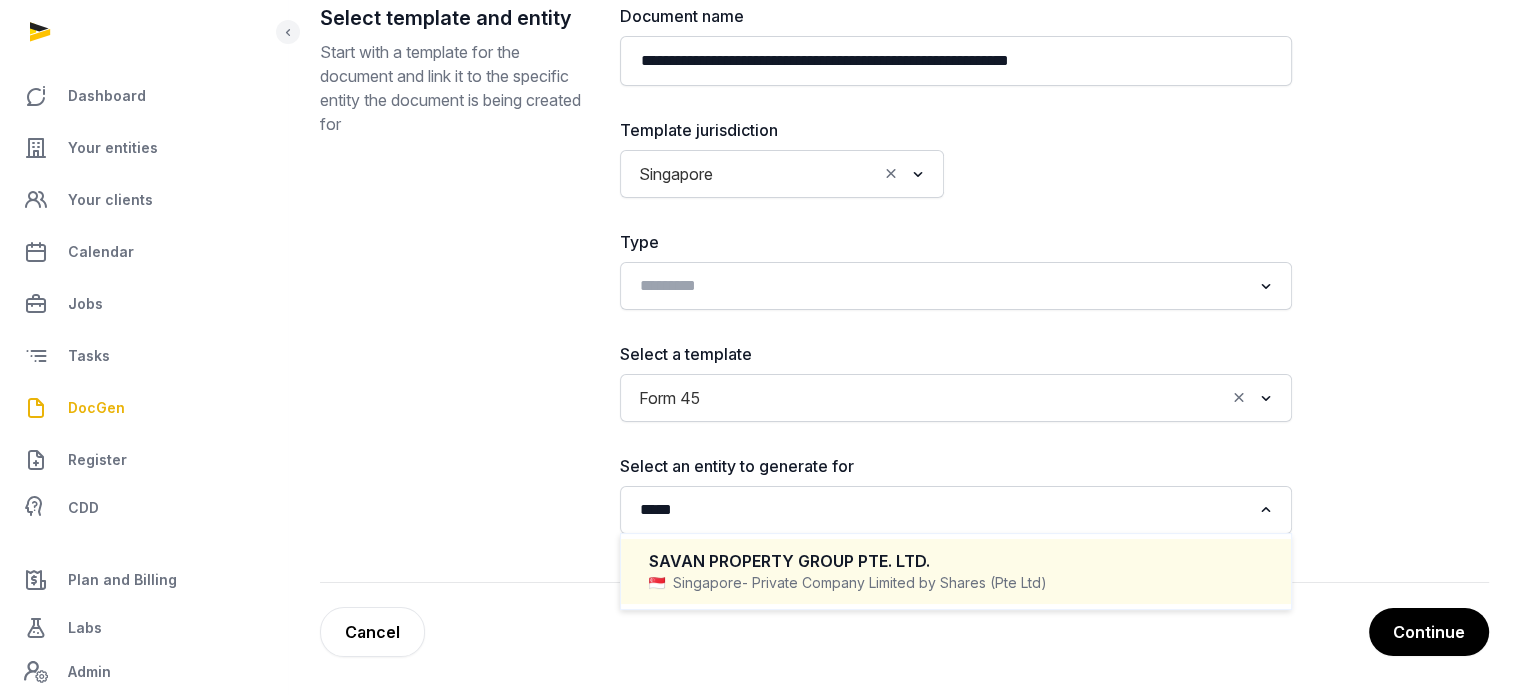 type 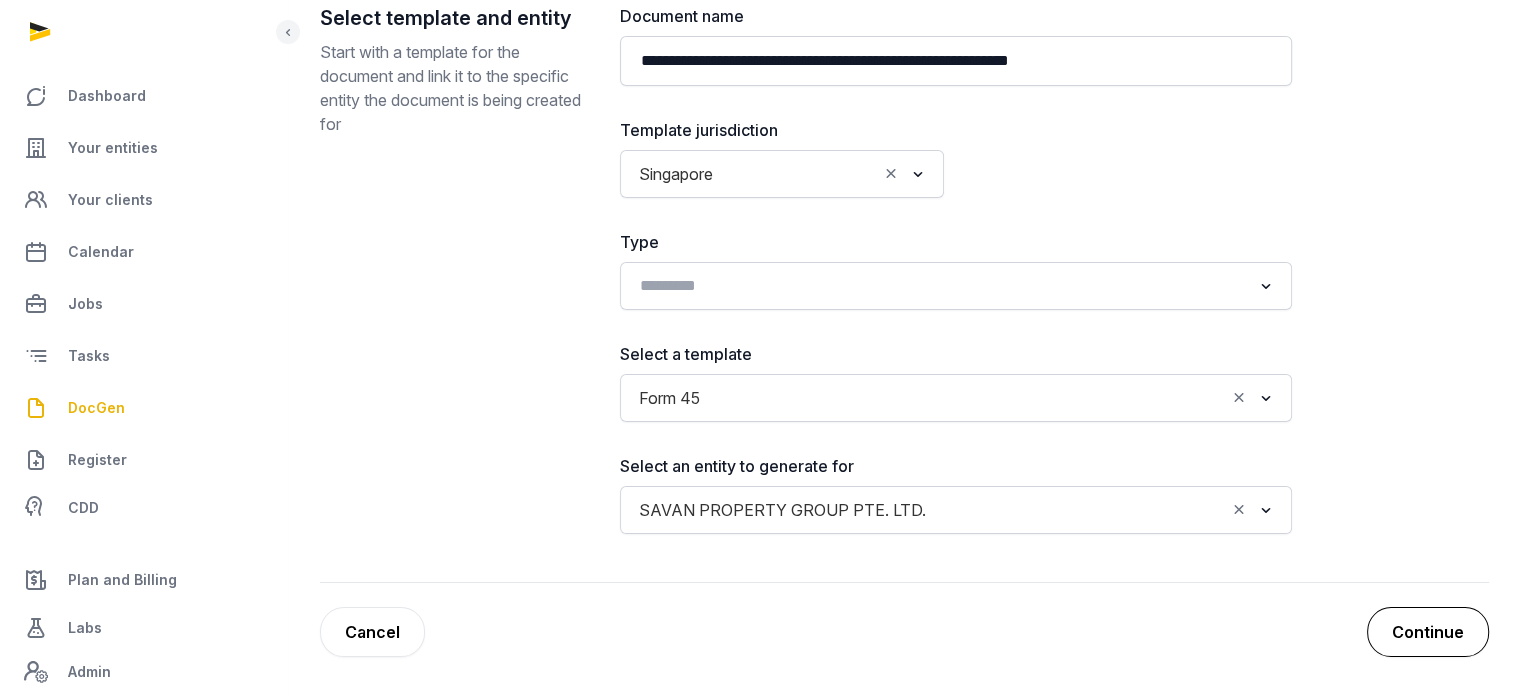 click on "Continue" at bounding box center (1428, 632) 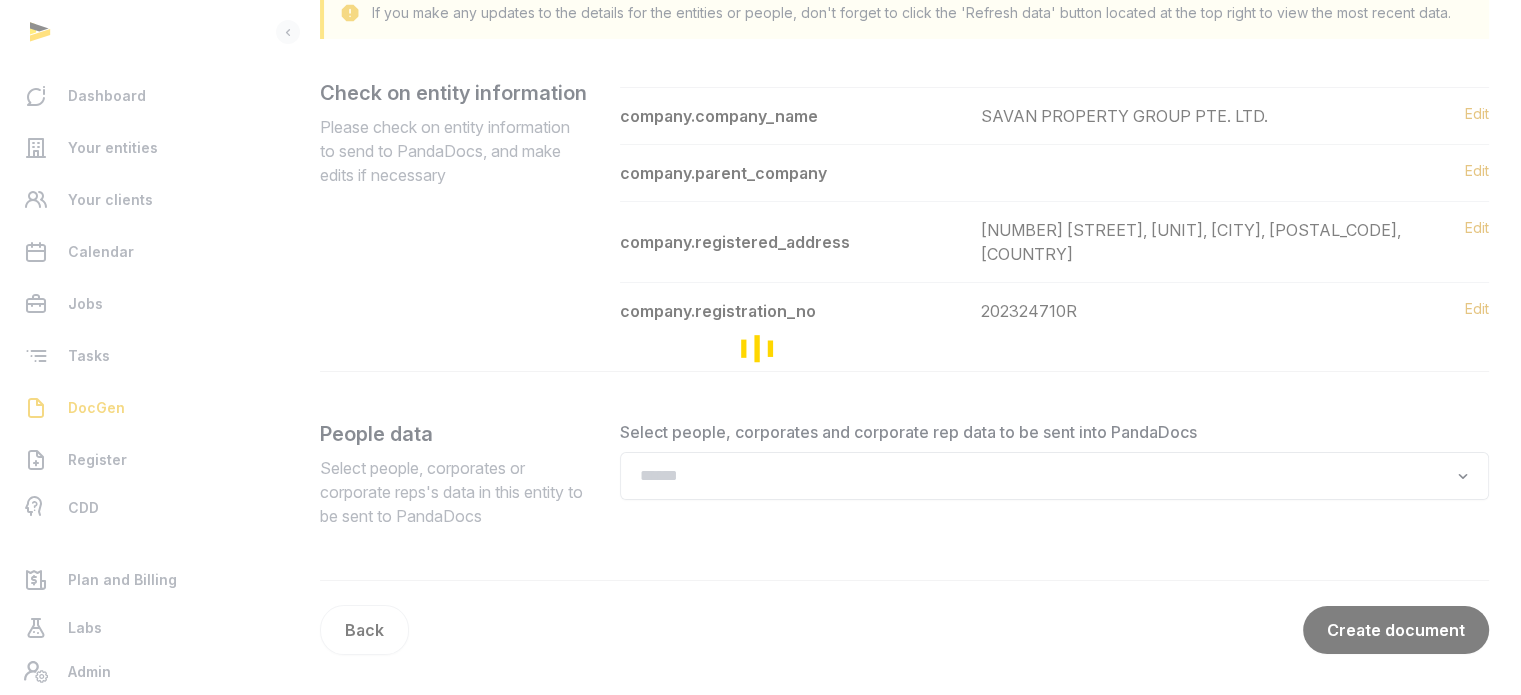 scroll, scrollTop: 232, scrollLeft: 0, axis: vertical 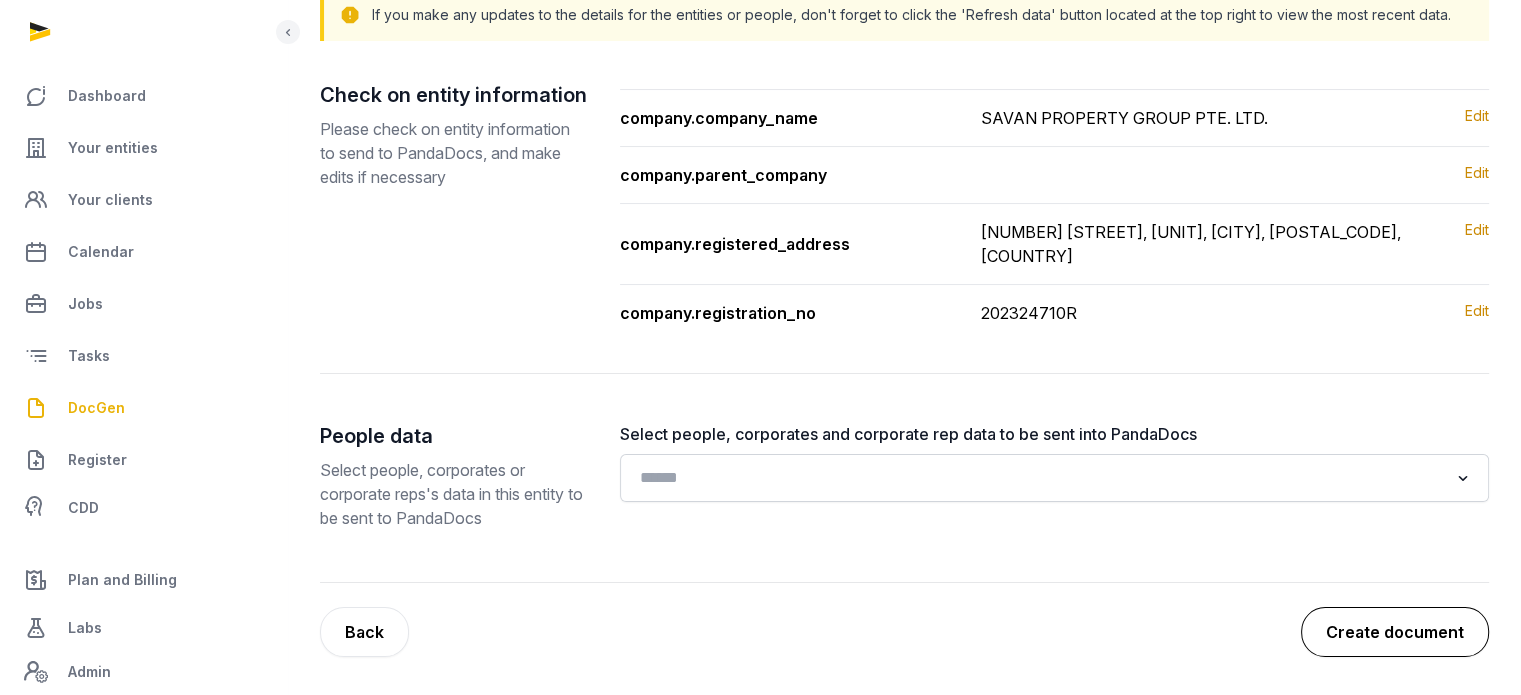 click on "Create document" at bounding box center (1395, 632) 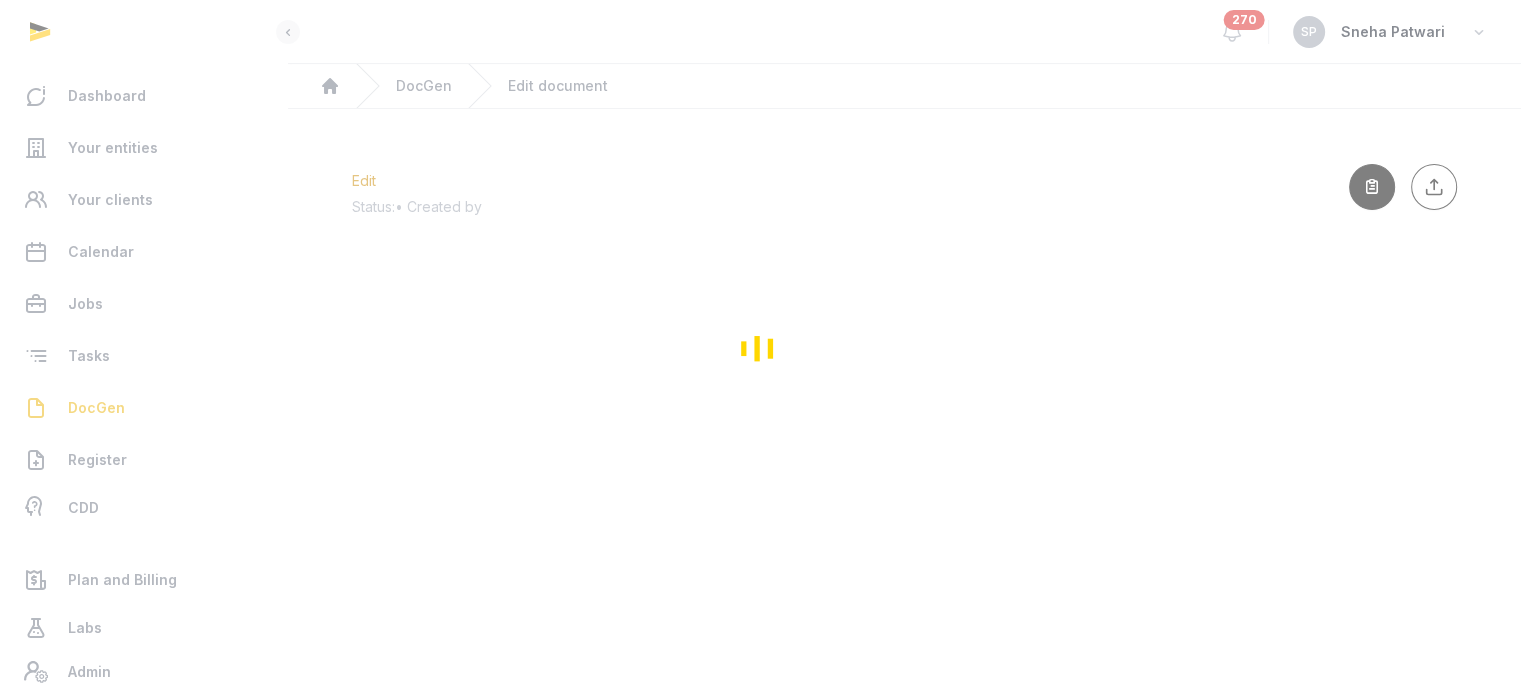 scroll, scrollTop: 0, scrollLeft: 0, axis: both 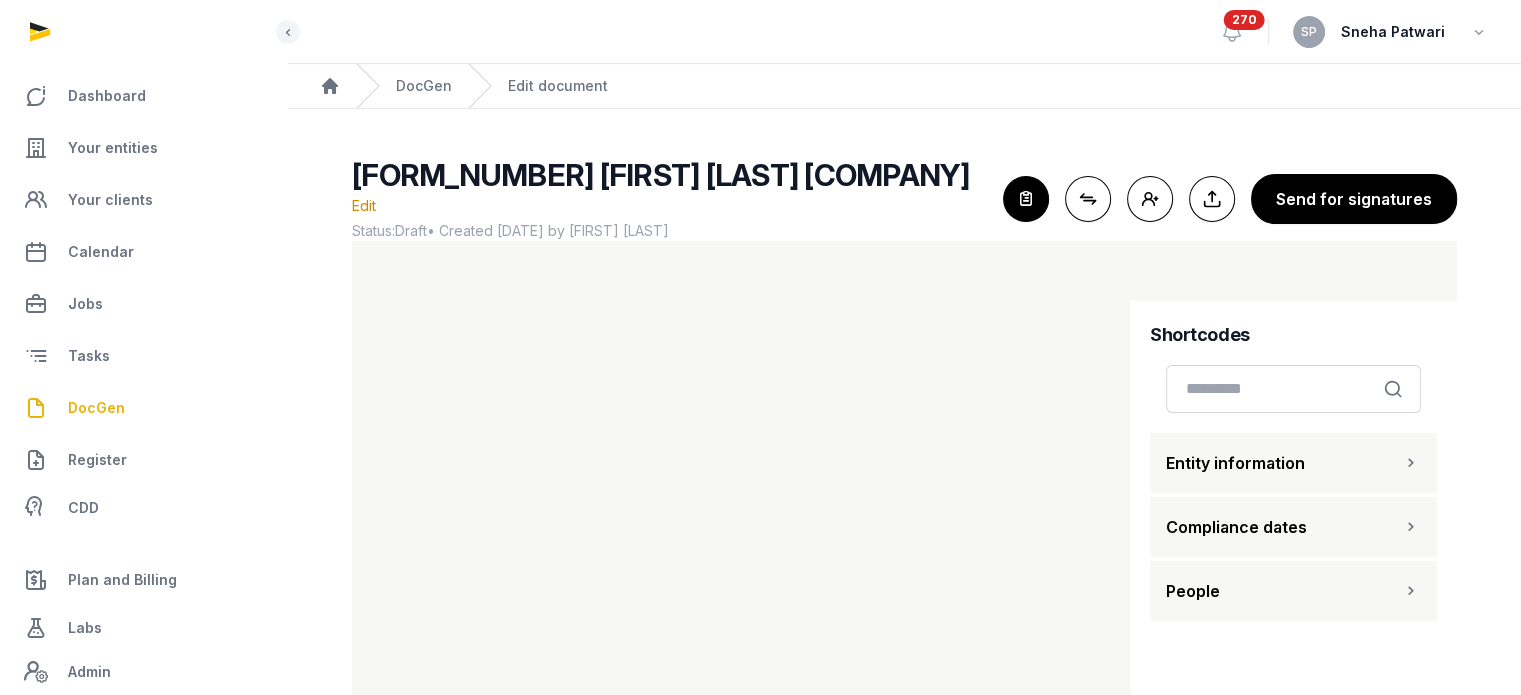 click on "People" at bounding box center (1293, 591) 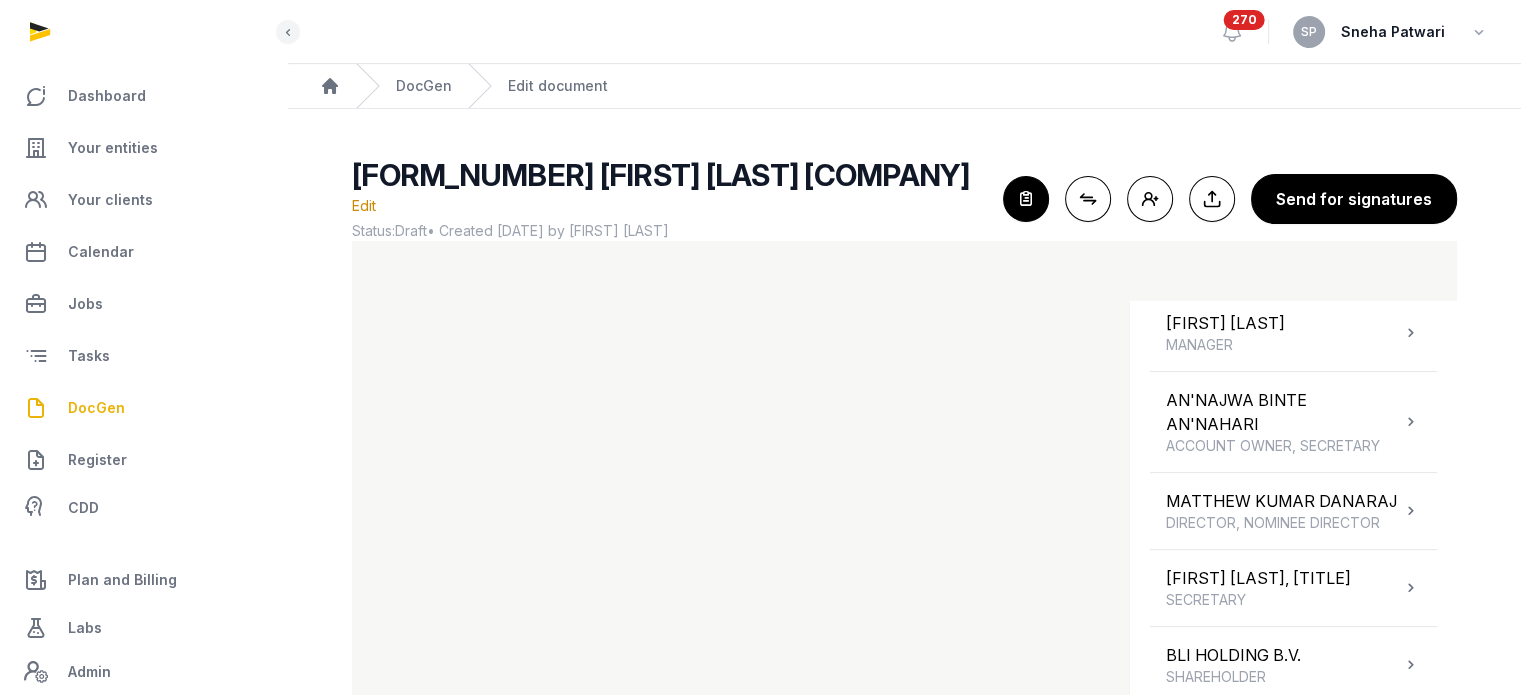 scroll, scrollTop: 683, scrollLeft: 0, axis: vertical 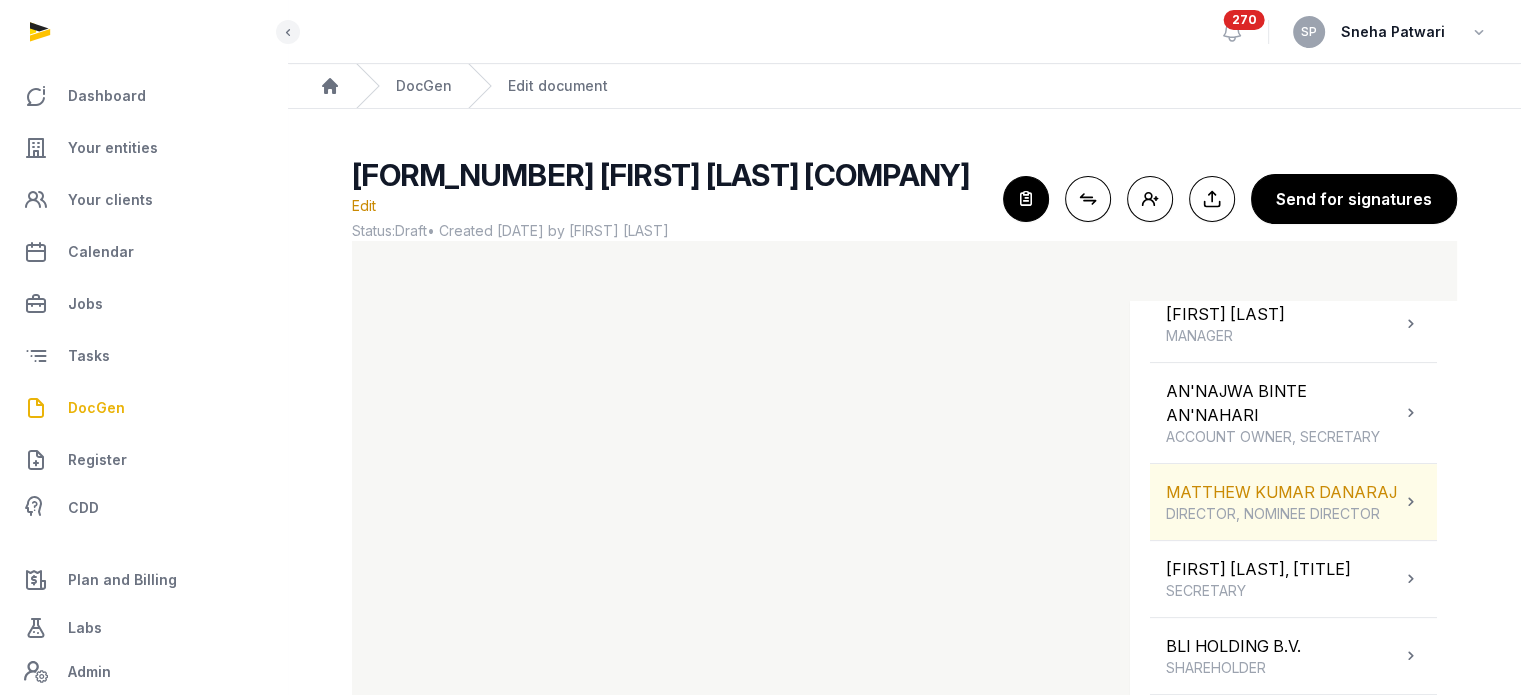 click at bounding box center (1411, 502) 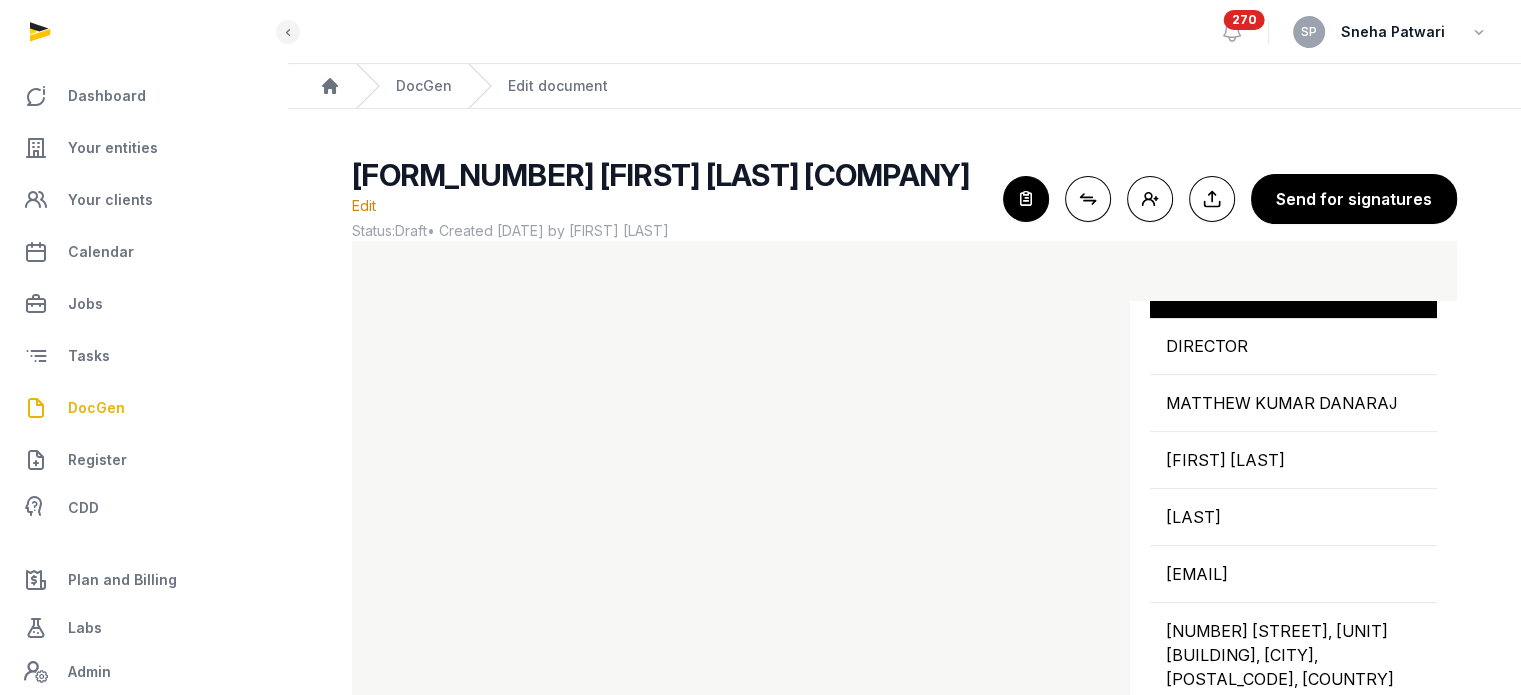 scroll, scrollTop: 927, scrollLeft: 0, axis: vertical 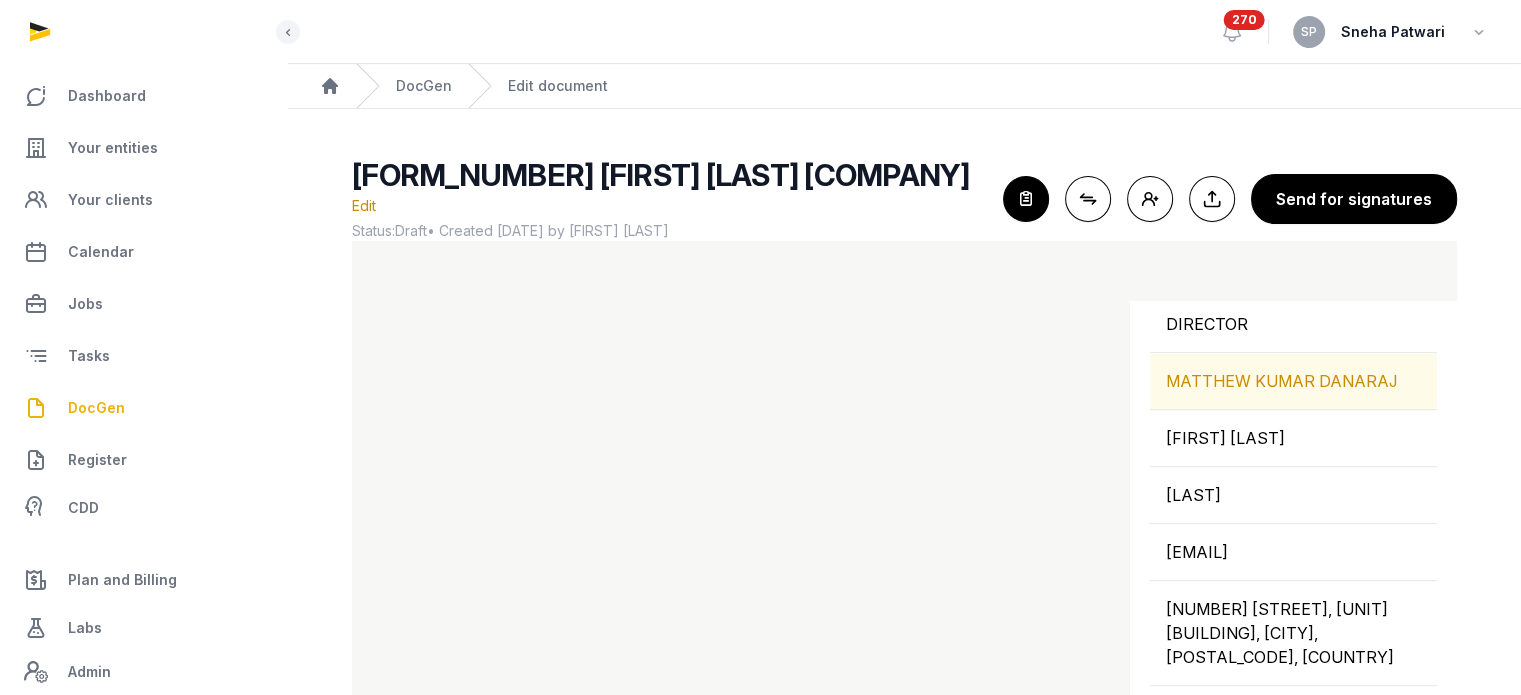 click on "MATTHEW KUMAR DANARAJ" at bounding box center (1293, 381) 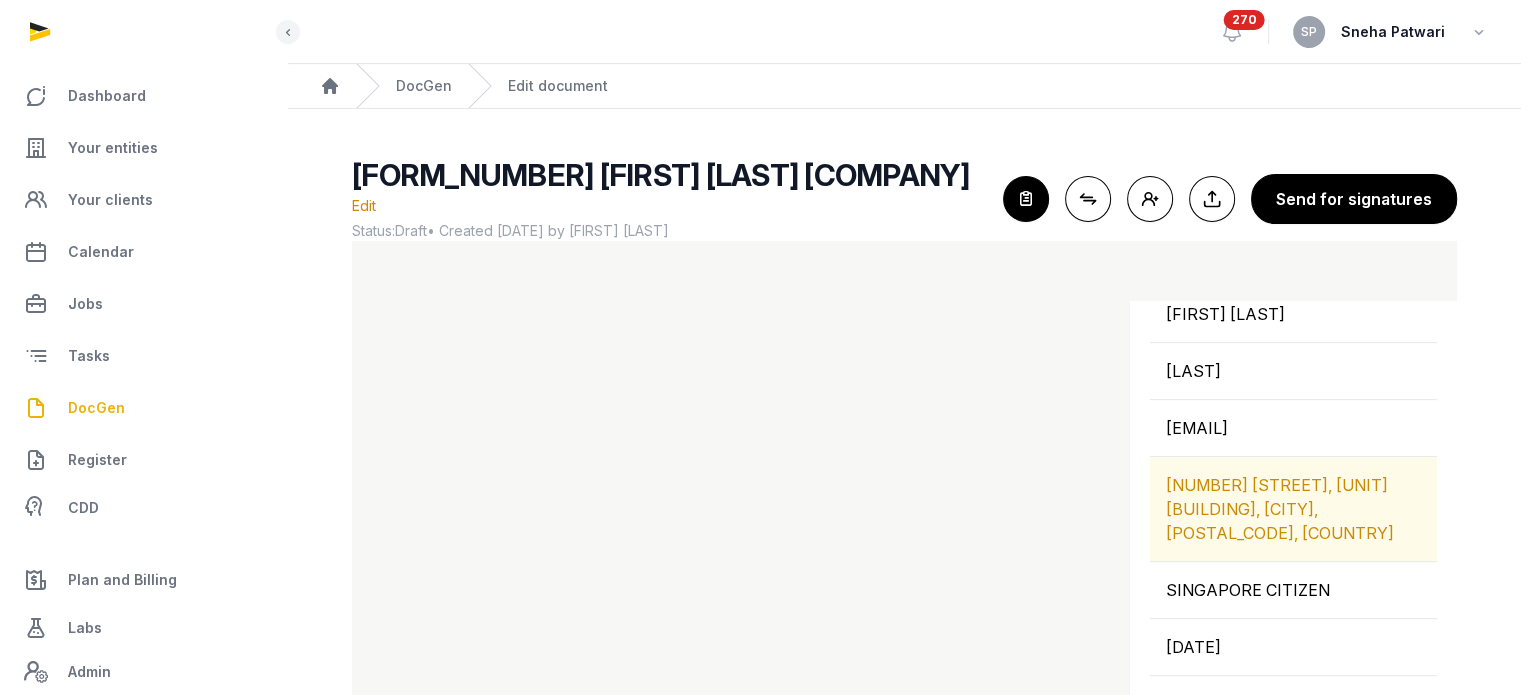 scroll, scrollTop: 1058, scrollLeft: 0, axis: vertical 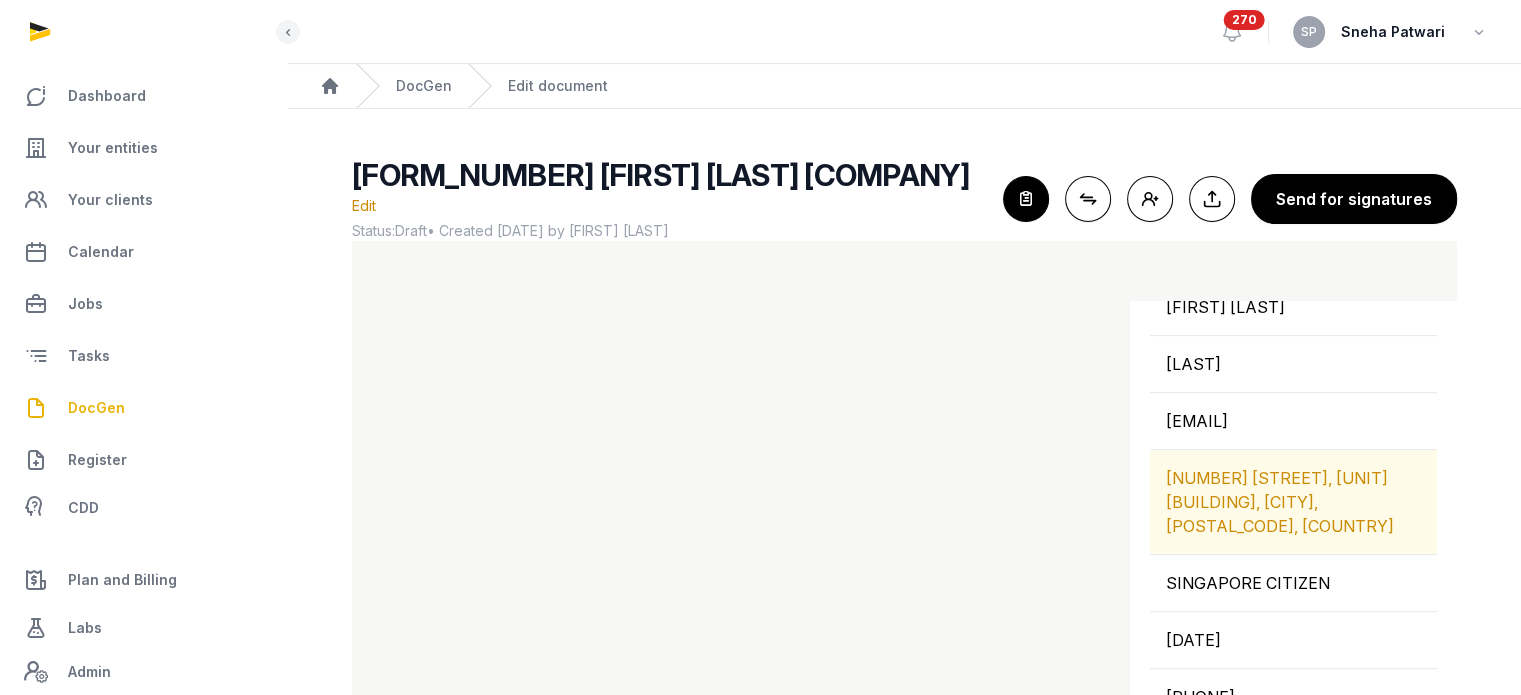 click on "[NUMBER] [STREET], [UNIT] [BUILDING], [CITY], [POSTAL_CODE], [COUNTRY]" at bounding box center (1293, 502) 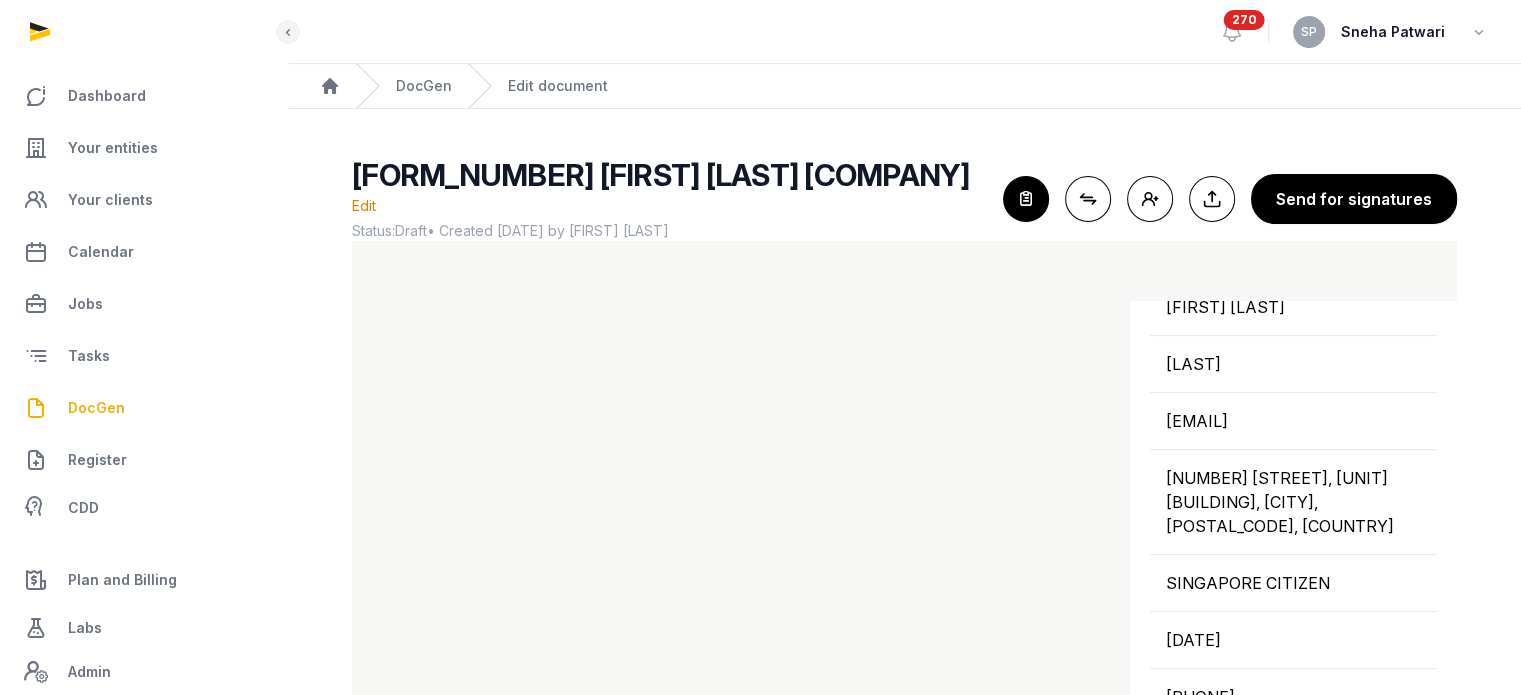 scroll, scrollTop: 119, scrollLeft: 0, axis: vertical 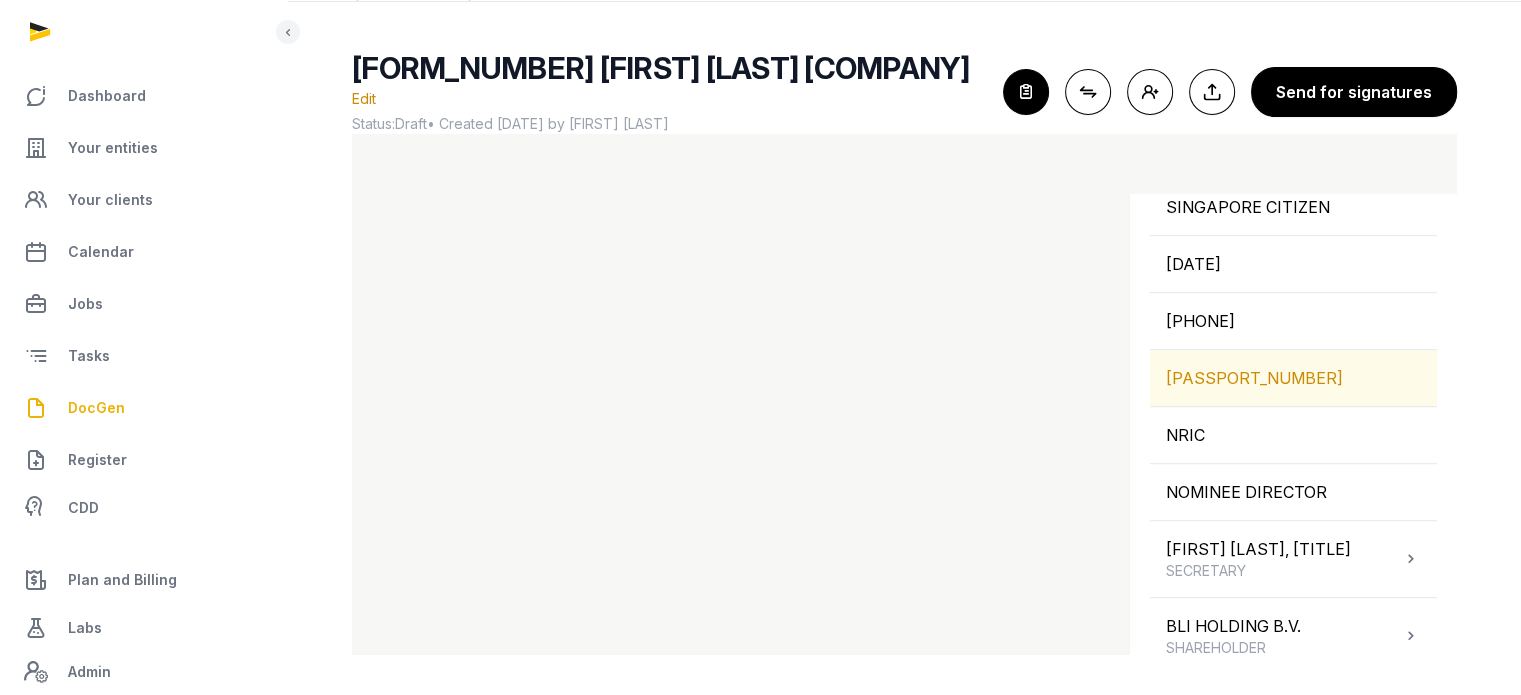 click on "[PASSPORT_NUMBER]" at bounding box center [1293, 378] 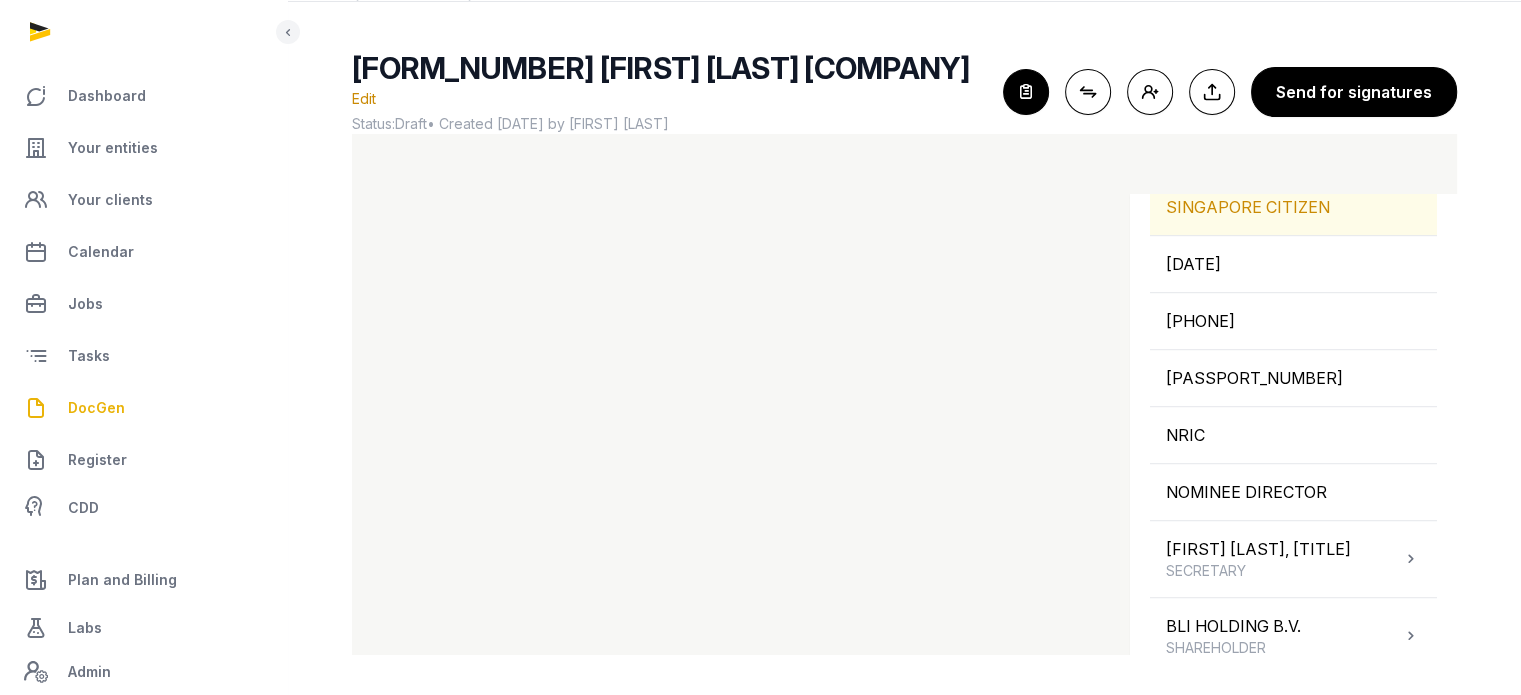 click on "SINGAPORE CITIZEN" at bounding box center (1293, 207) 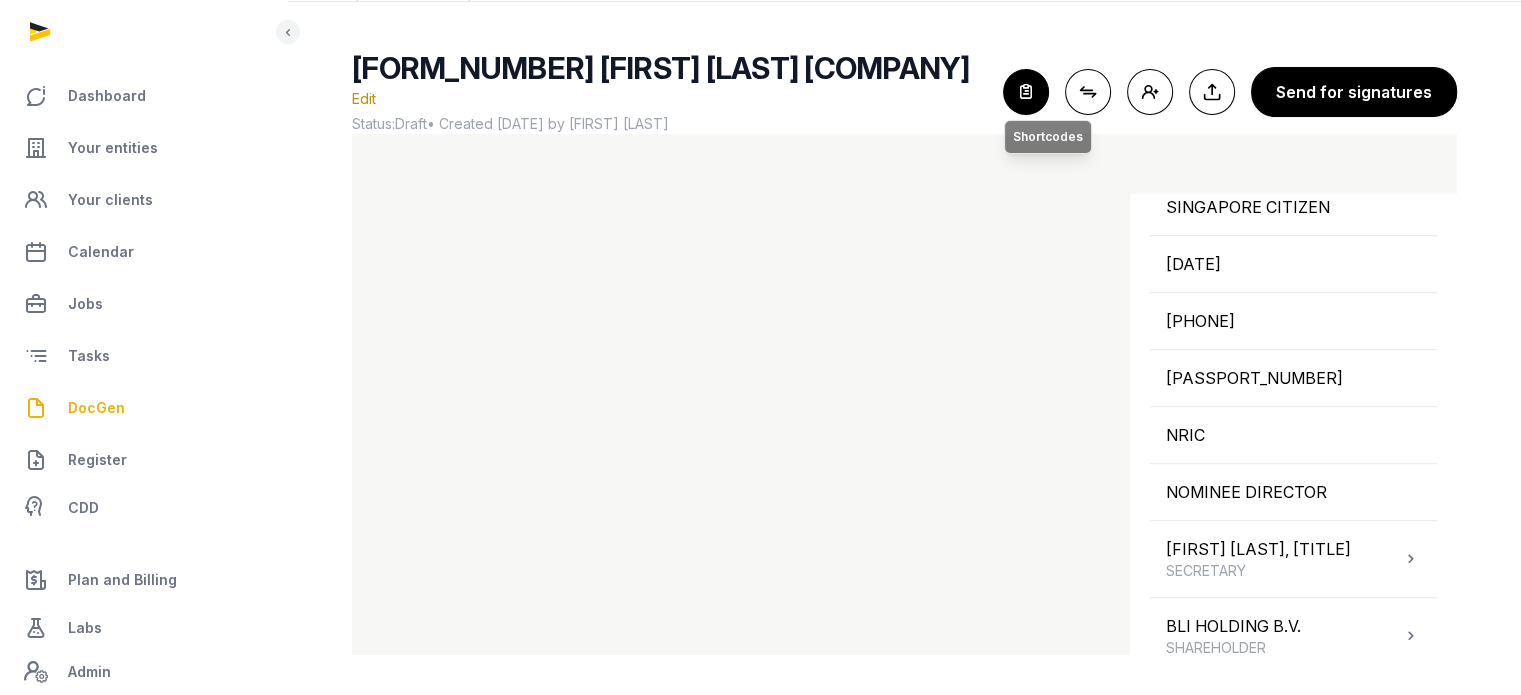 click at bounding box center (1026, 92) 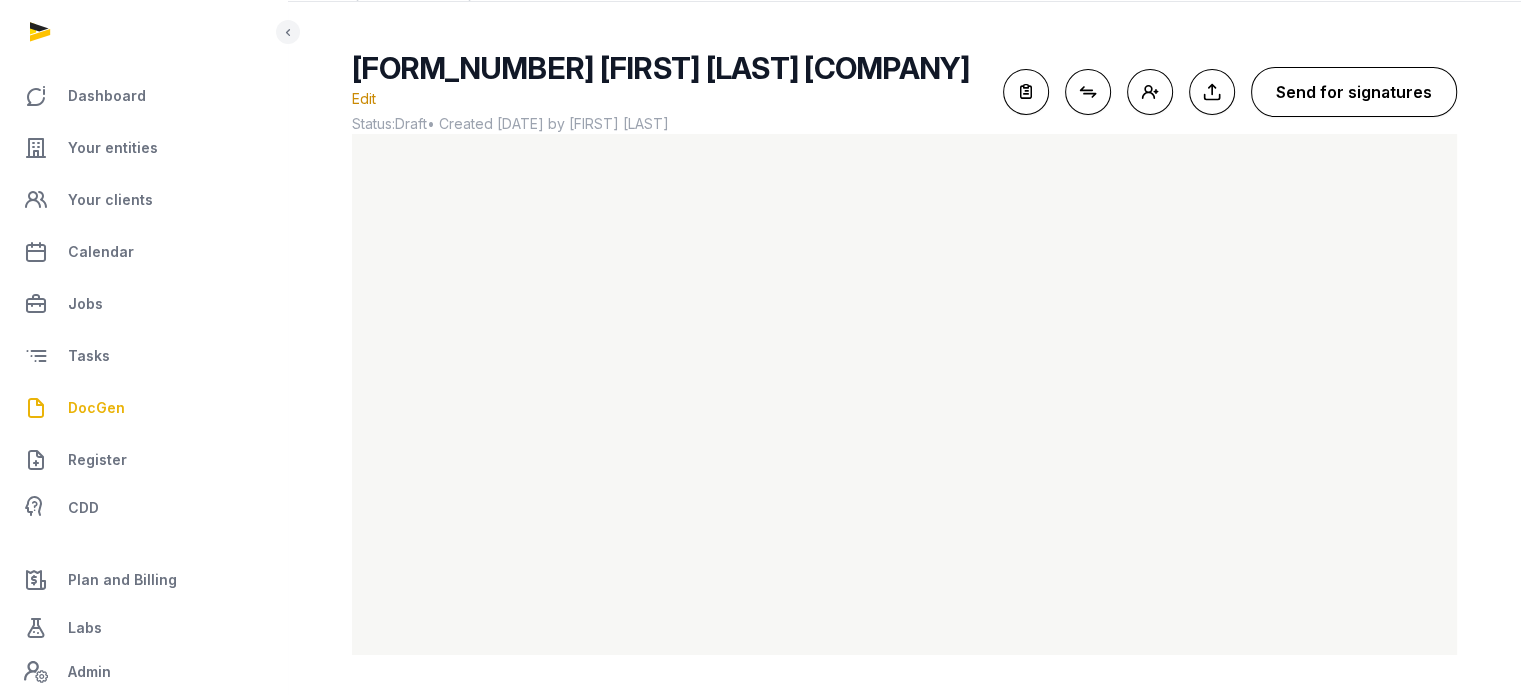 click on "Send for signatures" at bounding box center (1354, 92) 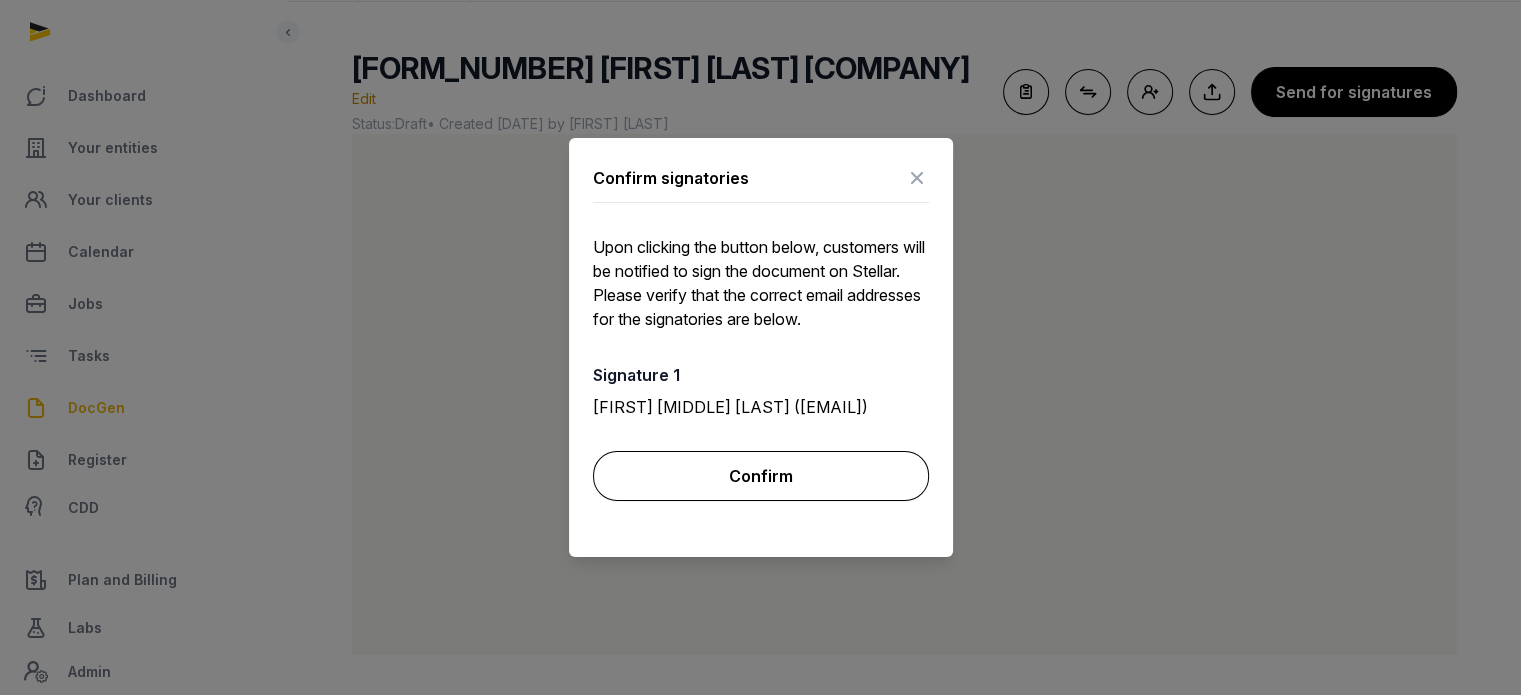 click on "Confirm" at bounding box center [761, 476] 